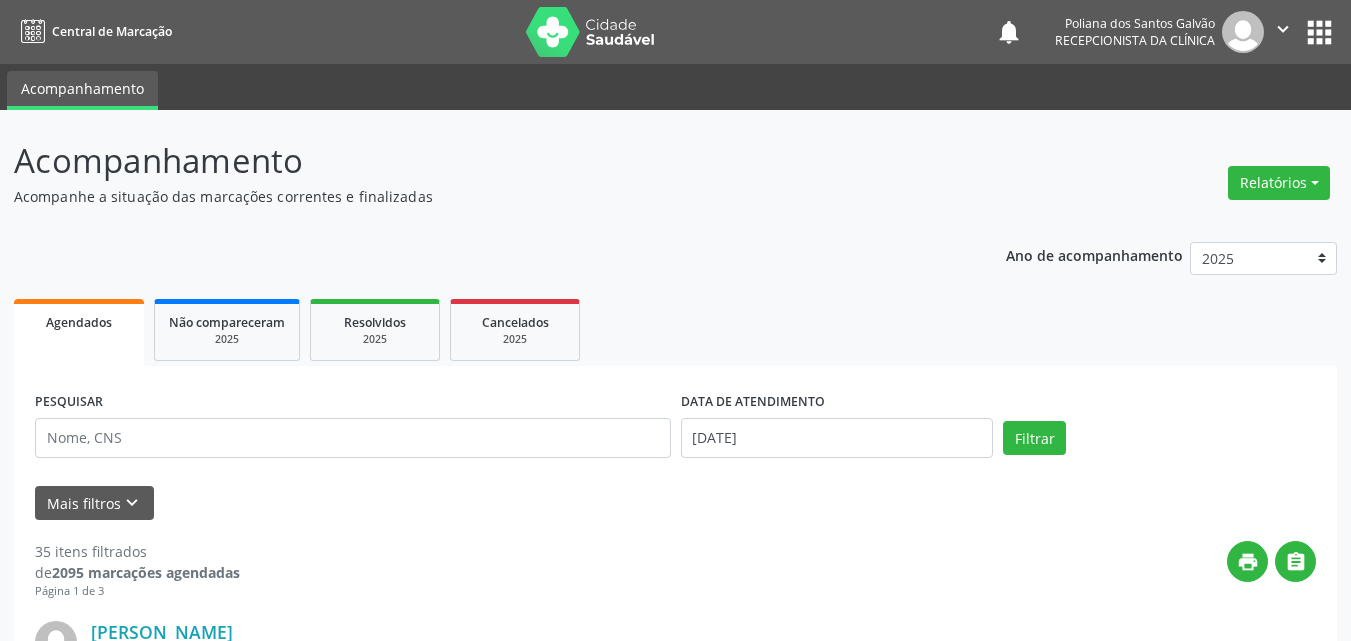 scroll, scrollTop: 0, scrollLeft: 0, axis: both 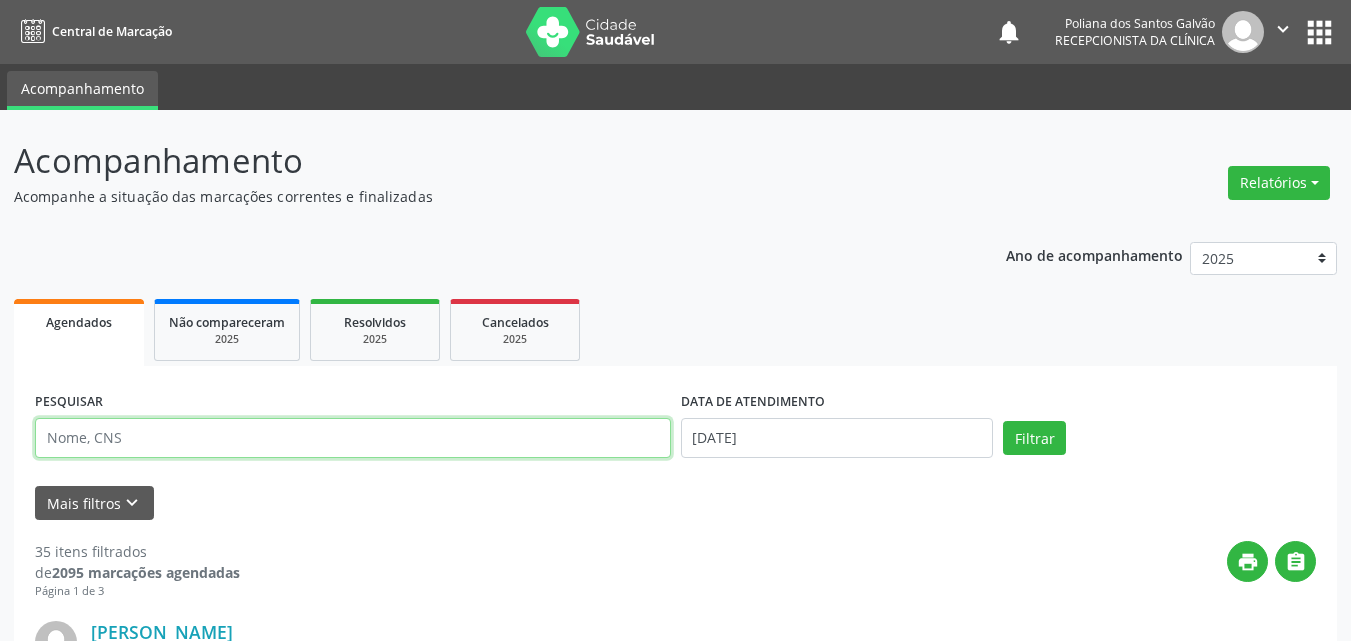 click at bounding box center [353, 438] 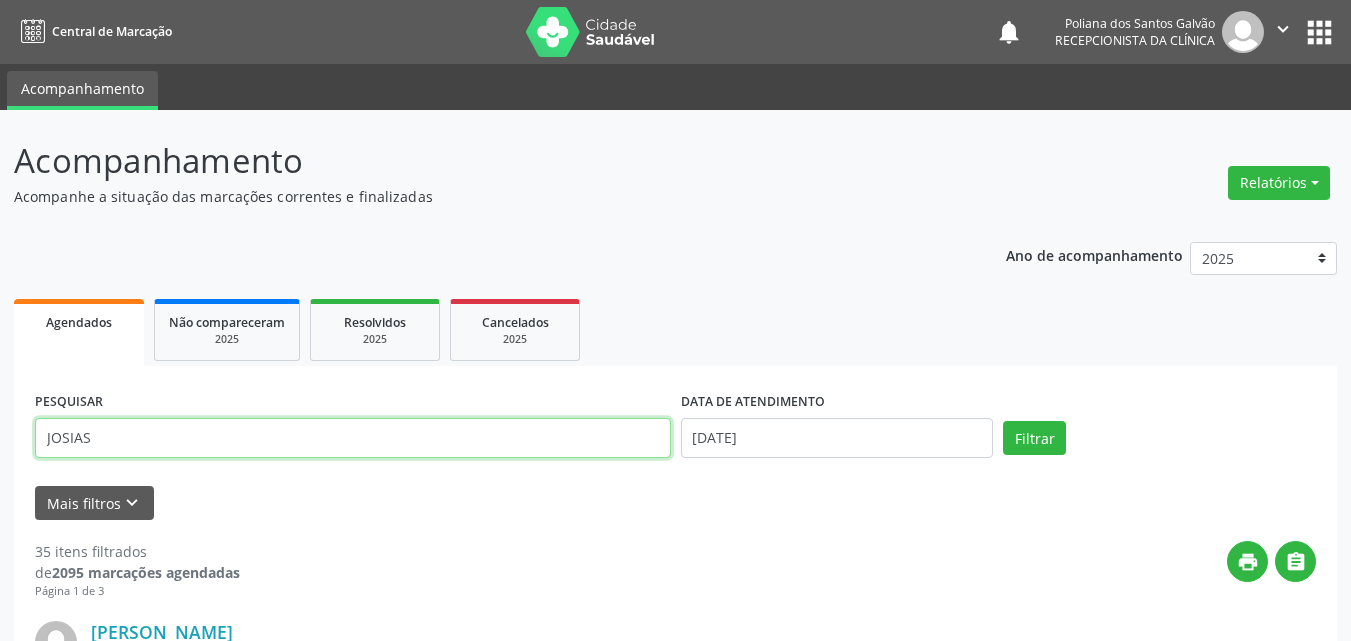 type on "JOSIAS" 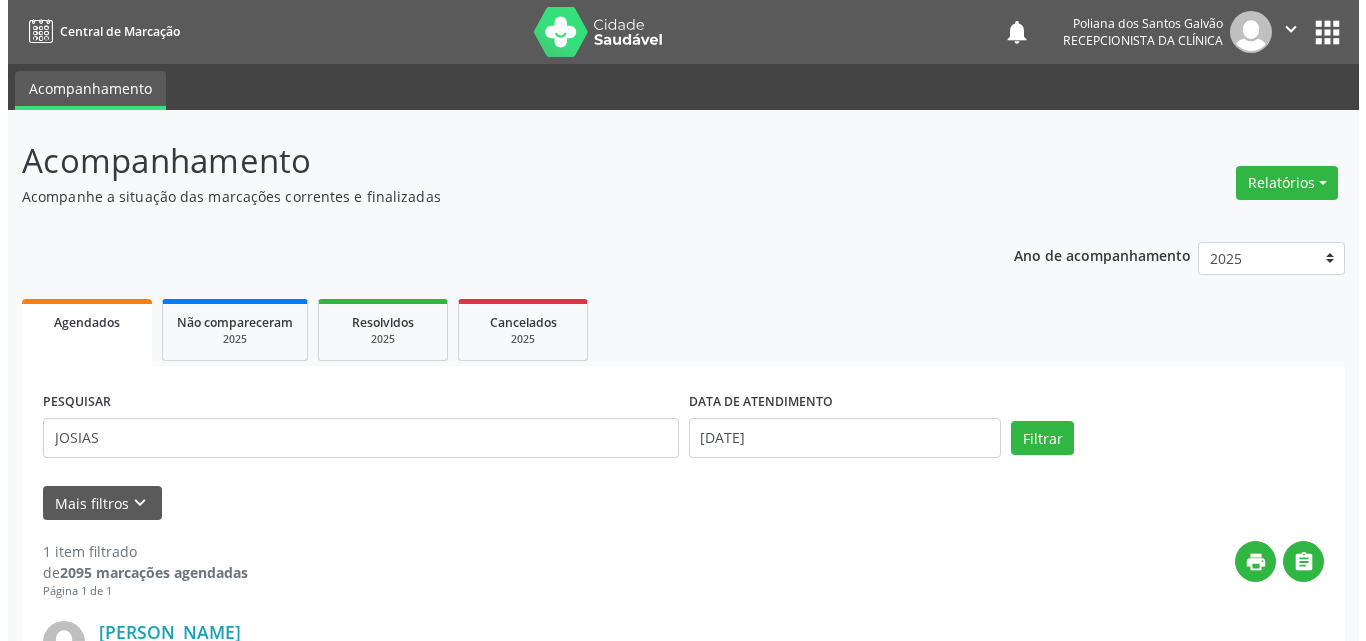 scroll, scrollTop: 264, scrollLeft: 0, axis: vertical 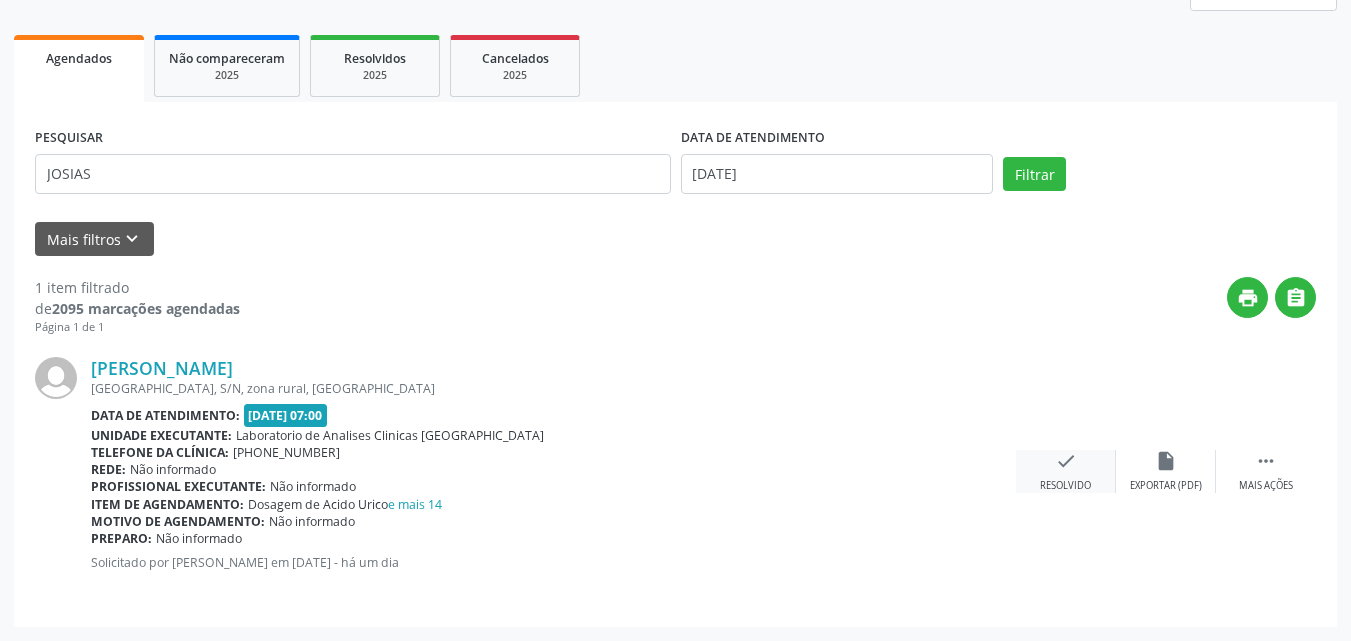 click on "check
Resolvido" at bounding box center [1066, 471] 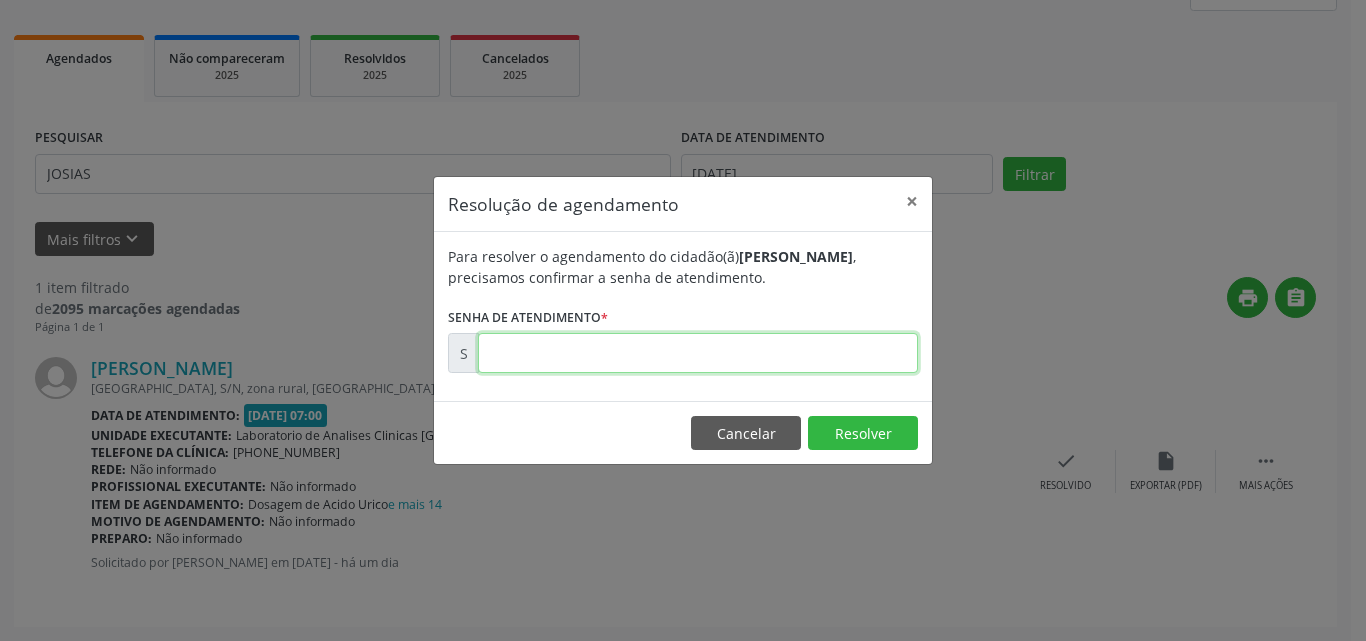 click at bounding box center (698, 353) 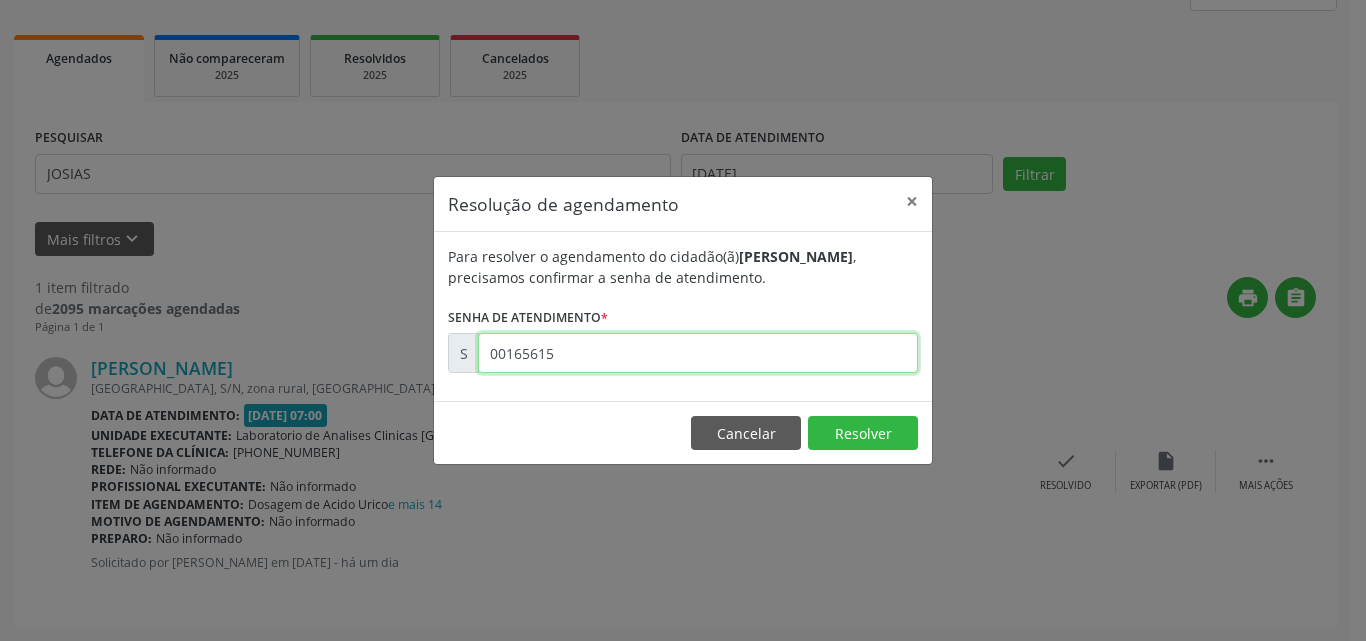 type on "00165615" 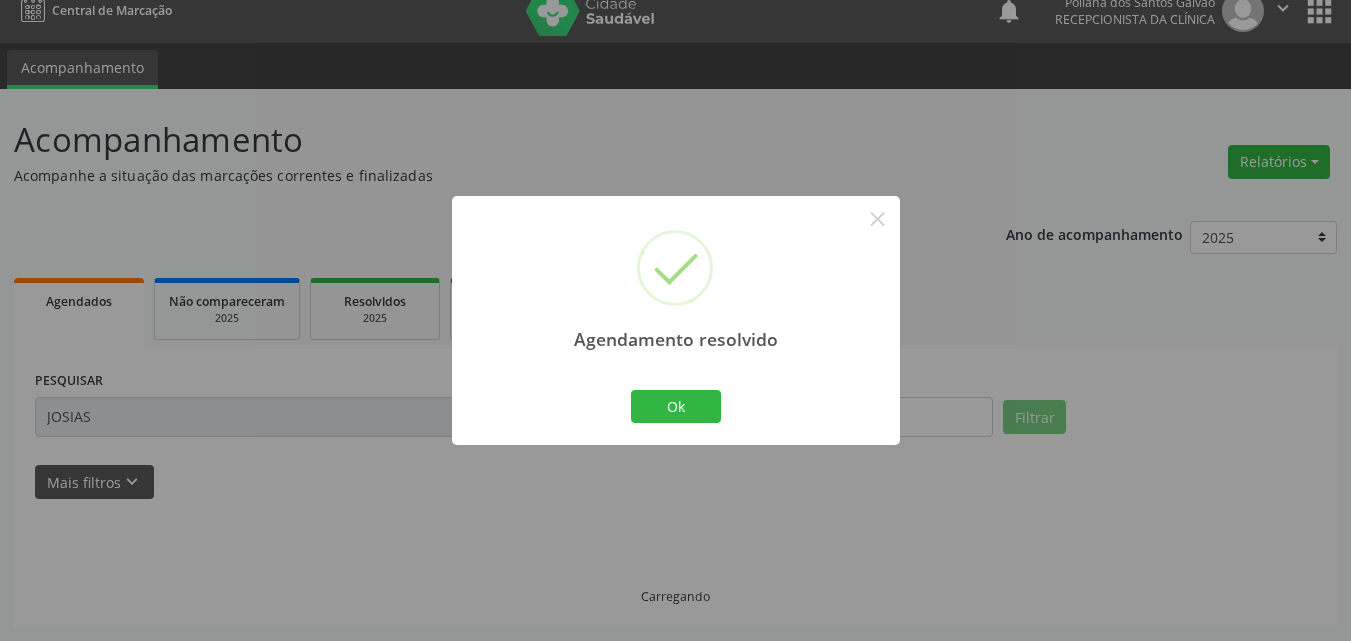 scroll, scrollTop: 0, scrollLeft: 0, axis: both 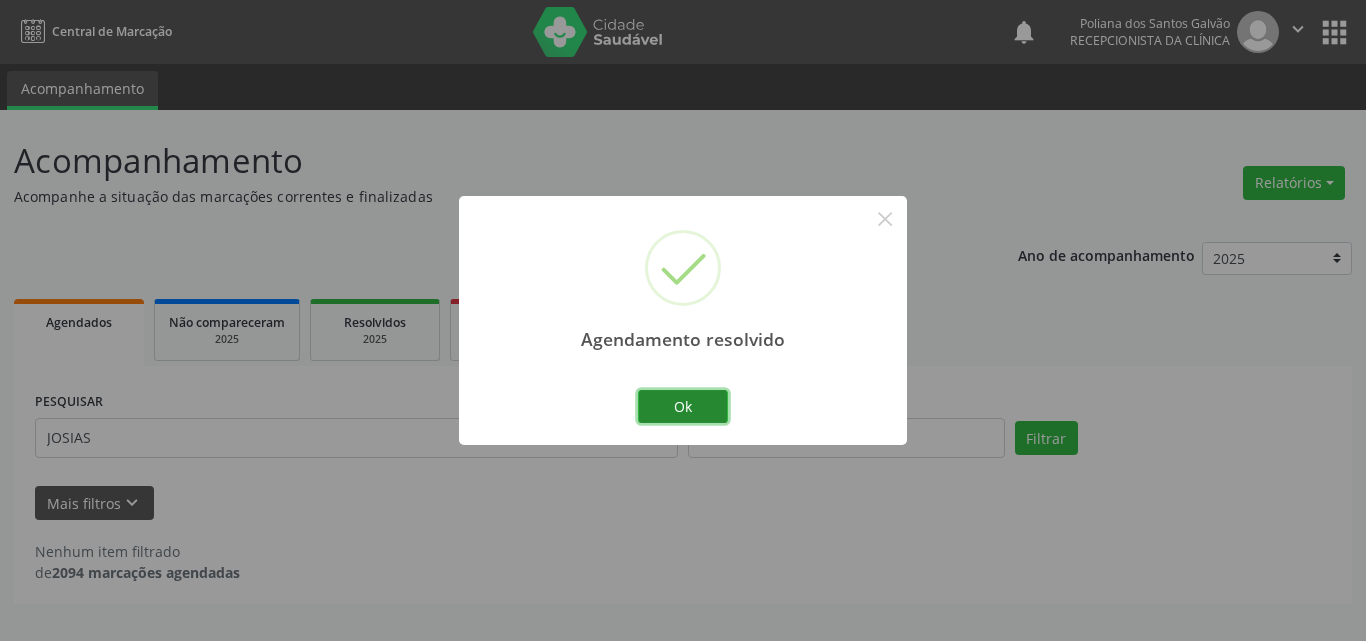 click on "Ok" at bounding box center (683, 407) 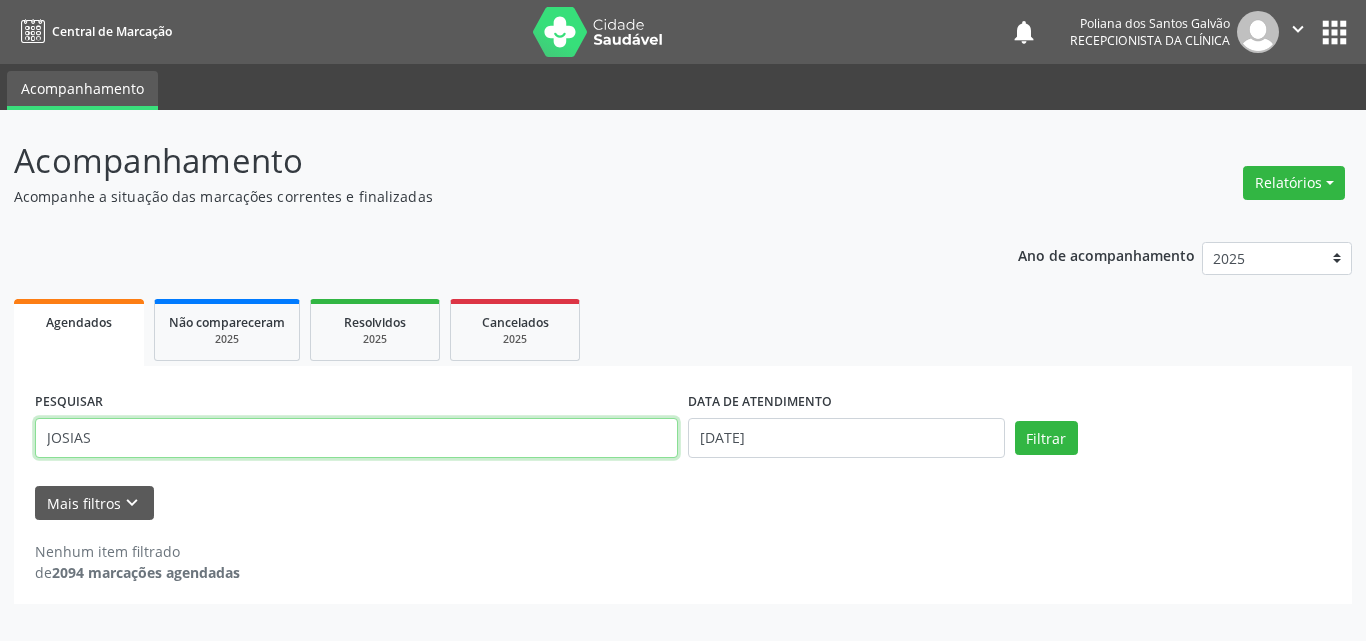 drag, startPoint x: 569, startPoint y: 447, endPoint x: 50, endPoint y: 442, distance: 519.0241 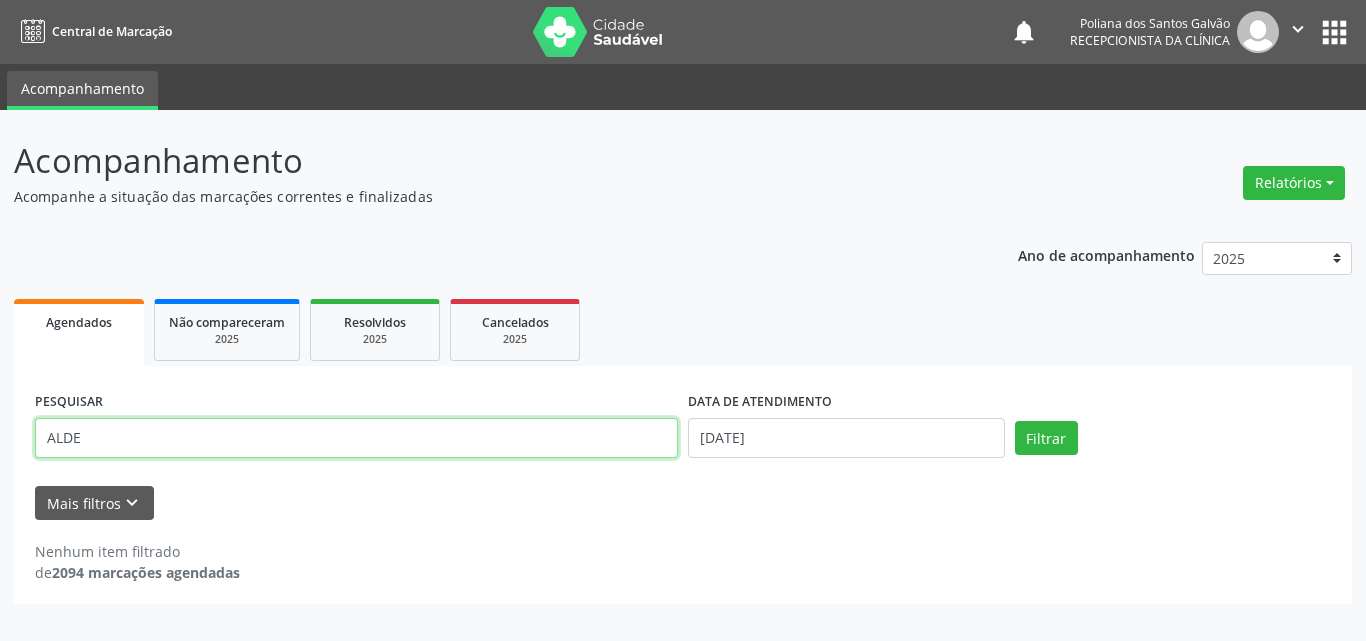 type on "ALDE" 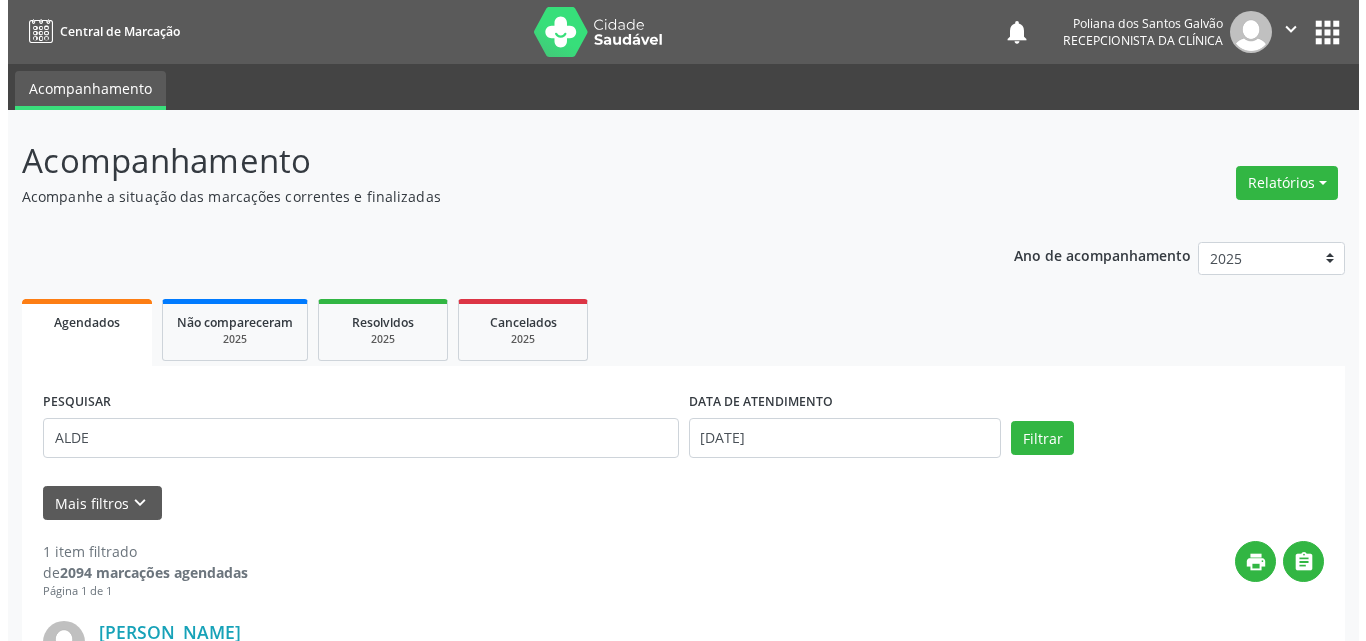 scroll, scrollTop: 264, scrollLeft: 0, axis: vertical 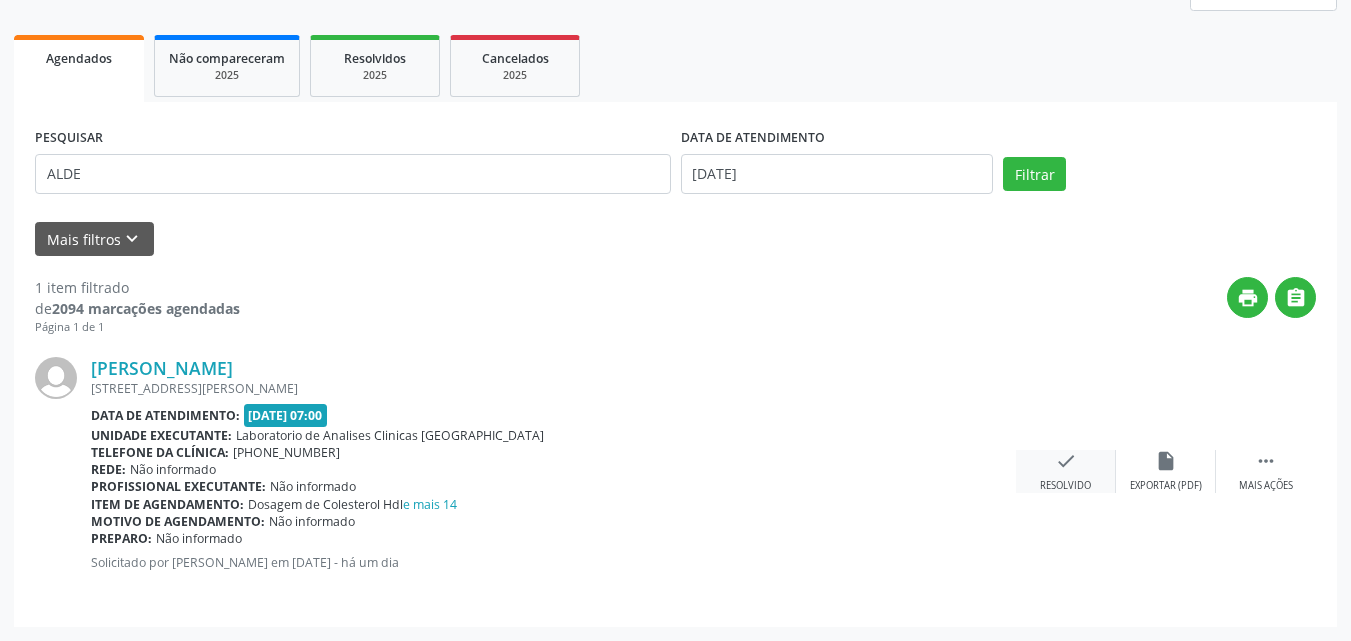 click on "check
Resolvido" at bounding box center [1066, 471] 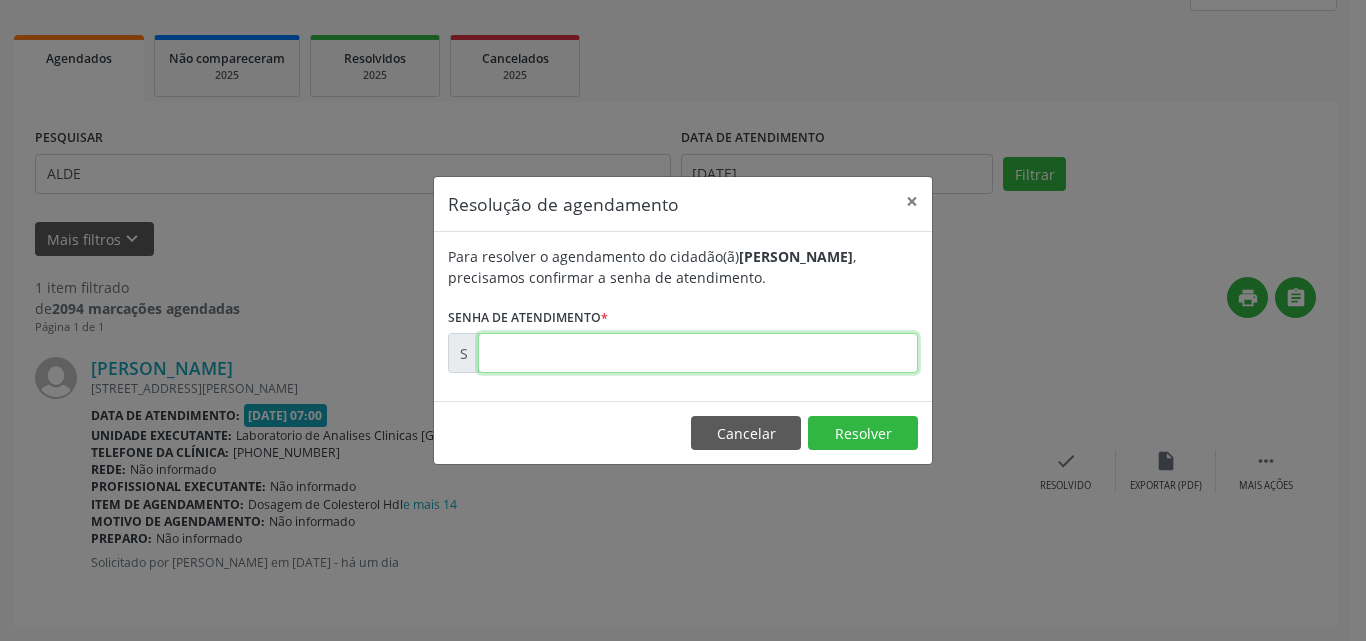 drag, startPoint x: 861, startPoint y: 357, endPoint x: 926, endPoint y: 347, distance: 65.76473 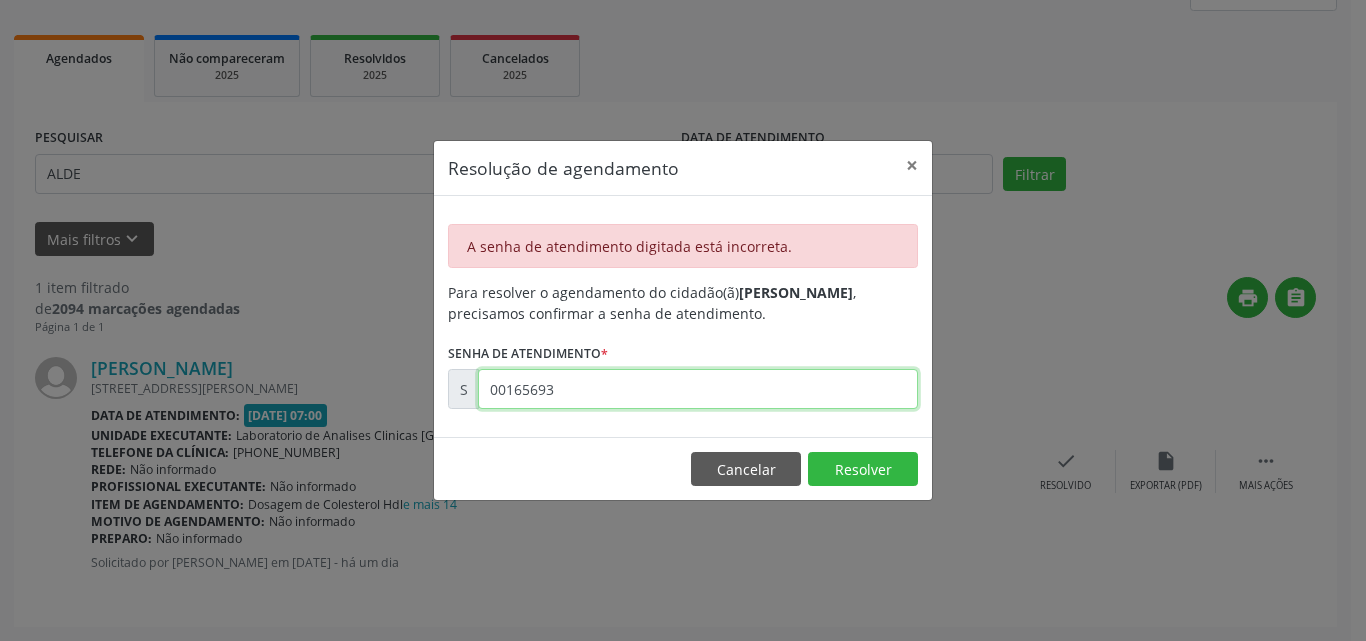click on "00165693" at bounding box center [698, 389] 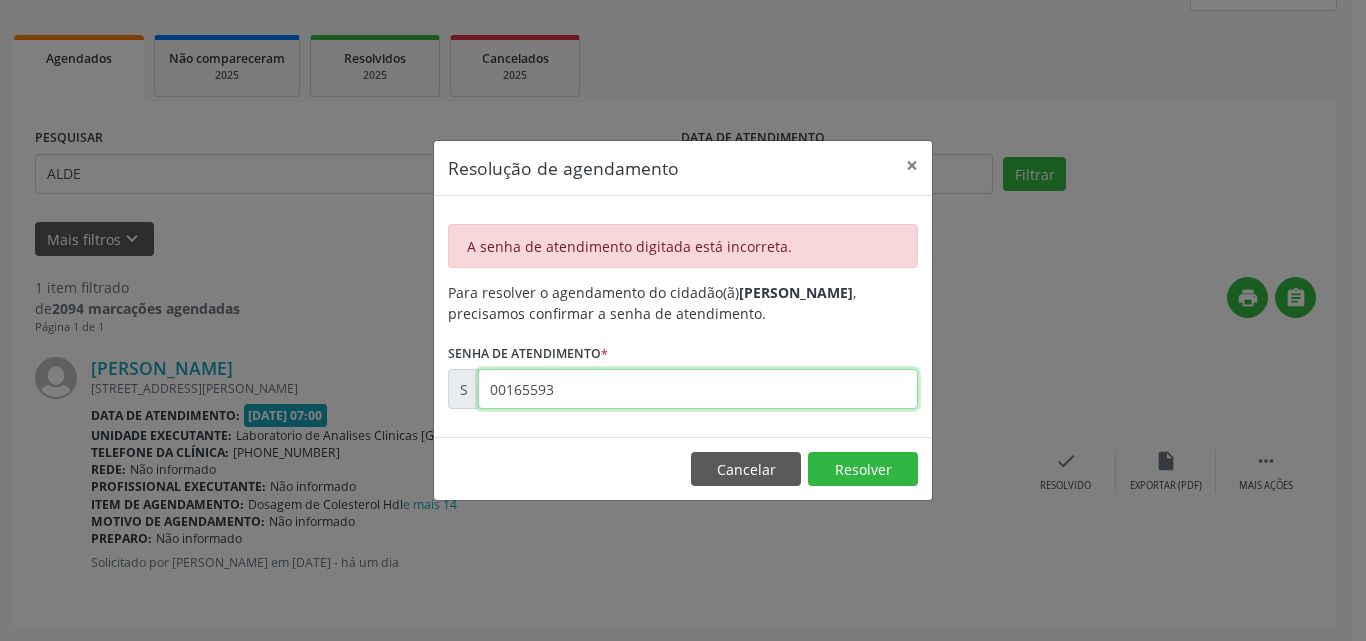 type on "00165593" 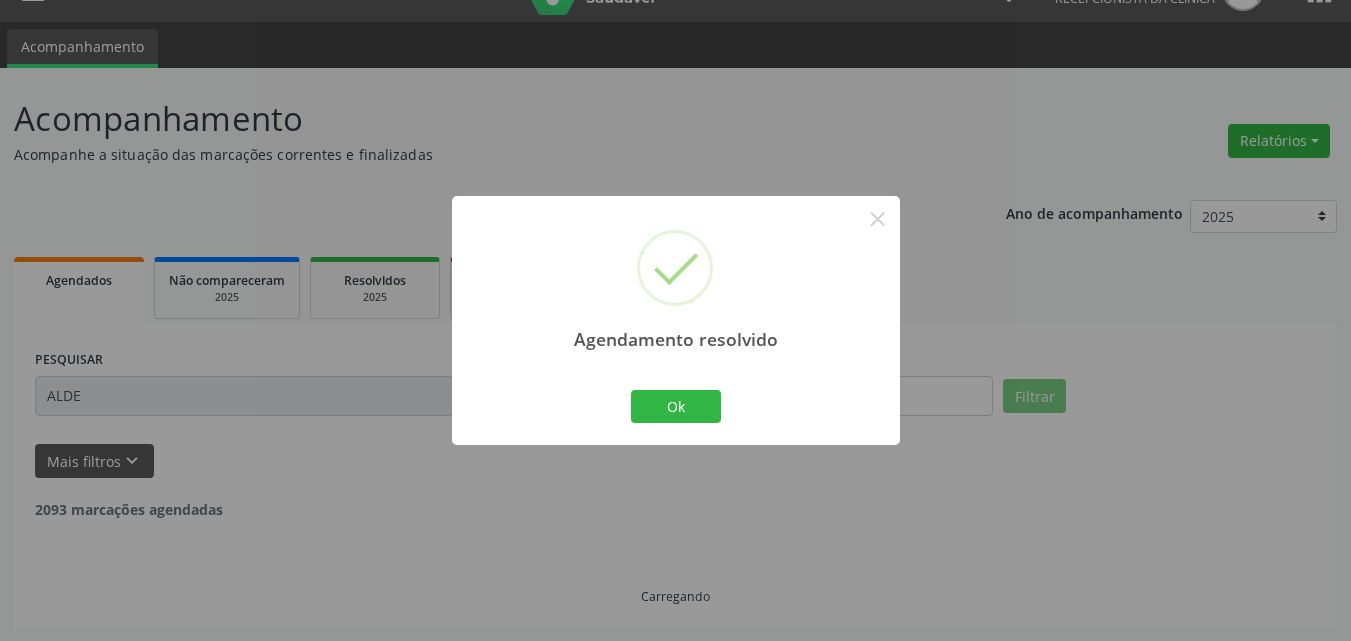 scroll, scrollTop: 0, scrollLeft: 0, axis: both 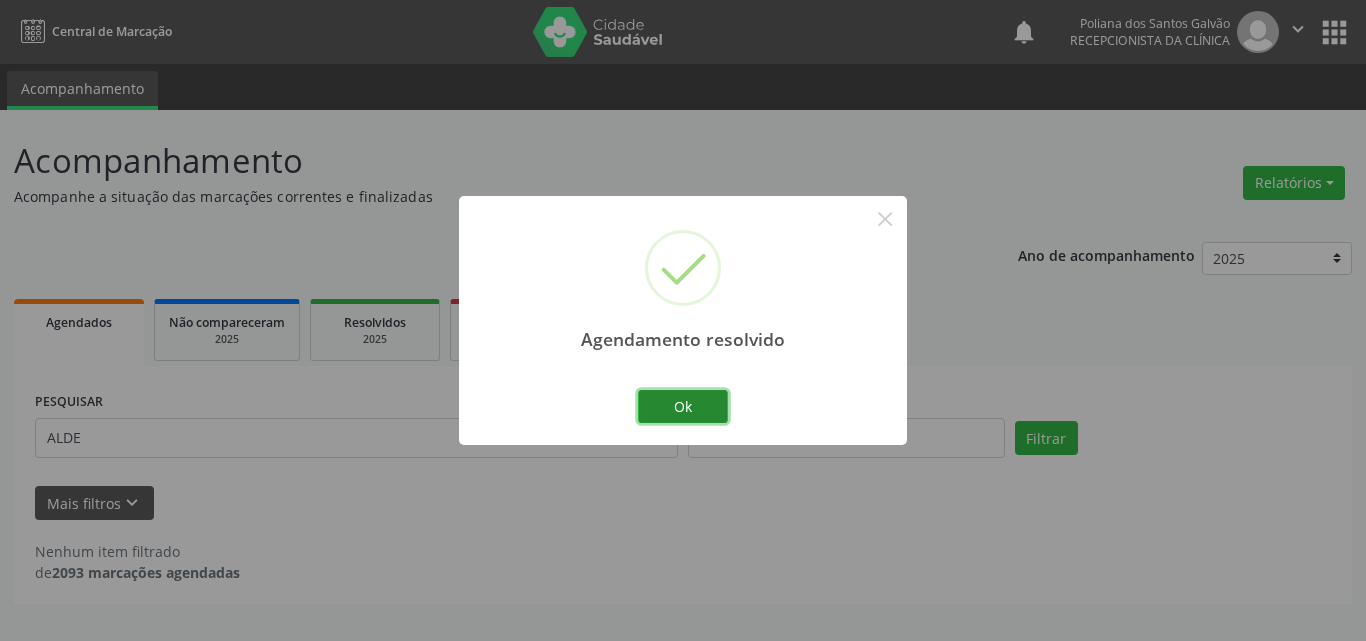 click on "Ok" at bounding box center [683, 407] 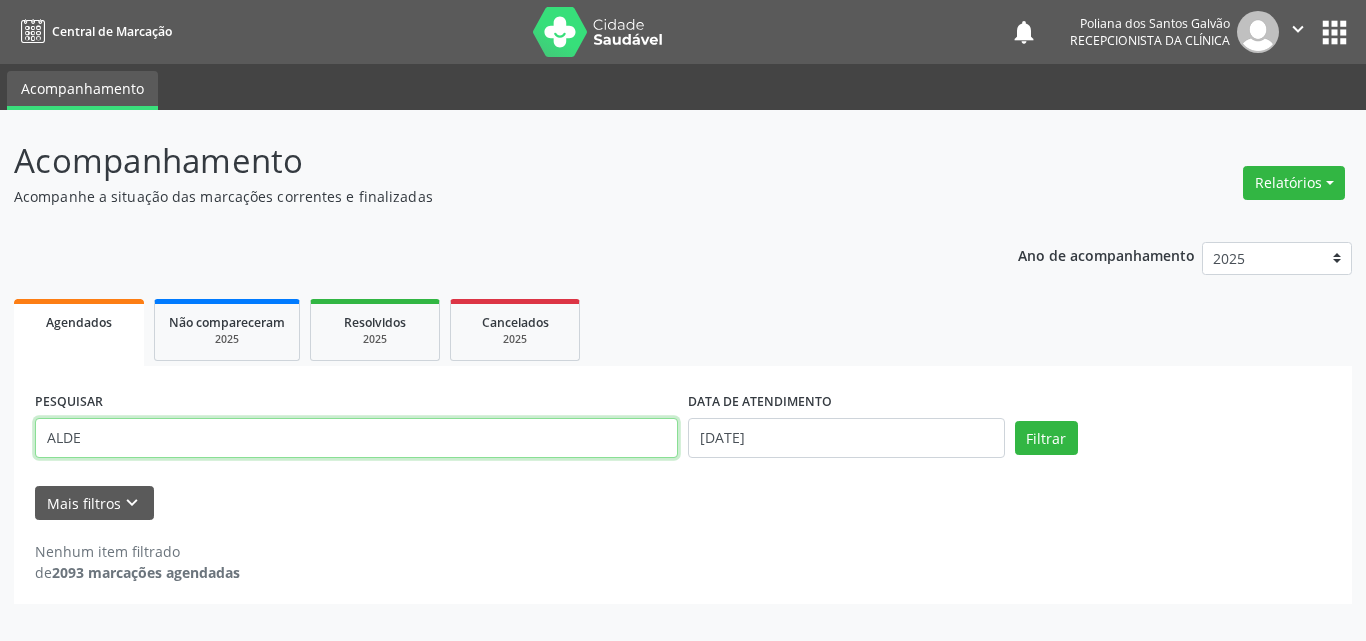 drag, startPoint x: 601, startPoint y: 426, endPoint x: 0, endPoint y: 207, distance: 639.6577 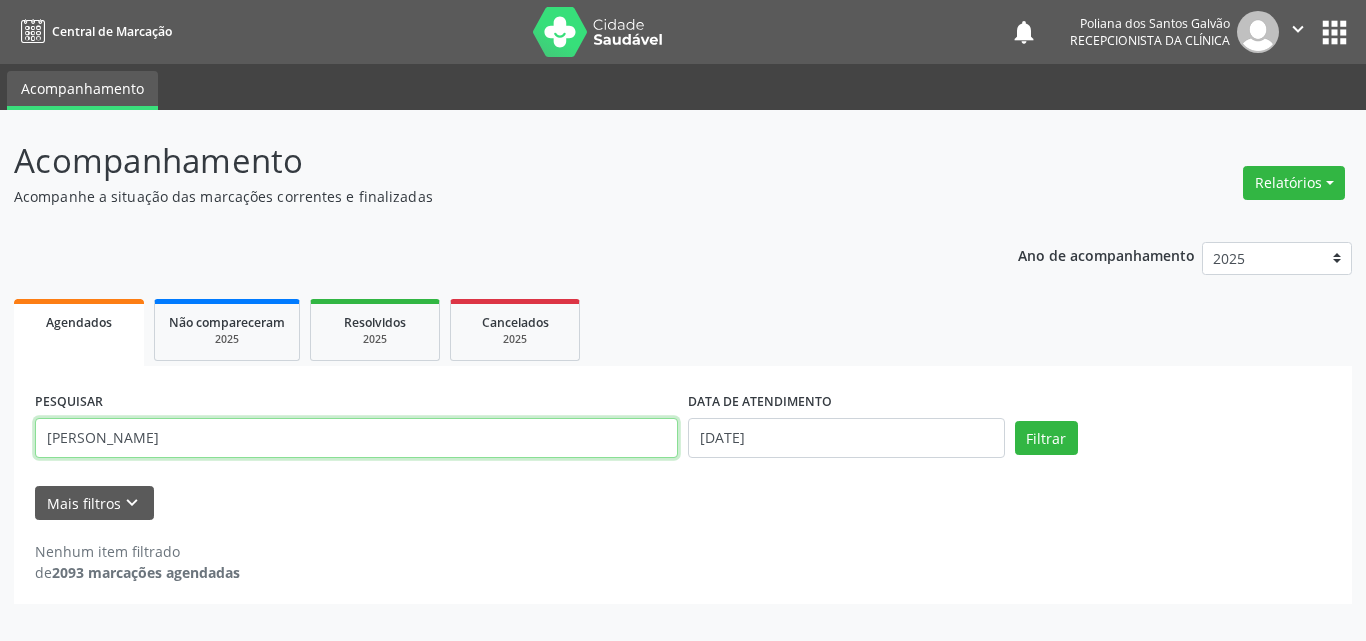 click on "Filtrar" at bounding box center (1046, 438) 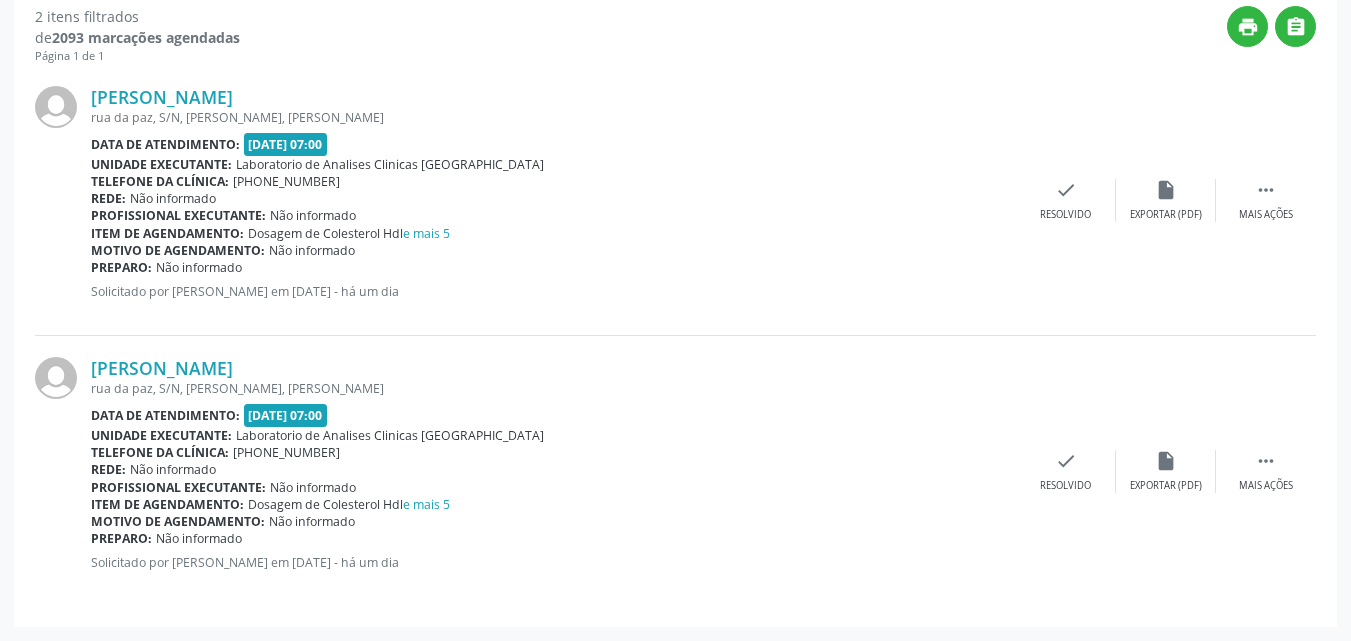 scroll, scrollTop: 335, scrollLeft: 0, axis: vertical 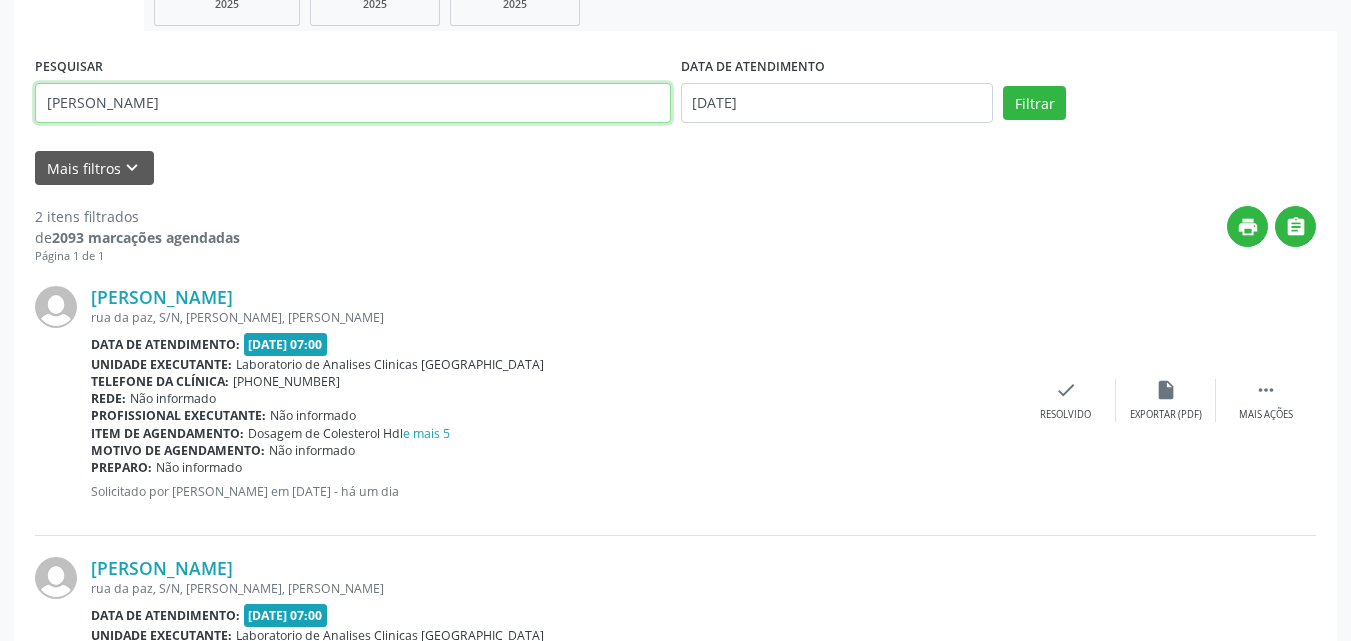 drag, startPoint x: 248, startPoint y: 115, endPoint x: 0, endPoint y: -77, distance: 313.63672 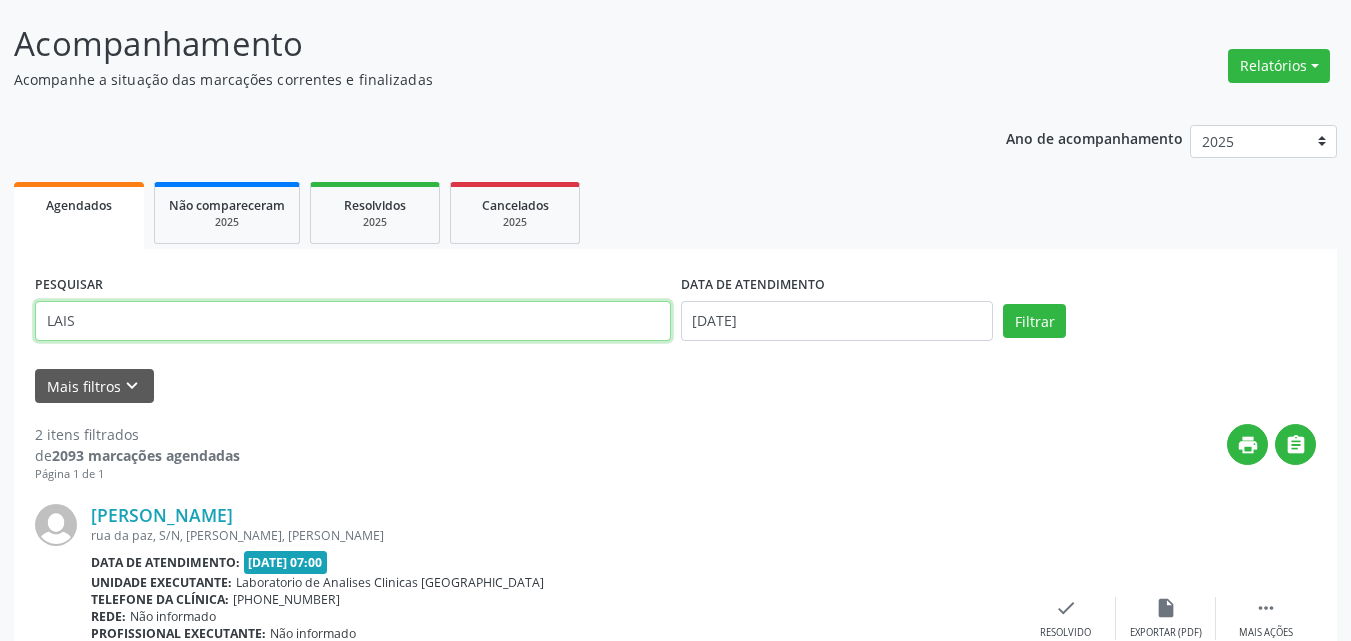 type on "LAIS" 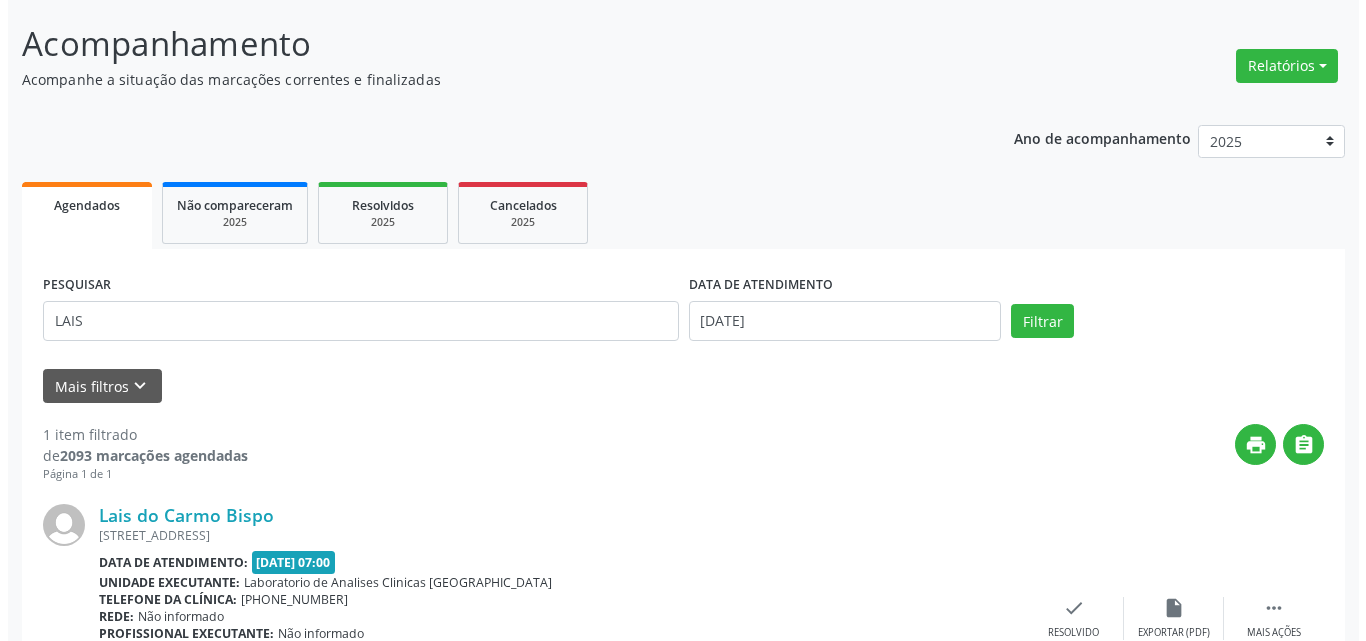 scroll, scrollTop: 264, scrollLeft: 0, axis: vertical 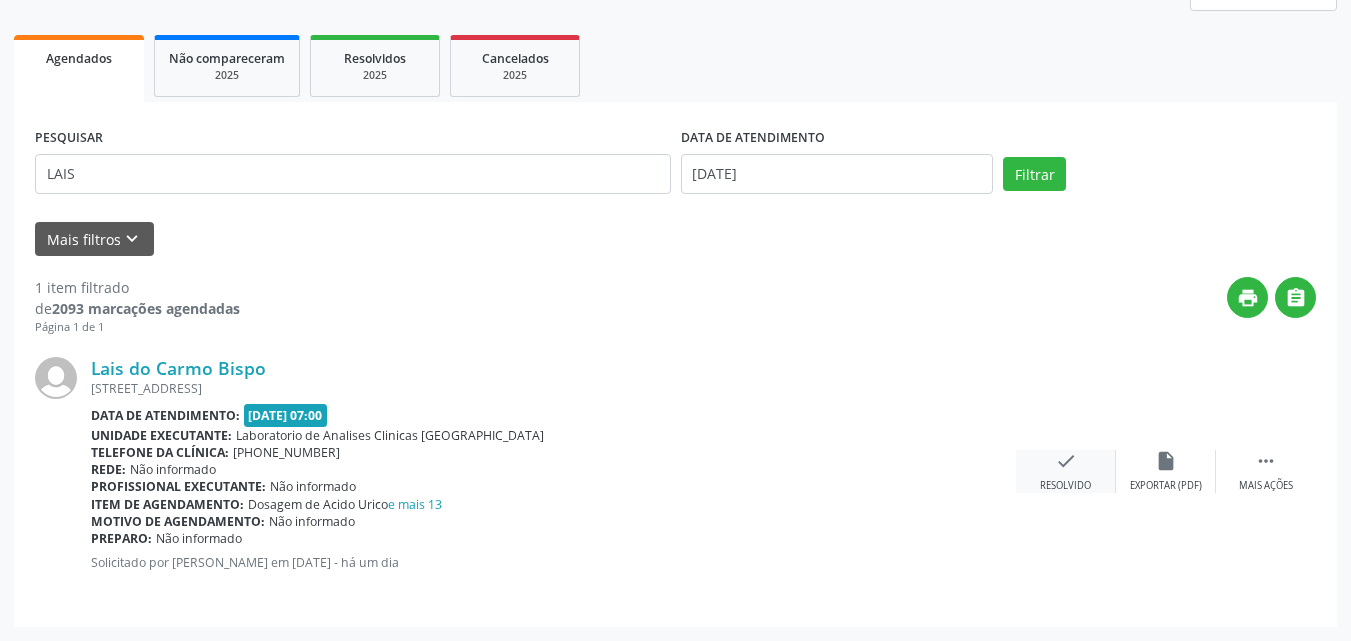 click on "check
Resolvido" at bounding box center [1066, 471] 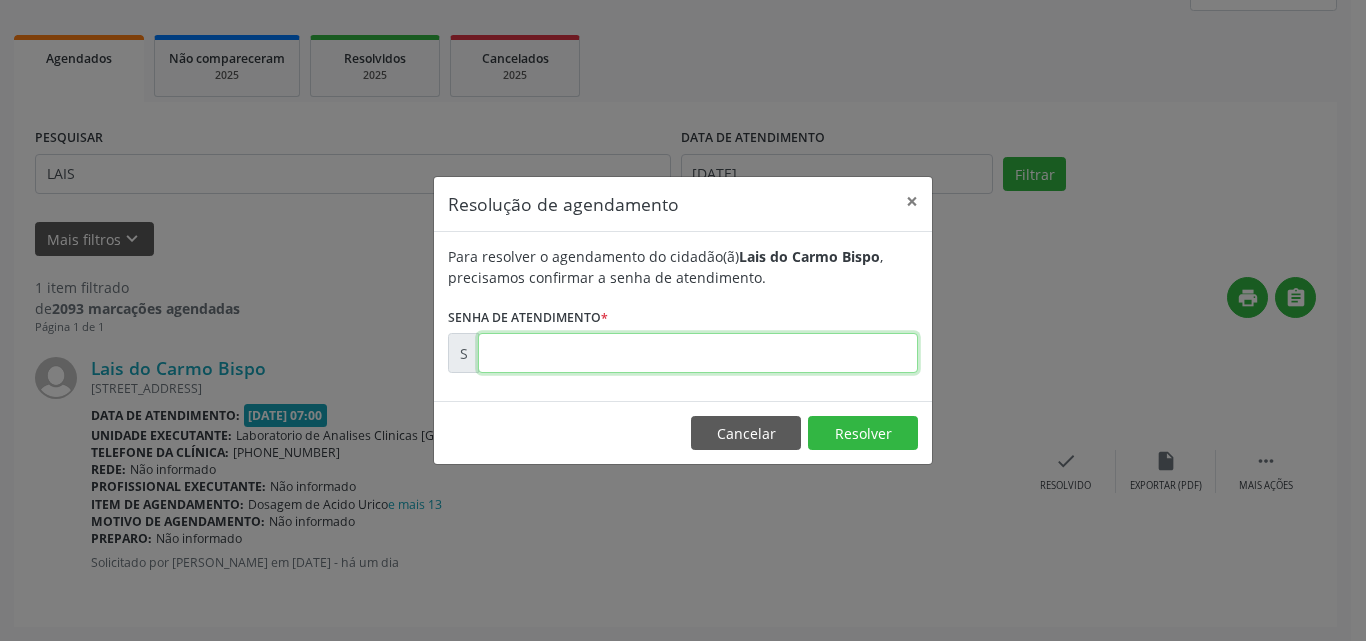 click at bounding box center (698, 353) 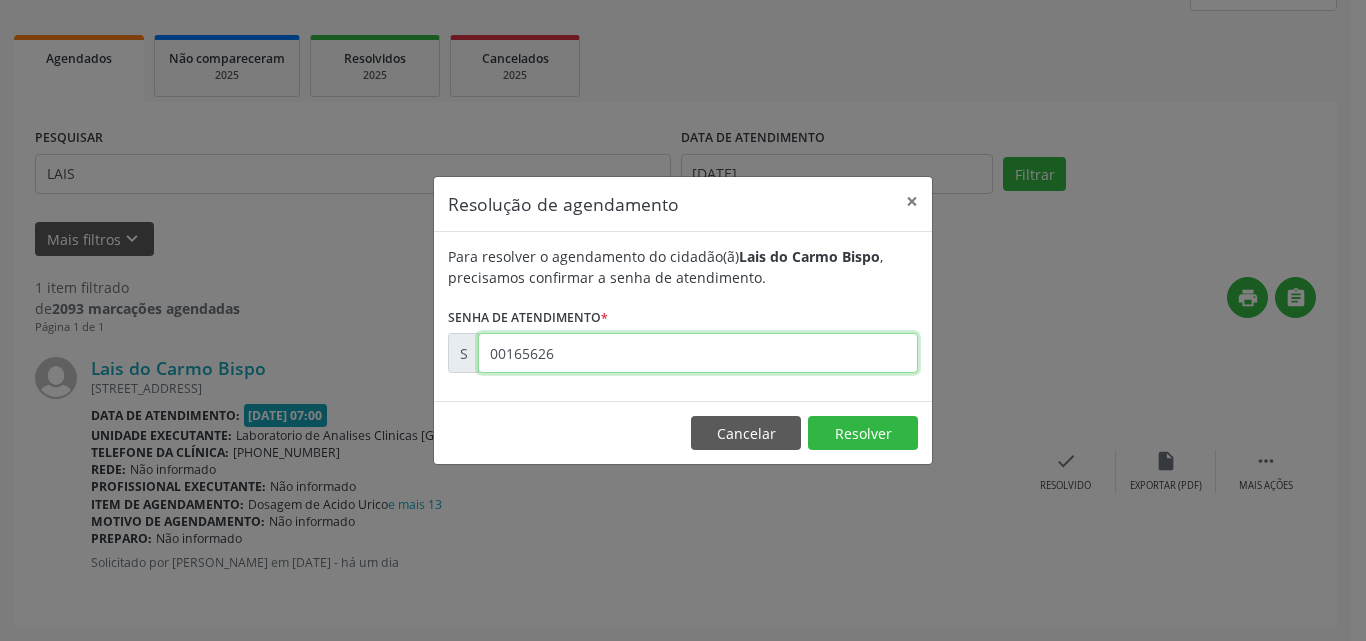 type on "00165626" 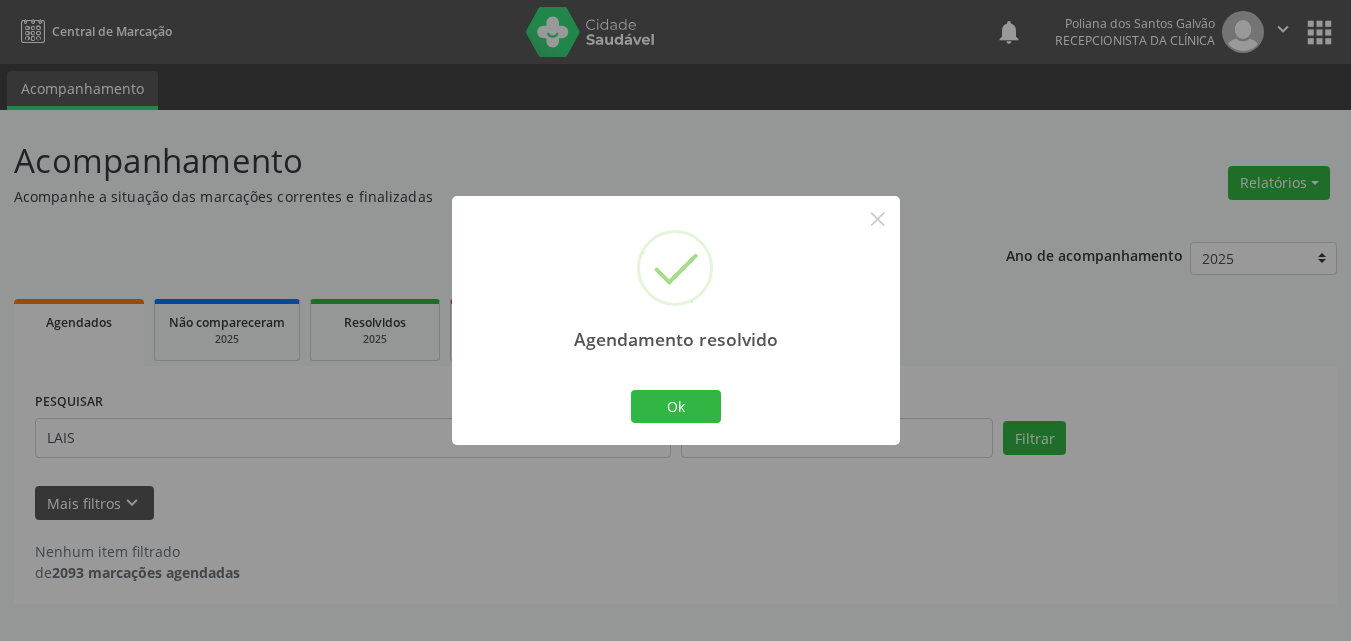 scroll, scrollTop: 0, scrollLeft: 0, axis: both 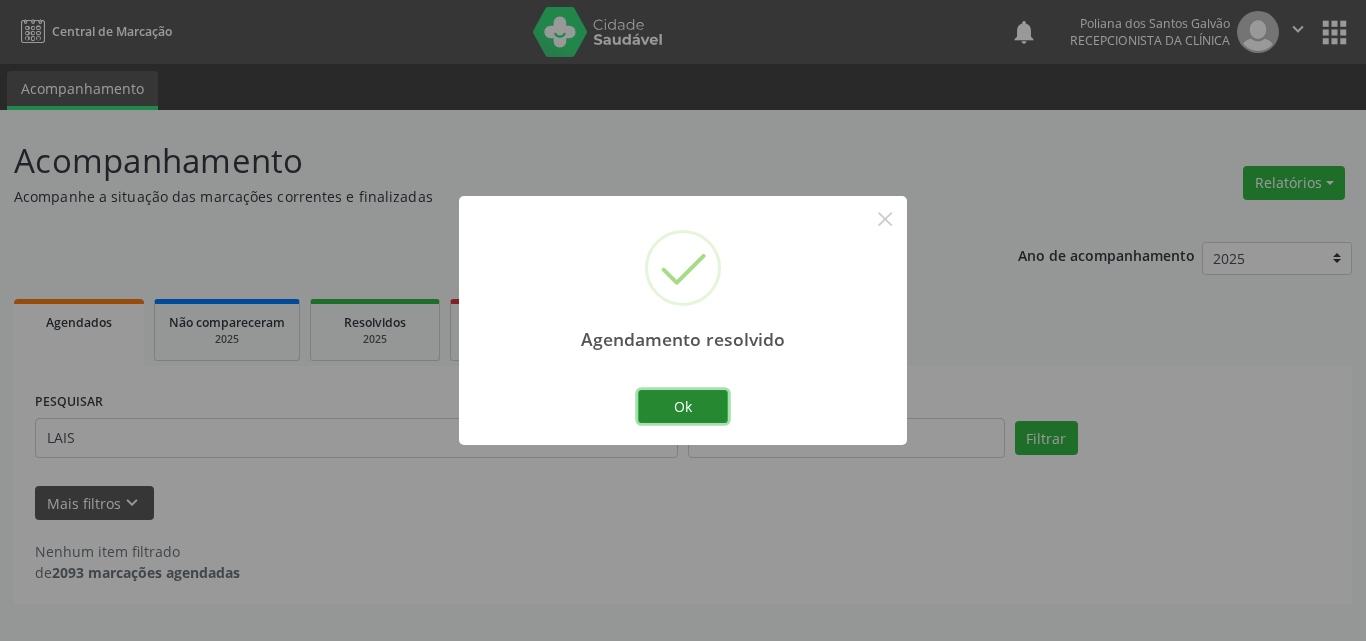 click on "Ok" at bounding box center (683, 407) 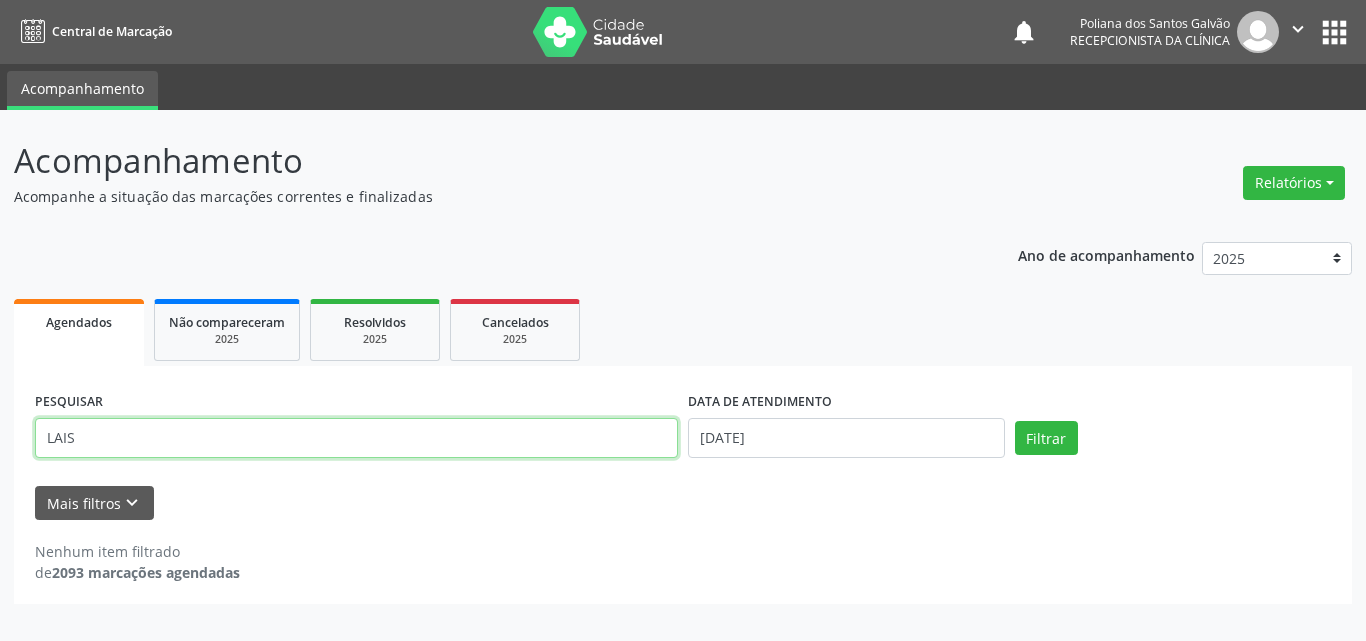 drag, startPoint x: 250, startPoint y: 409, endPoint x: 0, endPoint y: 187, distance: 334.34116 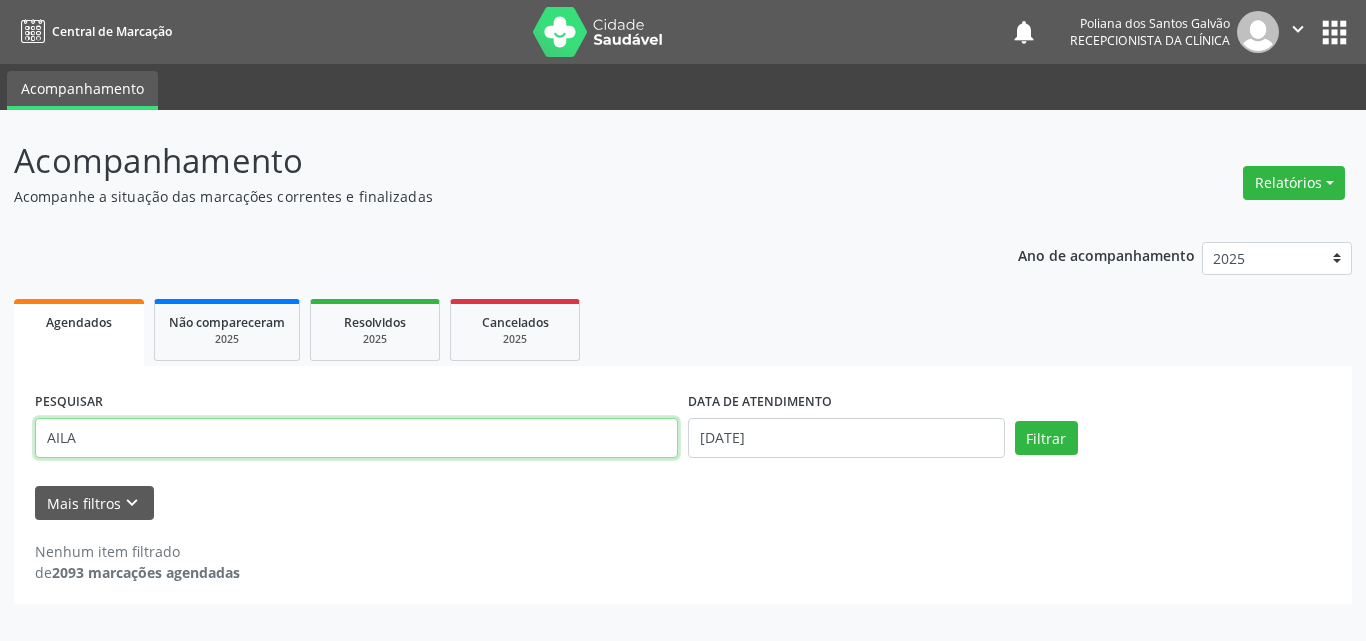 type on "AILA" 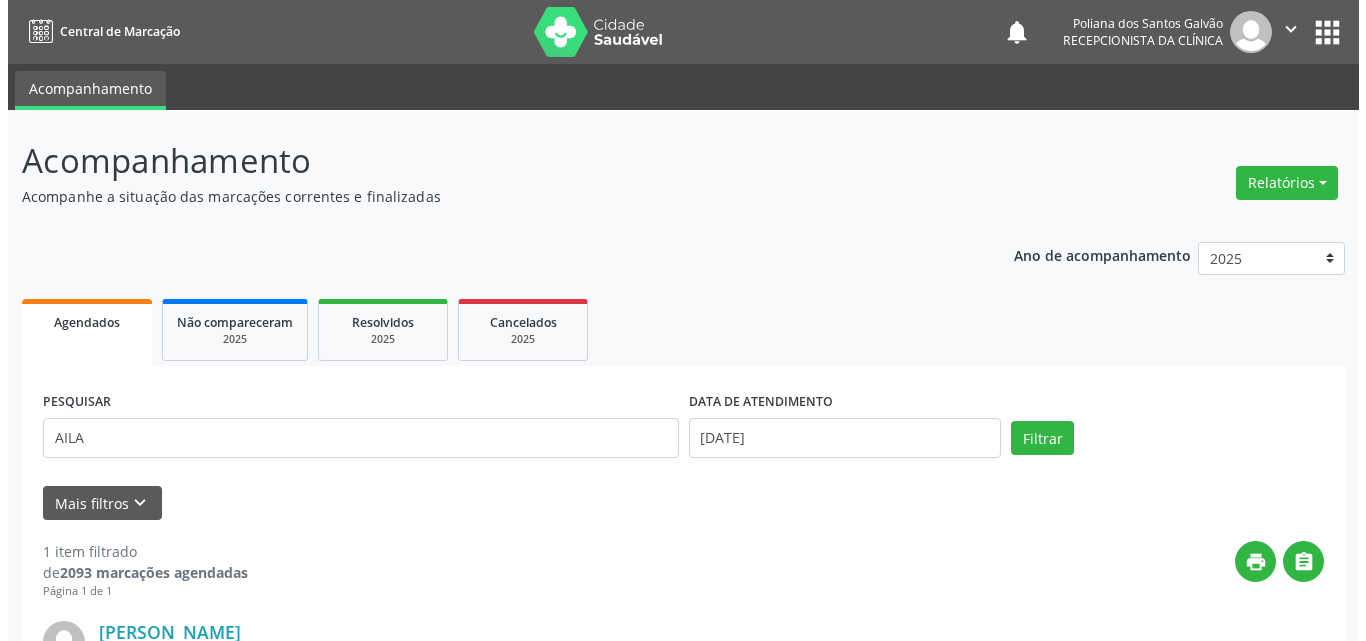 scroll, scrollTop: 264, scrollLeft: 0, axis: vertical 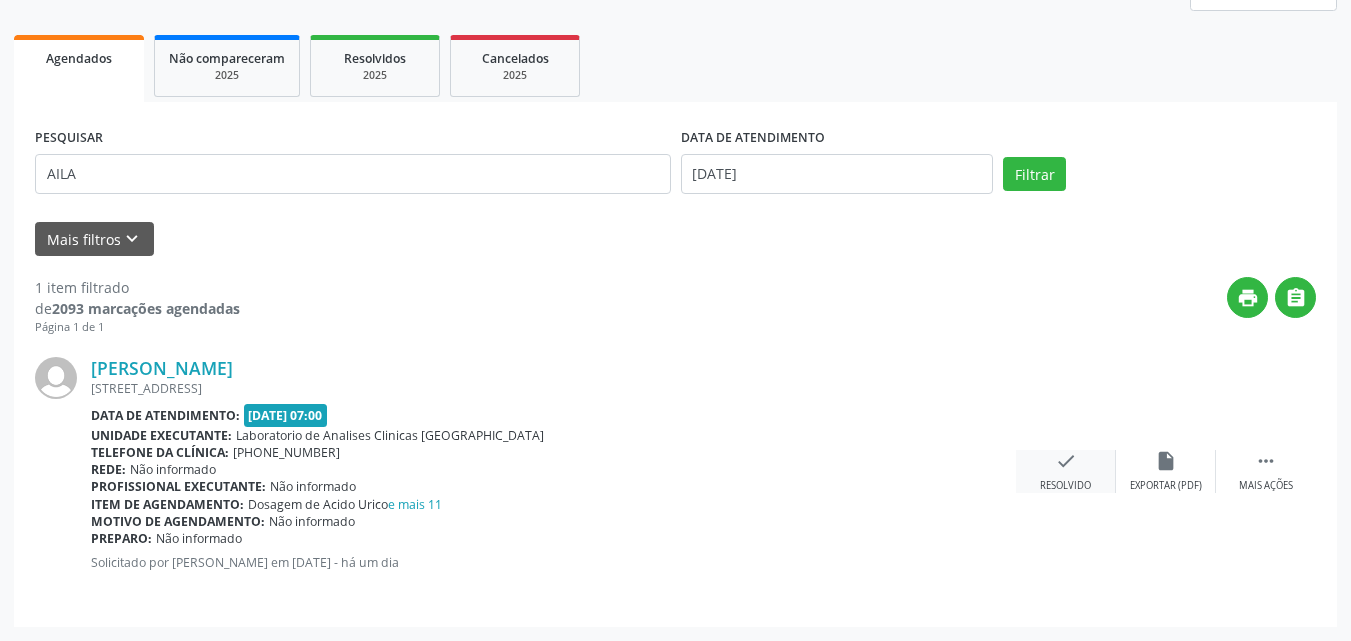 click on "Resolvido" at bounding box center (1065, 486) 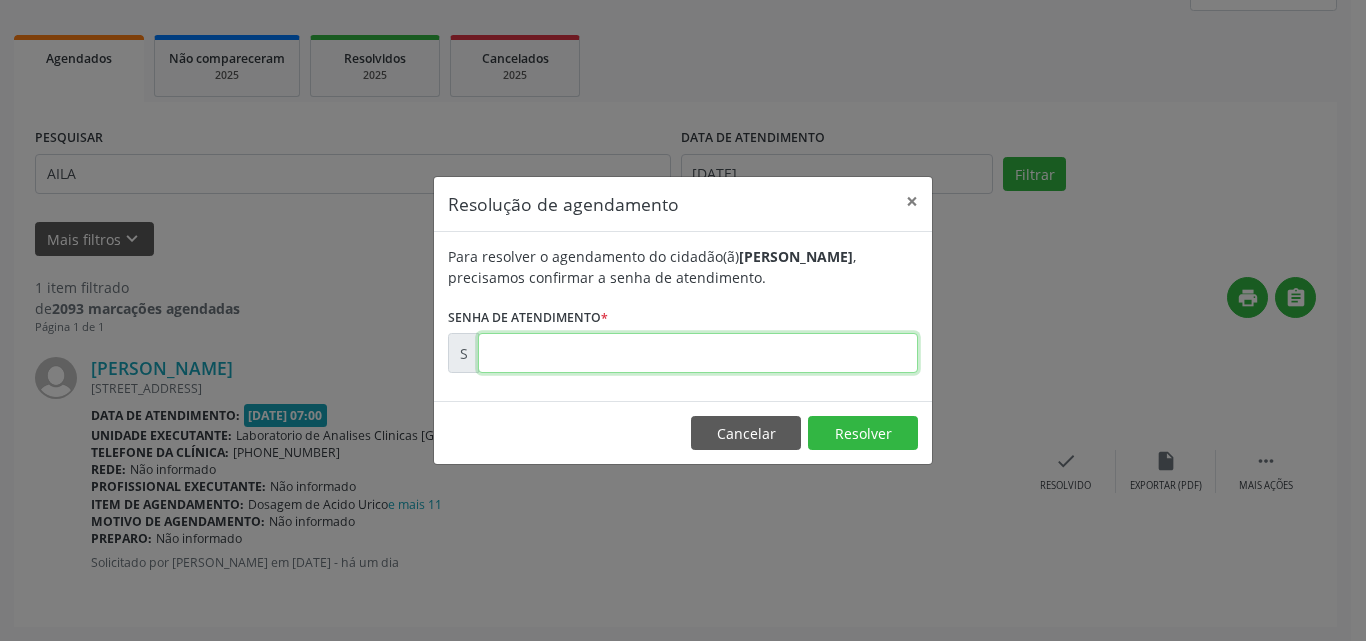 click at bounding box center (698, 353) 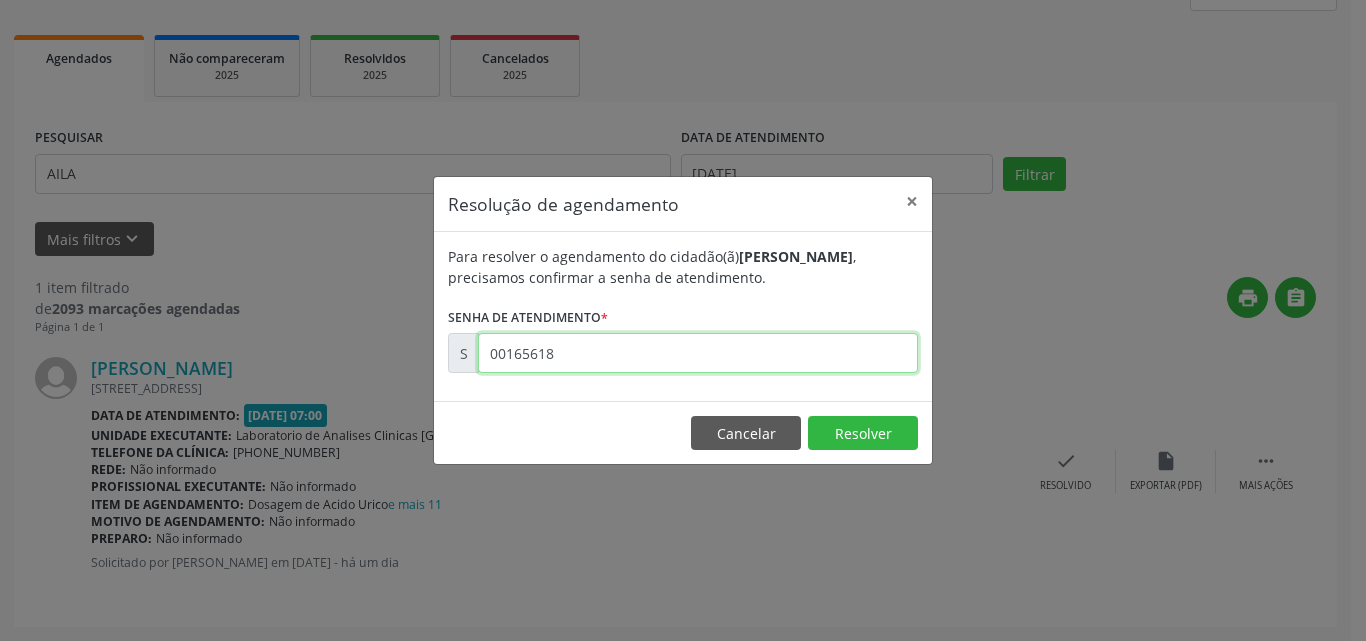 type on "00165618" 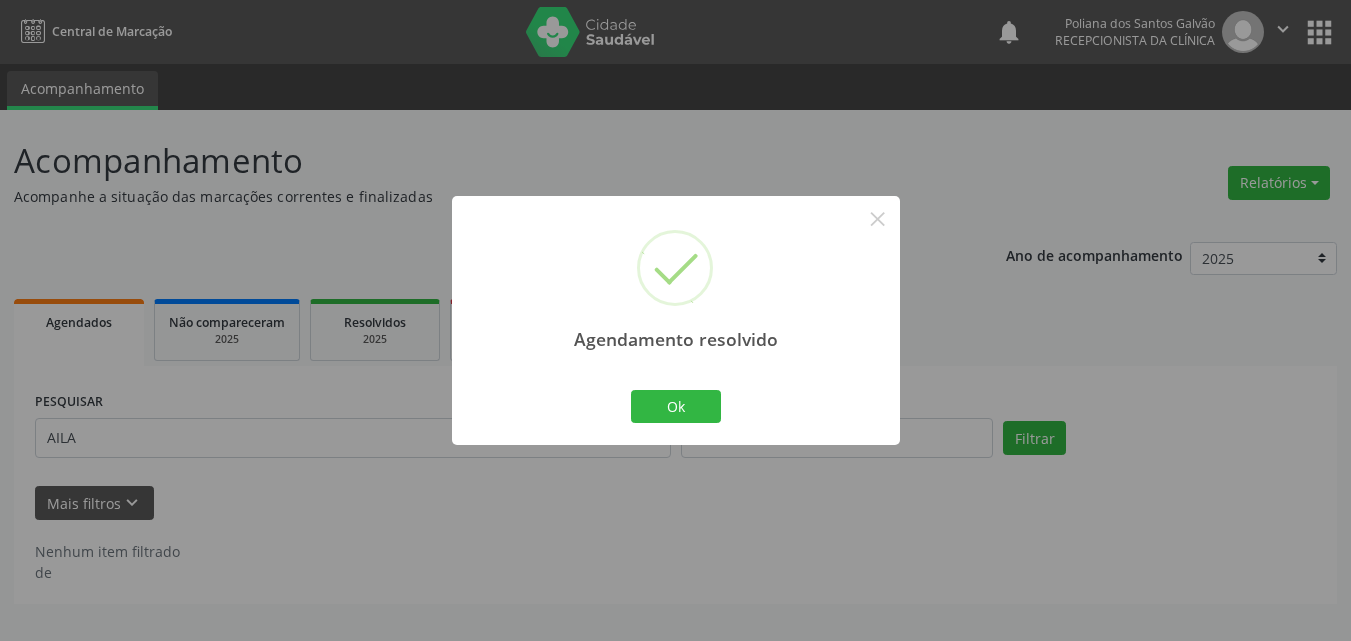 scroll, scrollTop: 0, scrollLeft: 0, axis: both 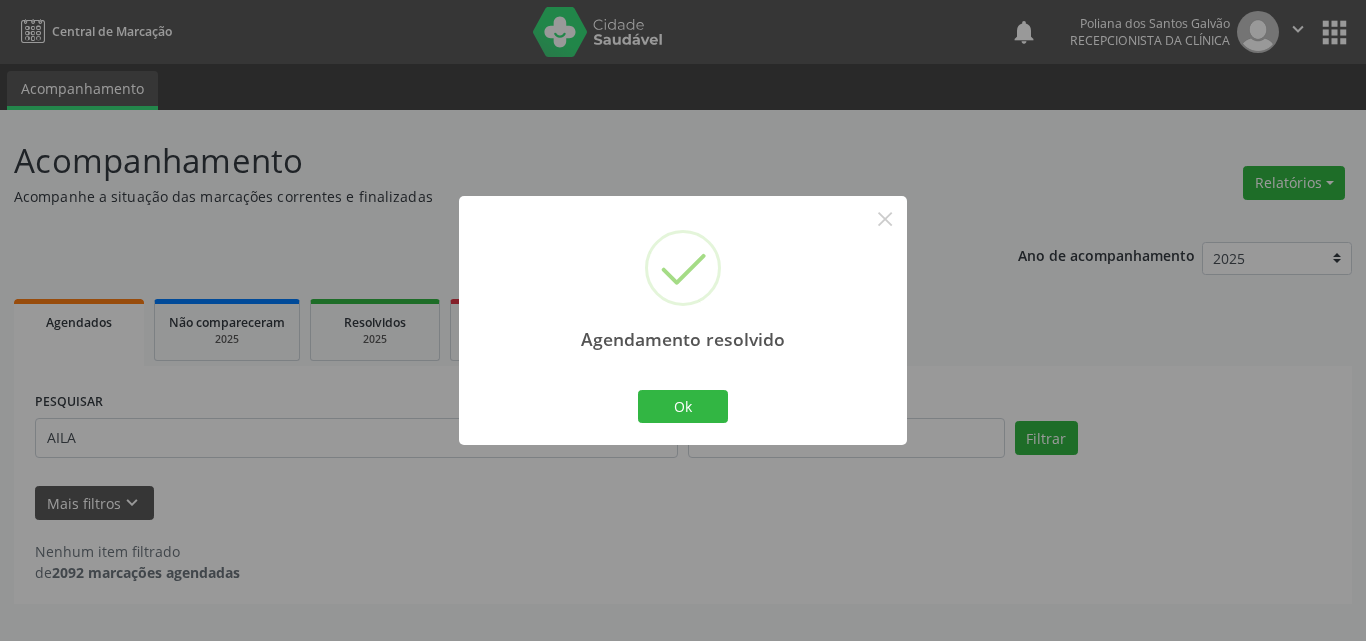 click on "Ok Cancel" at bounding box center [683, 406] 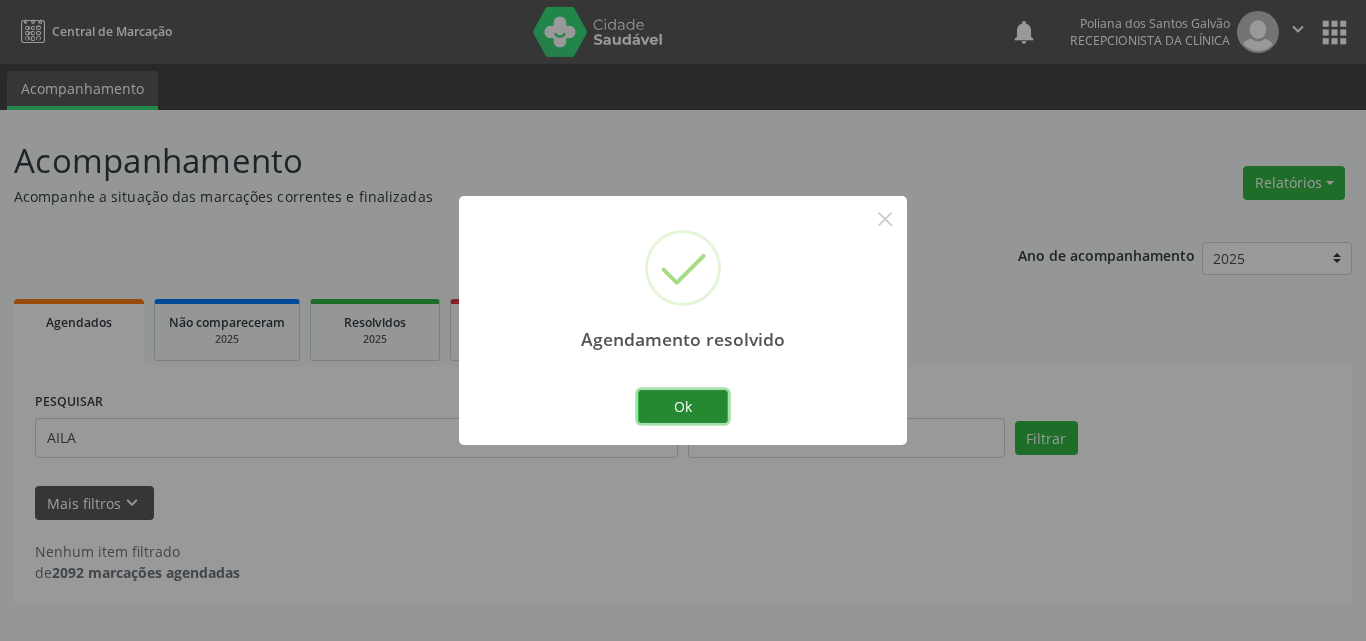 click on "Ok" at bounding box center [683, 407] 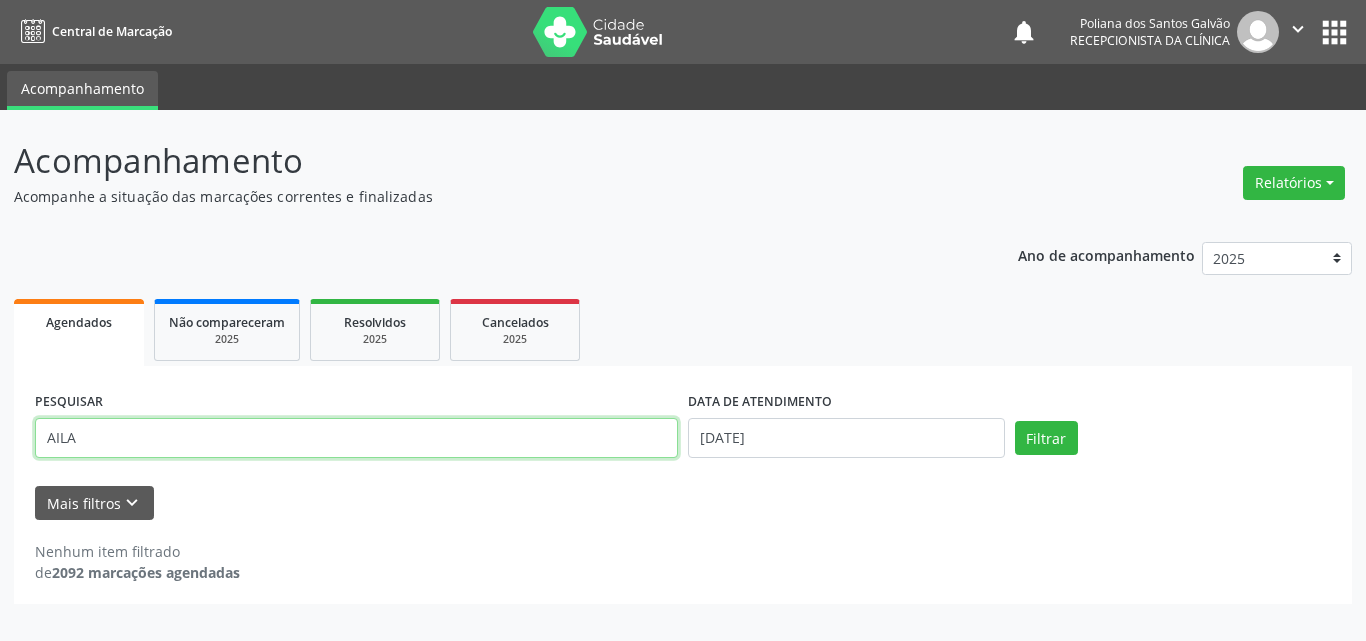 drag, startPoint x: 615, startPoint y: 430, endPoint x: 0, endPoint y: 145, distance: 677.8274 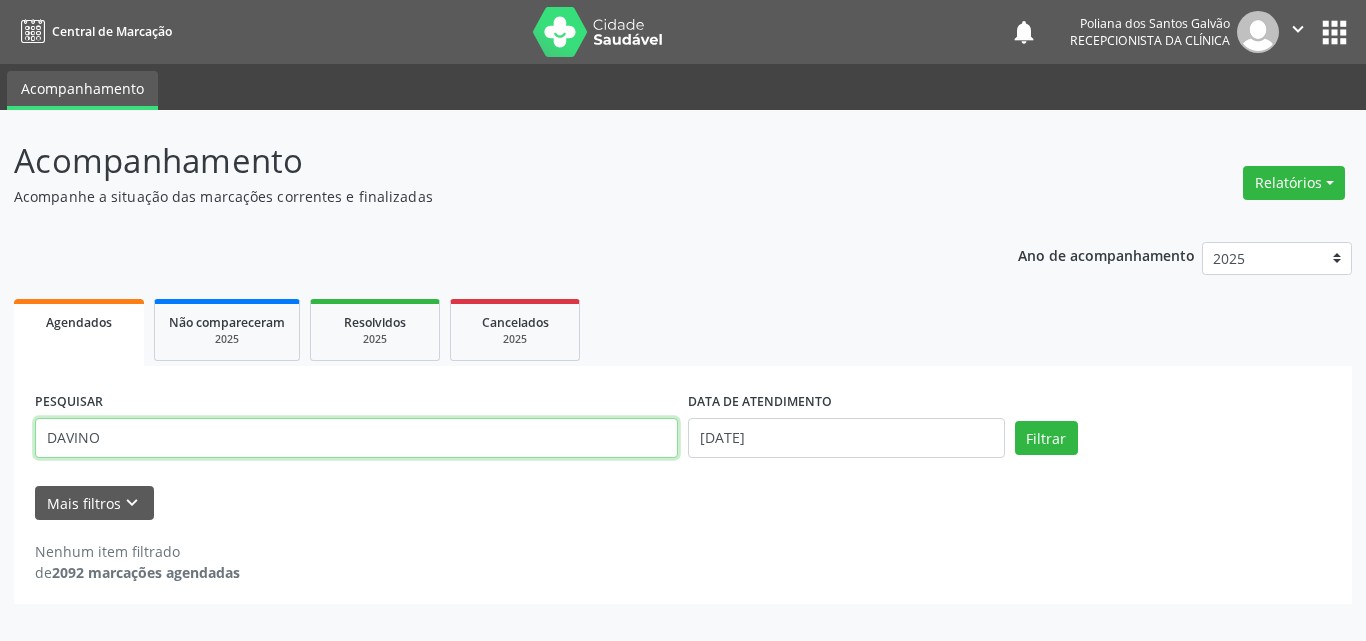 type on "DAVINO" 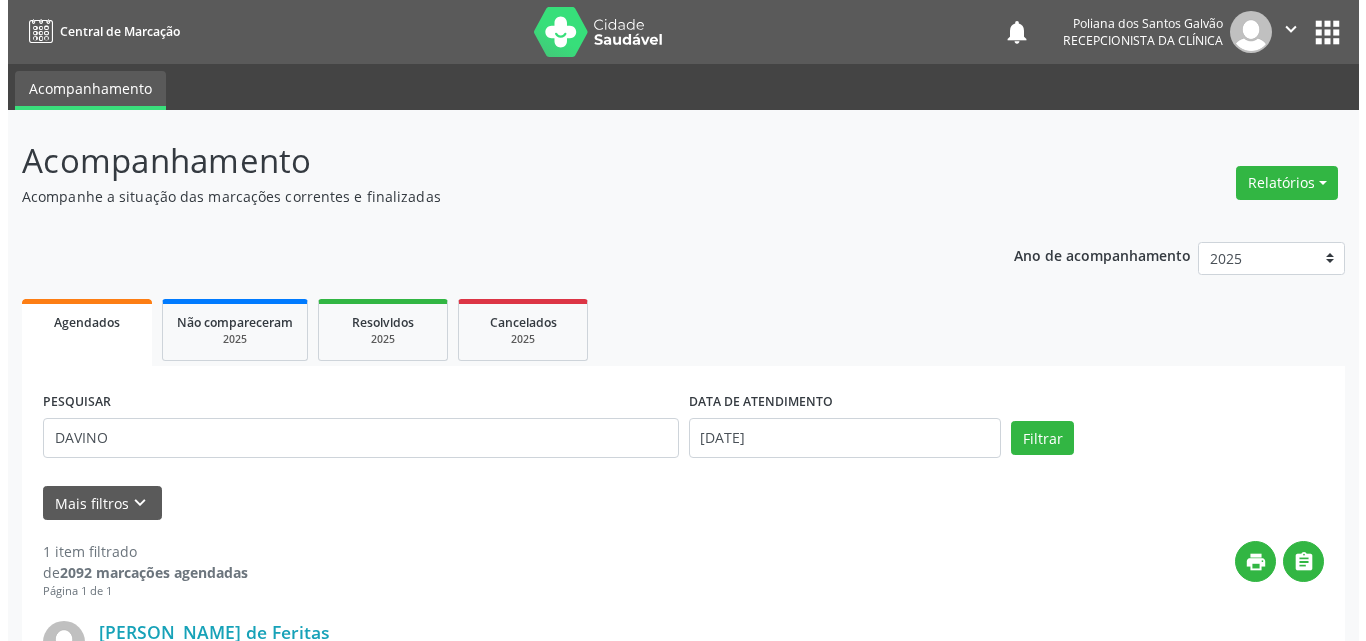 scroll, scrollTop: 264, scrollLeft: 0, axis: vertical 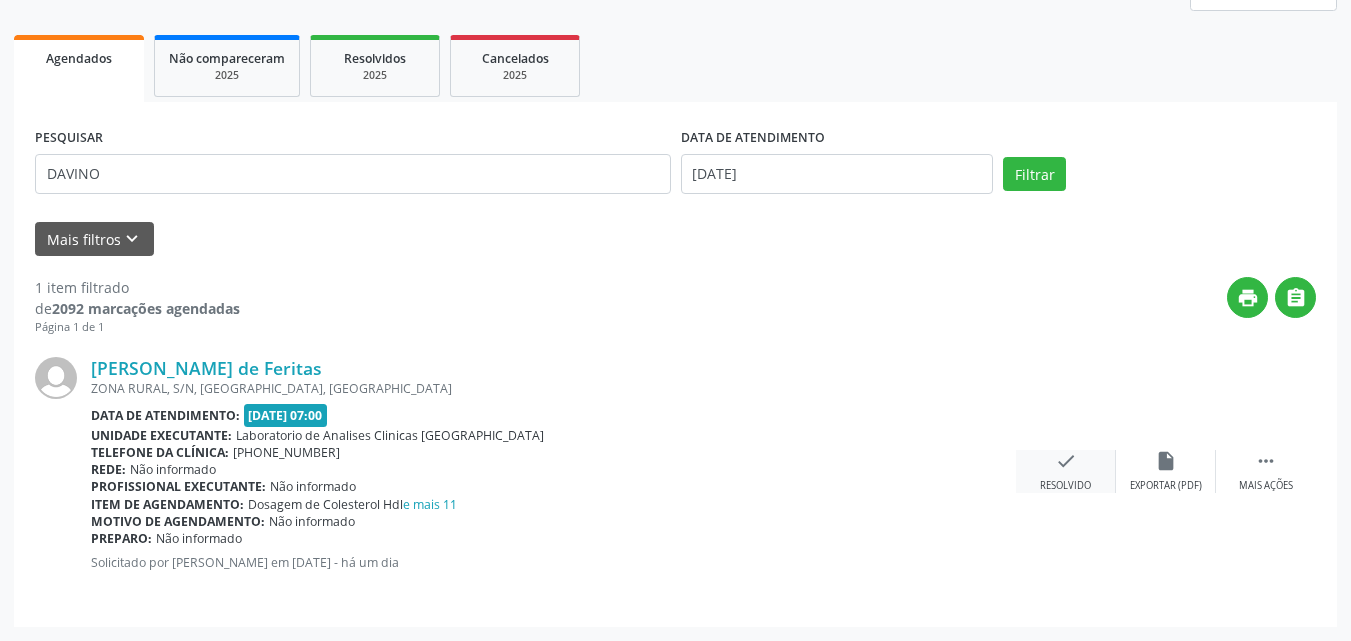 click on "check
Resolvido" at bounding box center (1066, 471) 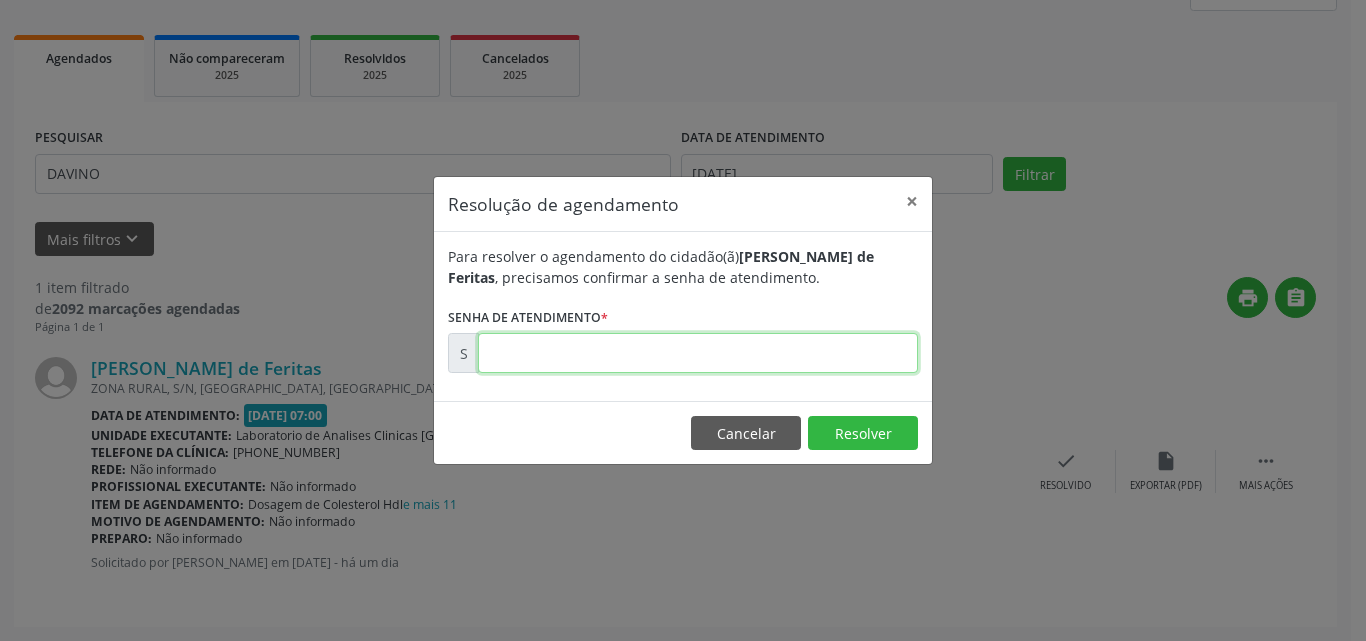click at bounding box center [698, 353] 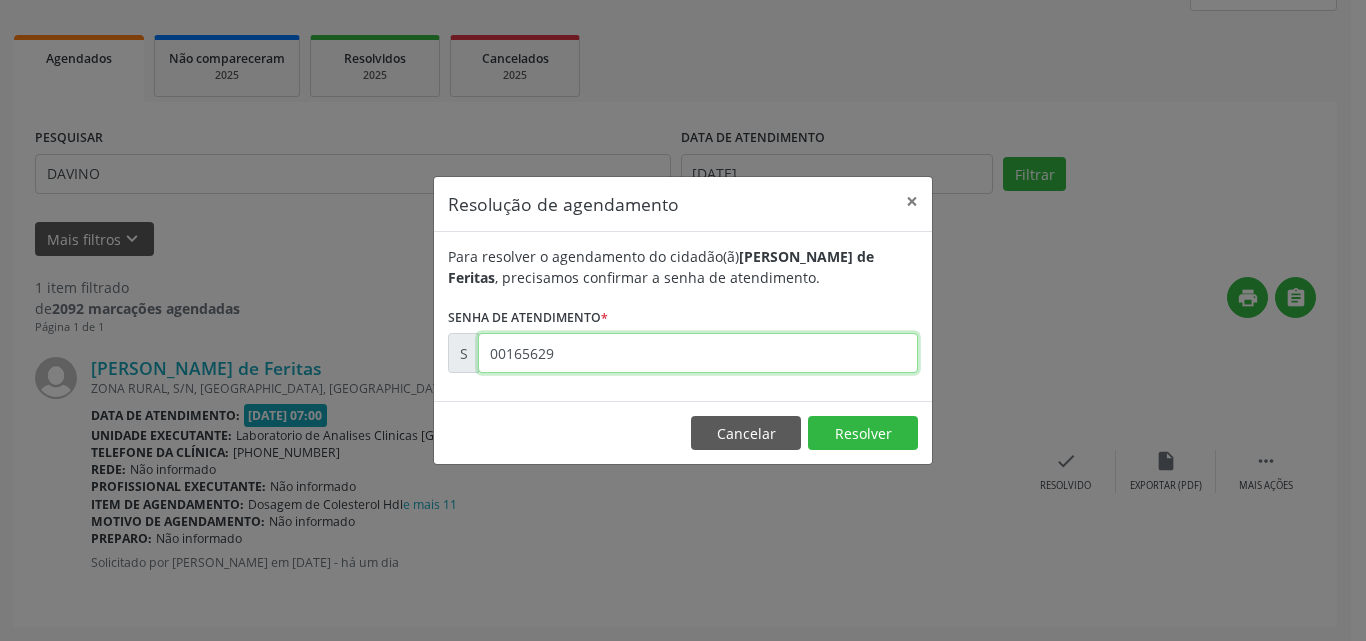 type on "00165629" 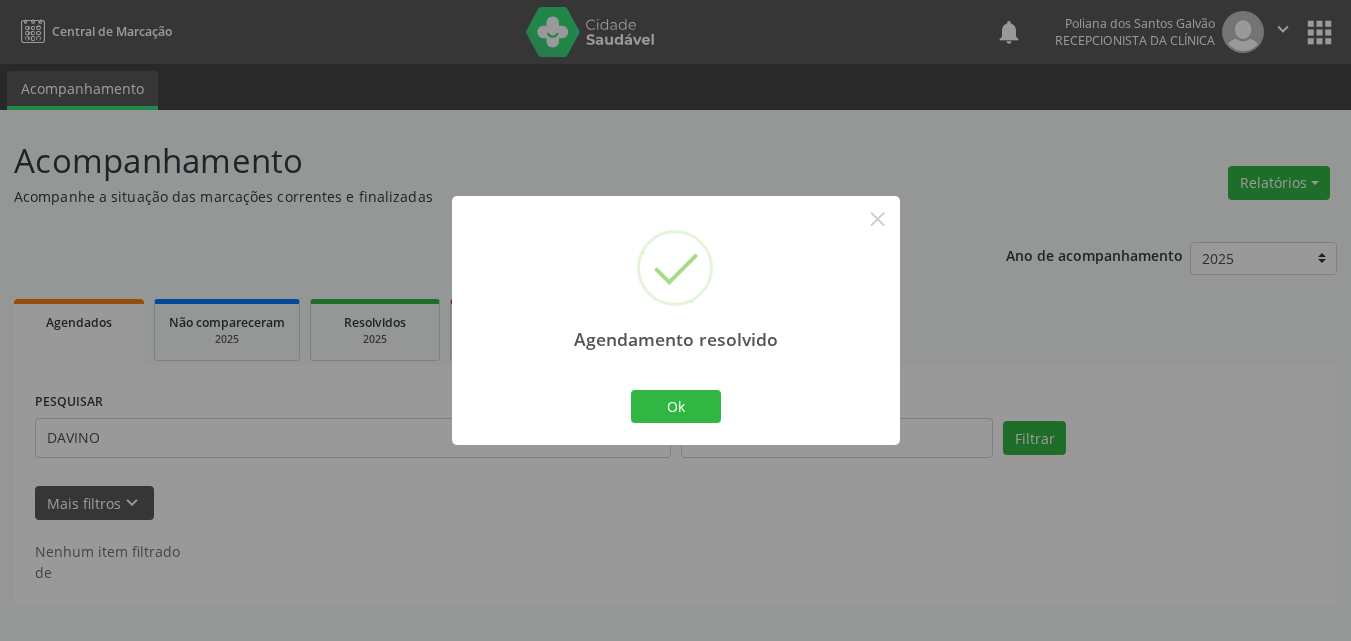 scroll, scrollTop: 0, scrollLeft: 0, axis: both 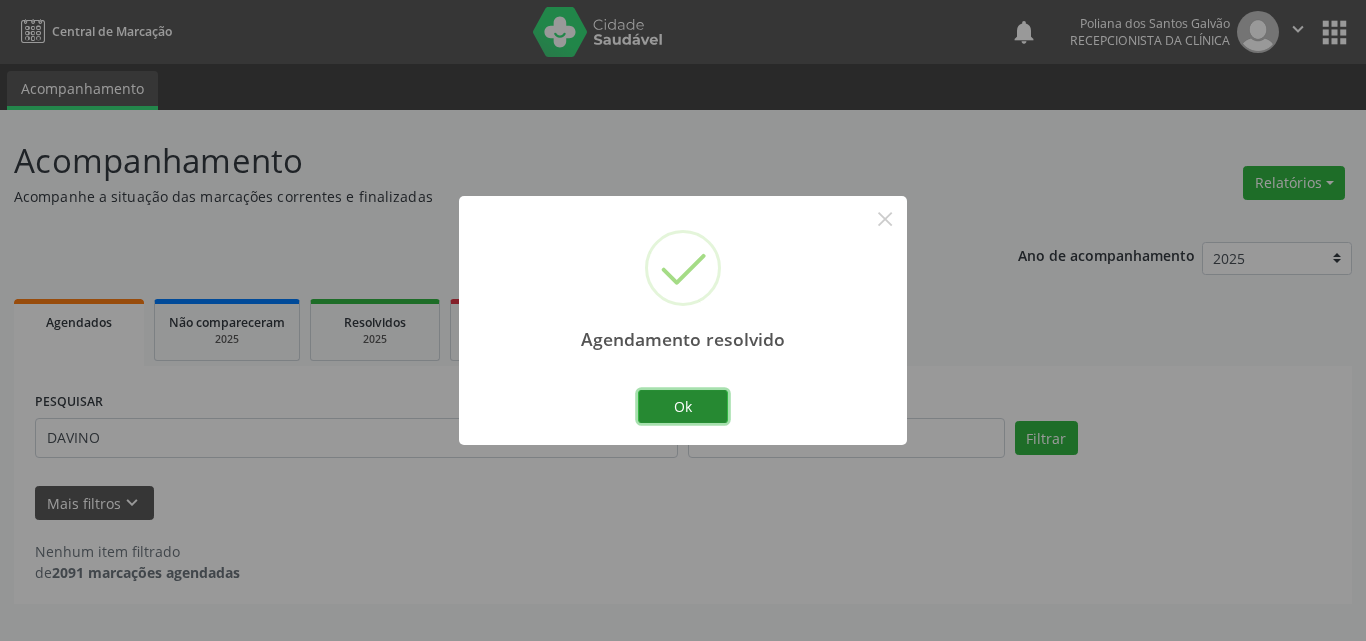 click on "Ok" at bounding box center (683, 407) 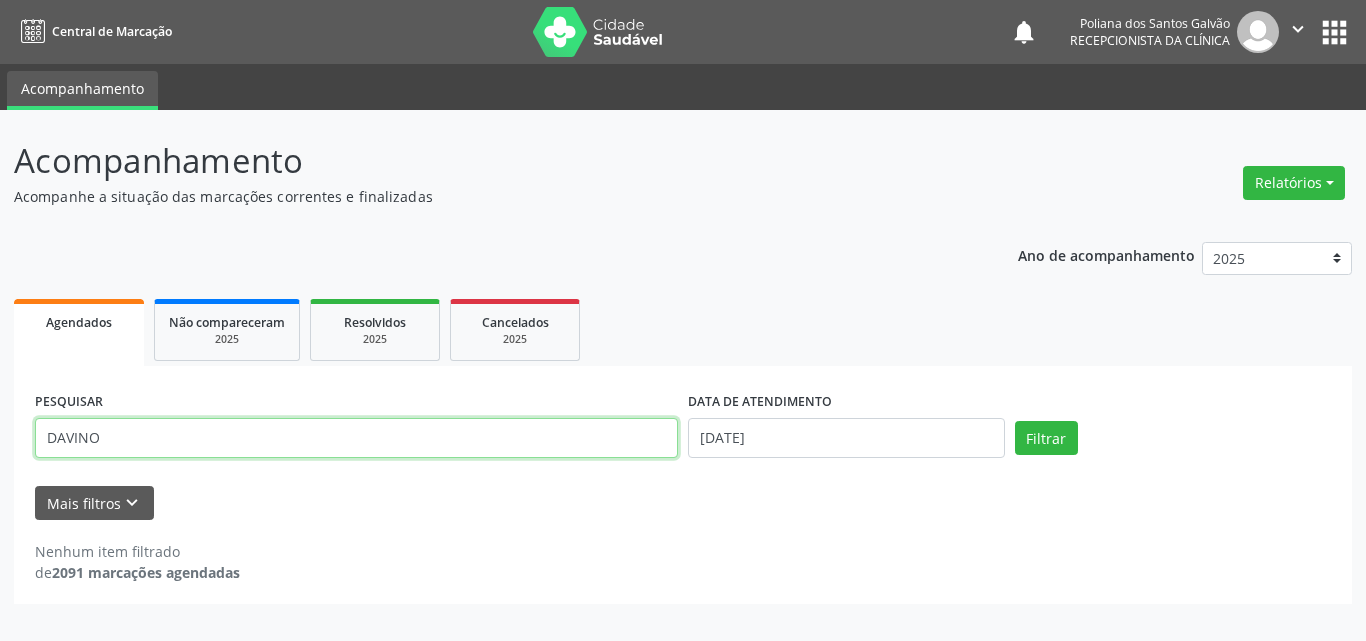 drag, startPoint x: 596, startPoint y: 443, endPoint x: 0, endPoint y: 286, distance: 616.3319 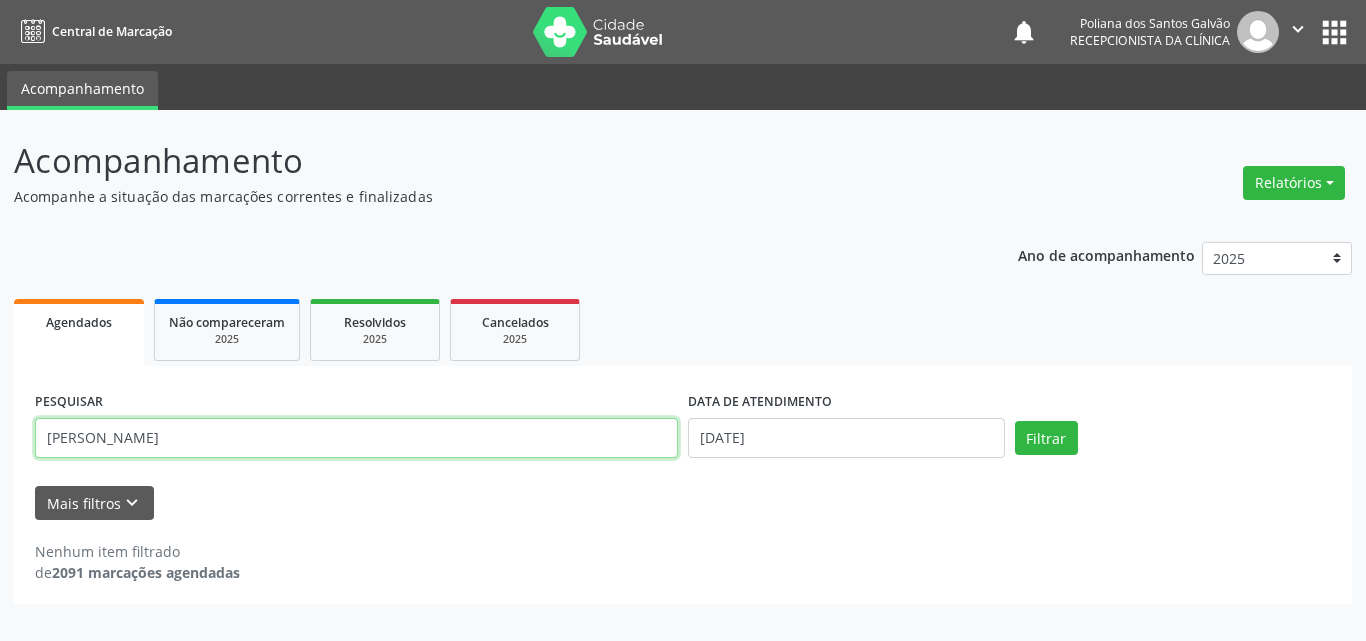 type on "[PERSON_NAME]" 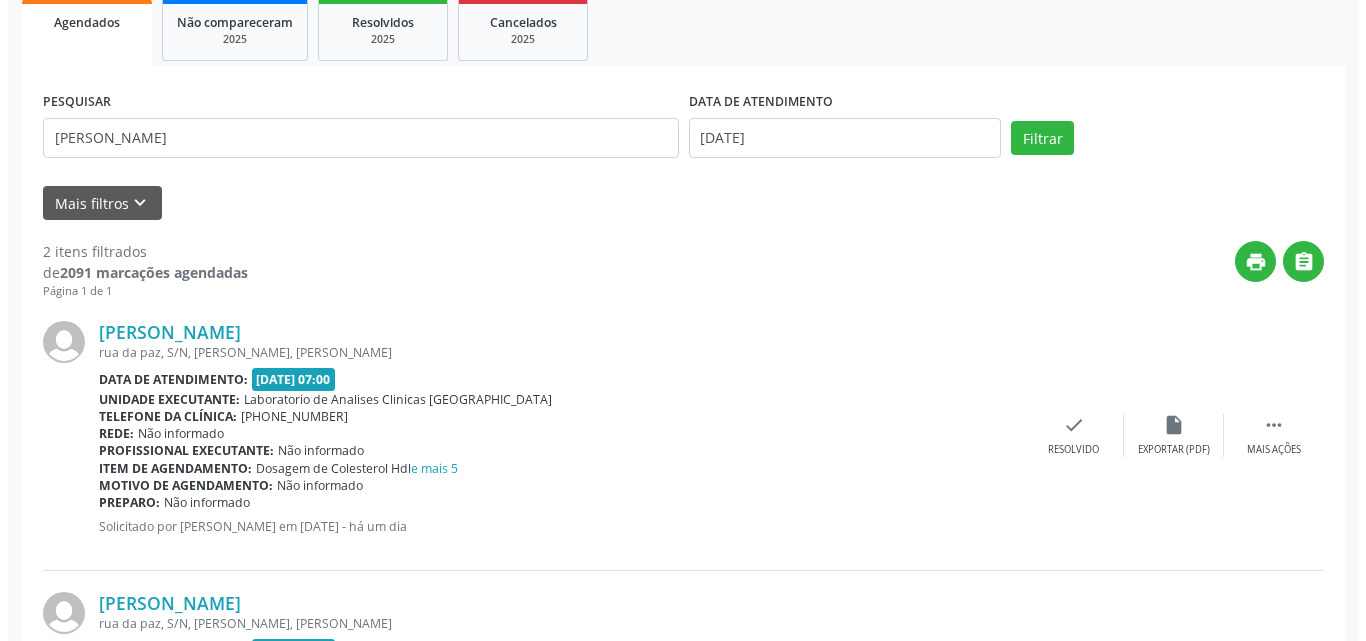 scroll, scrollTop: 500, scrollLeft: 0, axis: vertical 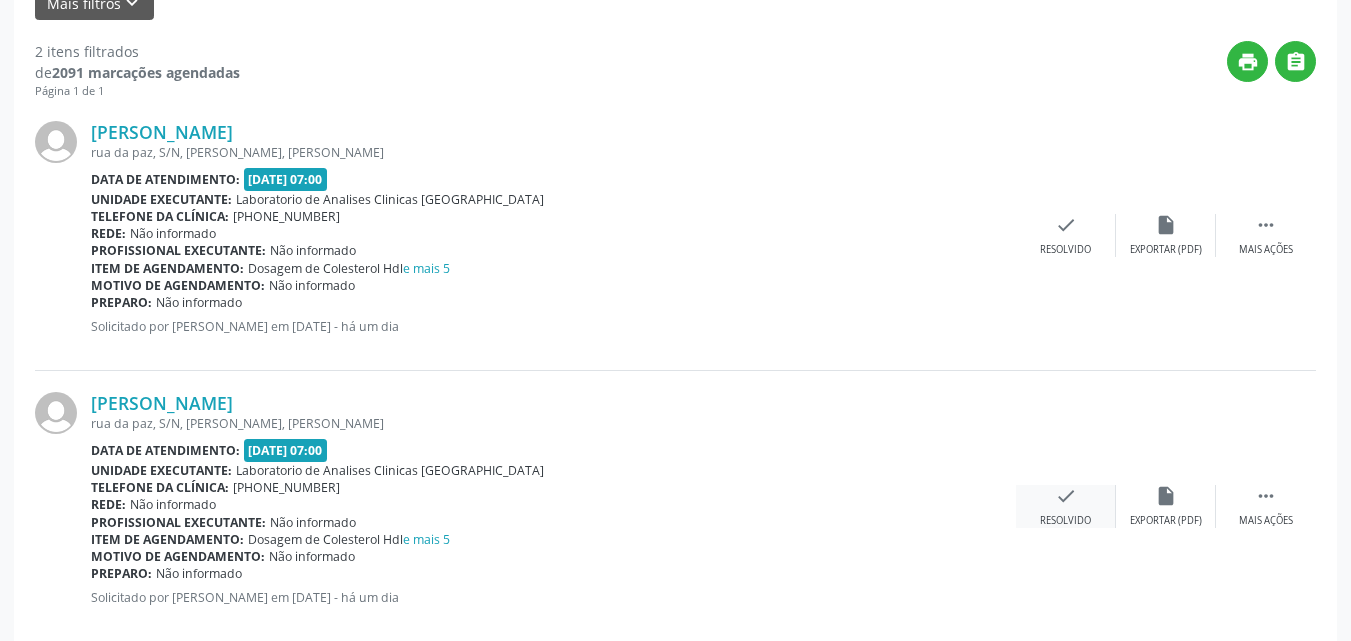 click on "check" at bounding box center (1066, 496) 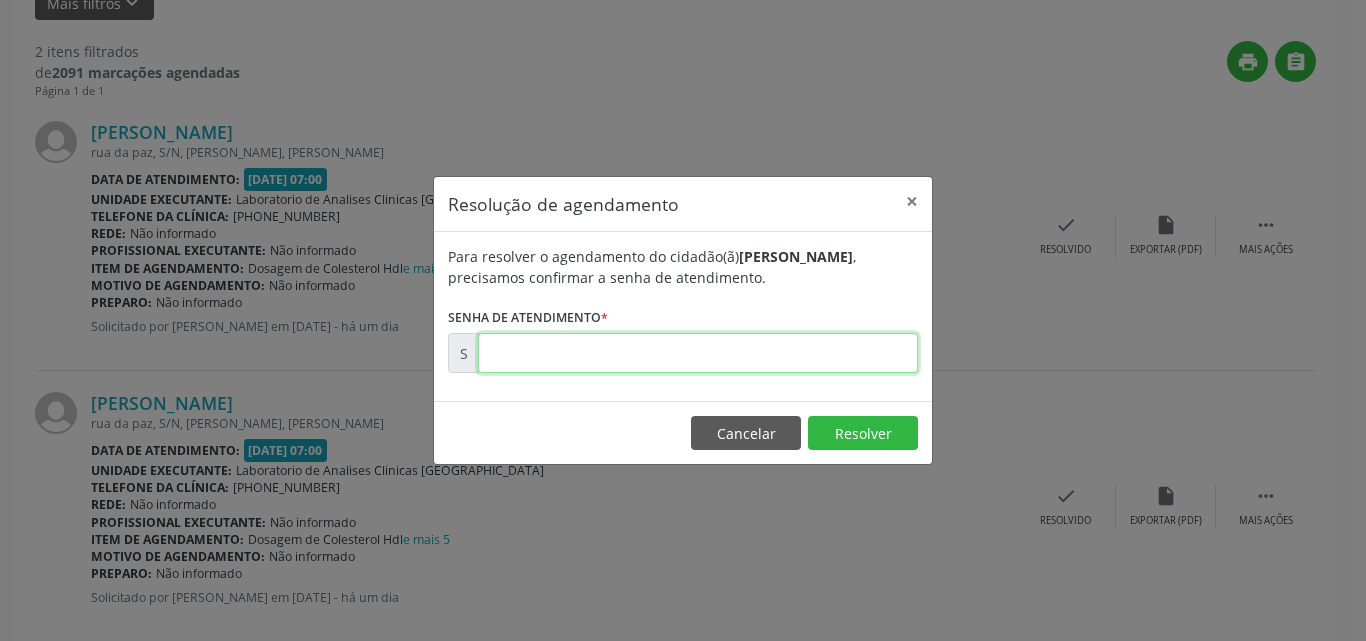 click at bounding box center (698, 353) 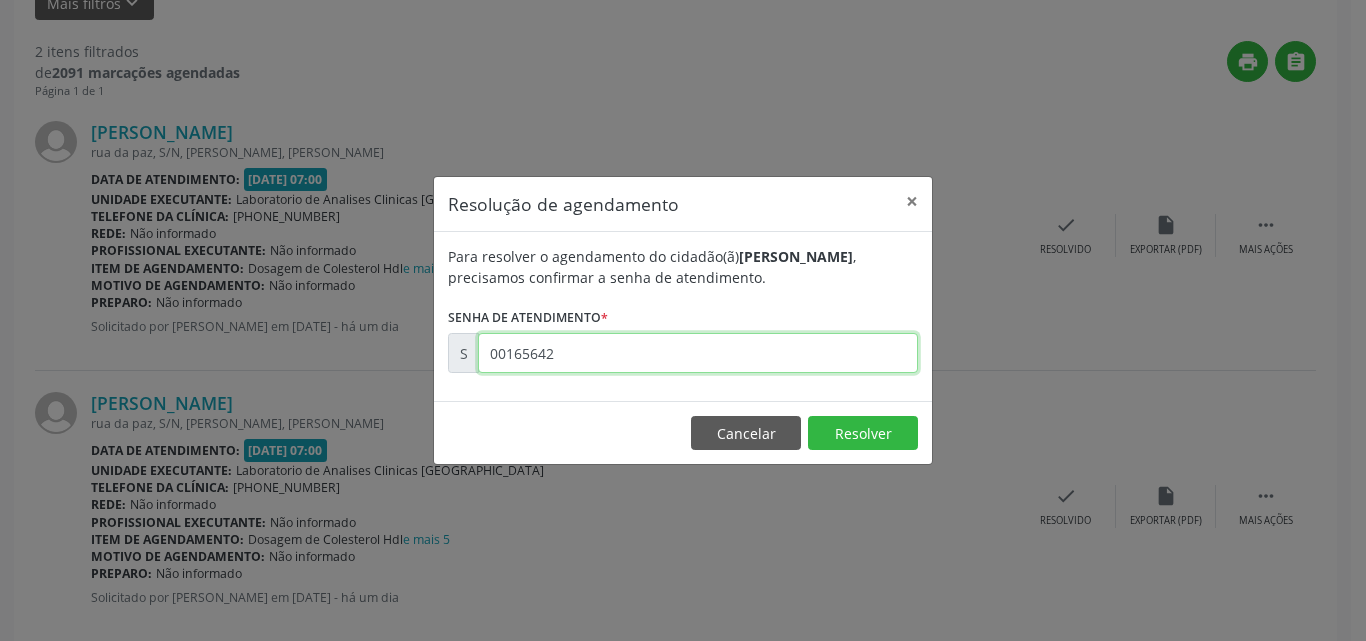 type on "00165642" 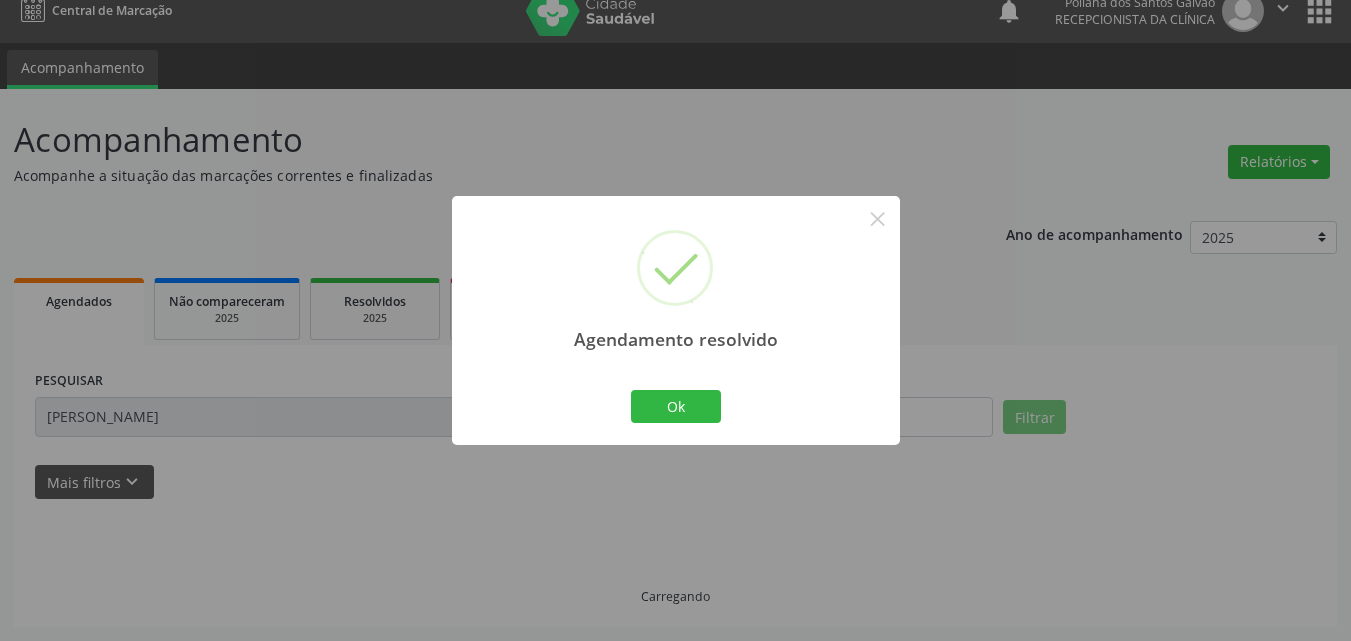 scroll, scrollTop: 264, scrollLeft: 0, axis: vertical 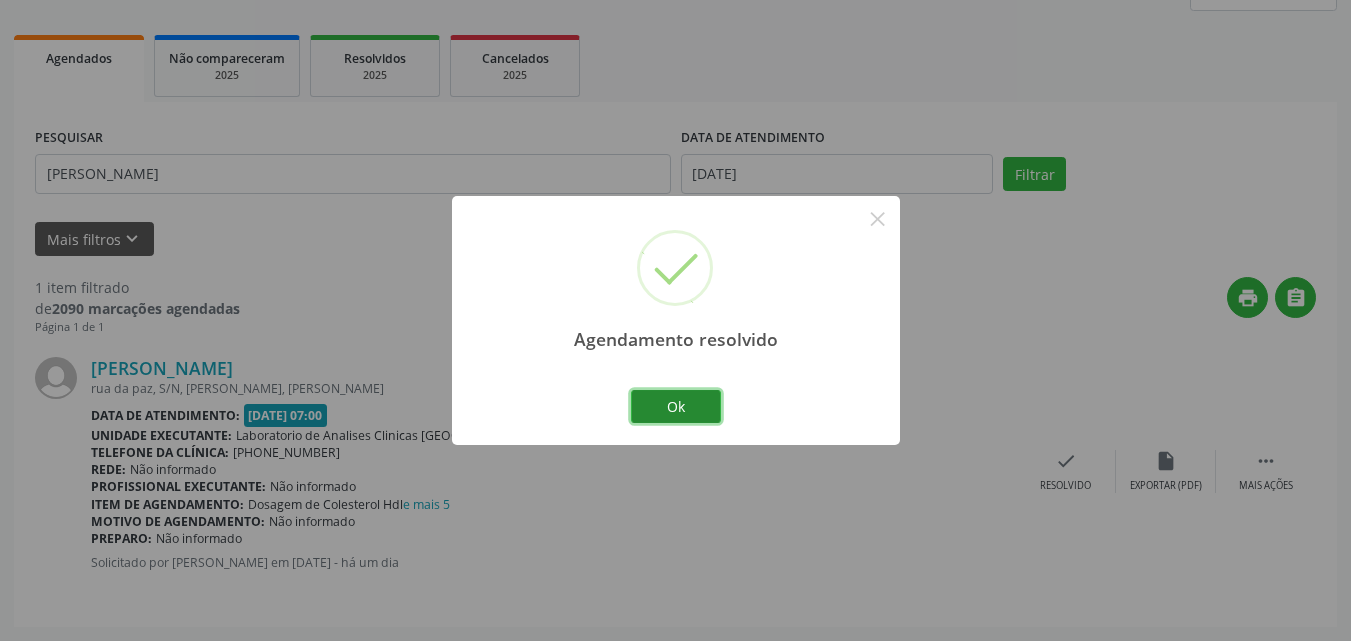 click on "Ok" at bounding box center [676, 407] 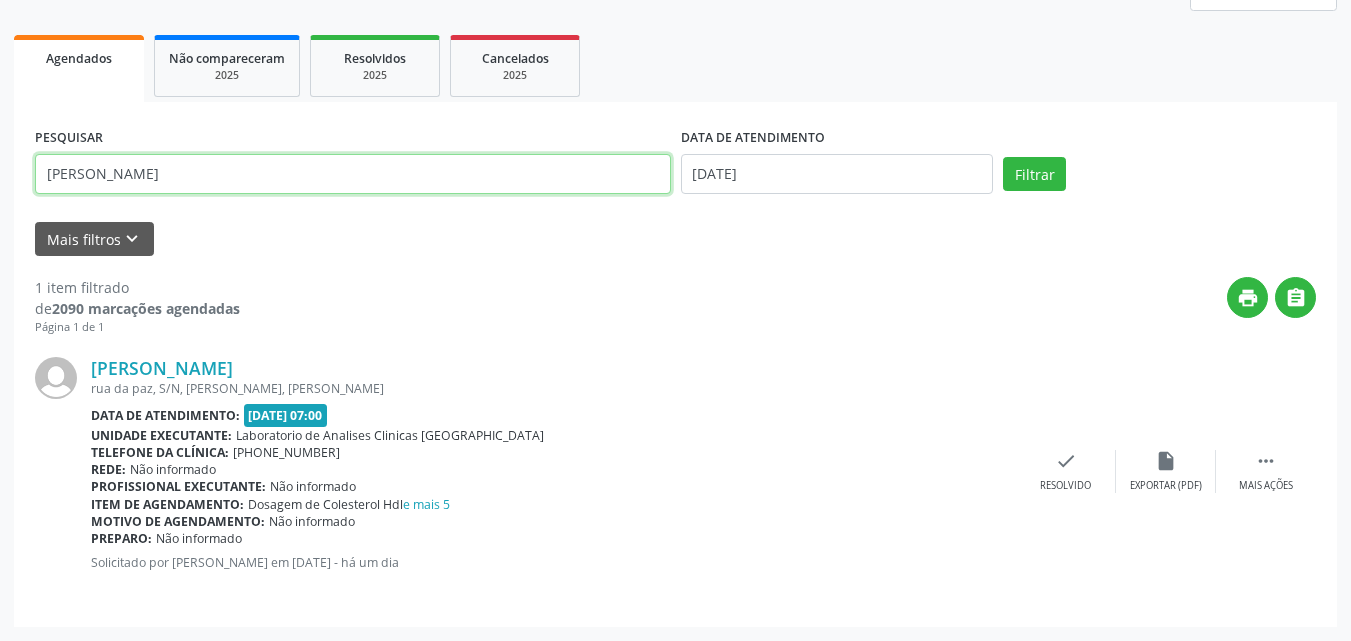 drag, startPoint x: 182, startPoint y: 140, endPoint x: 0, endPoint y: 12, distance: 222.50394 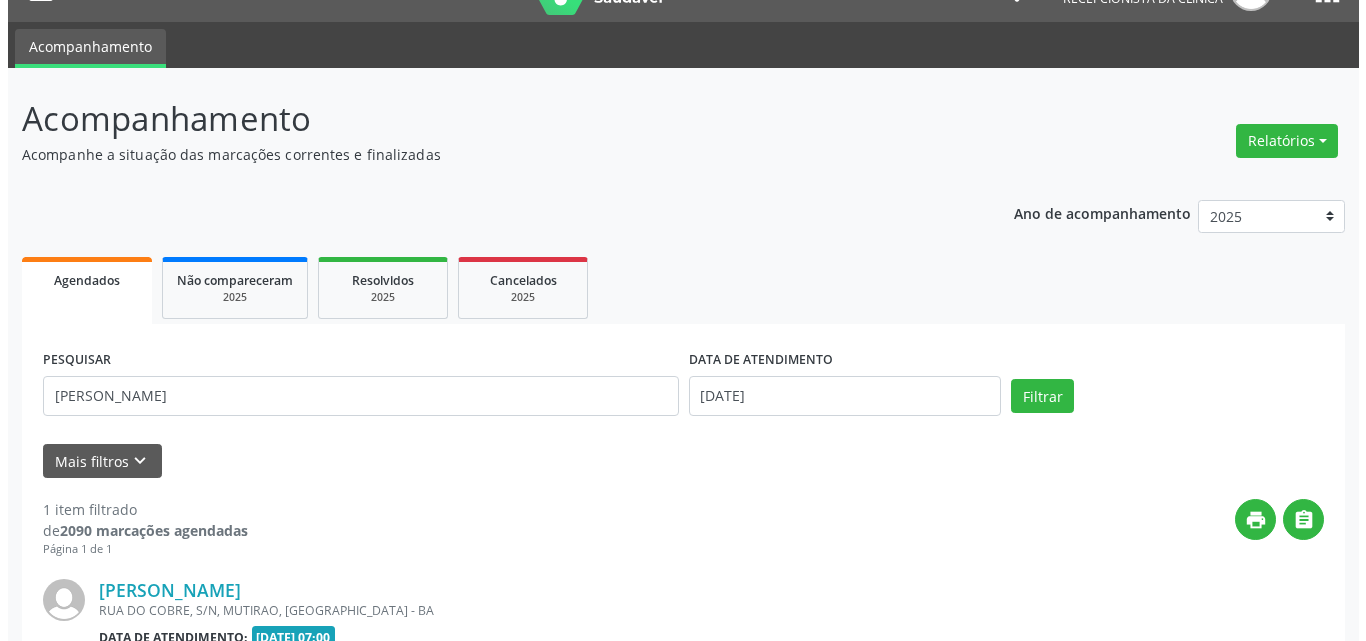 scroll, scrollTop: 264, scrollLeft: 0, axis: vertical 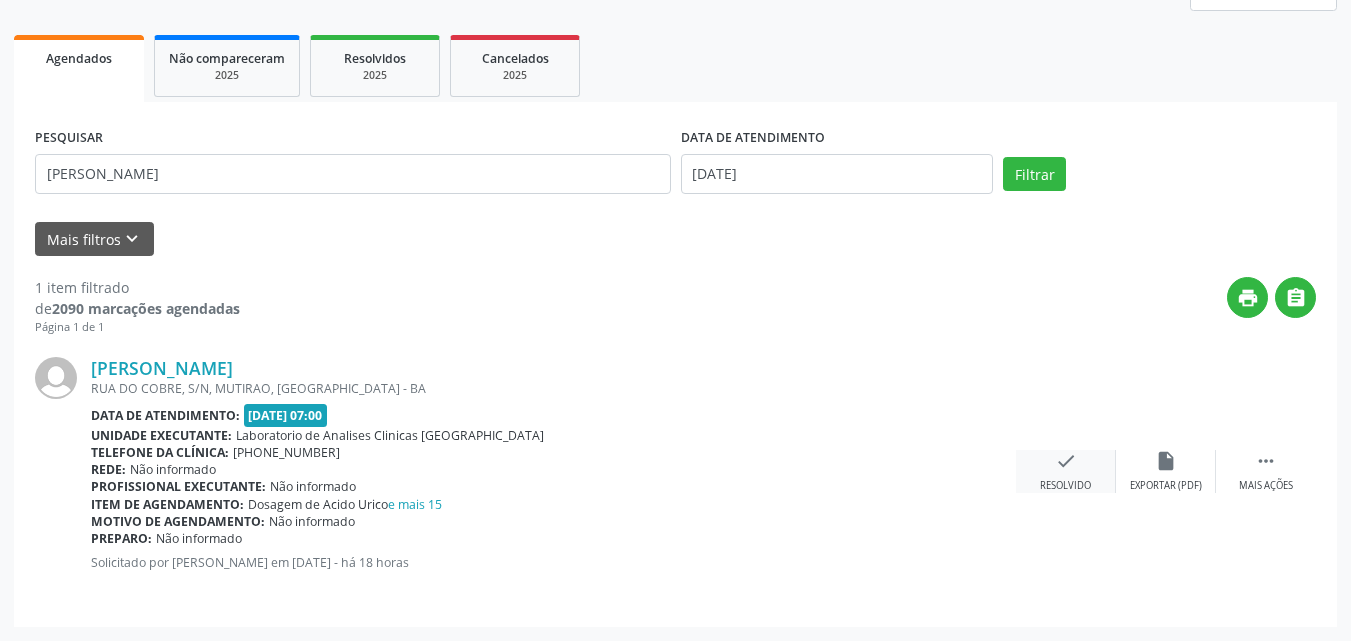 click on "check
Resolvido" at bounding box center [1066, 471] 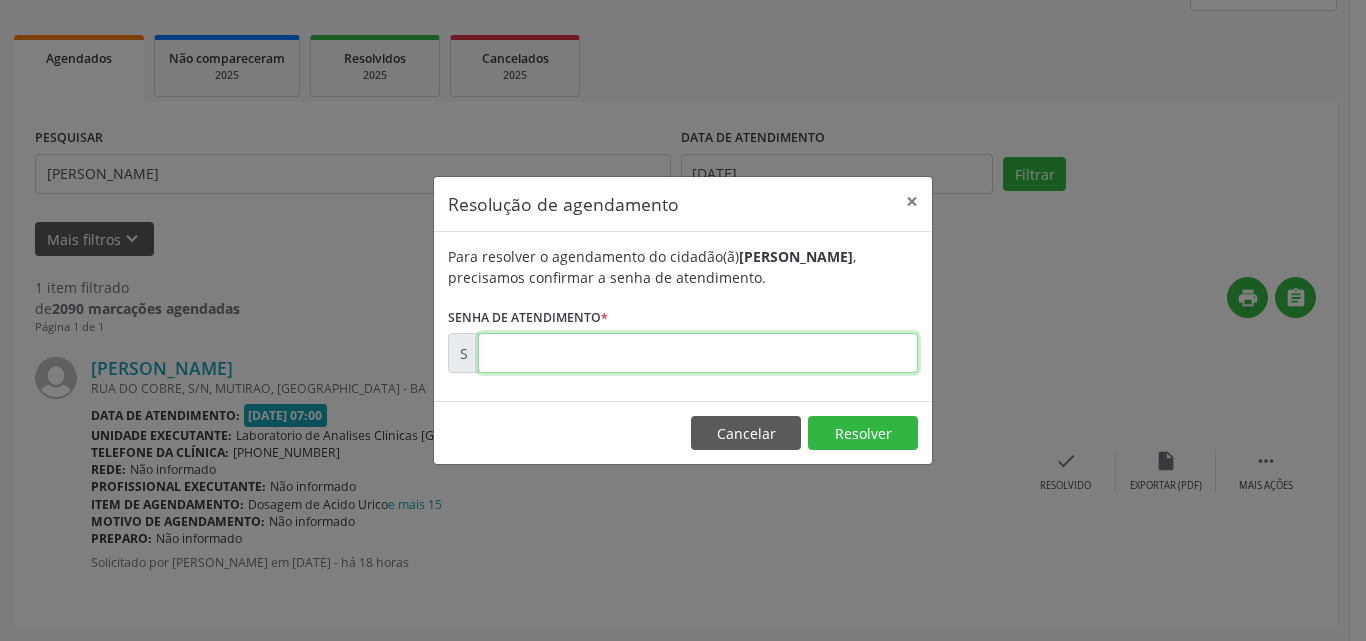 click at bounding box center [698, 353] 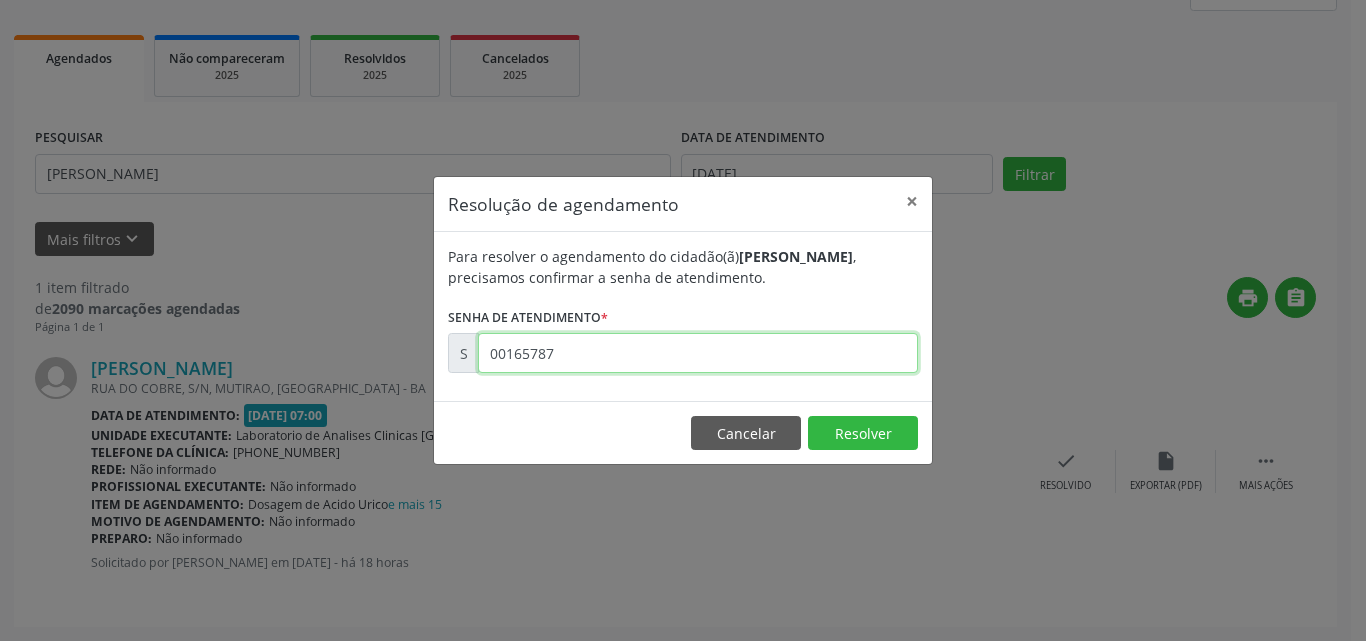 type on "00165787" 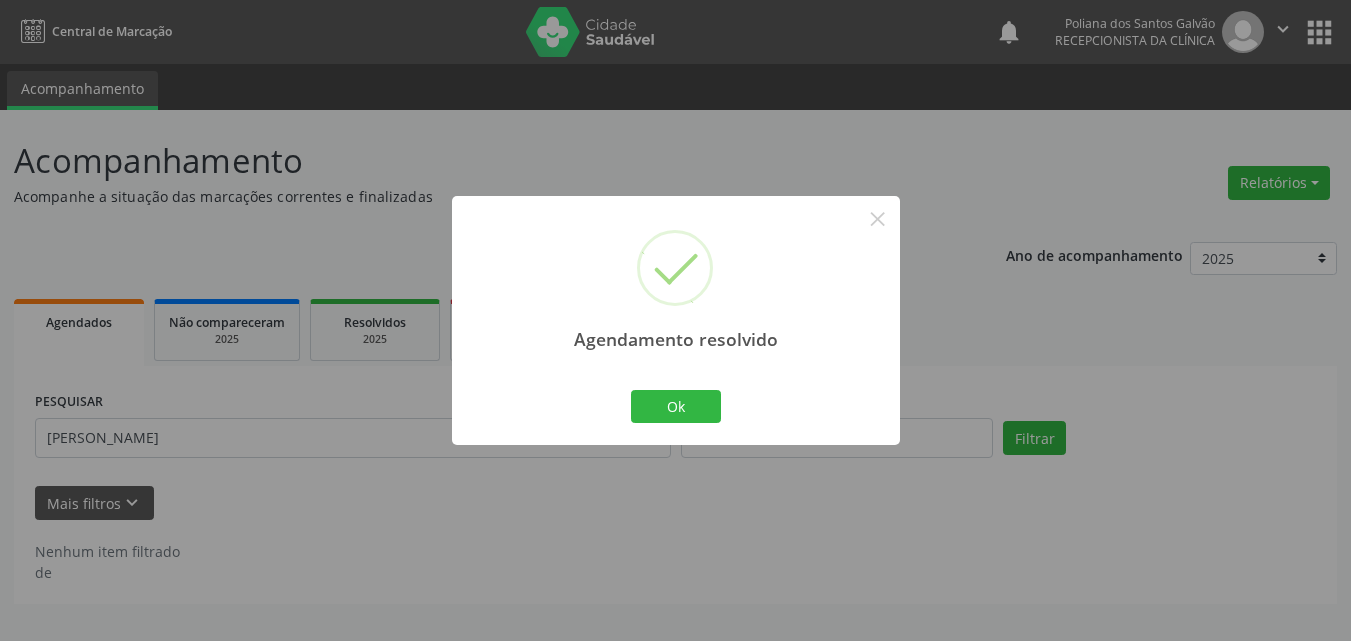 scroll, scrollTop: 0, scrollLeft: 0, axis: both 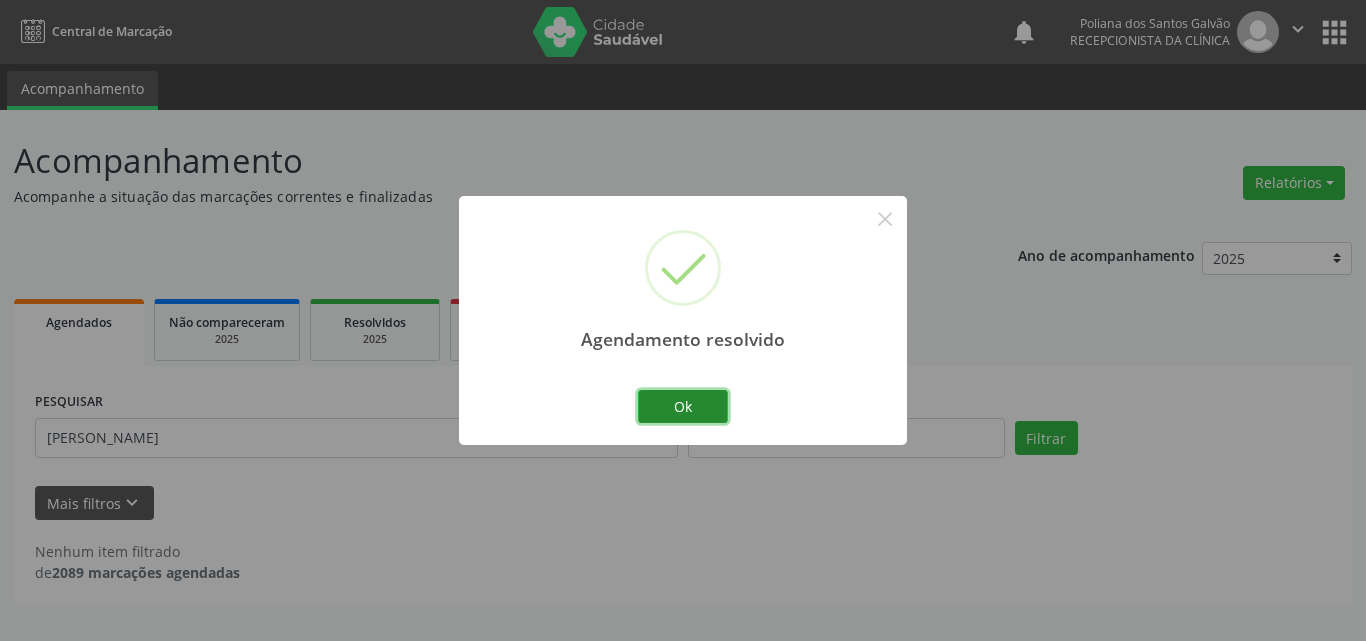 drag, startPoint x: 708, startPoint y: 408, endPoint x: 654, endPoint y: 424, distance: 56.32051 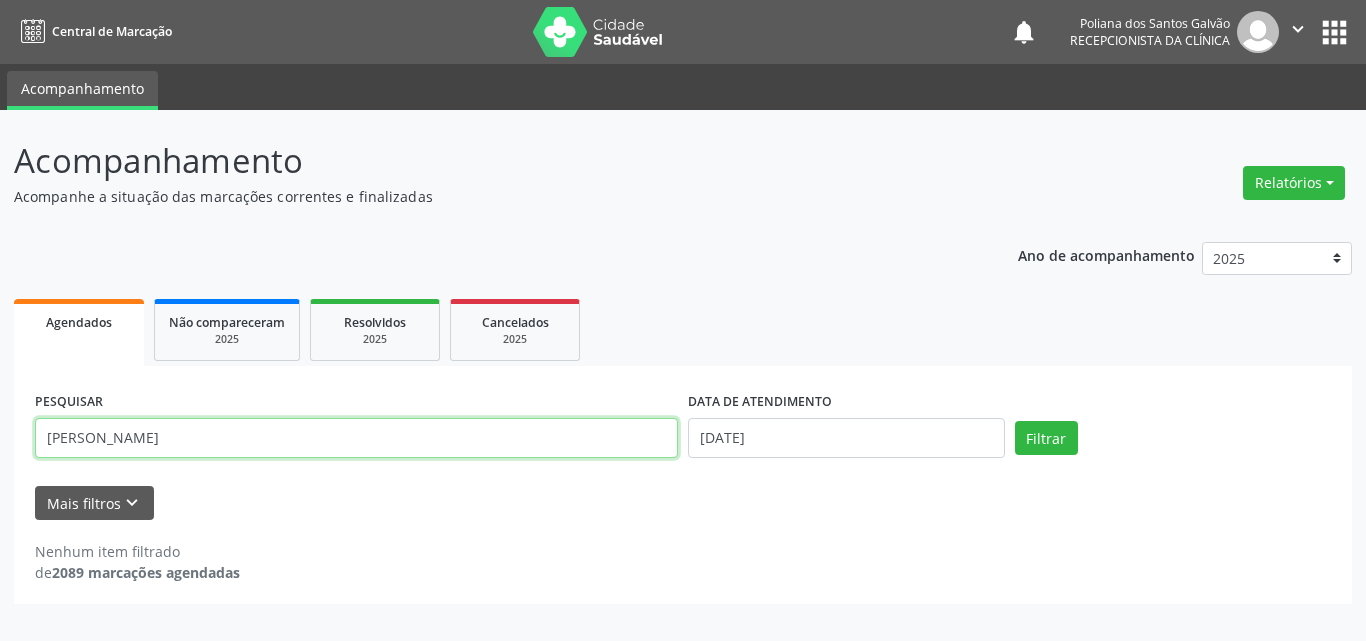 drag, startPoint x: 562, startPoint y: 441, endPoint x: 0, endPoint y: 248, distance: 594.2163 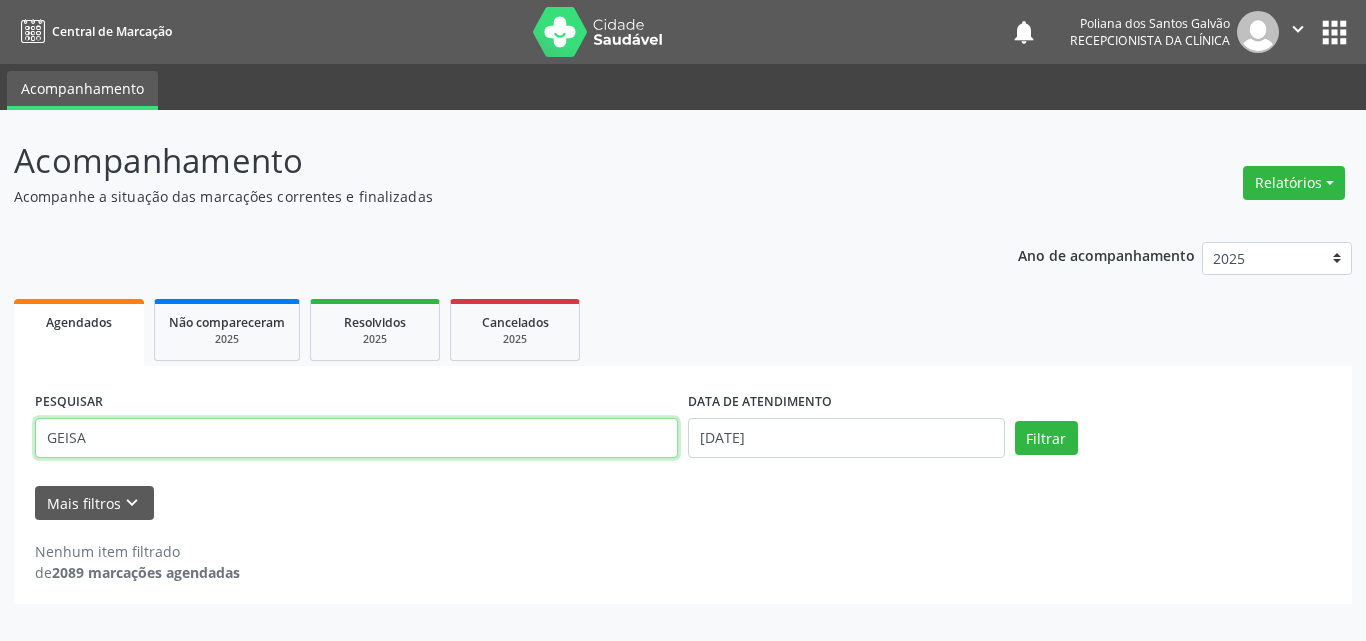 type on "GEISA" 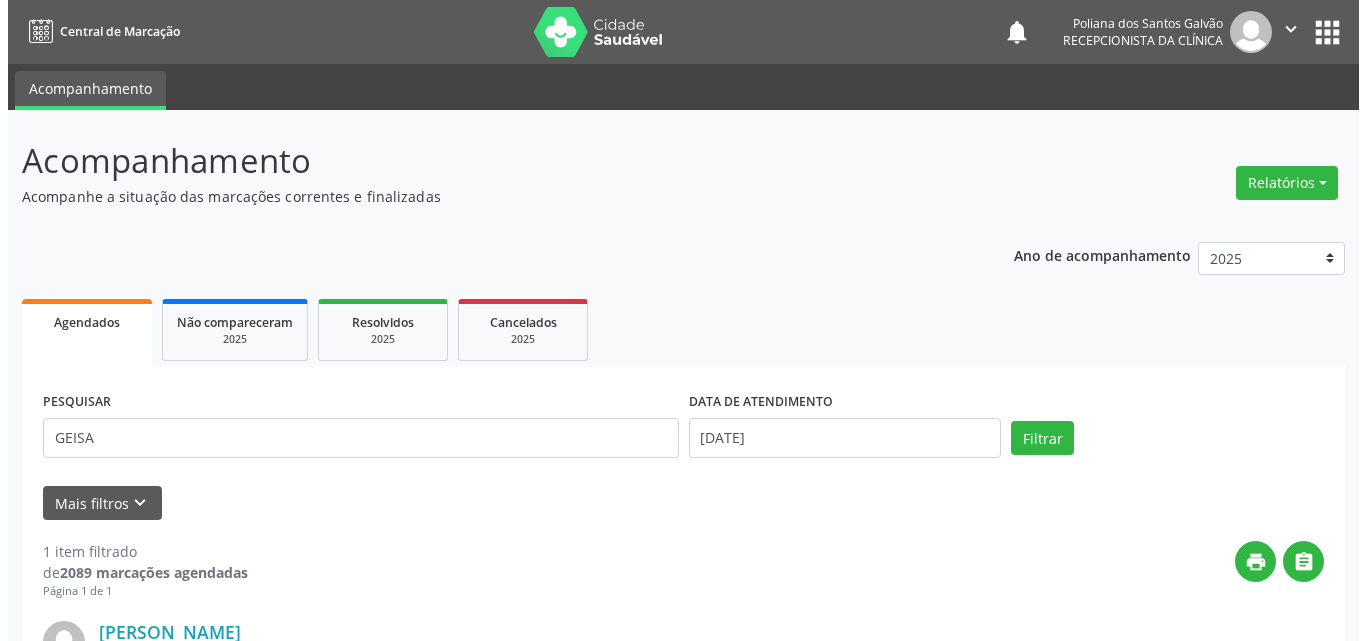 scroll, scrollTop: 264, scrollLeft: 0, axis: vertical 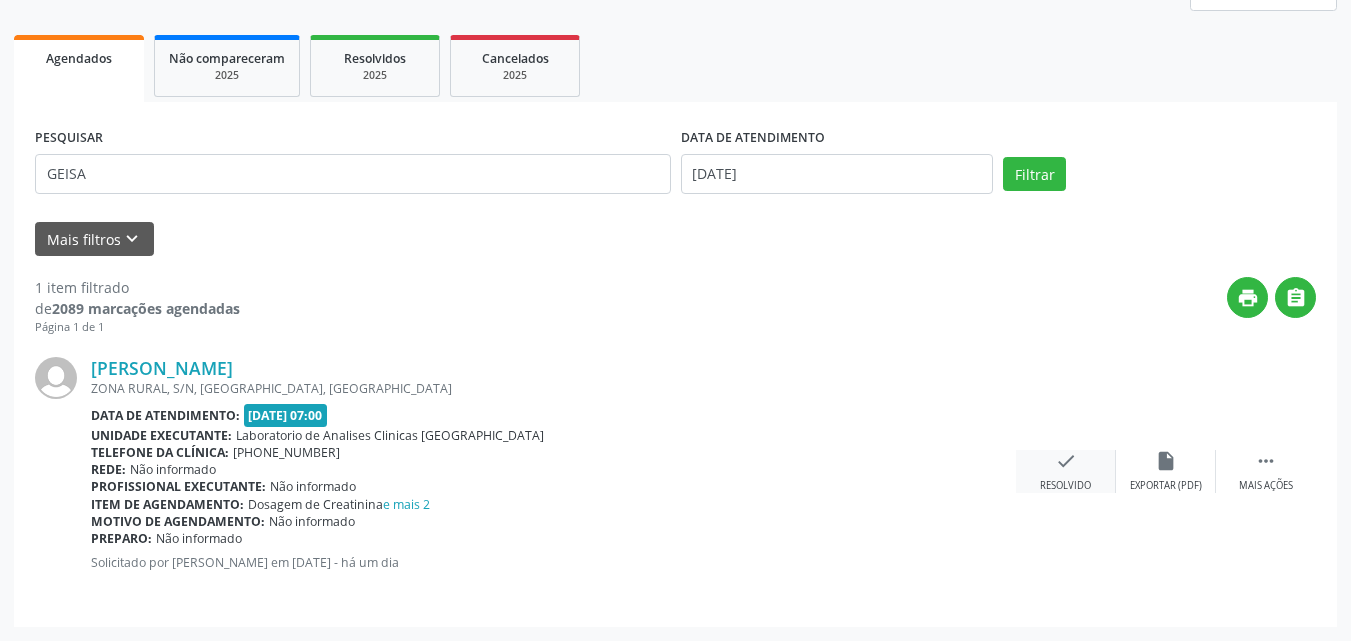 click on "check
Resolvido" at bounding box center [1066, 471] 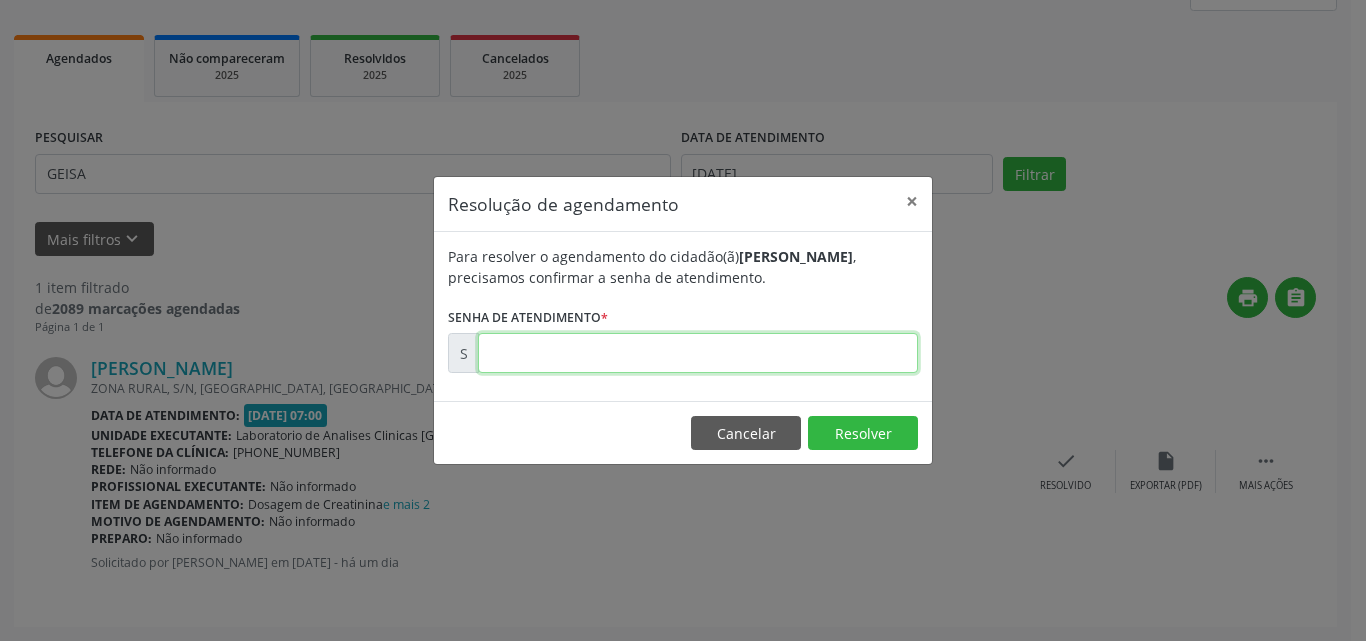 click at bounding box center (698, 353) 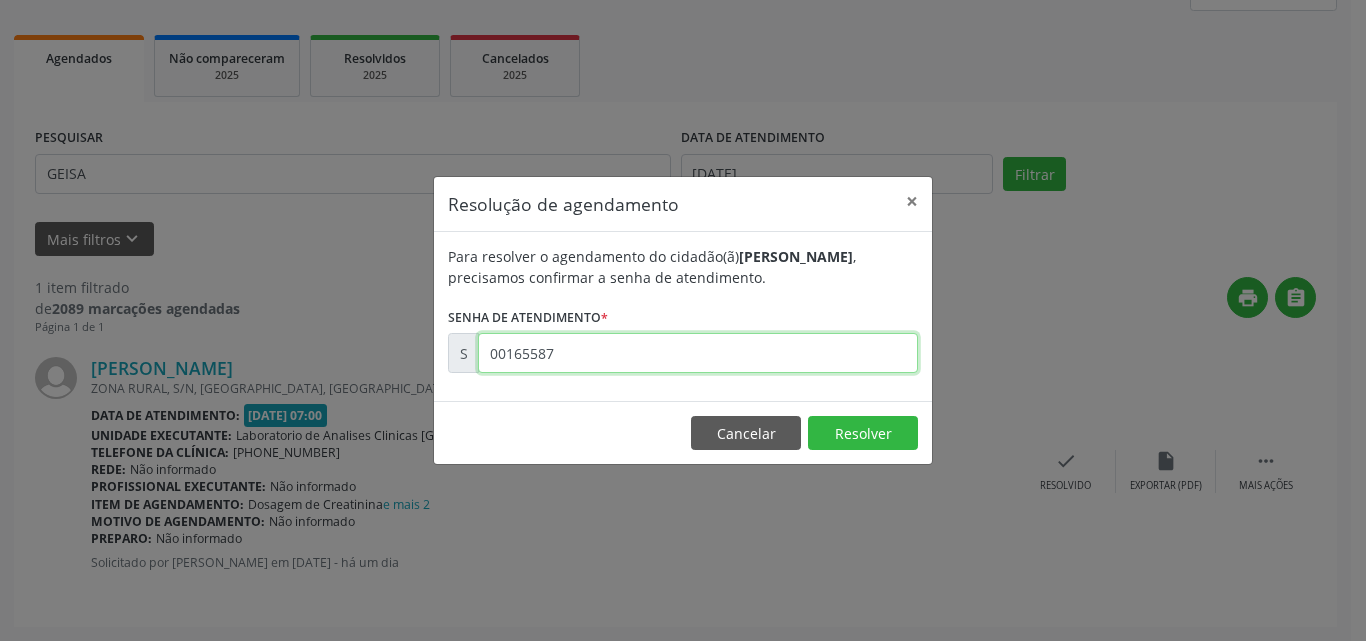 type on "00165587" 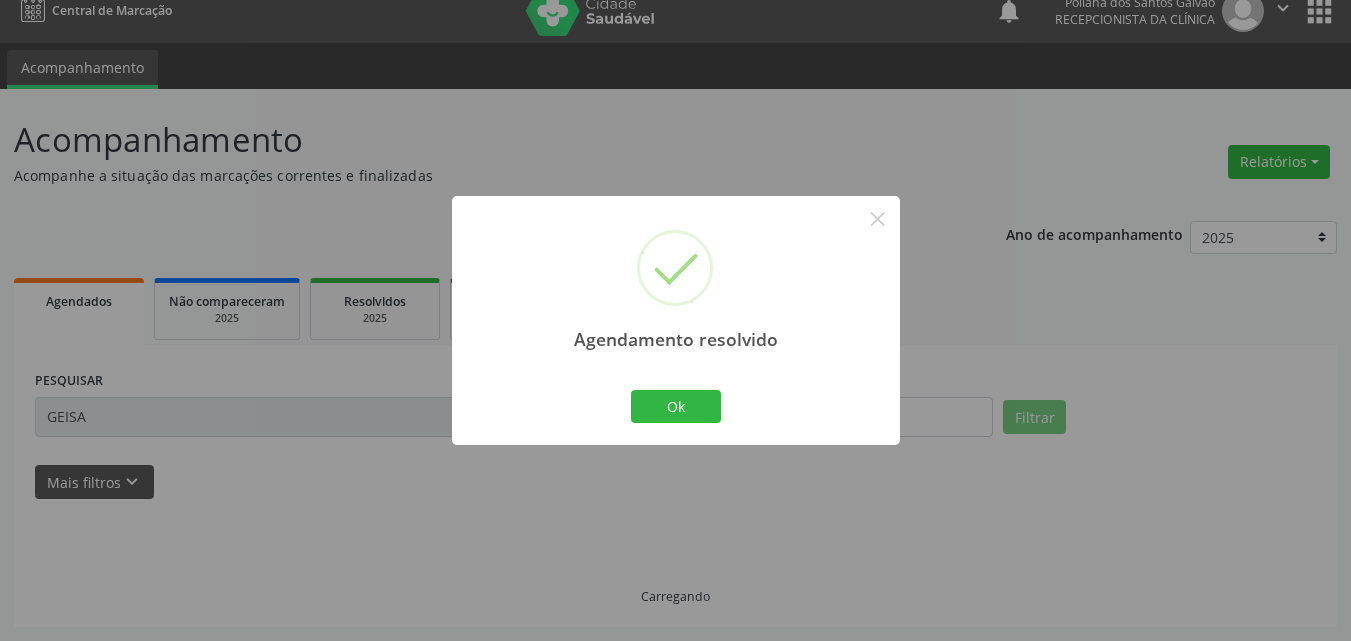 scroll, scrollTop: 0, scrollLeft: 0, axis: both 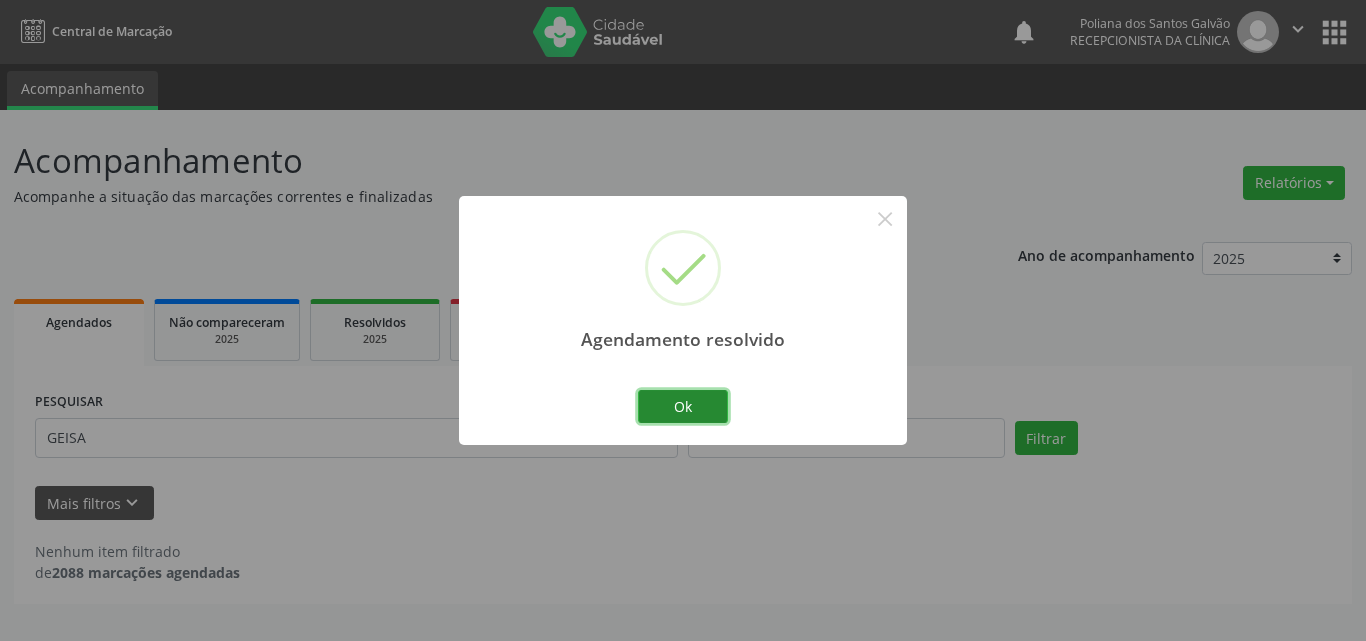 click on "Ok" at bounding box center (683, 407) 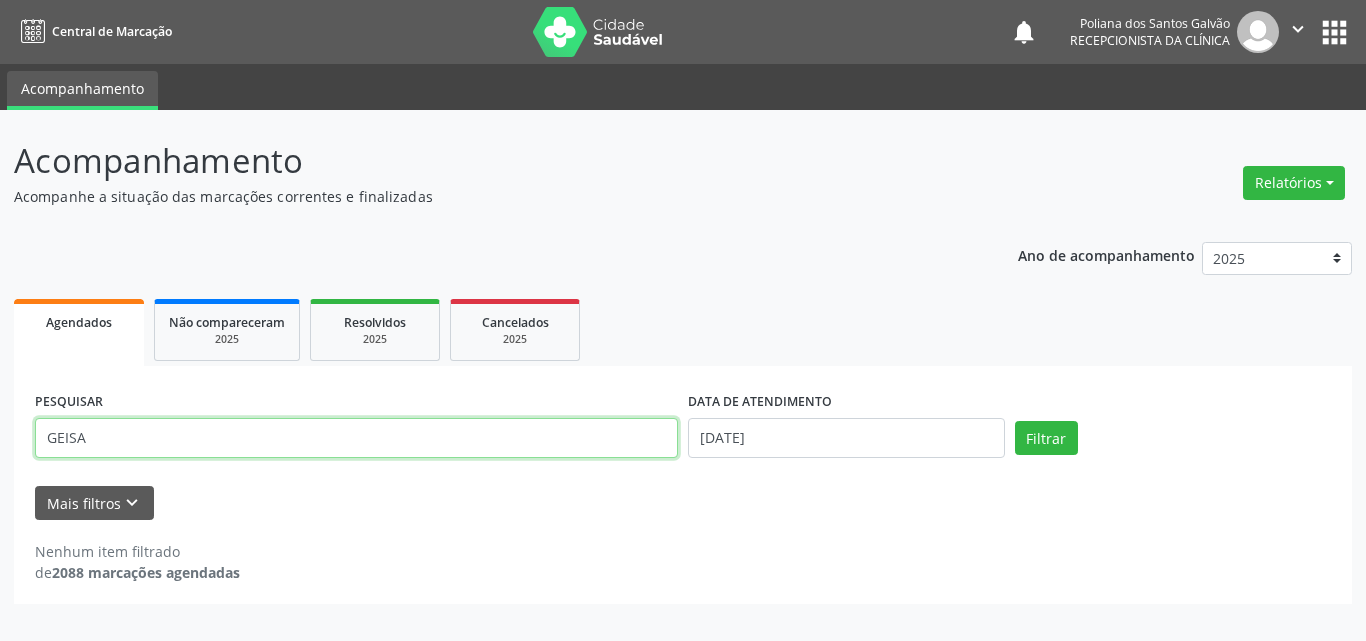 drag, startPoint x: 0, startPoint y: 112, endPoint x: 0, endPoint y: 8, distance: 104 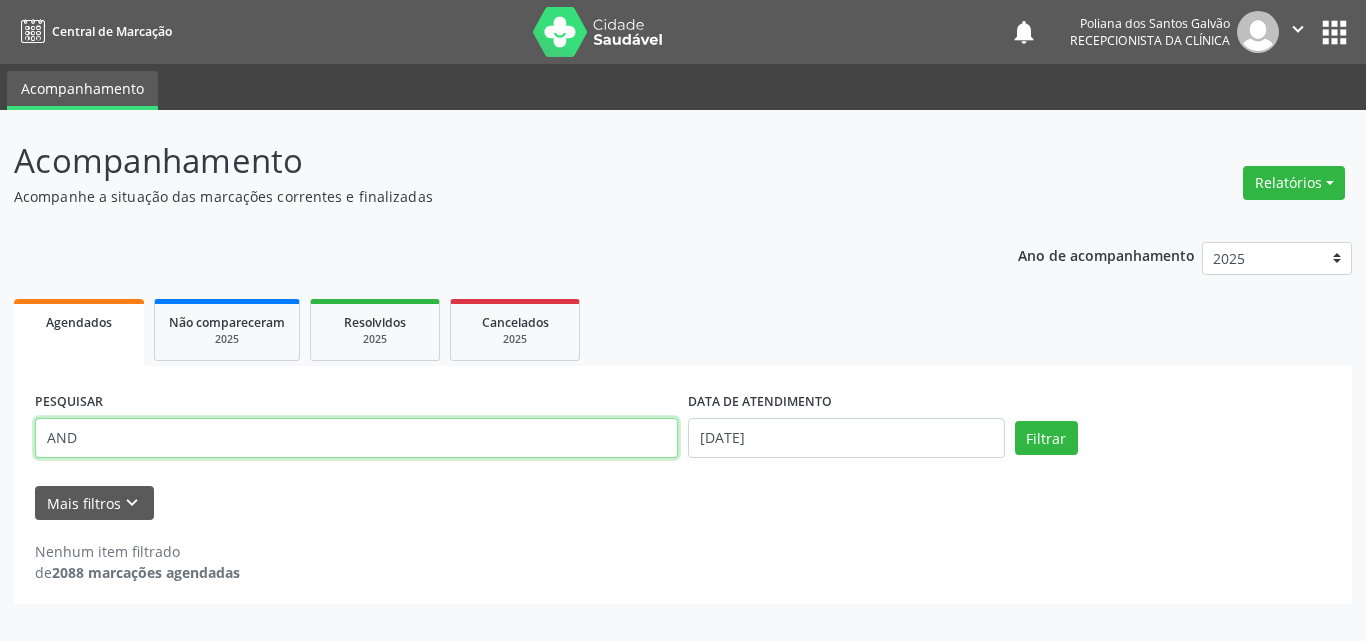 type on "AND" 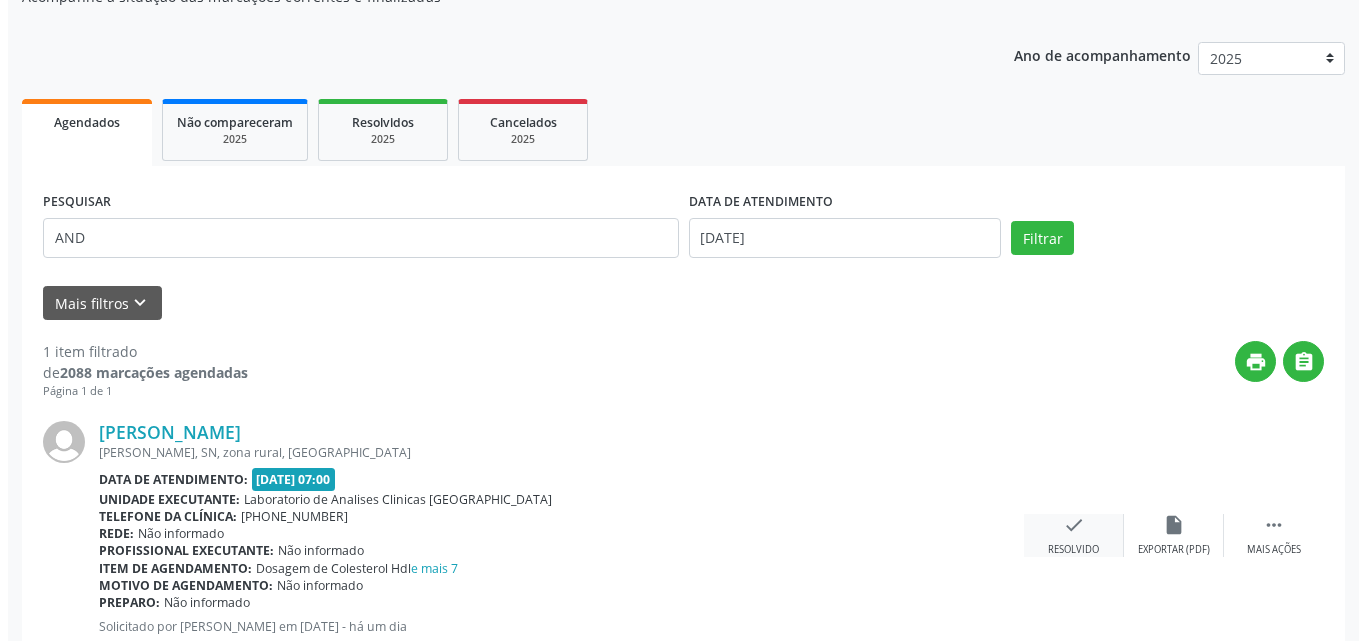 scroll, scrollTop: 264, scrollLeft: 0, axis: vertical 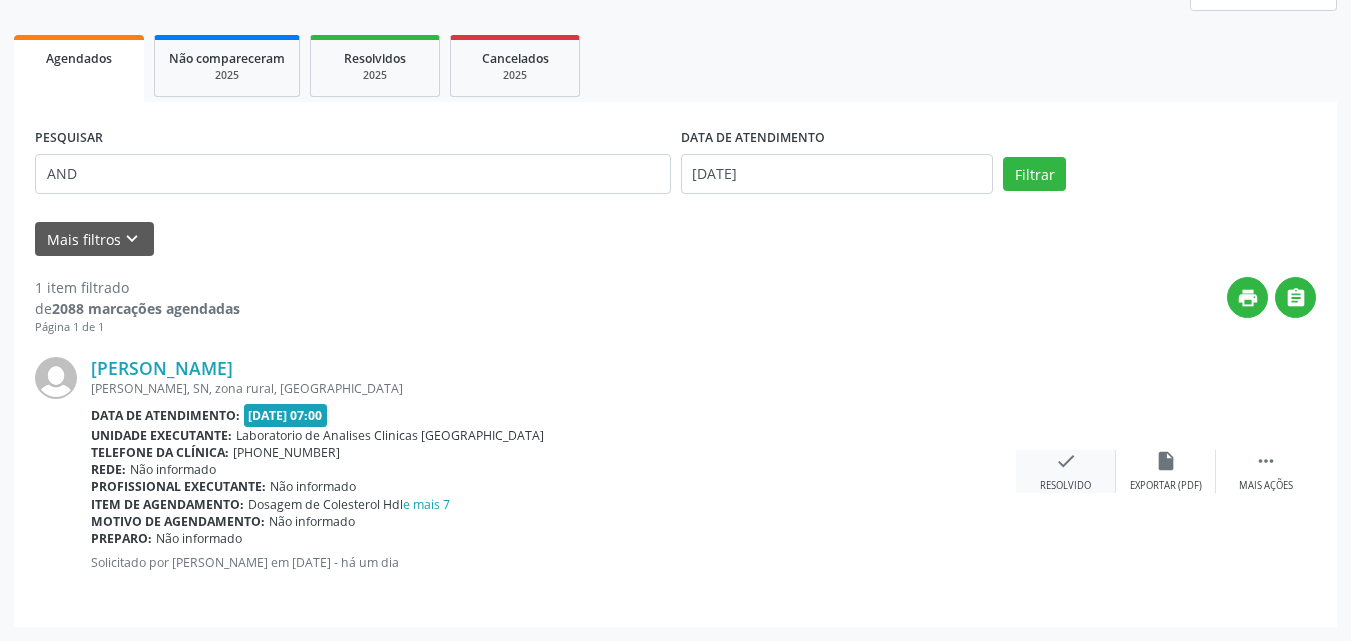 click on "check
Resolvido" at bounding box center [1066, 471] 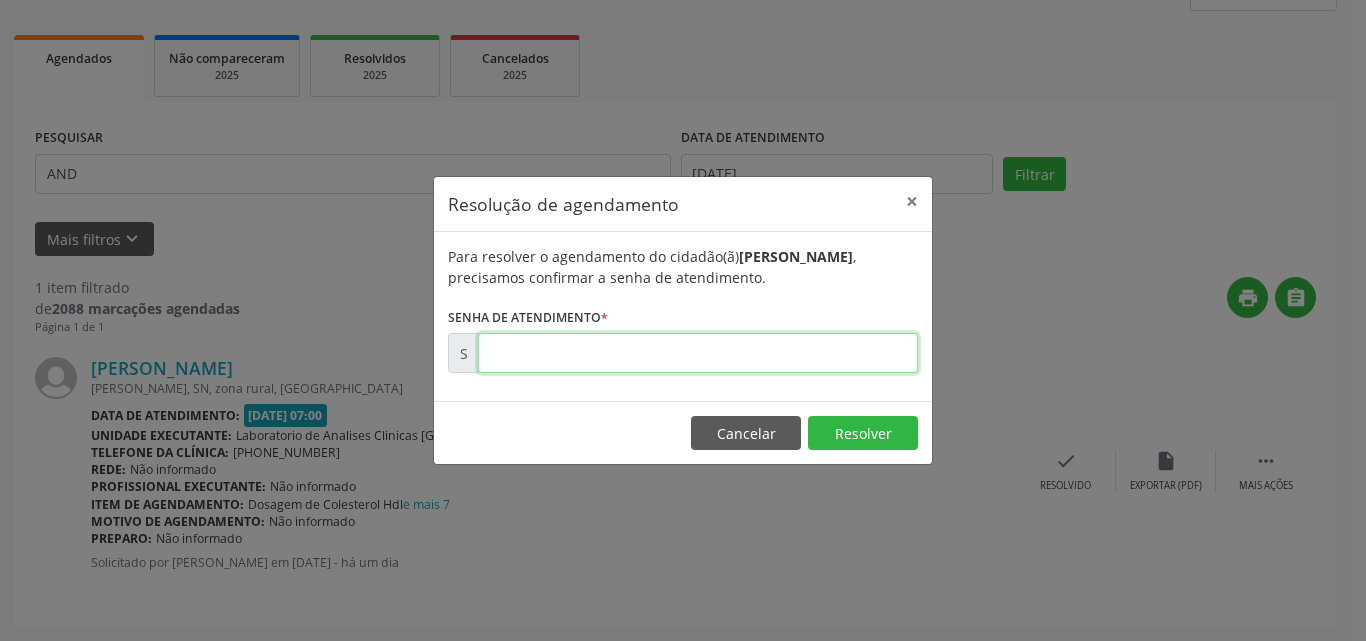 click at bounding box center (698, 353) 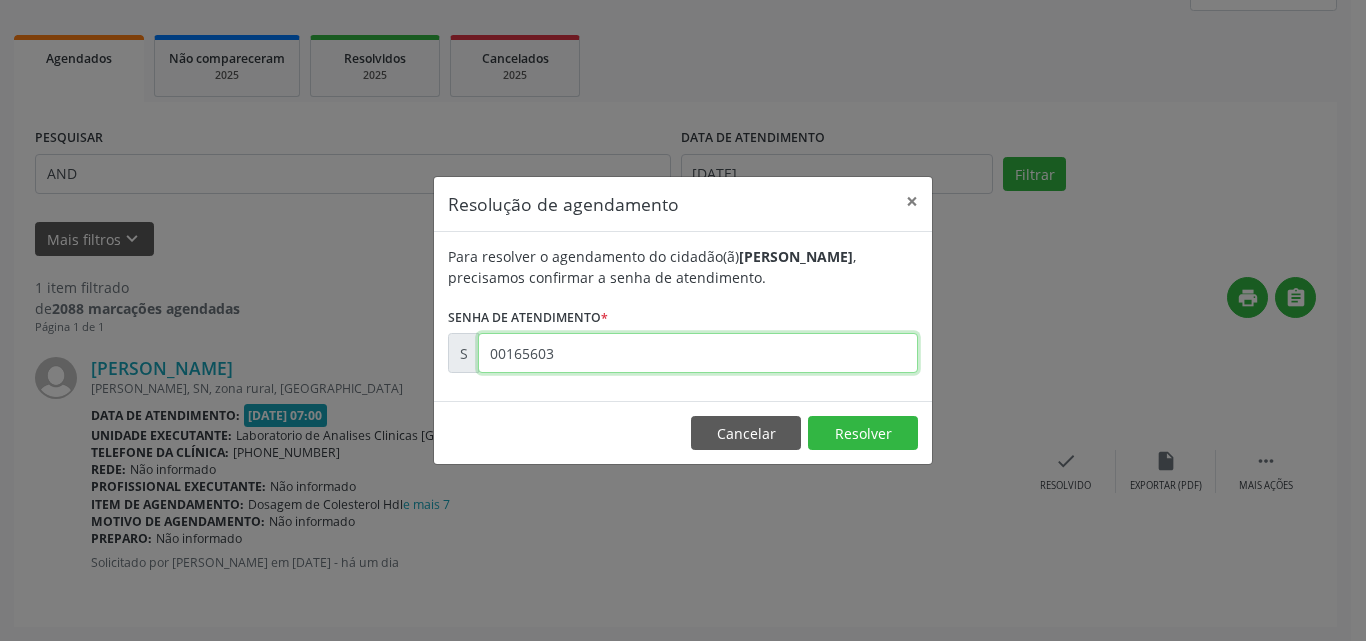 type on "00165603" 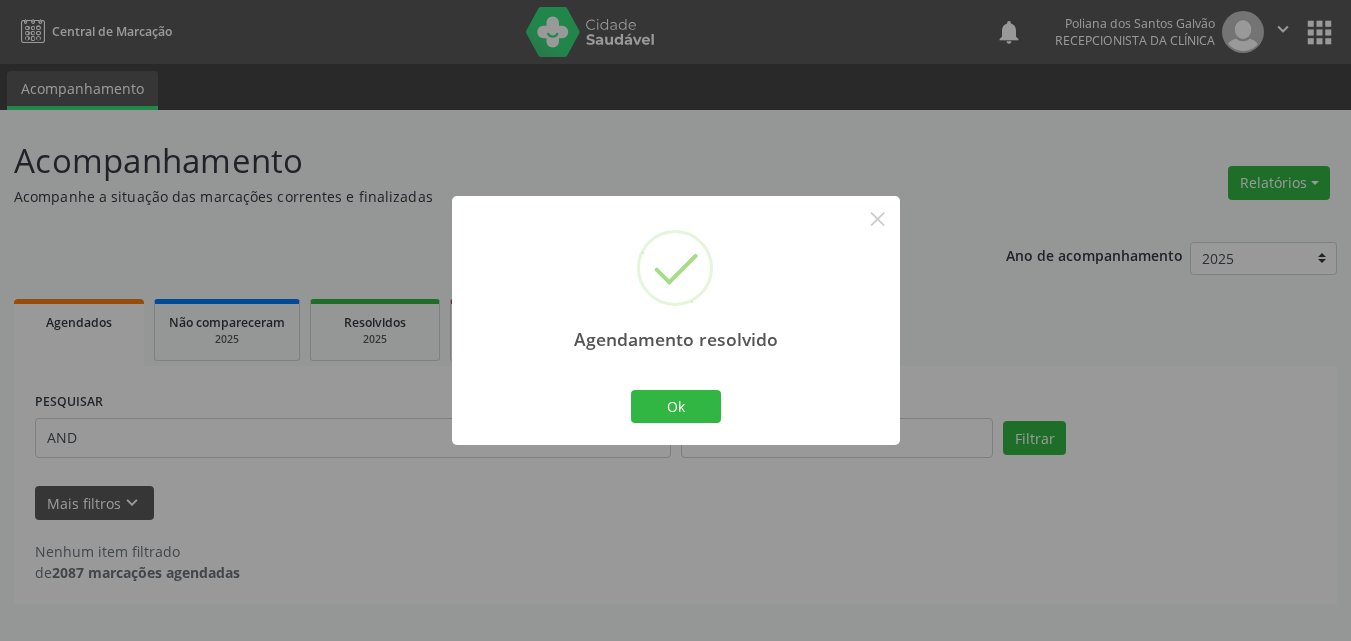 scroll, scrollTop: 0, scrollLeft: 0, axis: both 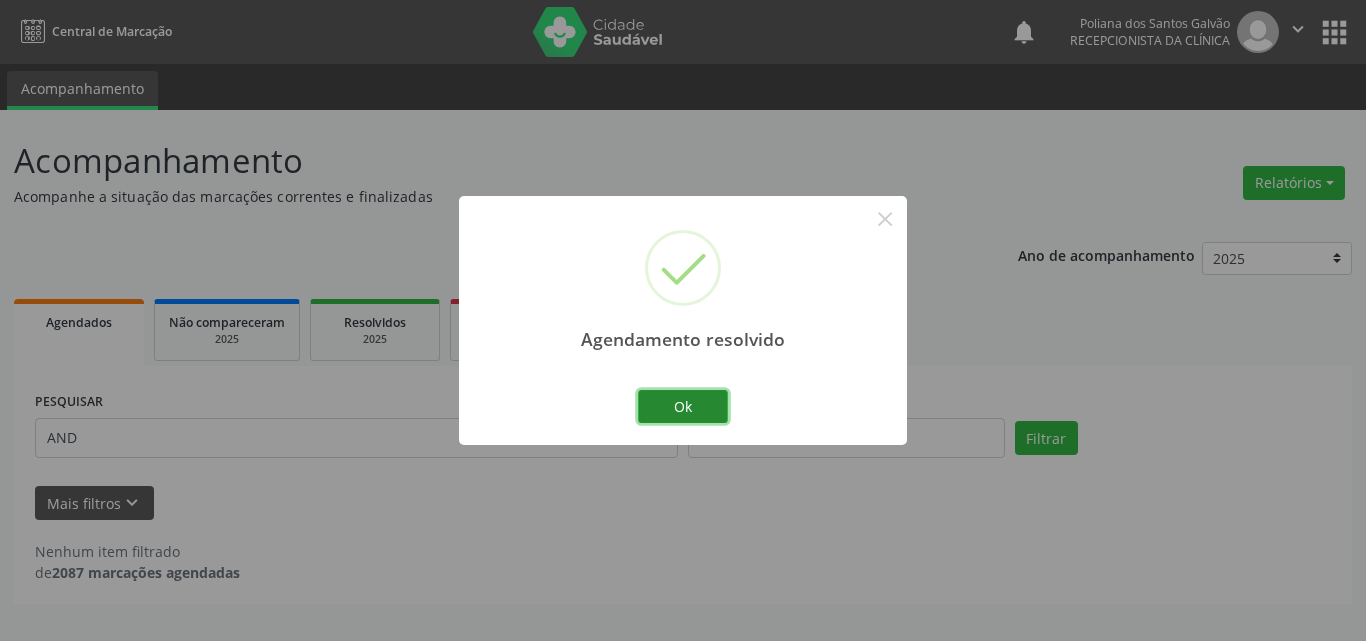 click on "Ok" at bounding box center [683, 407] 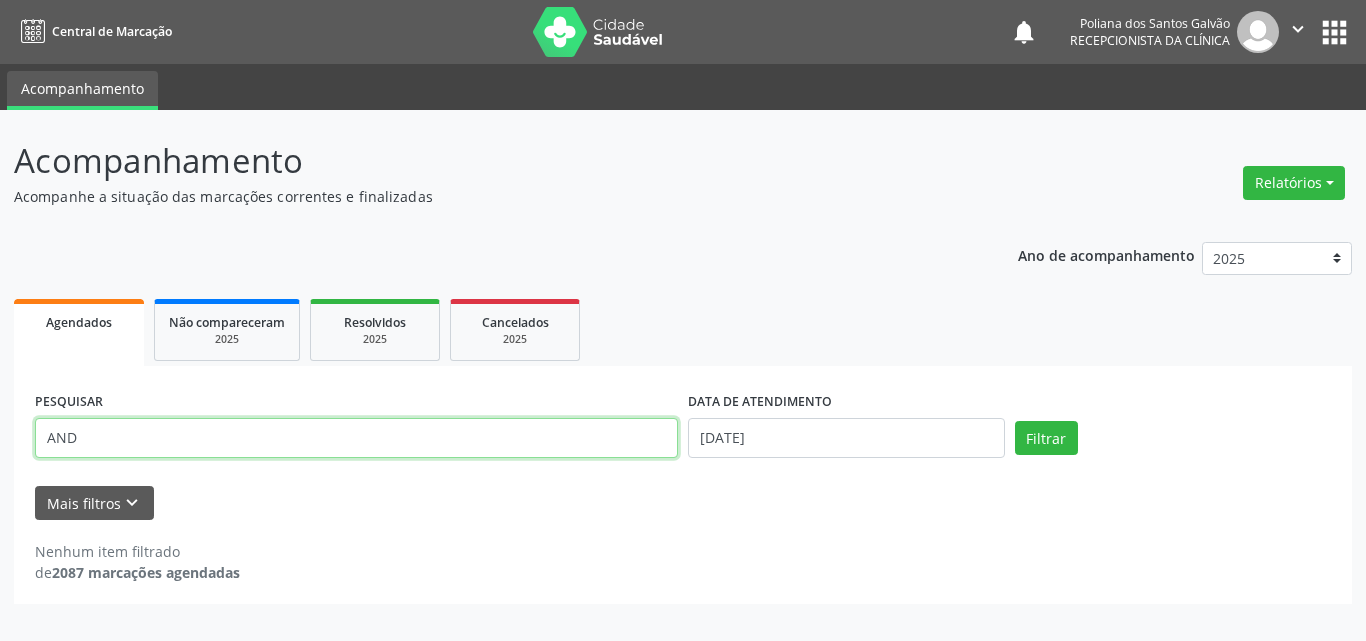 drag, startPoint x: 617, startPoint y: 429, endPoint x: 0, endPoint y: 259, distance: 639.9914 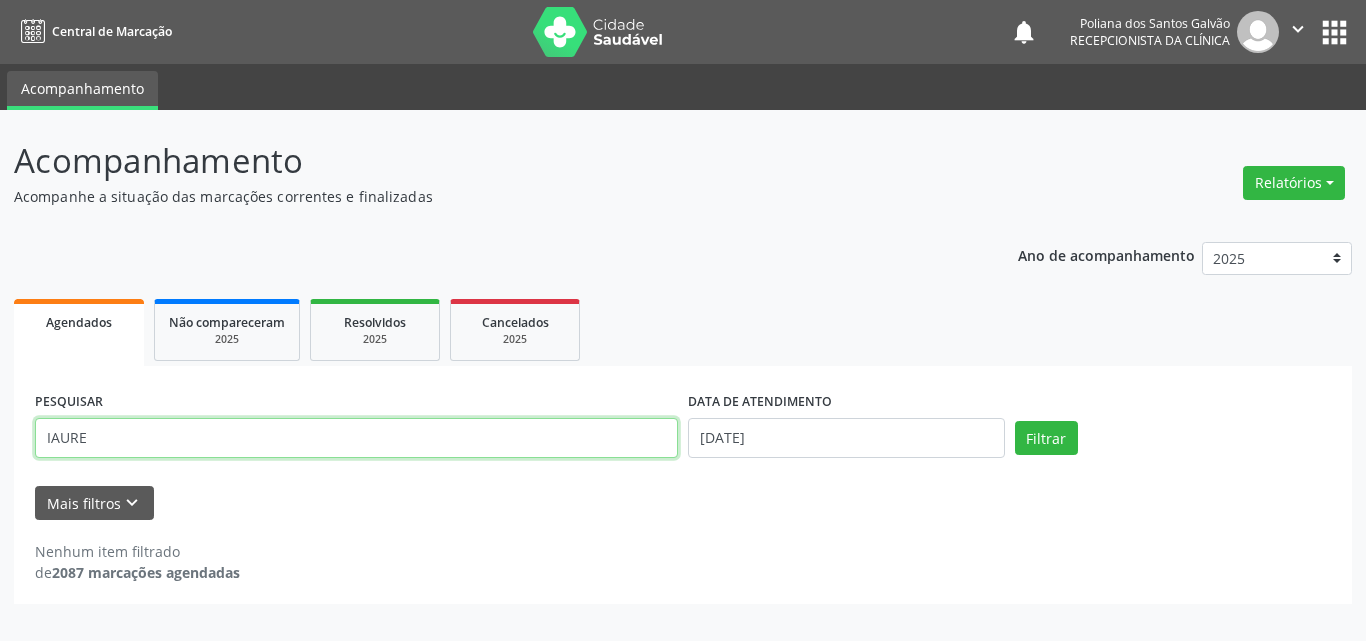 type on "IAURE" 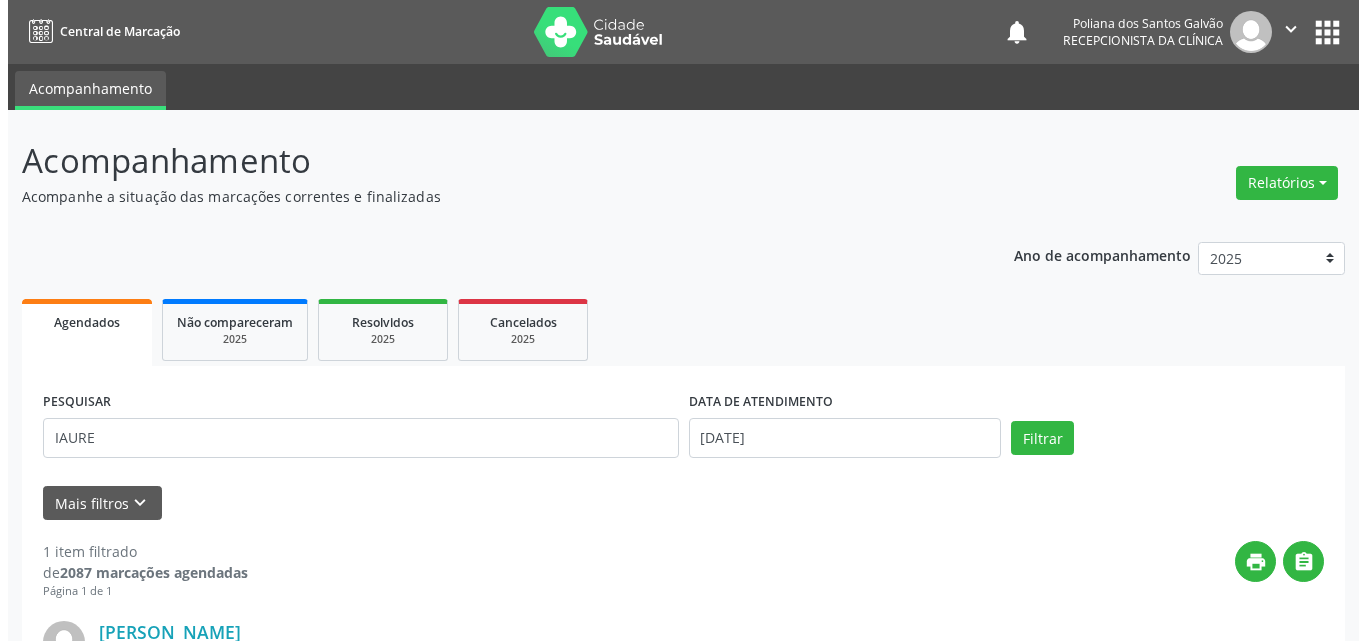 scroll, scrollTop: 264, scrollLeft: 0, axis: vertical 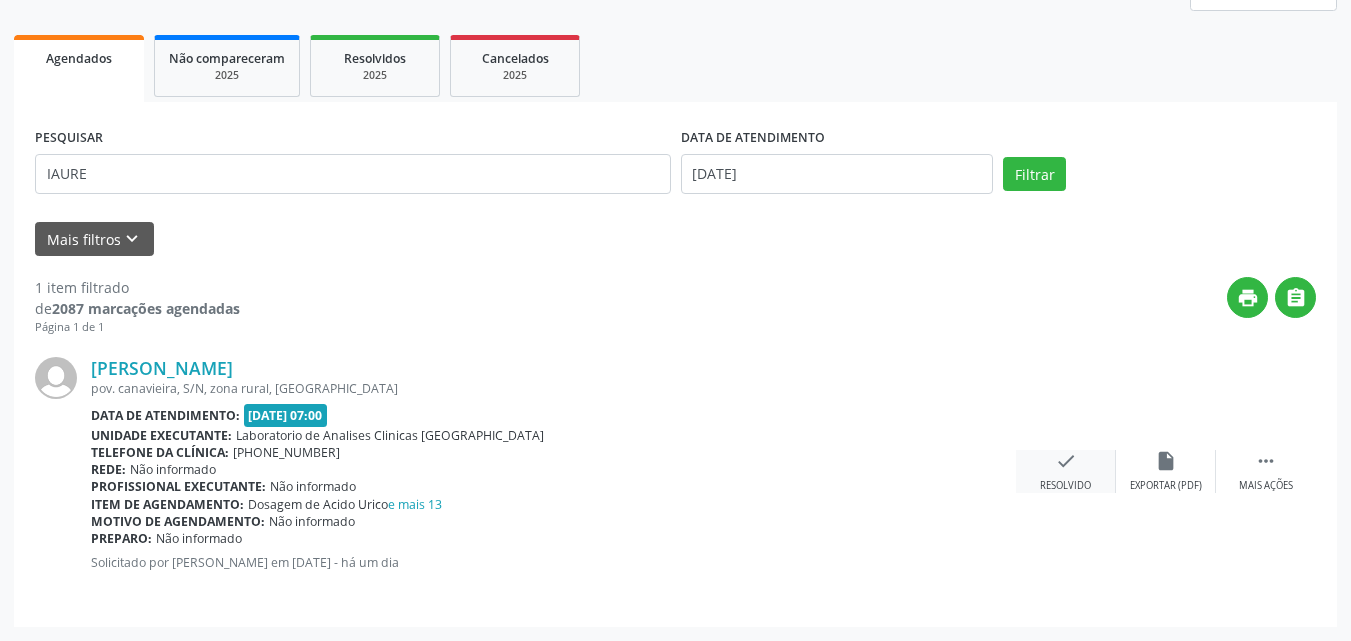 click on "check
Resolvido" at bounding box center (1066, 471) 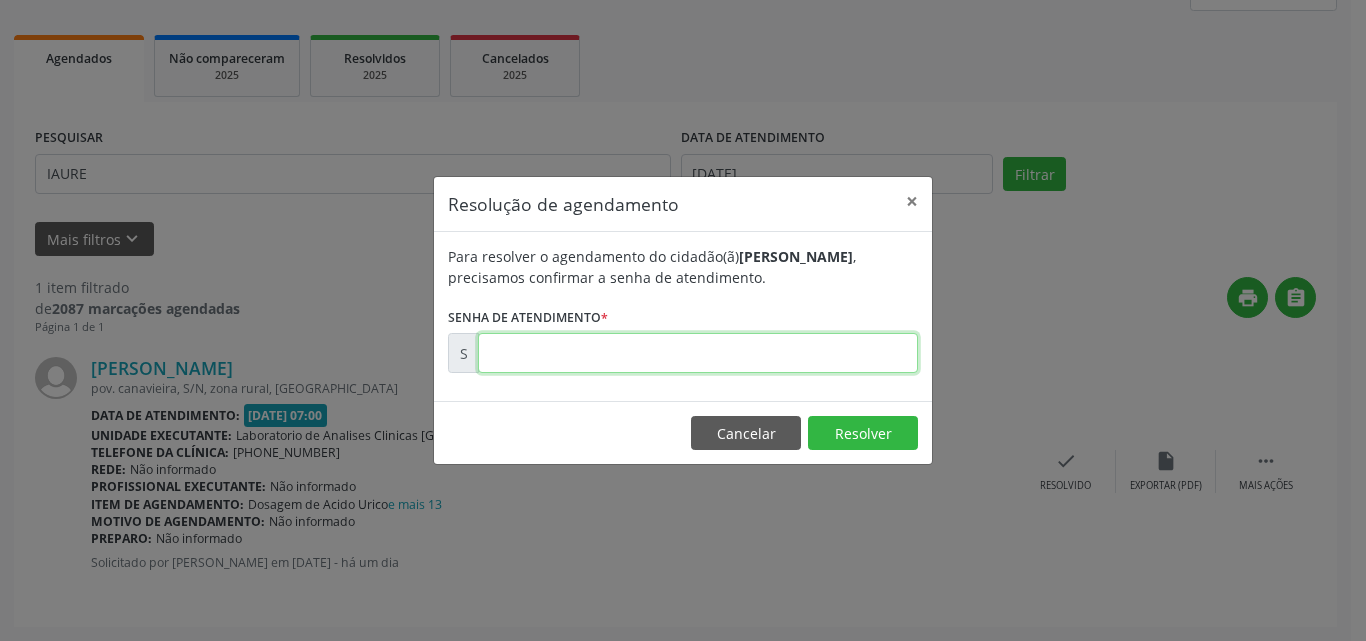 click at bounding box center [698, 353] 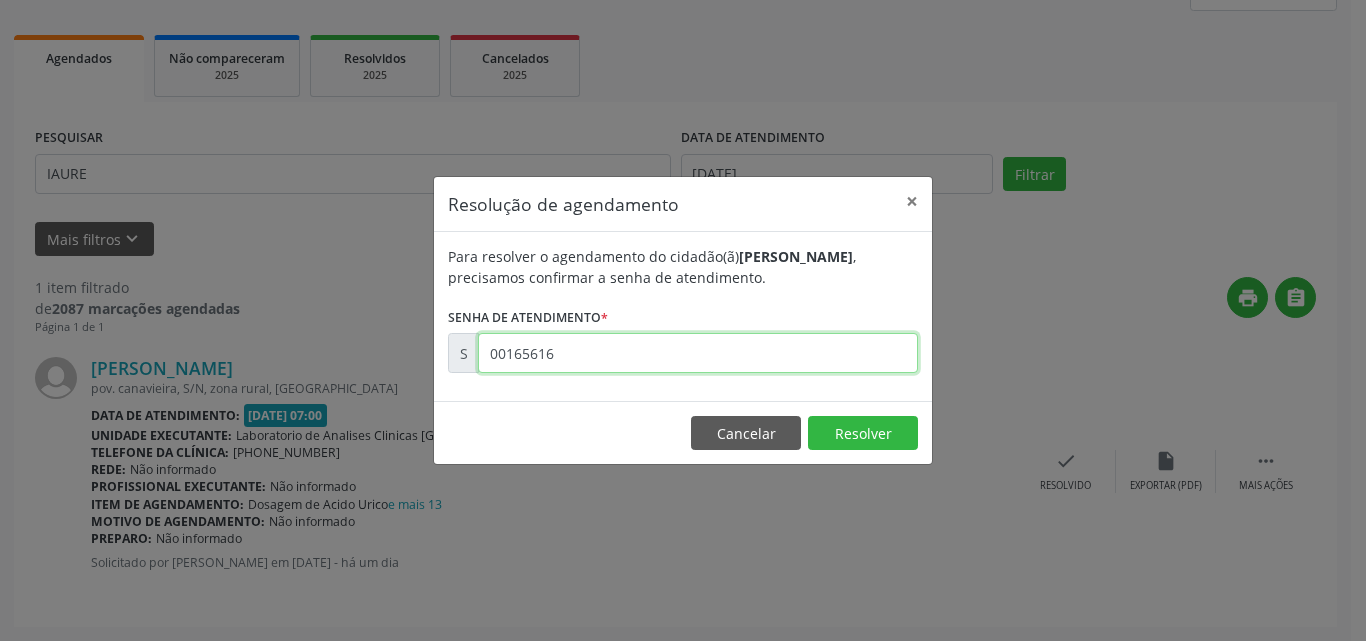 type on "00165616" 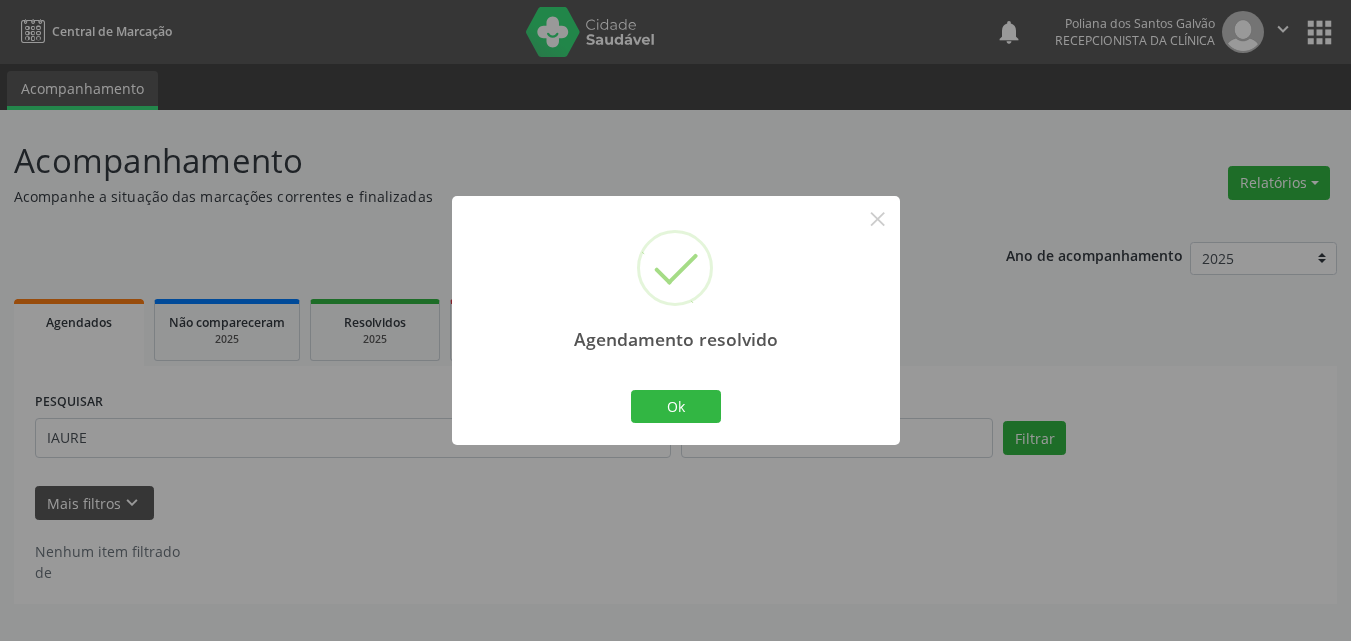 scroll, scrollTop: 0, scrollLeft: 0, axis: both 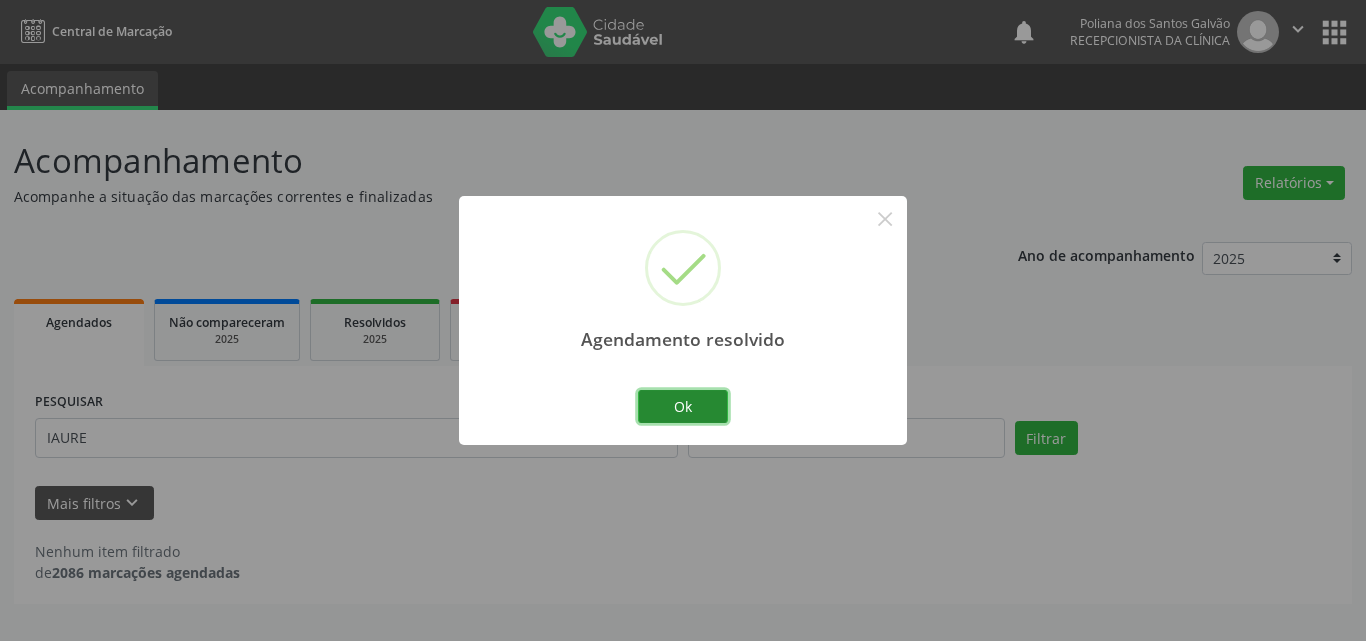 drag, startPoint x: 716, startPoint y: 402, endPoint x: 650, endPoint y: 398, distance: 66.1211 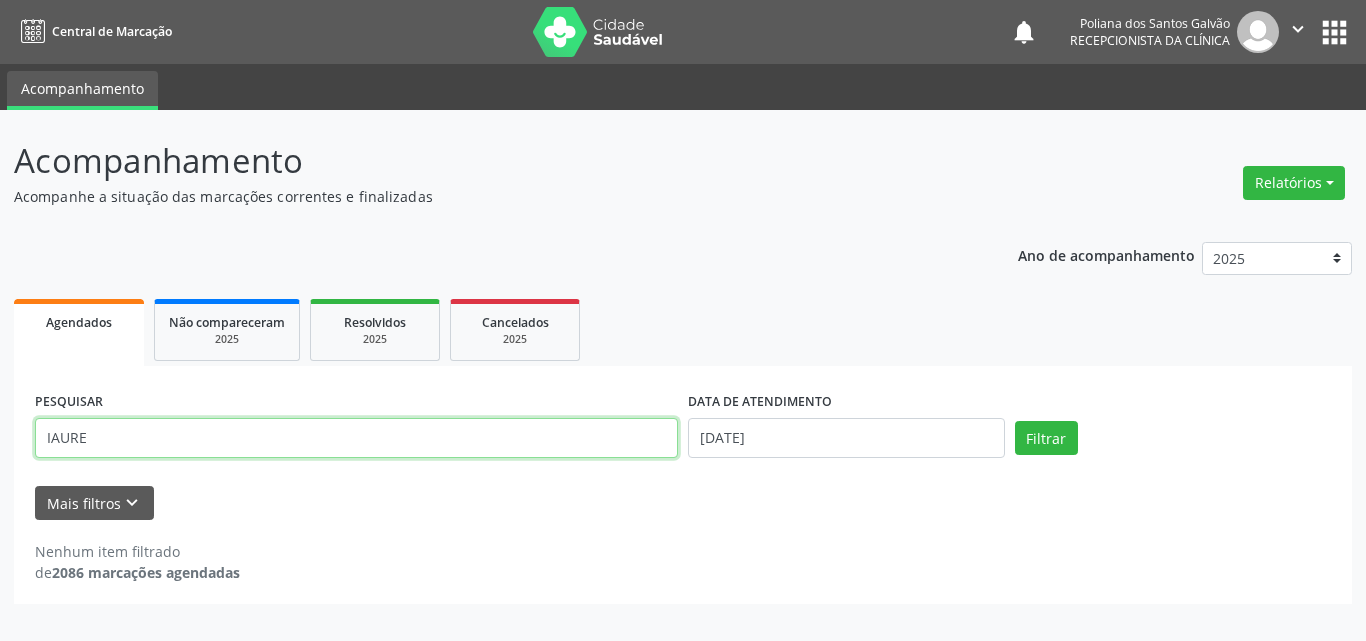 drag, startPoint x: 422, startPoint y: 434, endPoint x: 0, endPoint y: 353, distance: 429.7034 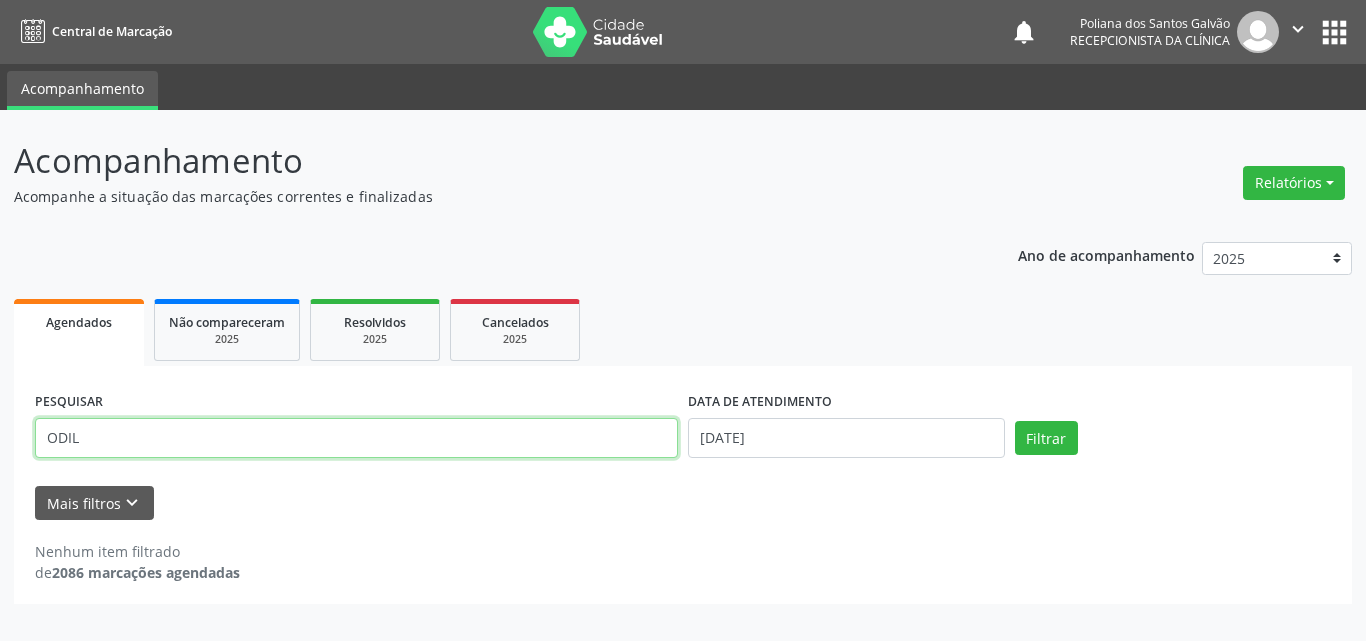 type on "ODIL" 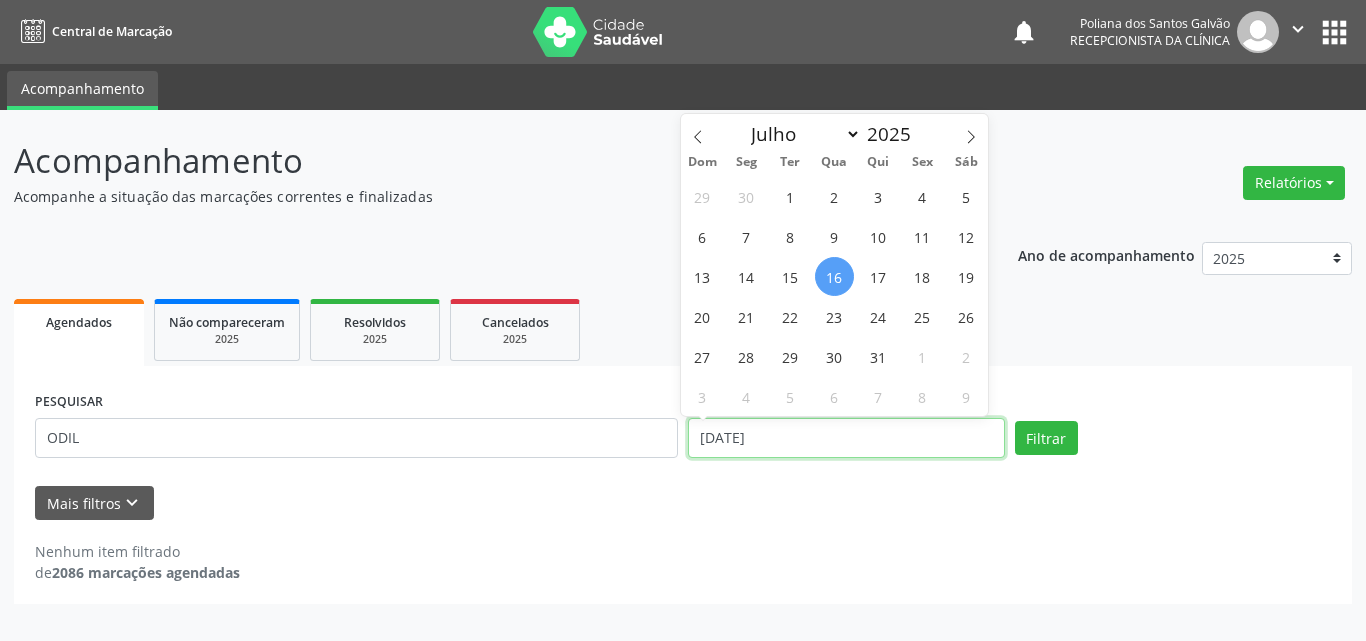 click on "[DATE]" at bounding box center [846, 438] 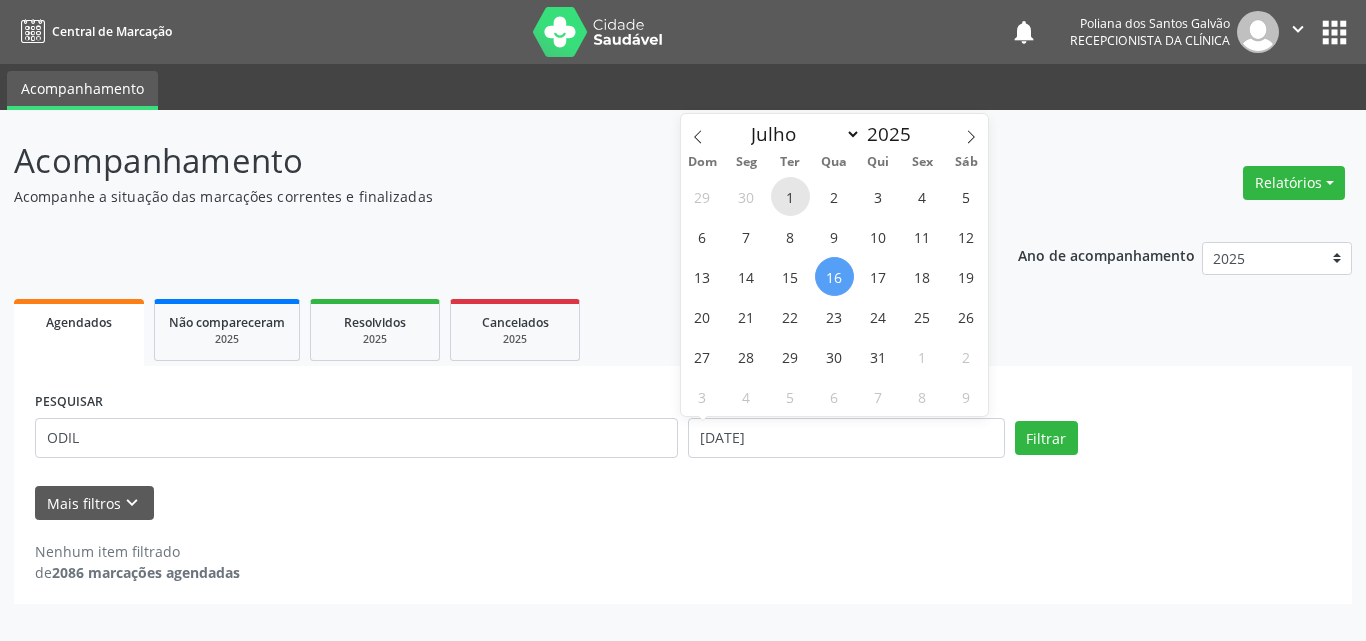 click on "1" at bounding box center (790, 196) 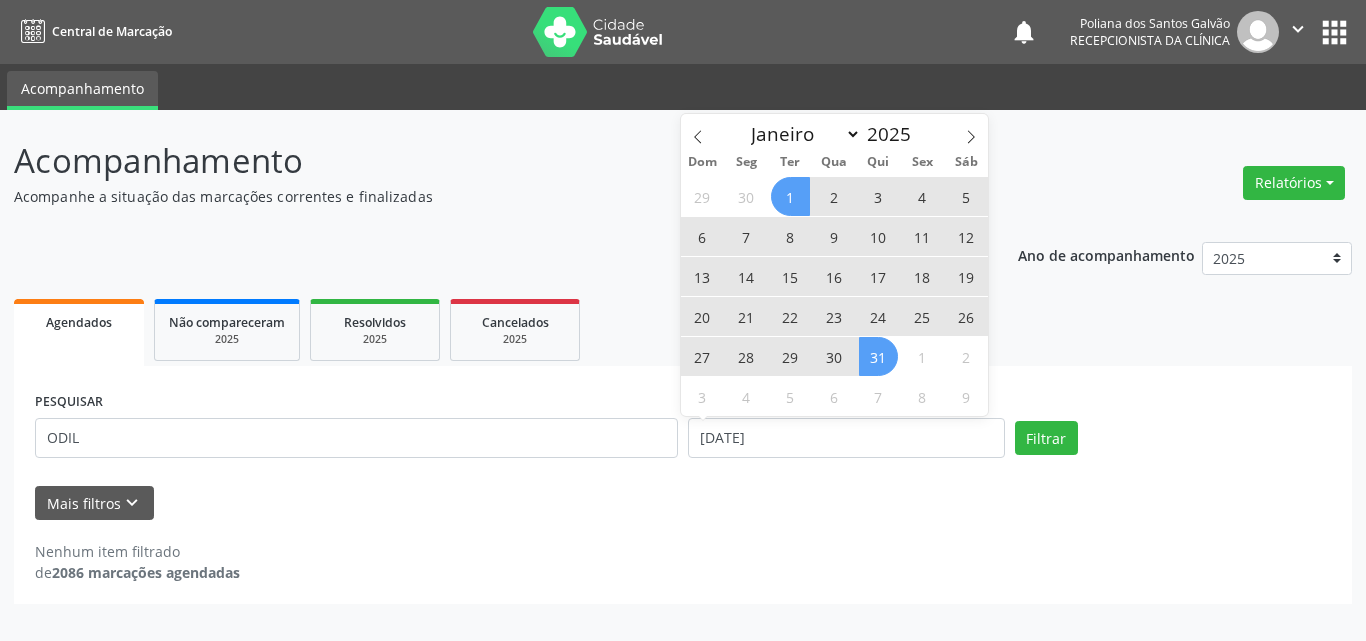 click on "31" at bounding box center (878, 356) 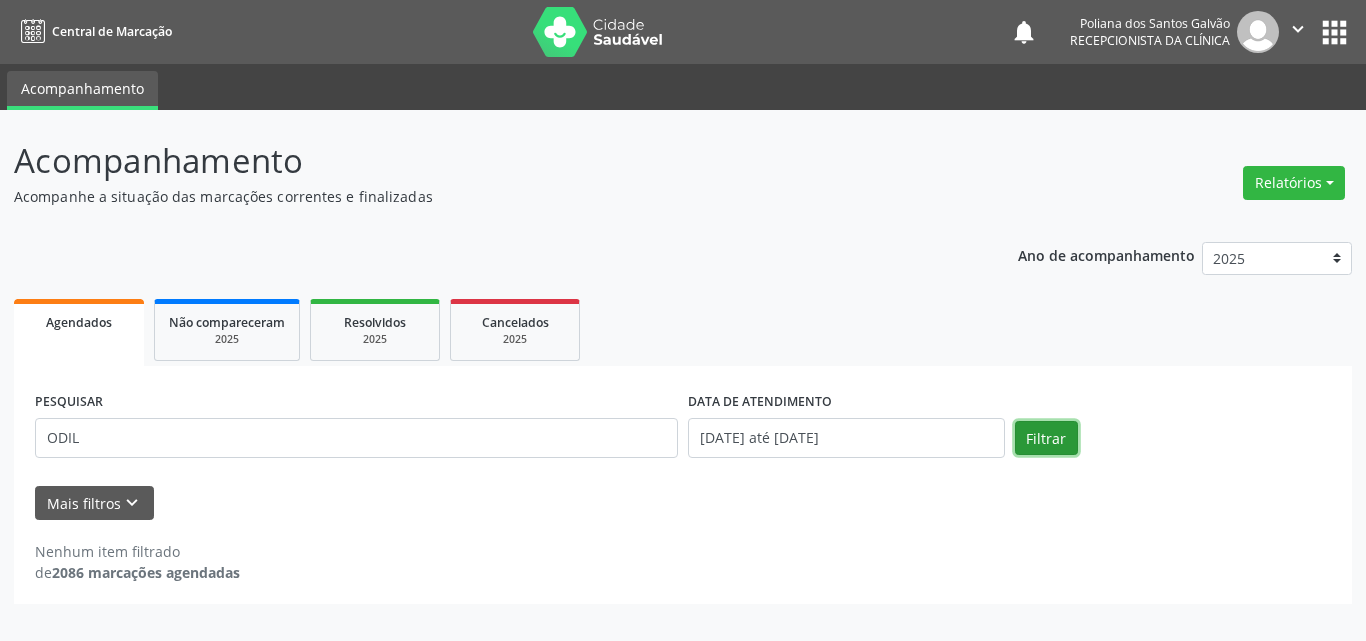 click on "Filtrar" at bounding box center (1046, 438) 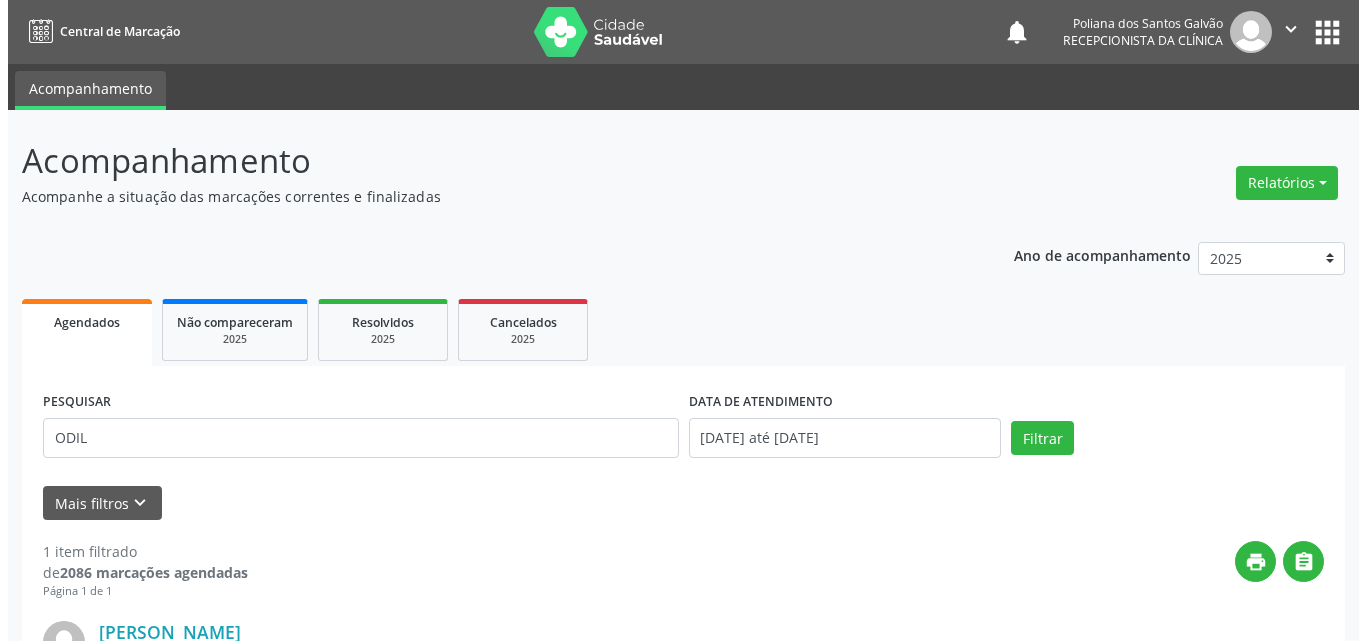 scroll, scrollTop: 264, scrollLeft: 0, axis: vertical 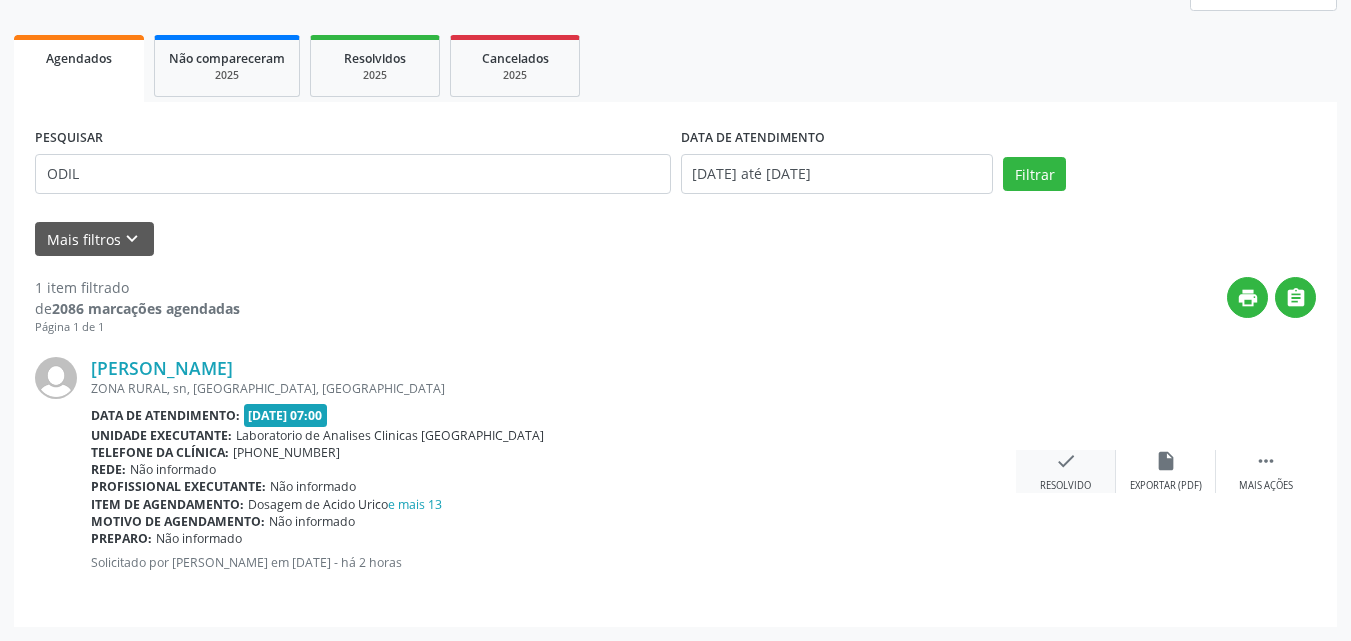 click on "Resolvido" at bounding box center [1065, 486] 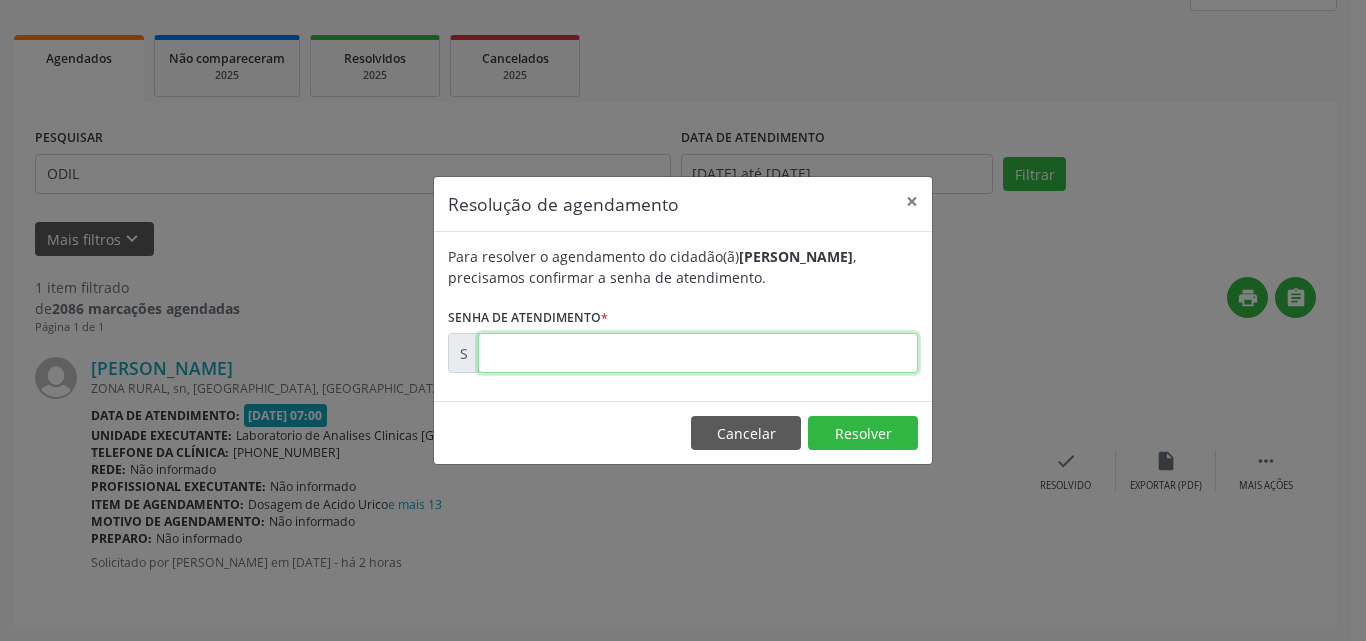 click at bounding box center (698, 353) 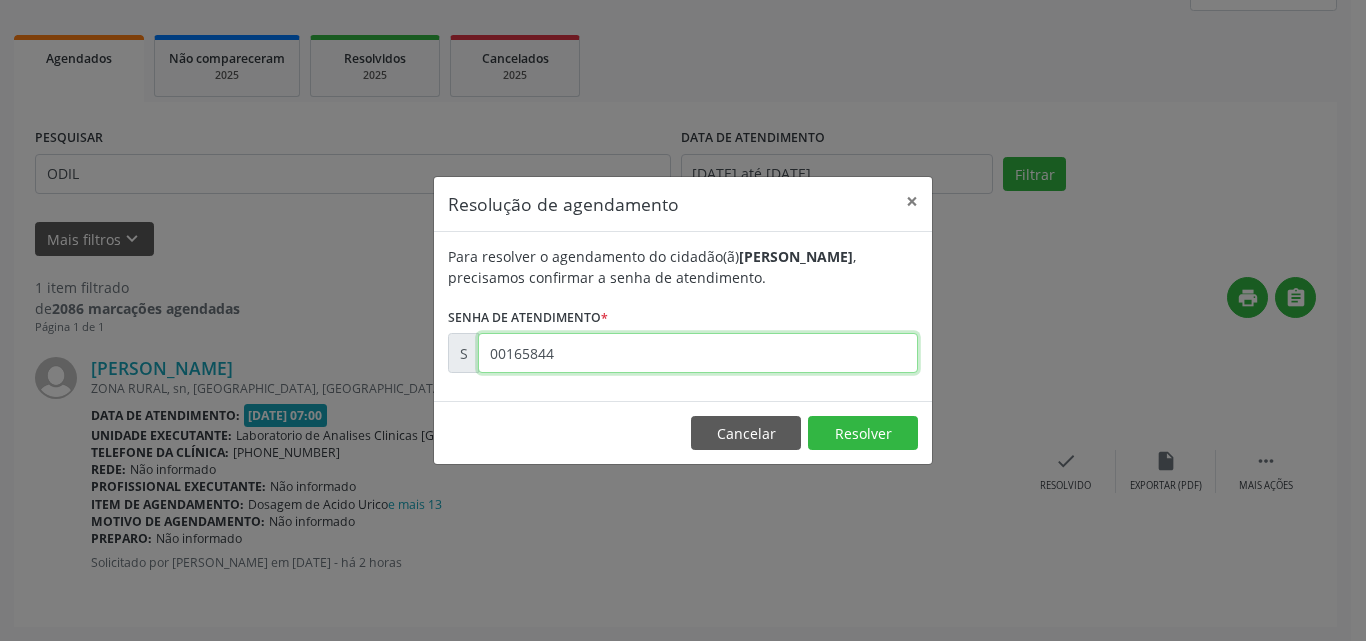 type on "00165844" 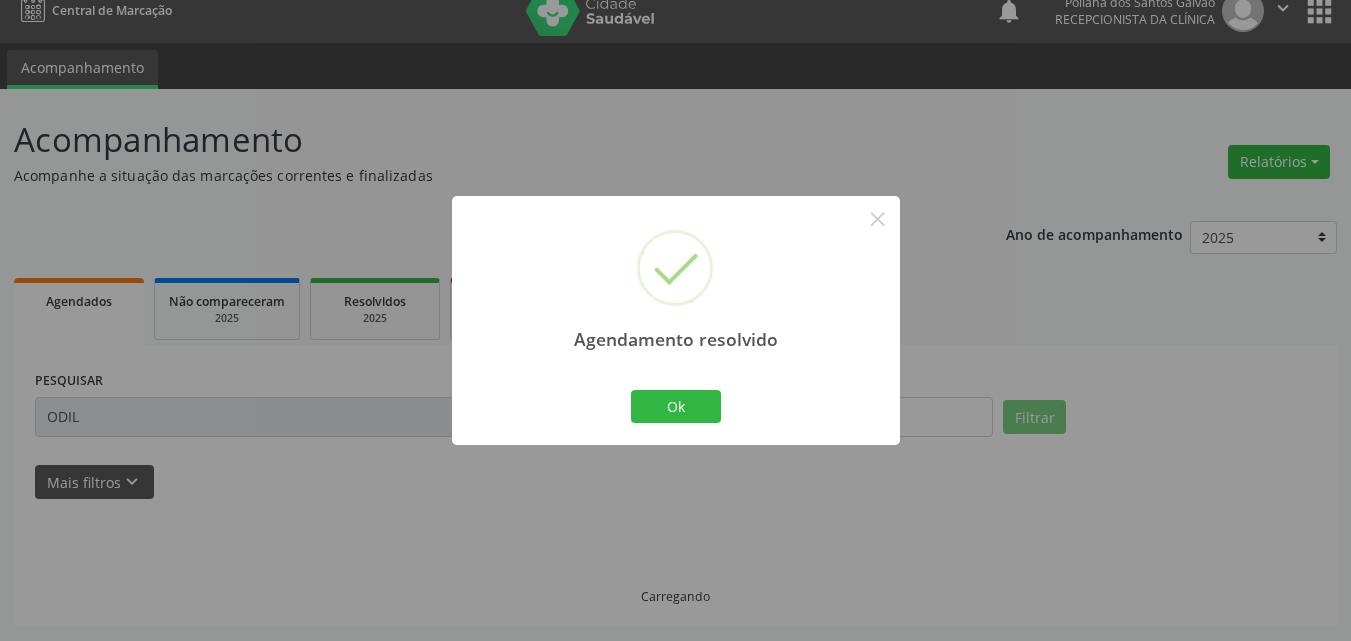 scroll, scrollTop: 0, scrollLeft: 0, axis: both 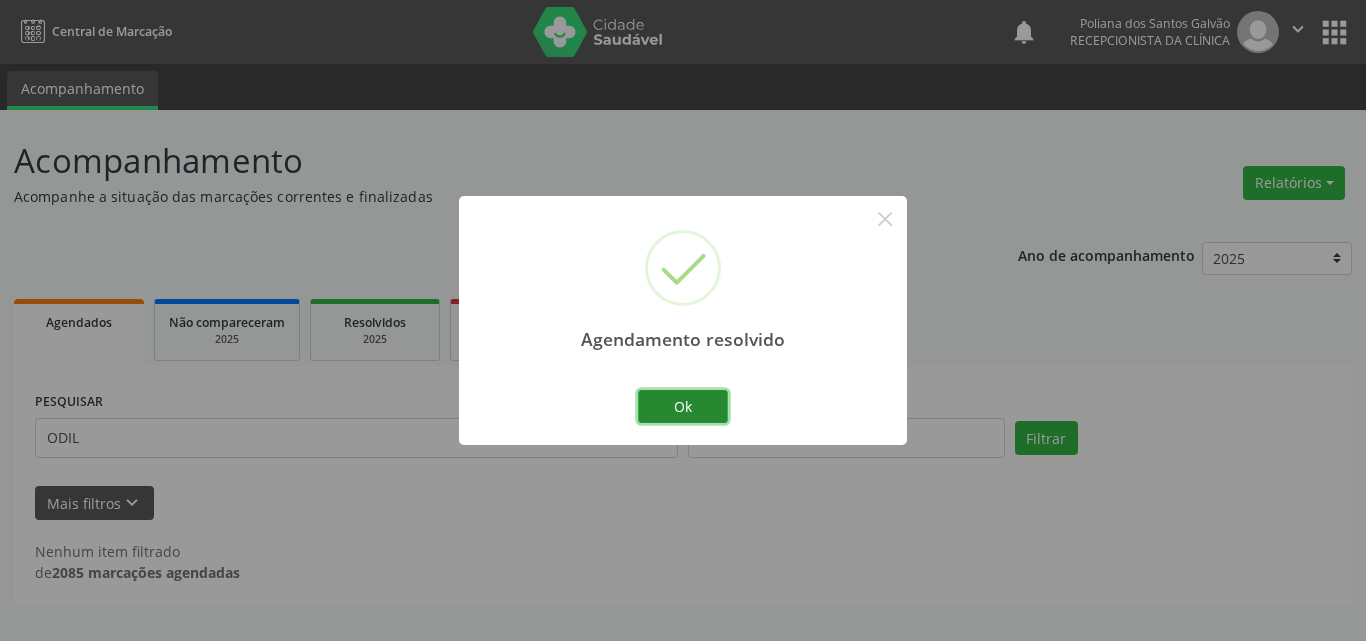 drag, startPoint x: 707, startPoint y: 400, endPoint x: 621, endPoint y: 429, distance: 90.75792 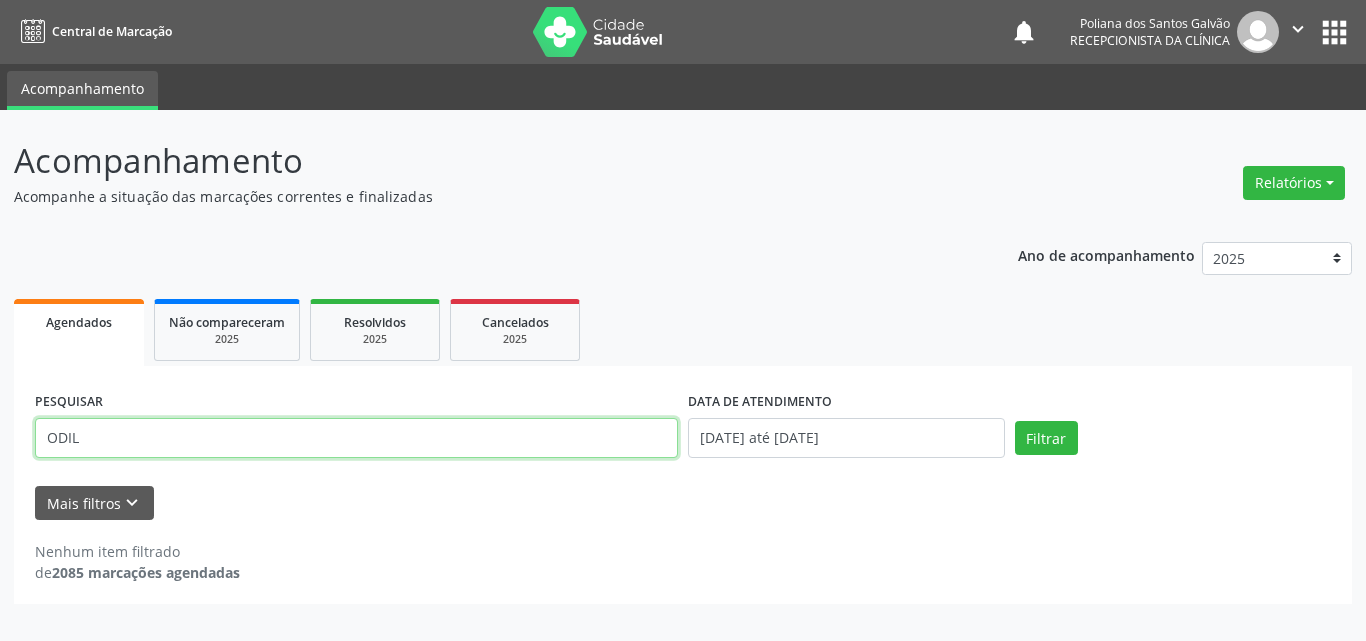 drag, startPoint x: 0, startPoint y: 281, endPoint x: 0, endPoint y: 87, distance: 194 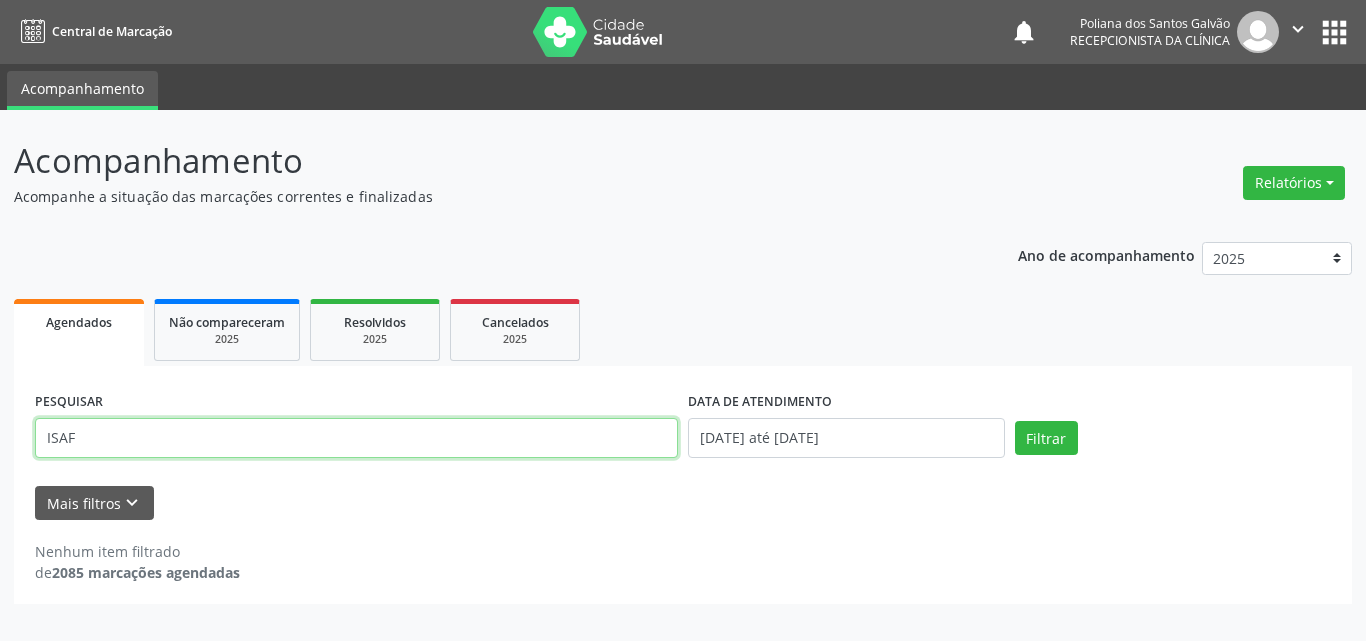 type on "ISAF" 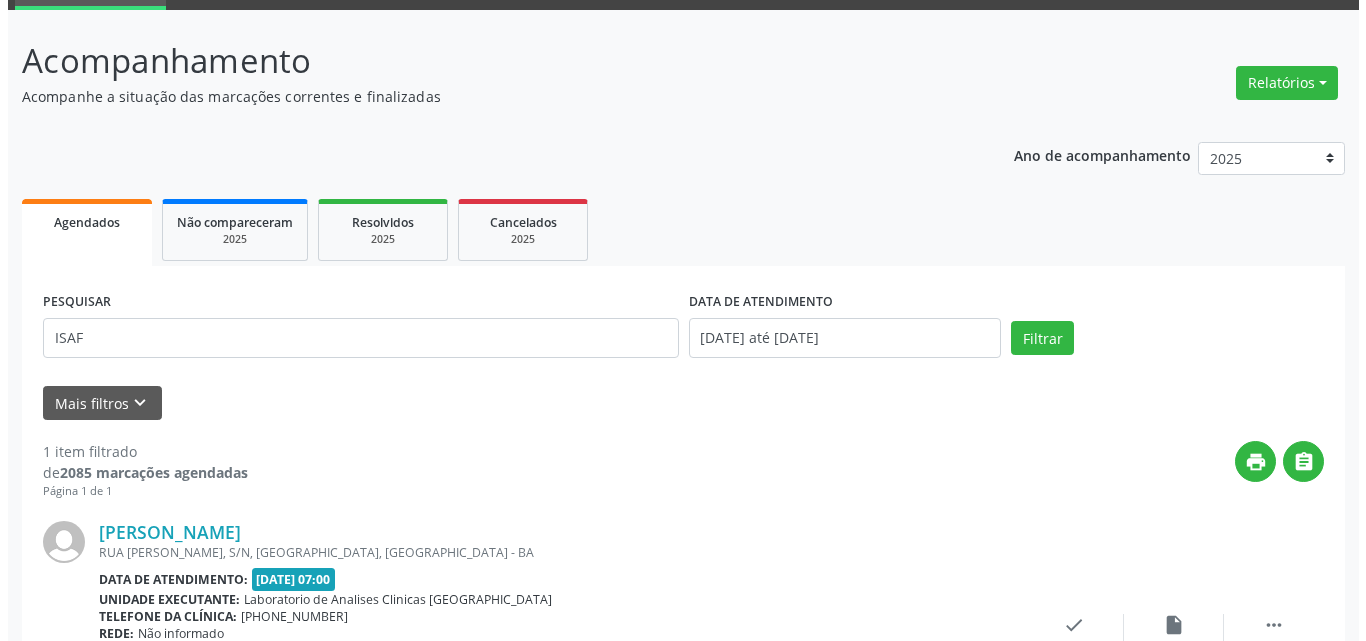 scroll, scrollTop: 264, scrollLeft: 0, axis: vertical 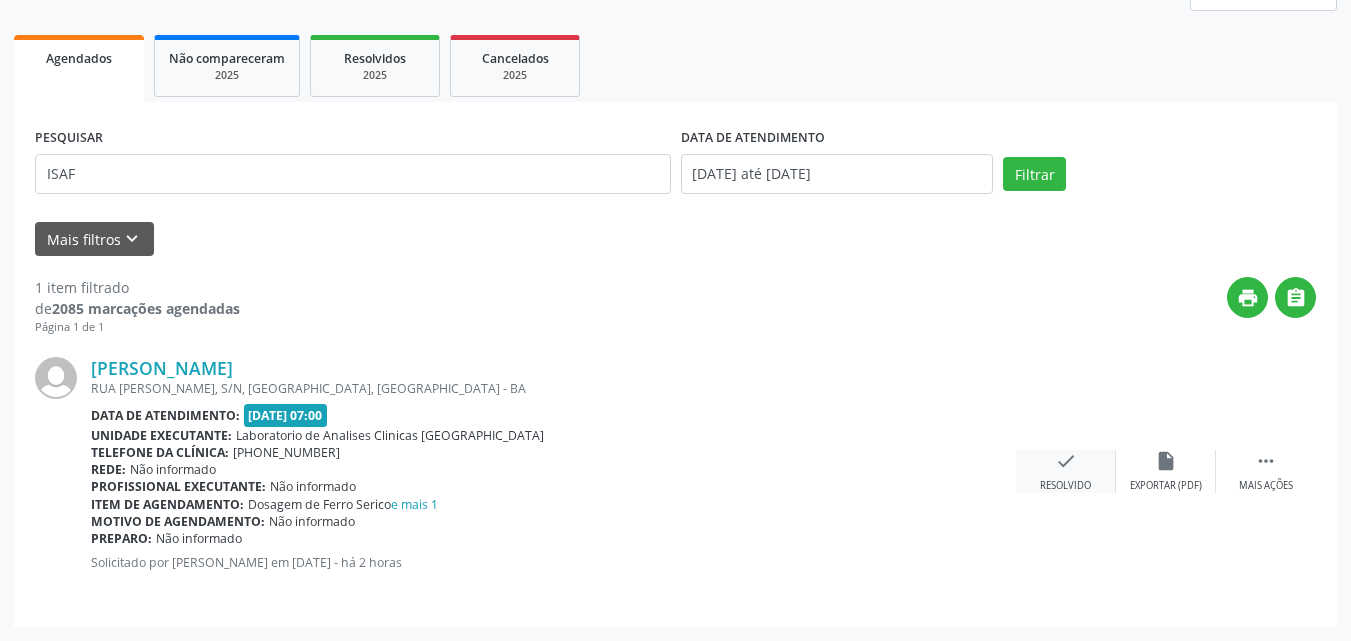 click on "check
Resolvido" at bounding box center (1066, 471) 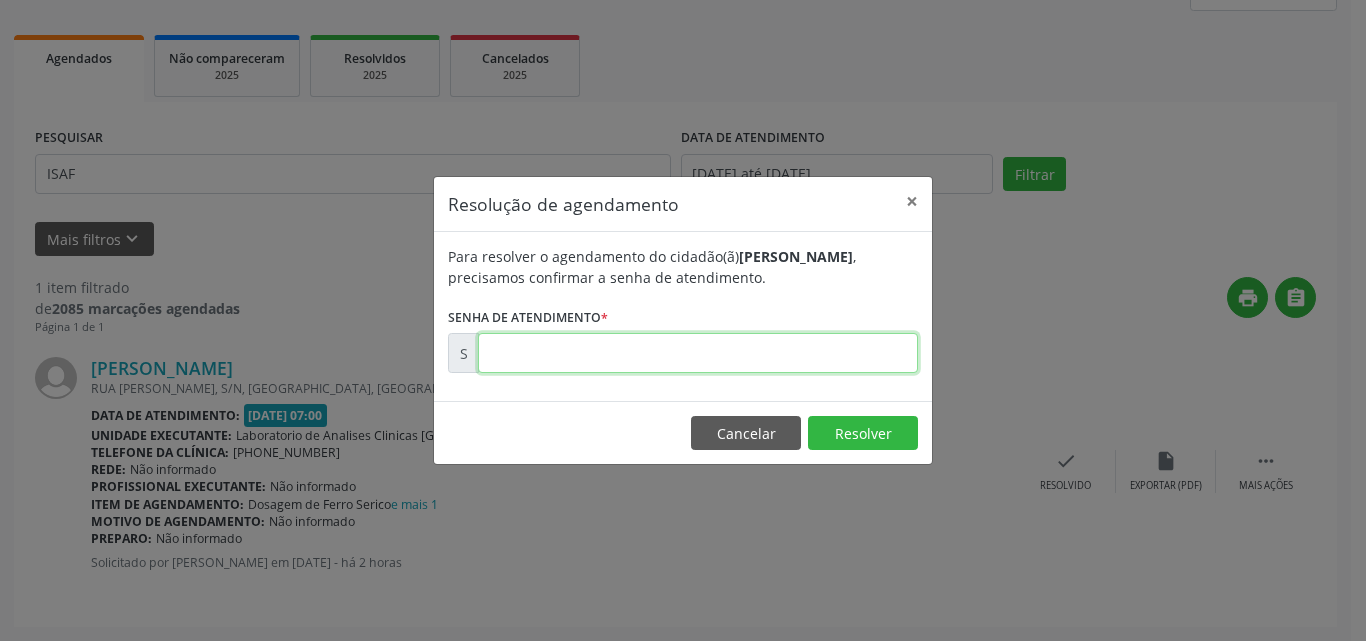 click at bounding box center [698, 353] 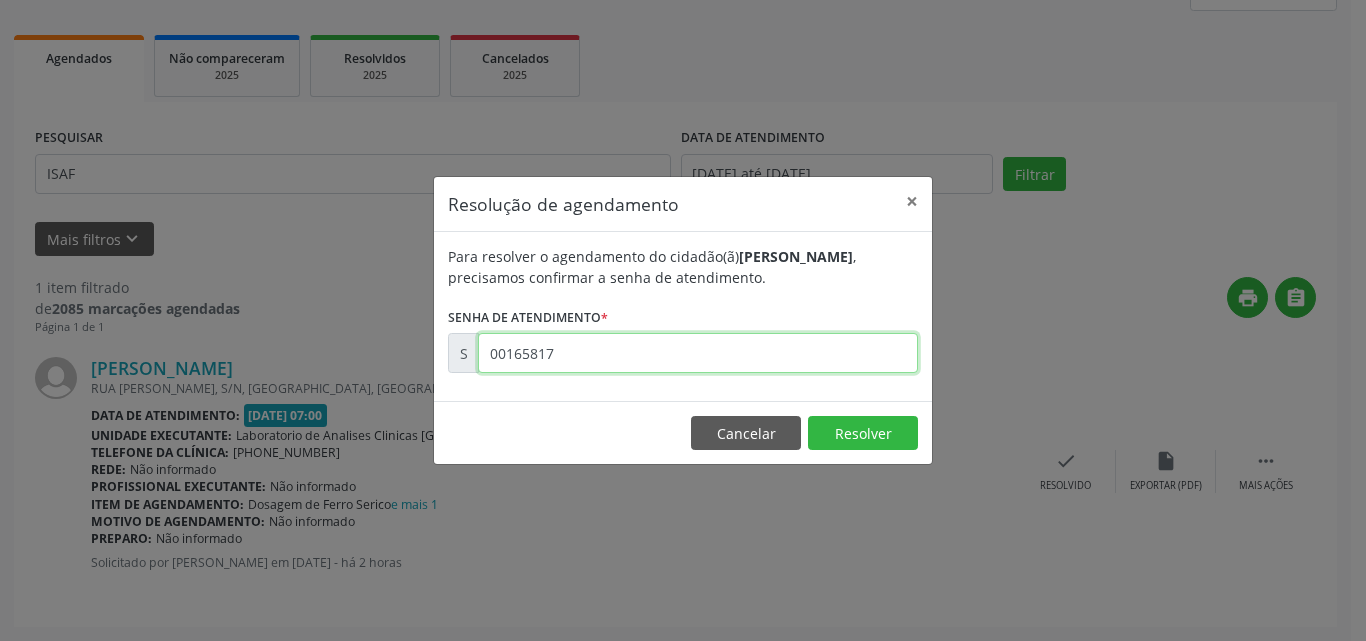 type on "00165817" 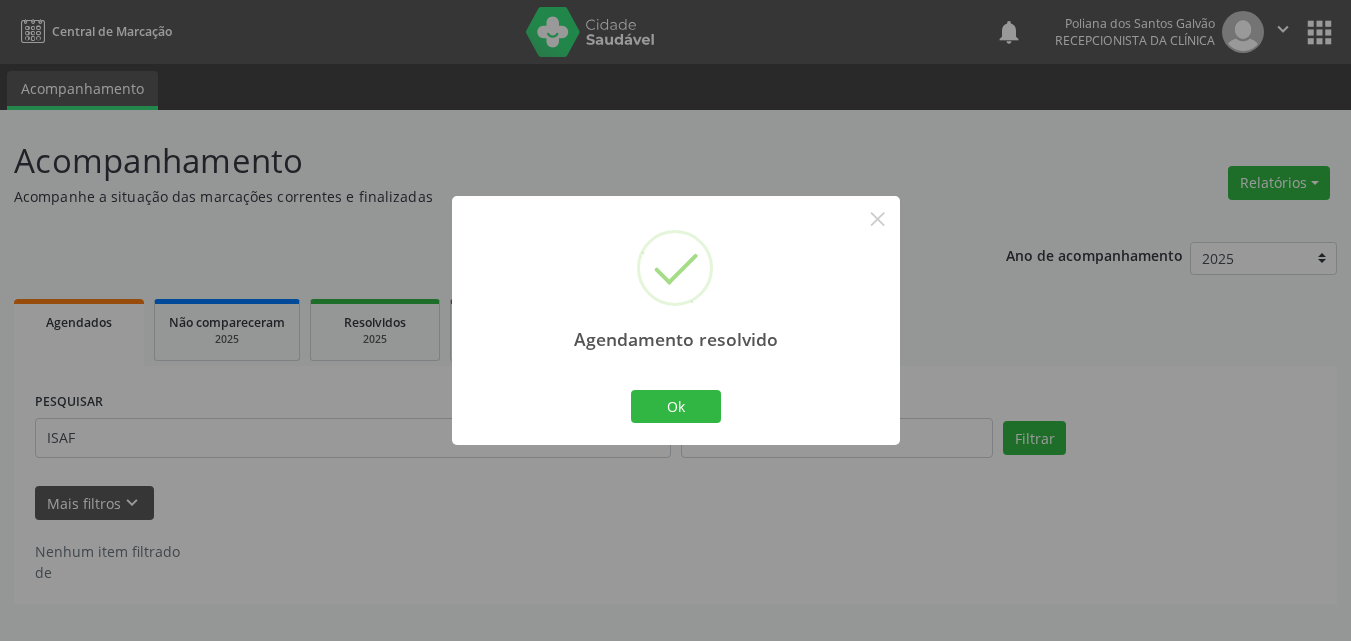 scroll, scrollTop: 0, scrollLeft: 0, axis: both 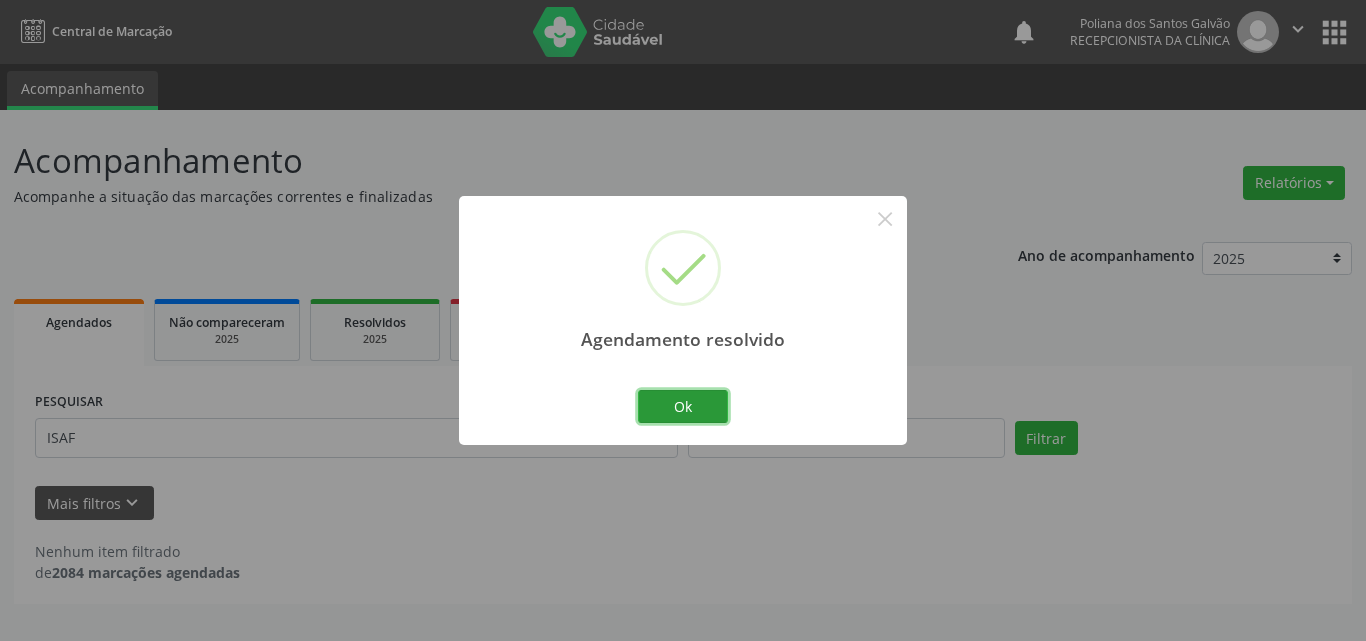 drag, startPoint x: 700, startPoint y: 398, endPoint x: 629, endPoint y: 423, distance: 75.272835 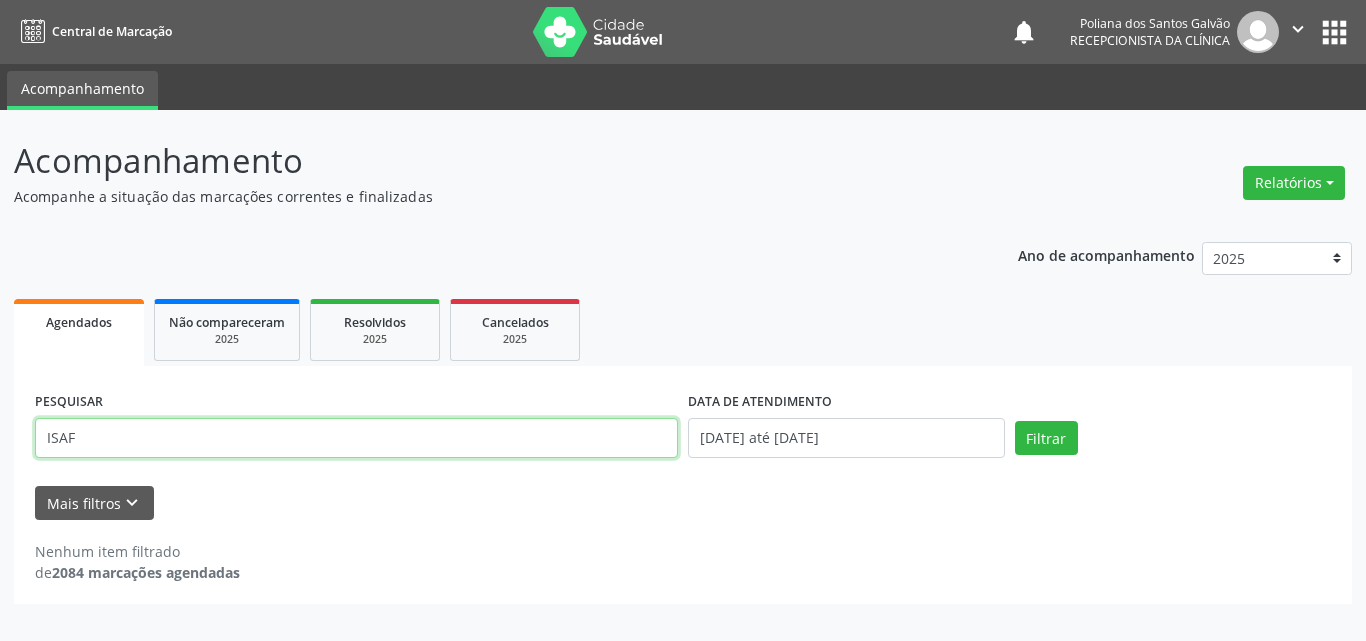 drag, startPoint x: 299, startPoint y: 445, endPoint x: 0, endPoint y: 46, distance: 498.60004 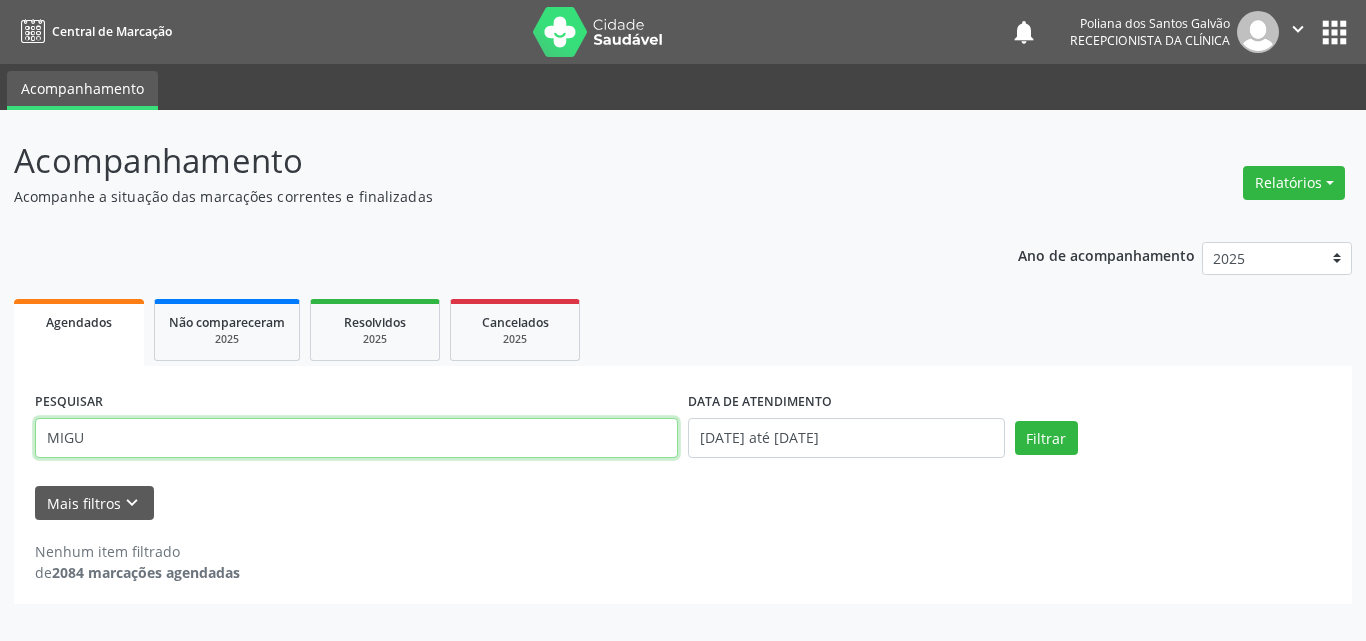 type on "MIGU" 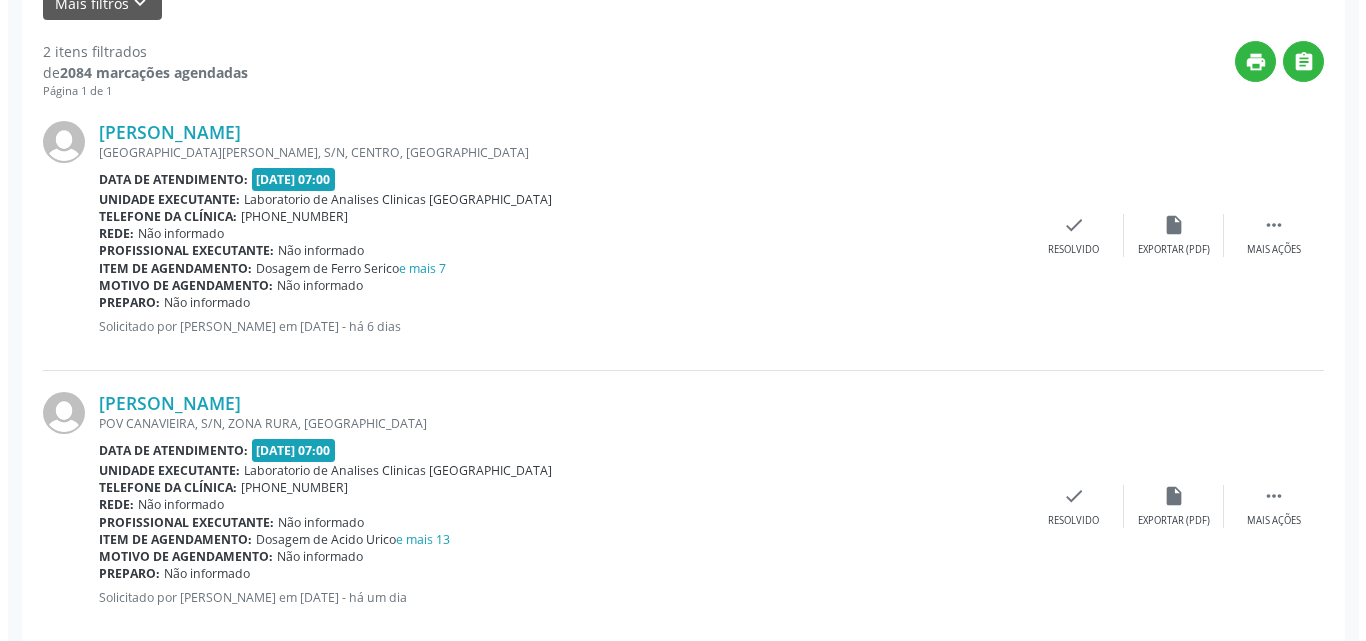 scroll, scrollTop: 535, scrollLeft: 0, axis: vertical 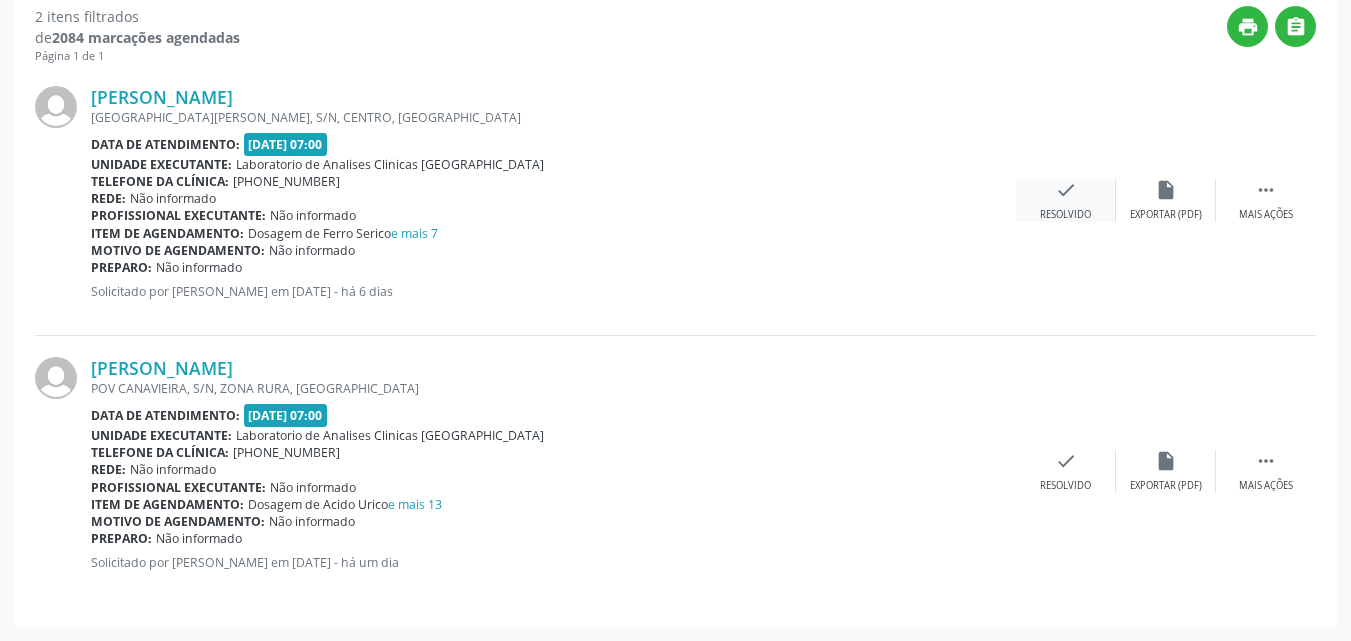 click on "Resolvido" at bounding box center (1065, 215) 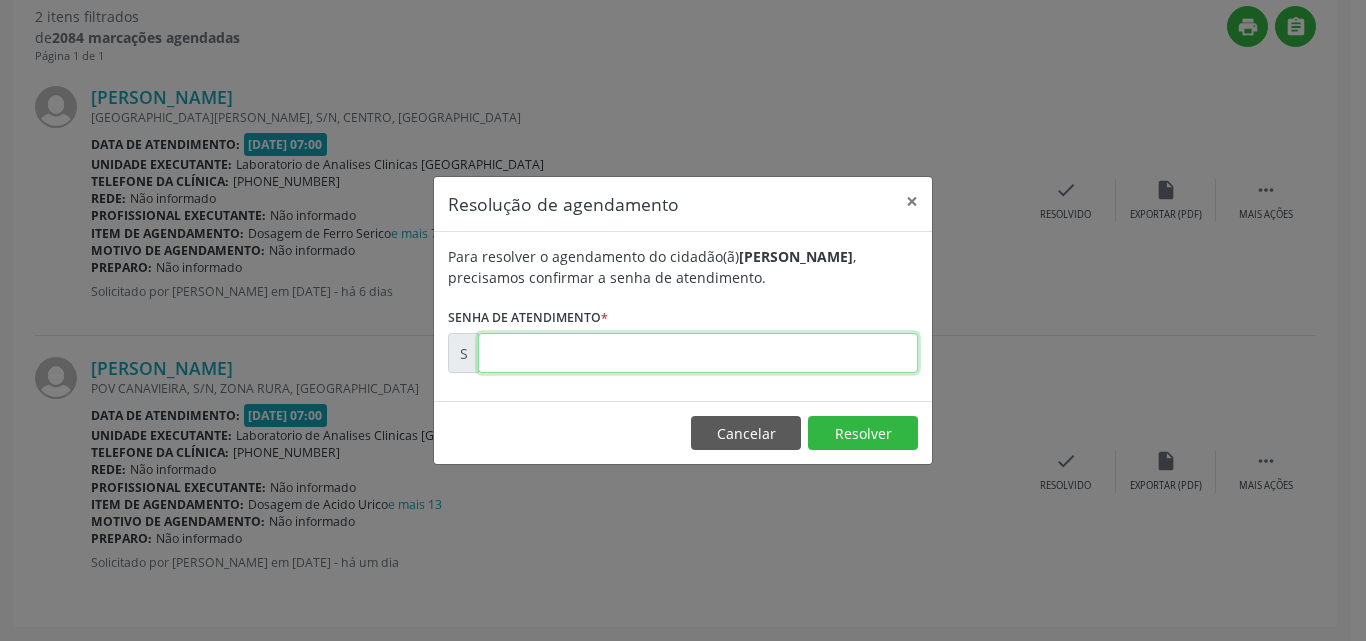 drag, startPoint x: 832, startPoint y: 365, endPoint x: 822, endPoint y: 368, distance: 10.440307 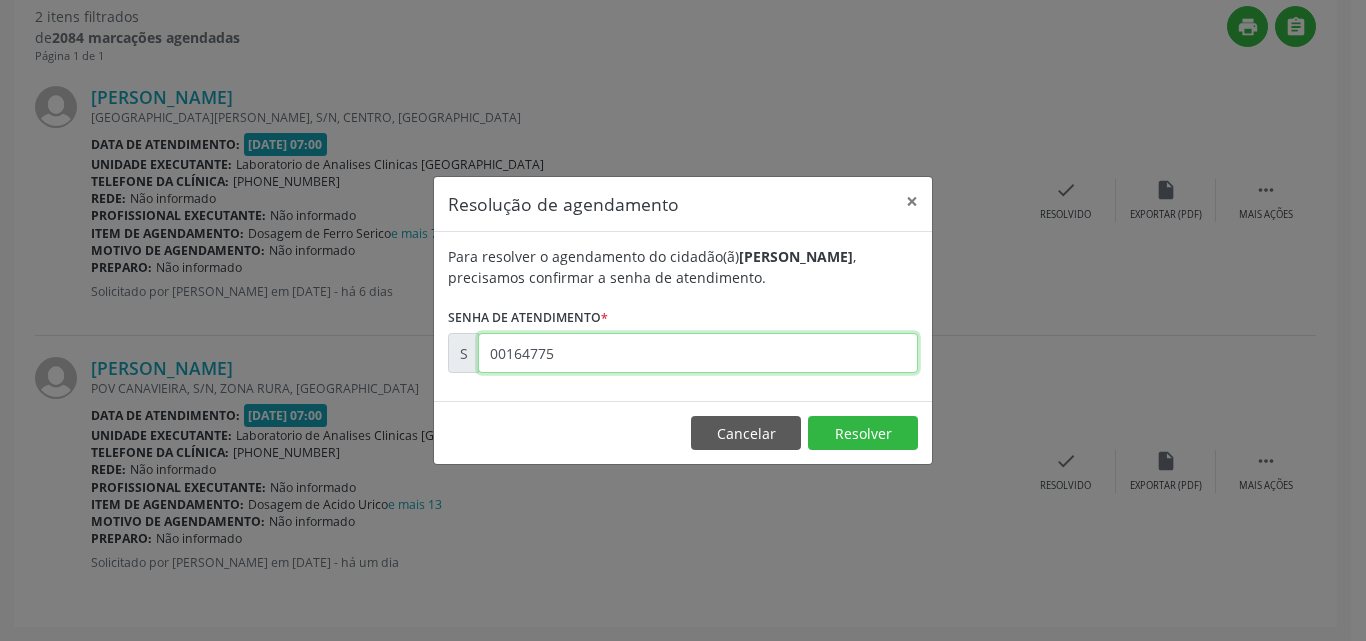 type on "00164775" 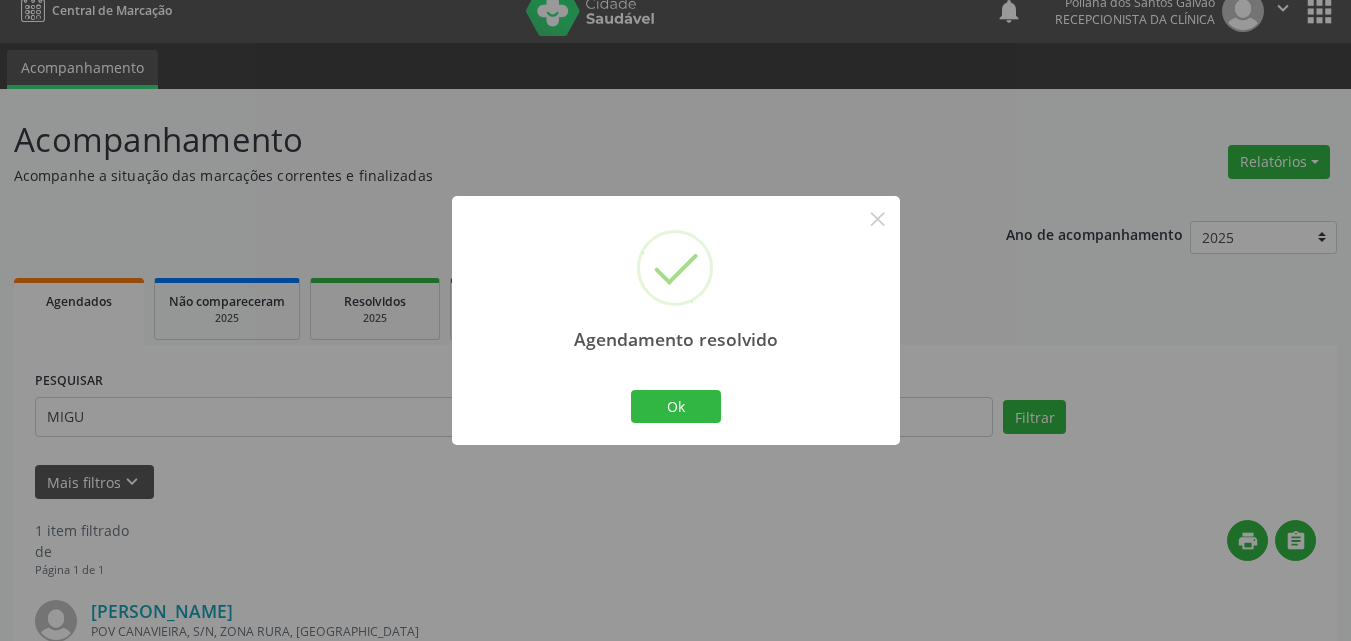 scroll, scrollTop: 264, scrollLeft: 0, axis: vertical 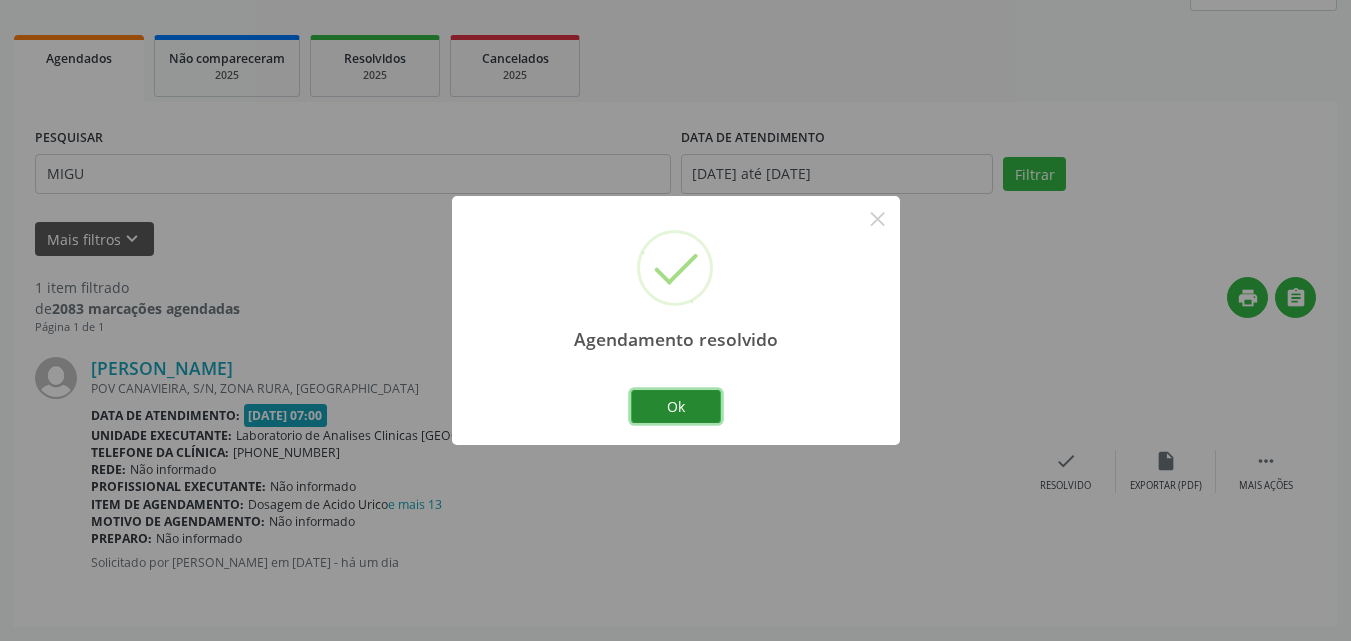 drag, startPoint x: 687, startPoint y: 397, endPoint x: 520, endPoint y: 250, distance: 222.48146 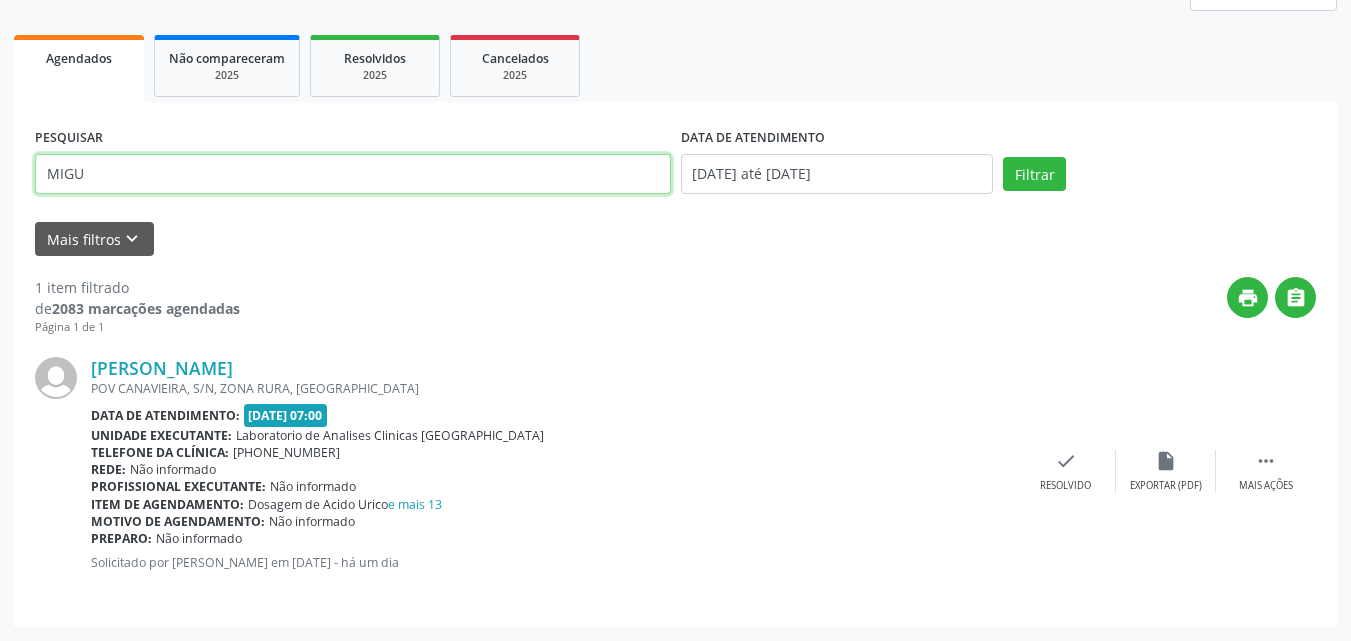 drag, startPoint x: 559, startPoint y: 176, endPoint x: 0, endPoint y: -71, distance: 611.1383 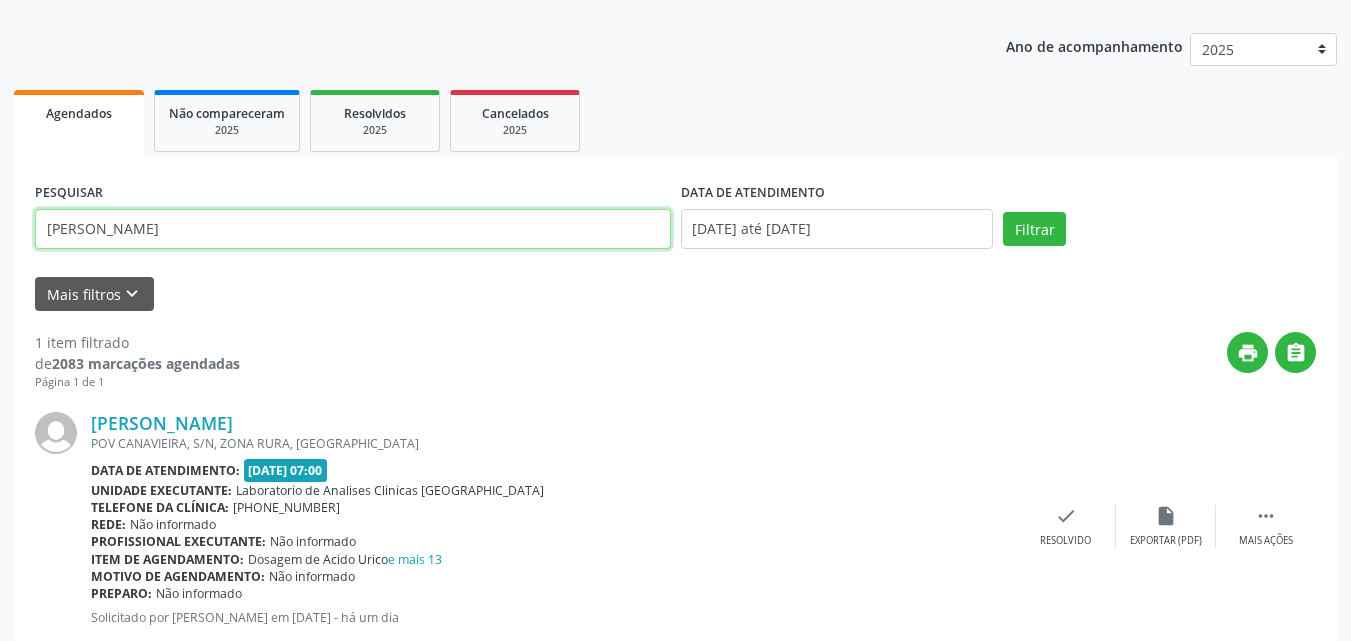 type on "[PERSON_NAME]" 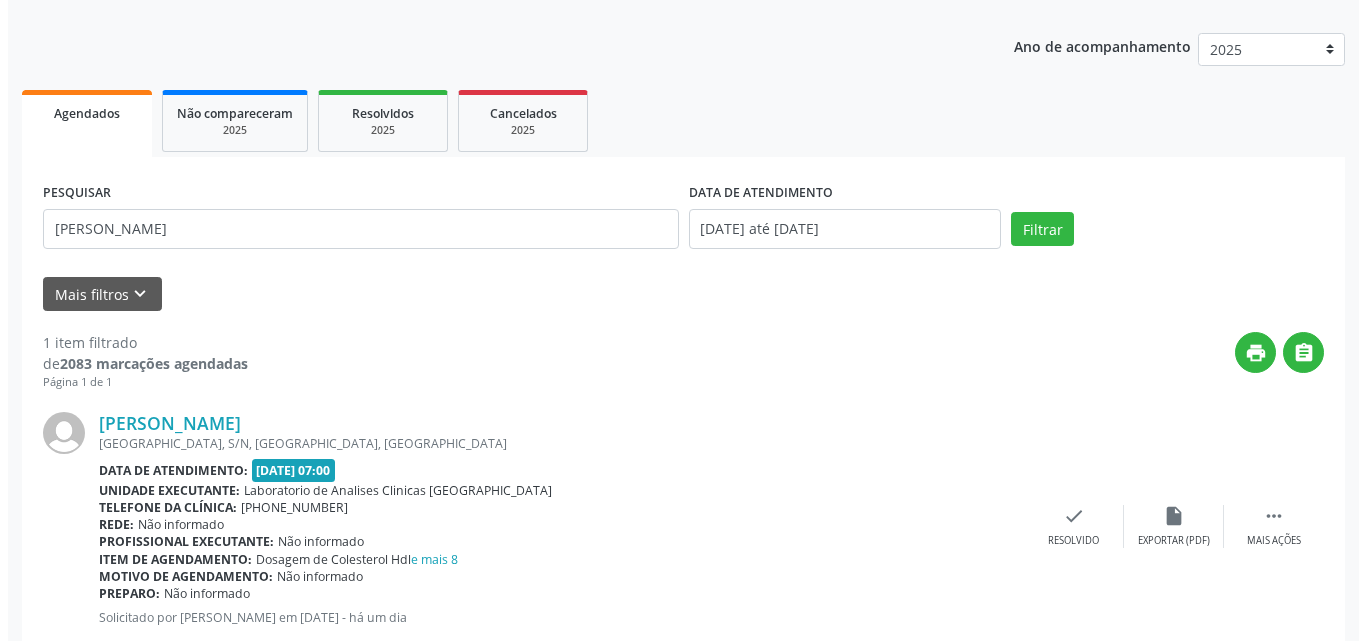 scroll, scrollTop: 264, scrollLeft: 0, axis: vertical 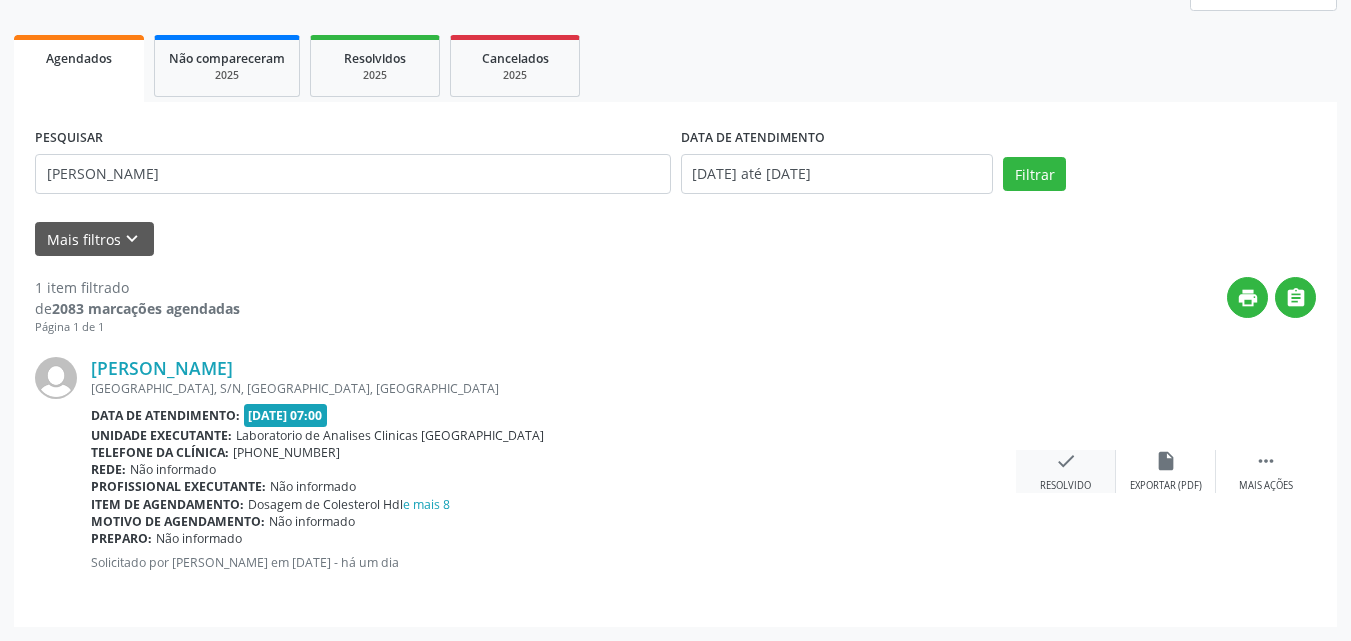 click on "Resolvido" at bounding box center (1065, 486) 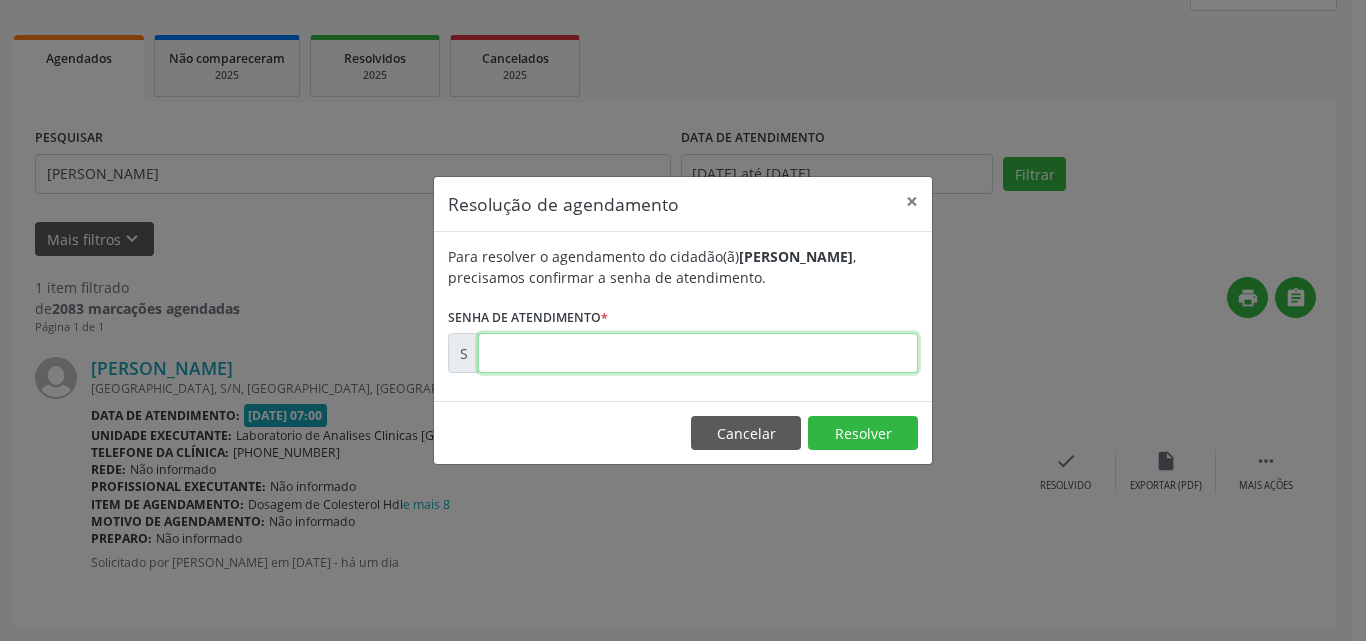 click at bounding box center [698, 353] 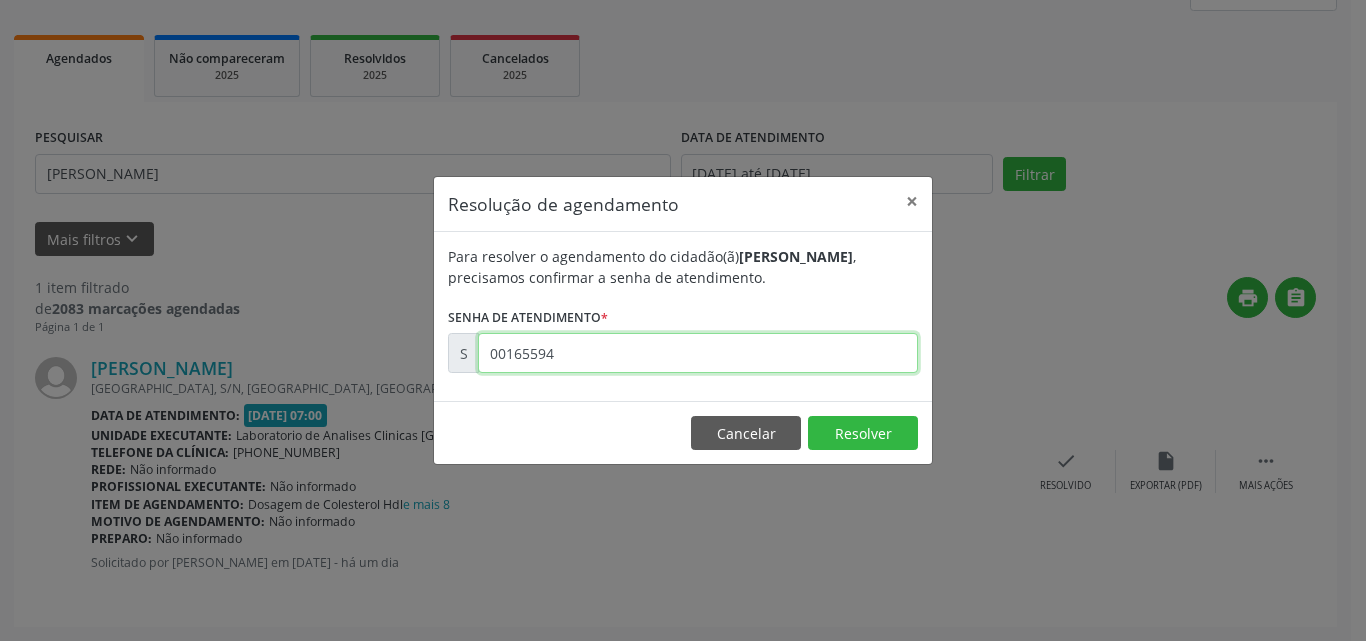 type on "00165594" 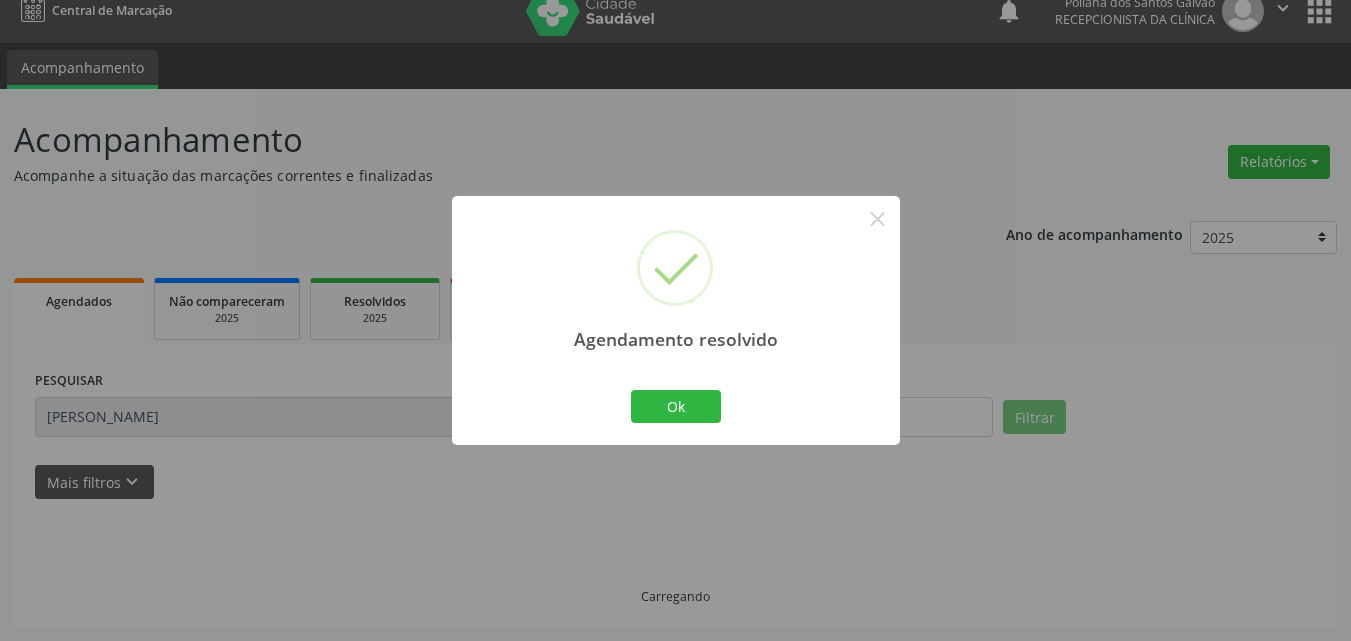 scroll, scrollTop: 0, scrollLeft: 0, axis: both 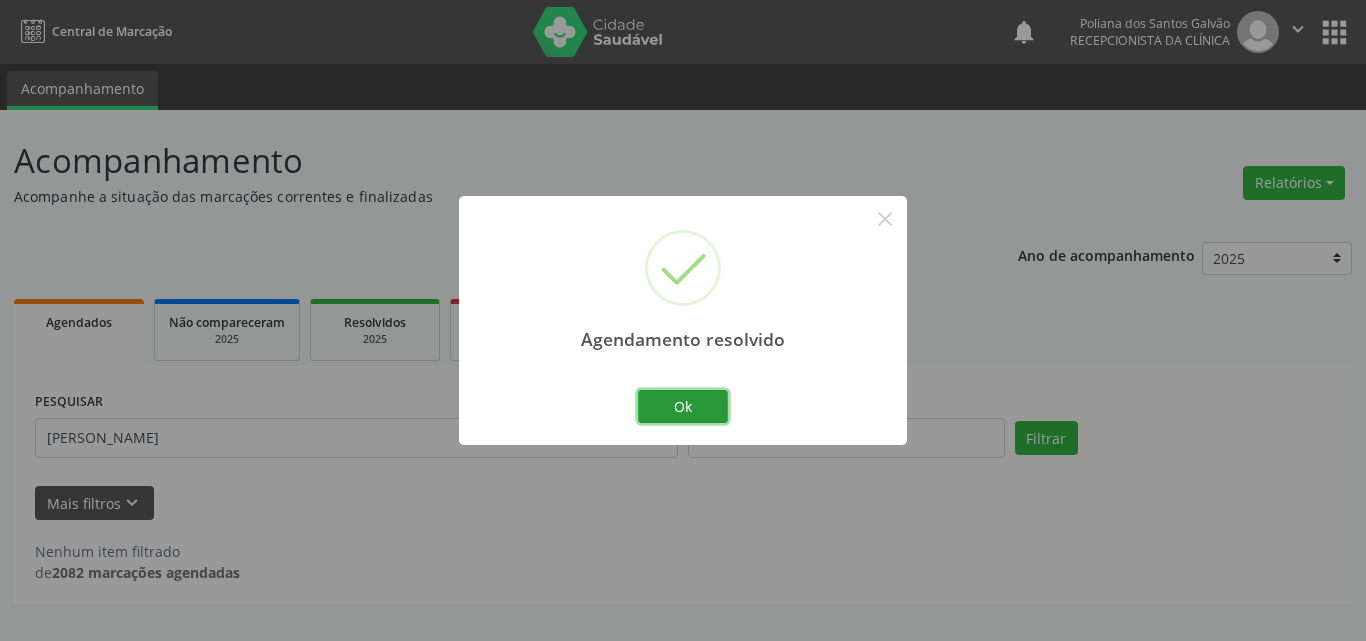 drag, startPoint x: 693, startPoint y: 412, endPoint x: 607, endPoint y: 434, distance: 88.76936 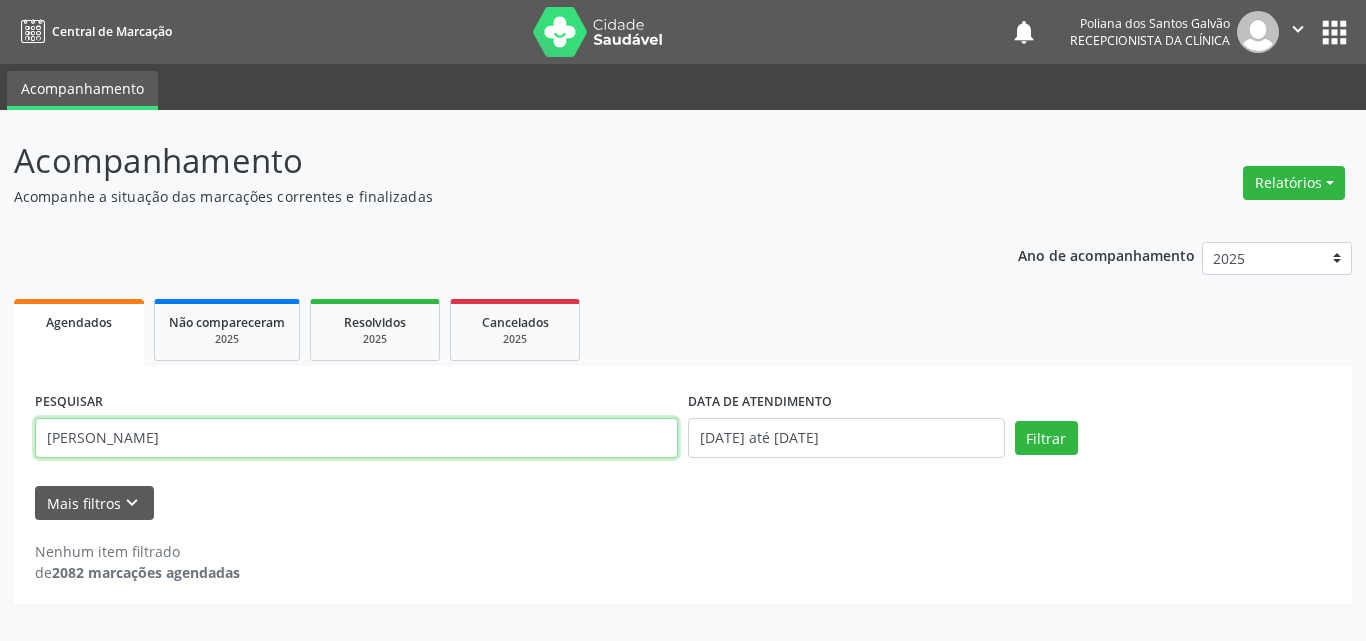 drag, startPoint x: 522, startPoint y: 441, endPoint x: 0, endPoint y: 179, distance: 584.06165 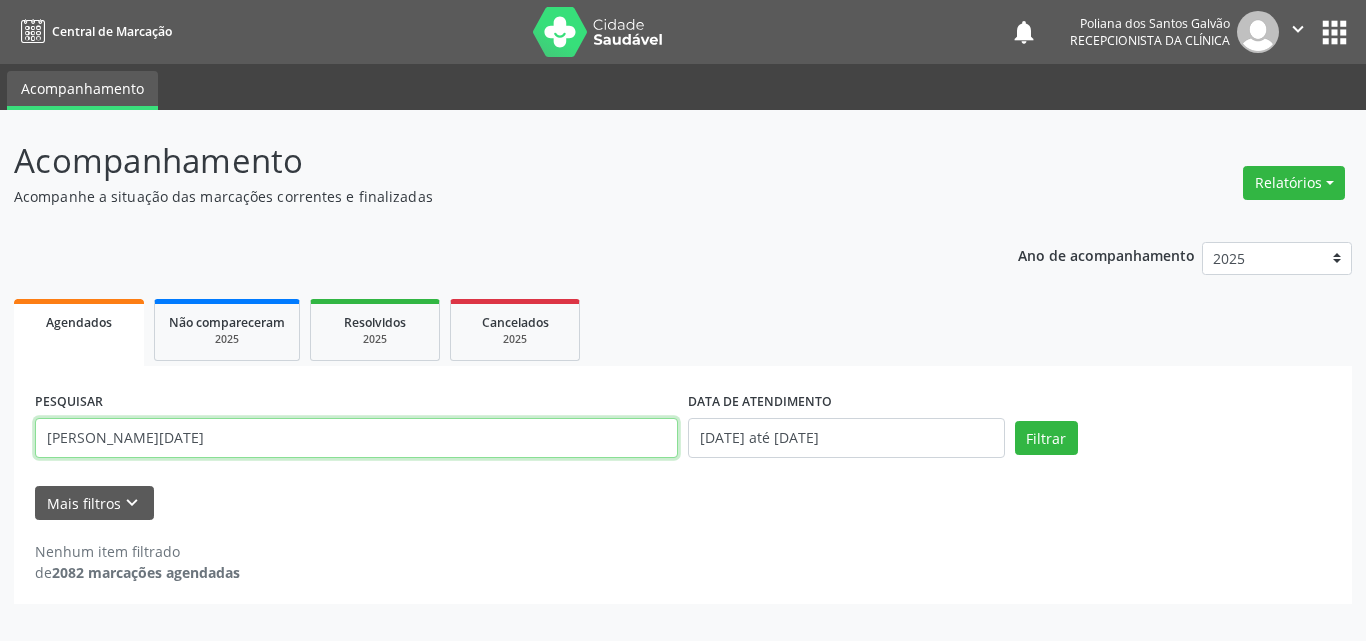 type on "[PERSON_NAME][DATE]" 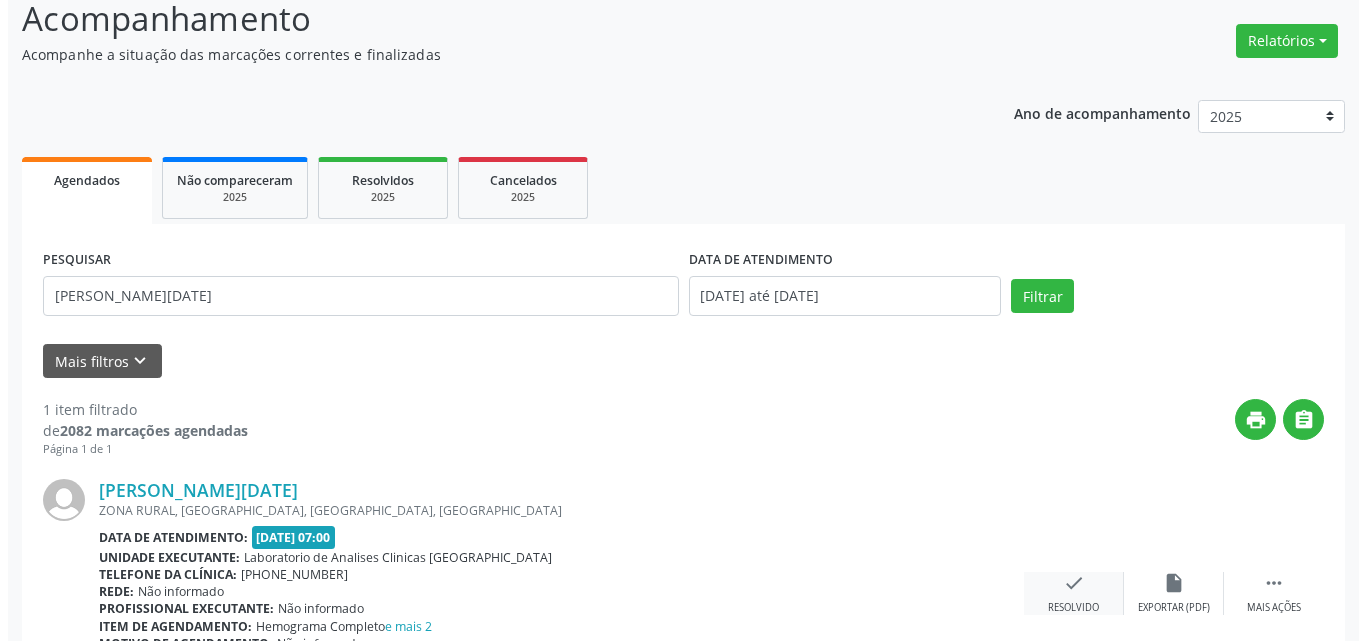 scroll, scrollTop: 264, scrollLeft: 0, axis: vertical 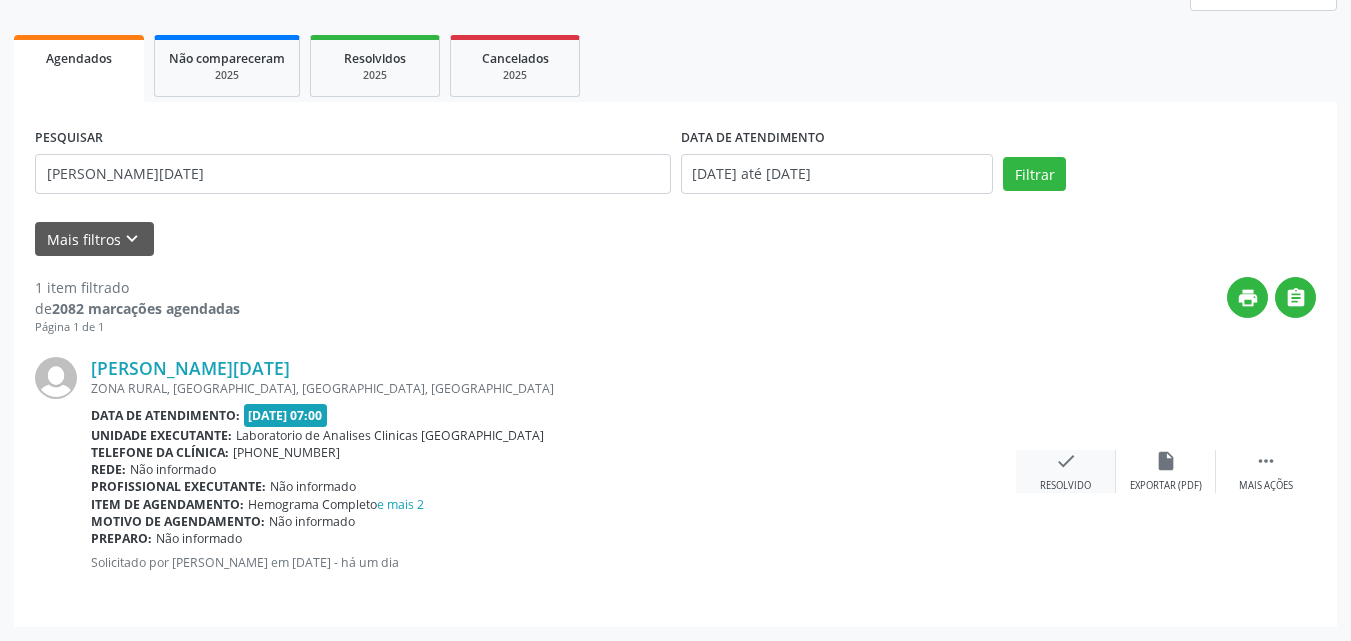 click on "check" at bounding box center [1066, 461] 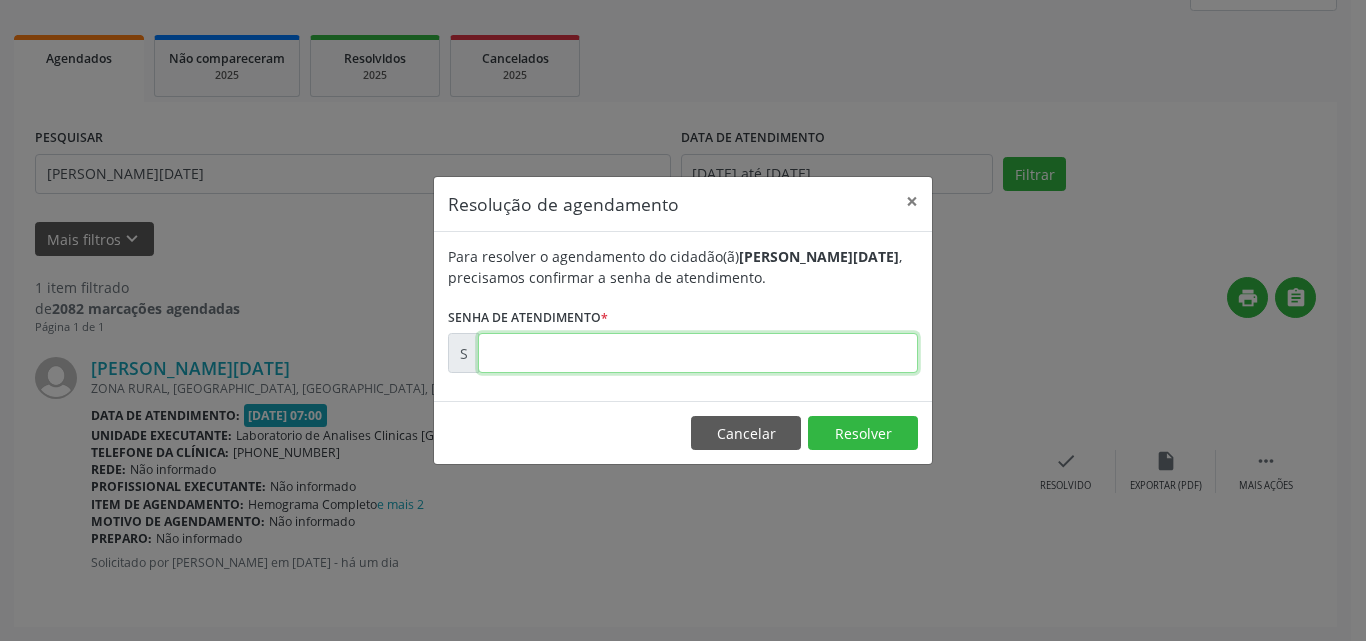 click at bounding box center (698, 353) 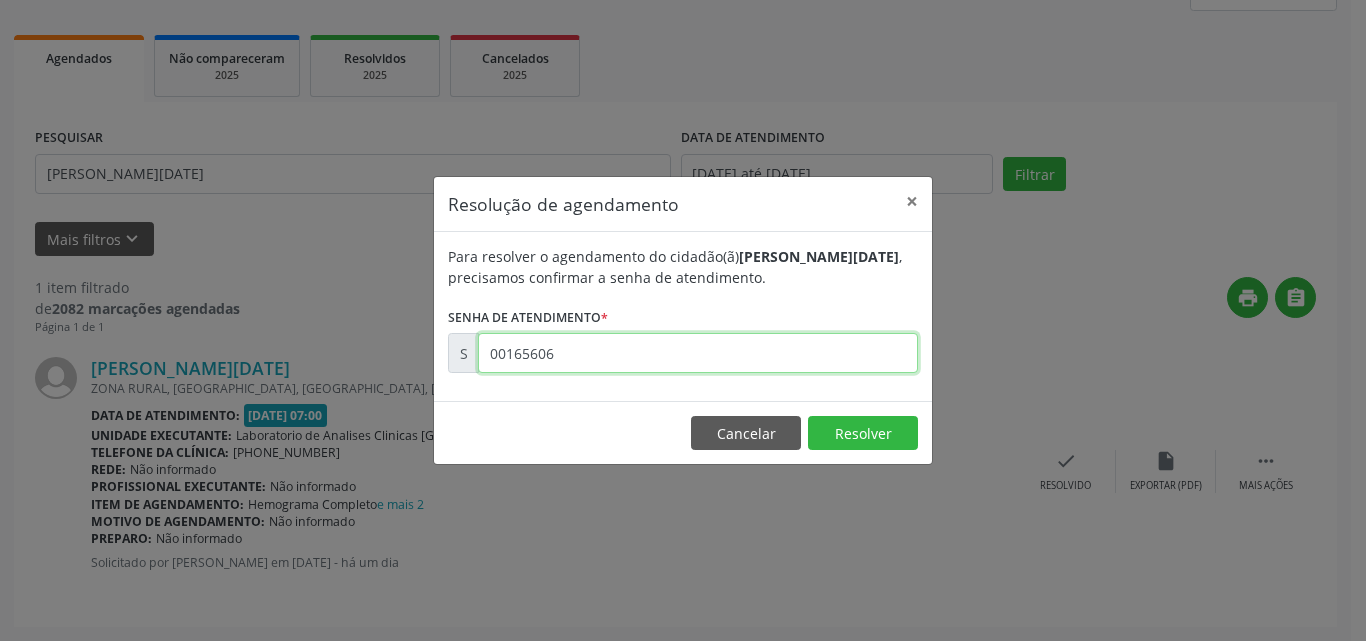 type on "00165606" 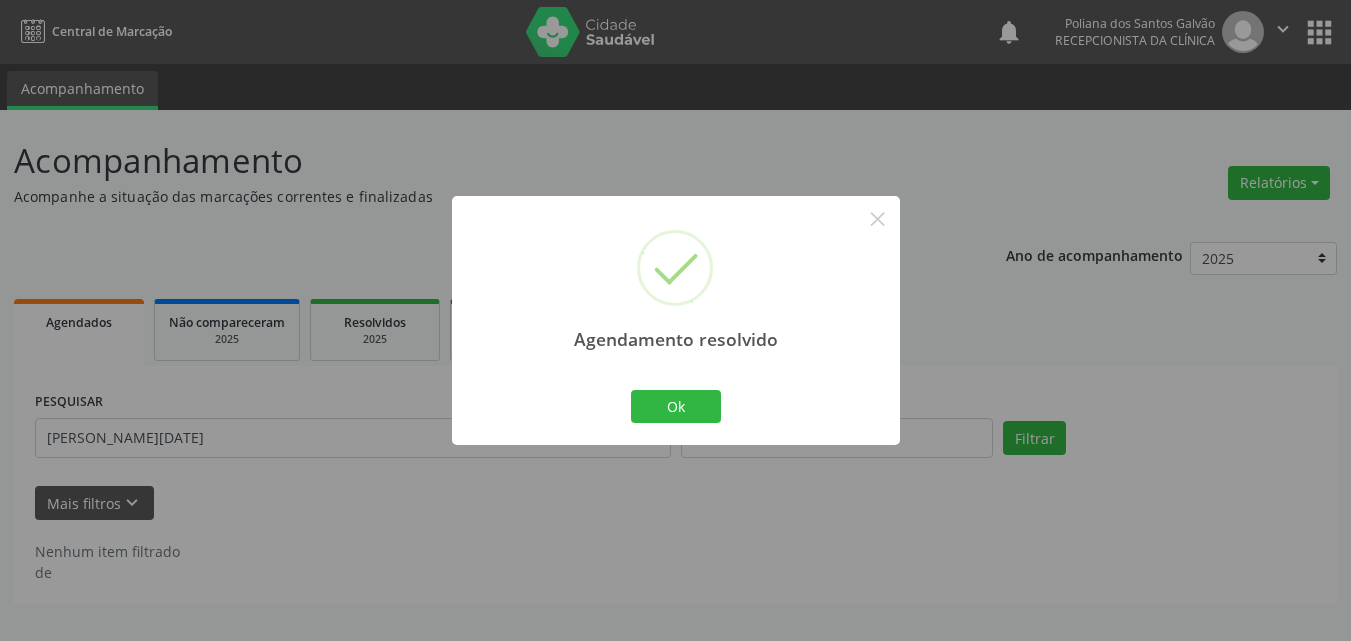 scroll, scrollTop: 0, scrollLeft: 0, axis: both 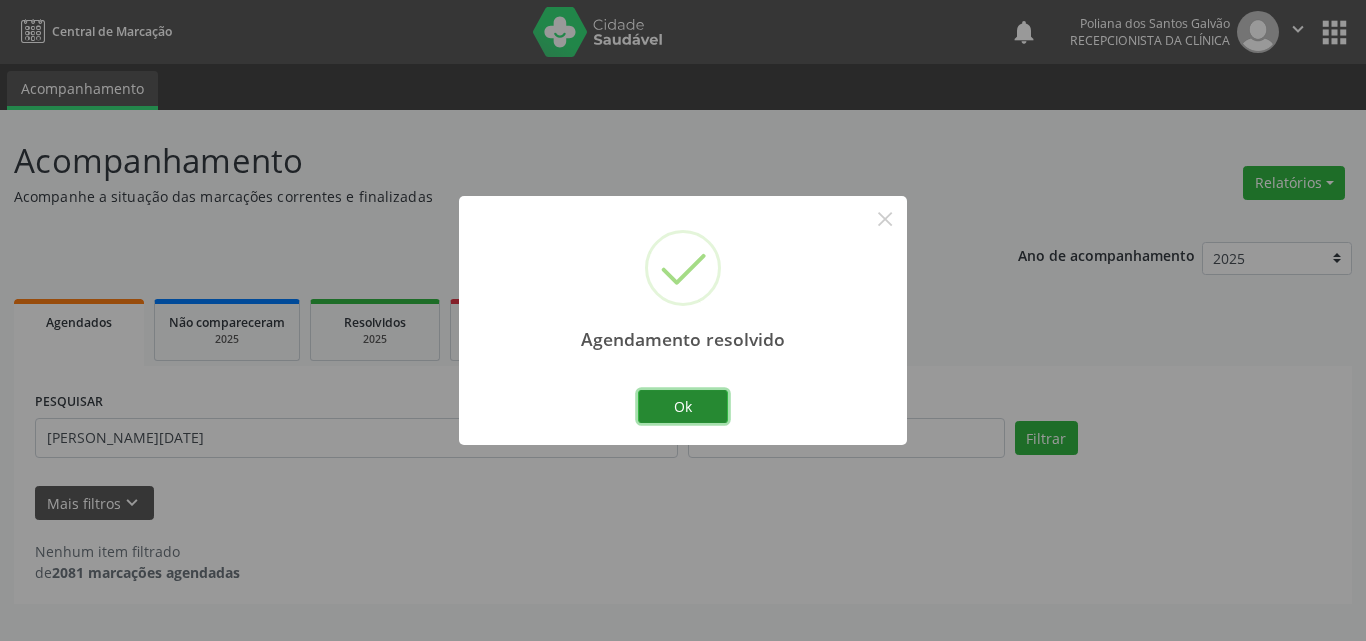 click on "Ok" at bounding box center (683, 407) 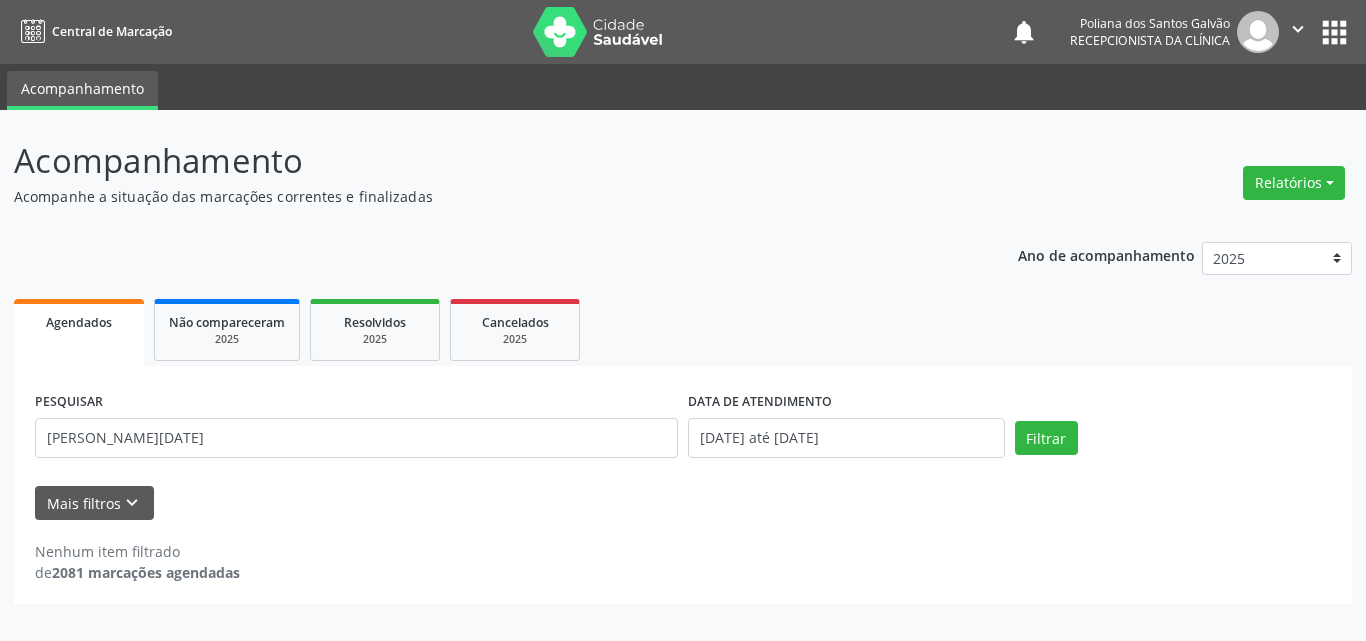 drag, startPoint x: 519, startPoint y: 461, endPoint x: 531, endPoint y: 451, distance: 15.6205 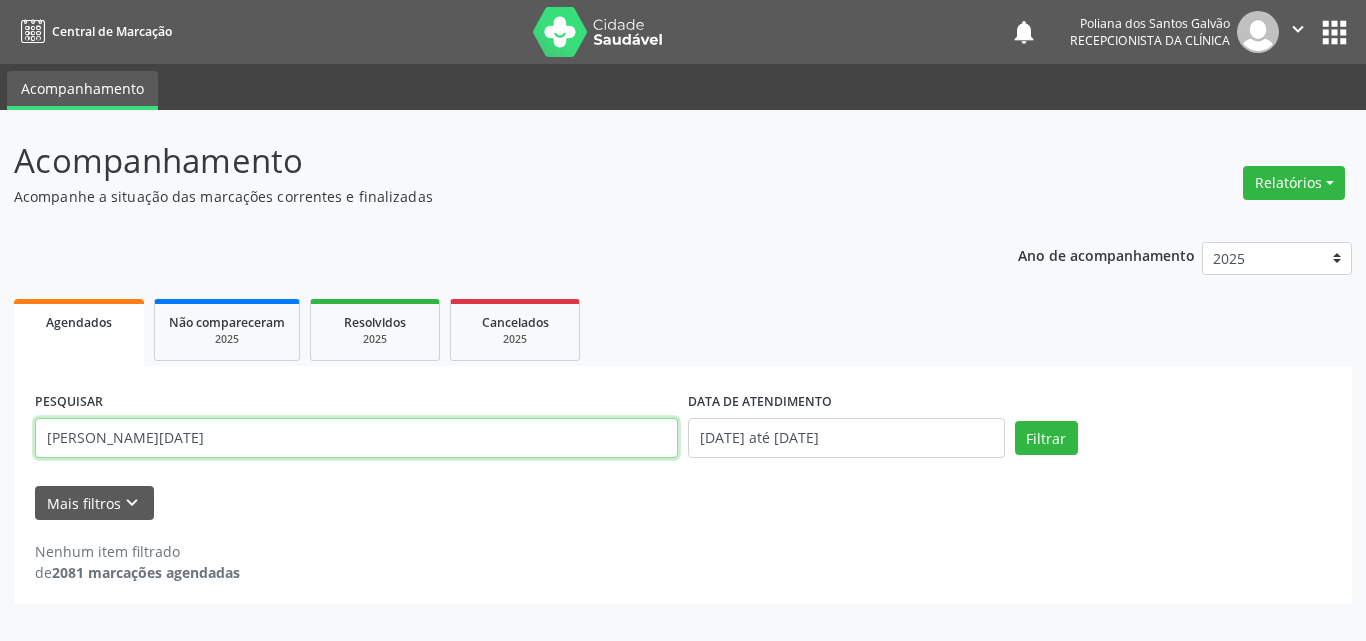 drag, startPoint x: 396, startPoint y: 419, endPoint x: 0, endPoint y: 37, distance: 550.21814 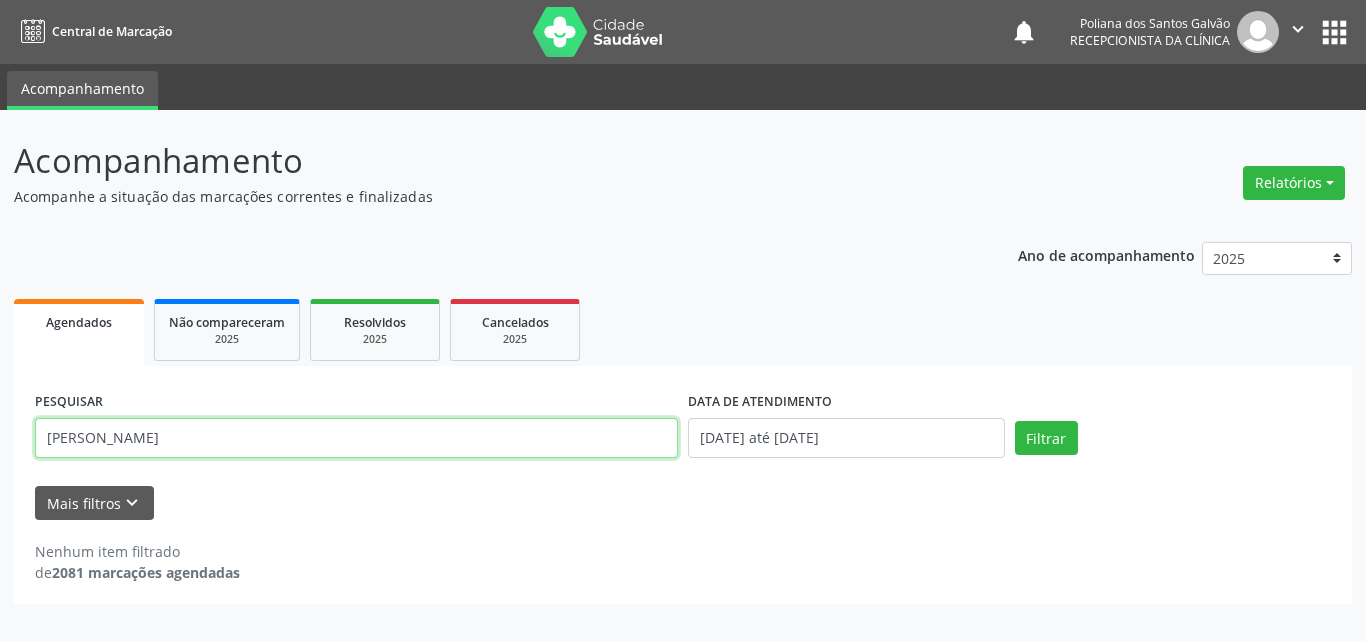 type on "[PERSON_NAME]" 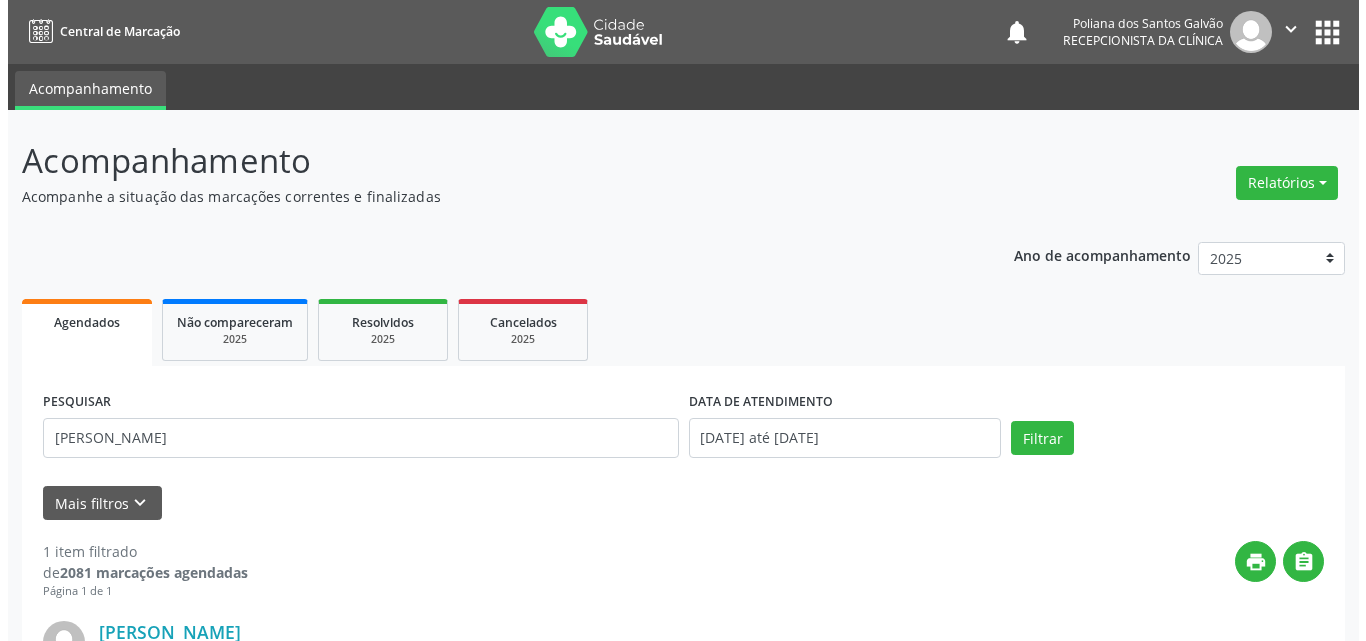 scroll, scrollTop: 264, scrollLeft: 0, axis: vertical 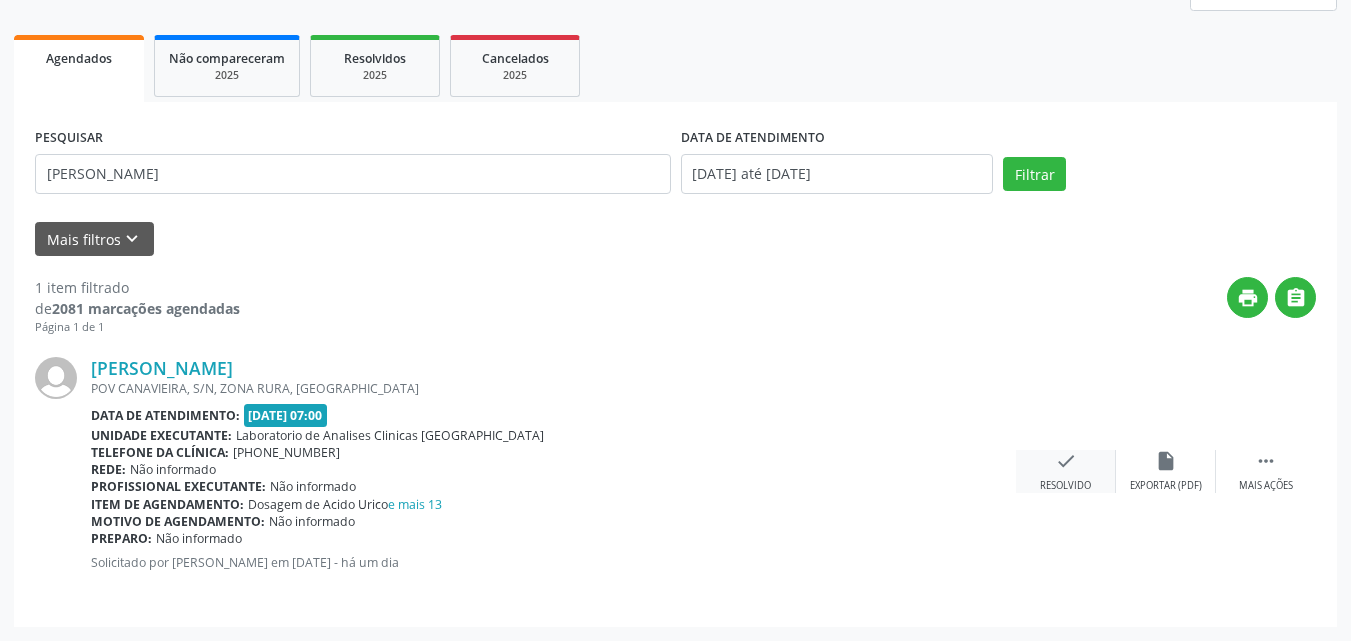 click on "check
Resolvido" at bounding box center [1066, 471] 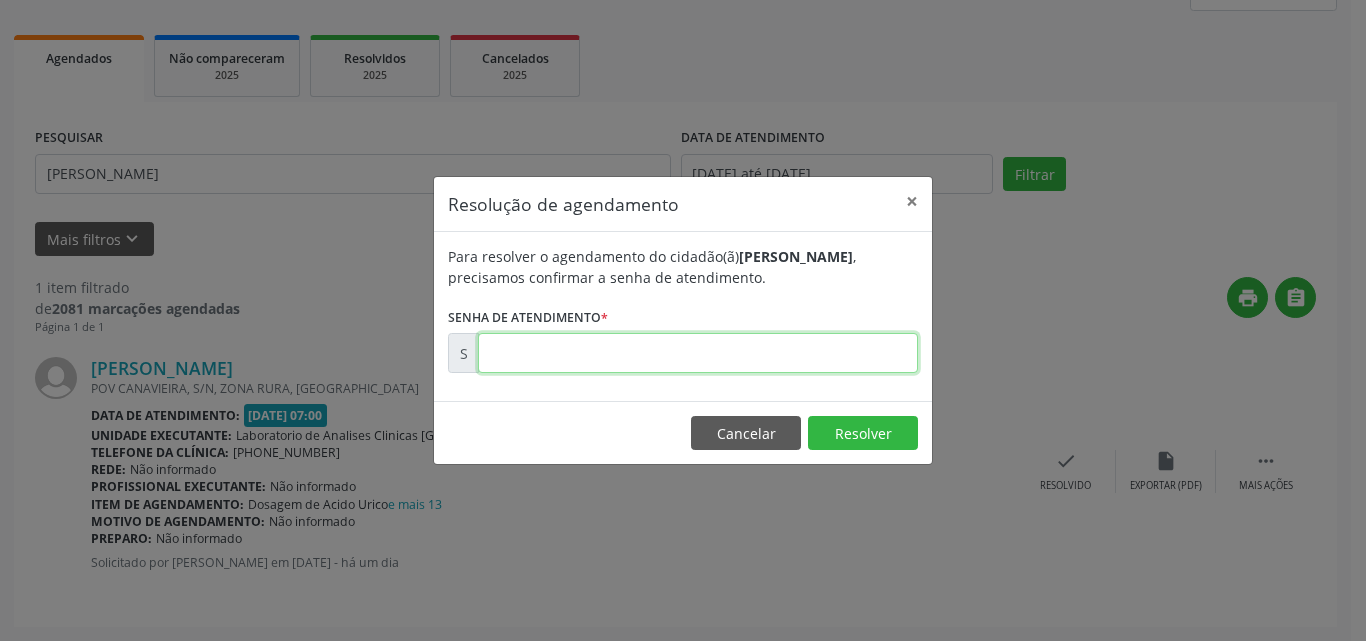 drag, startPoint x: 862, startPoint y: 356, endPoint x: 863, endPoint y: 319, distance: 37.01351 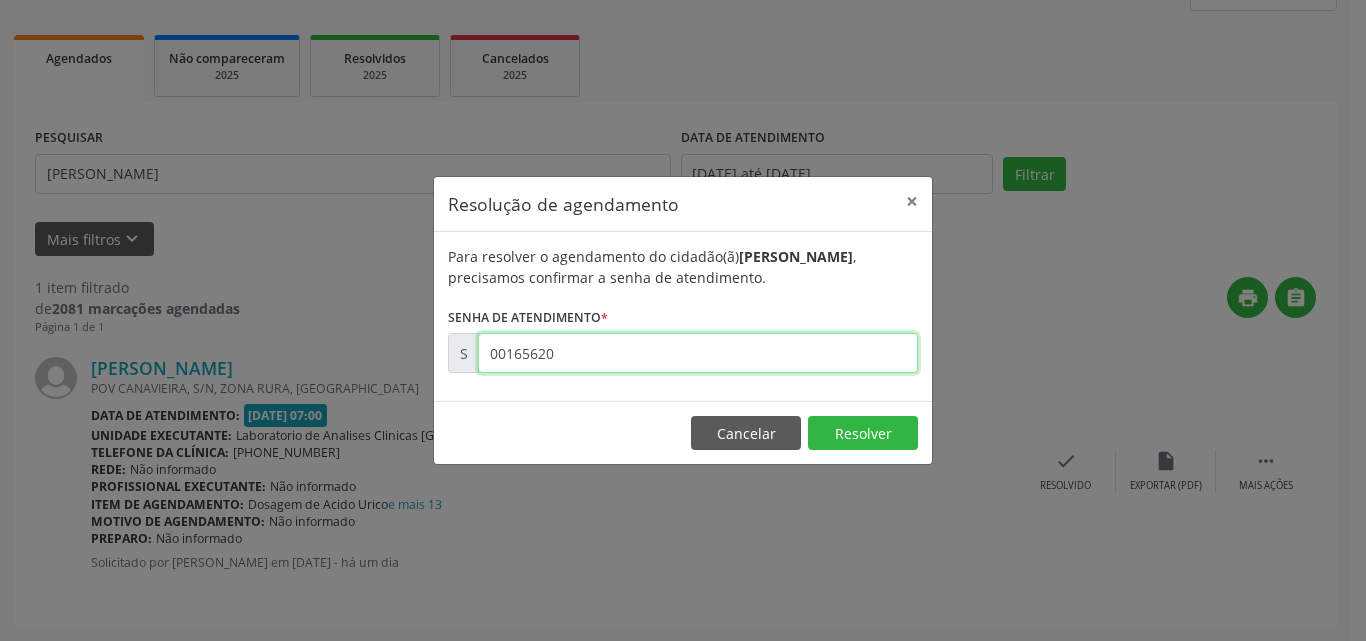 type on "00165620" 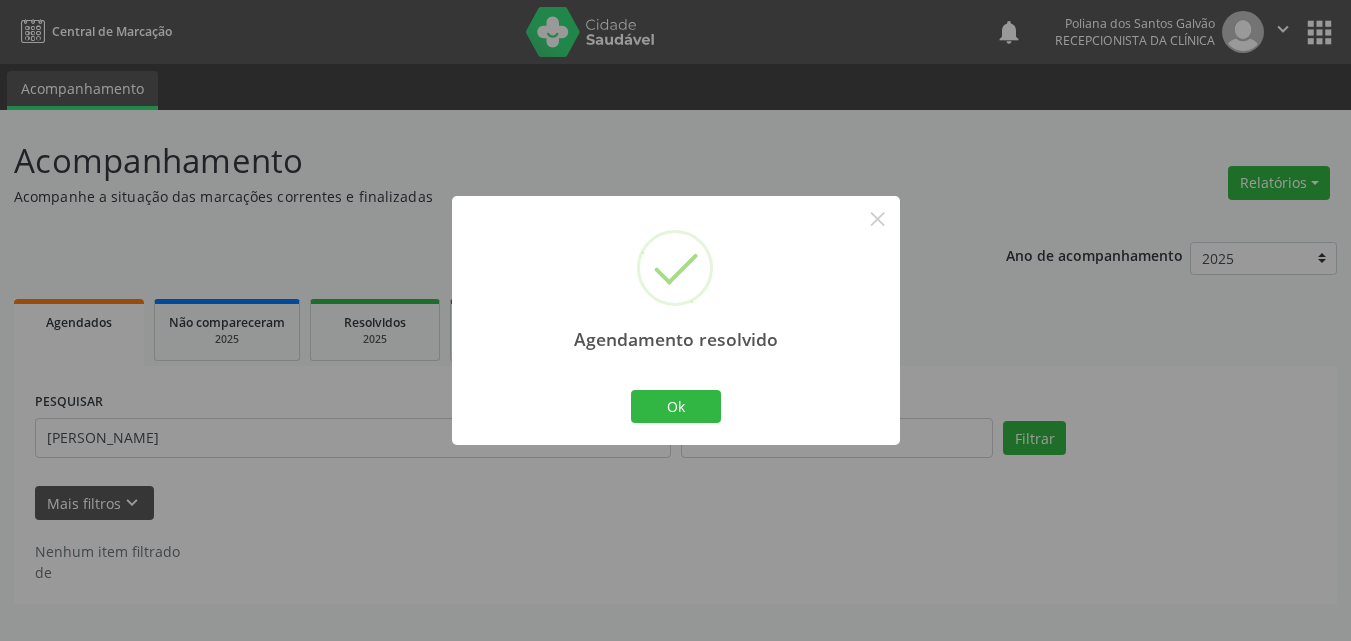 scroll, scrollTop: 0, scrollLeft: 0, axis: both 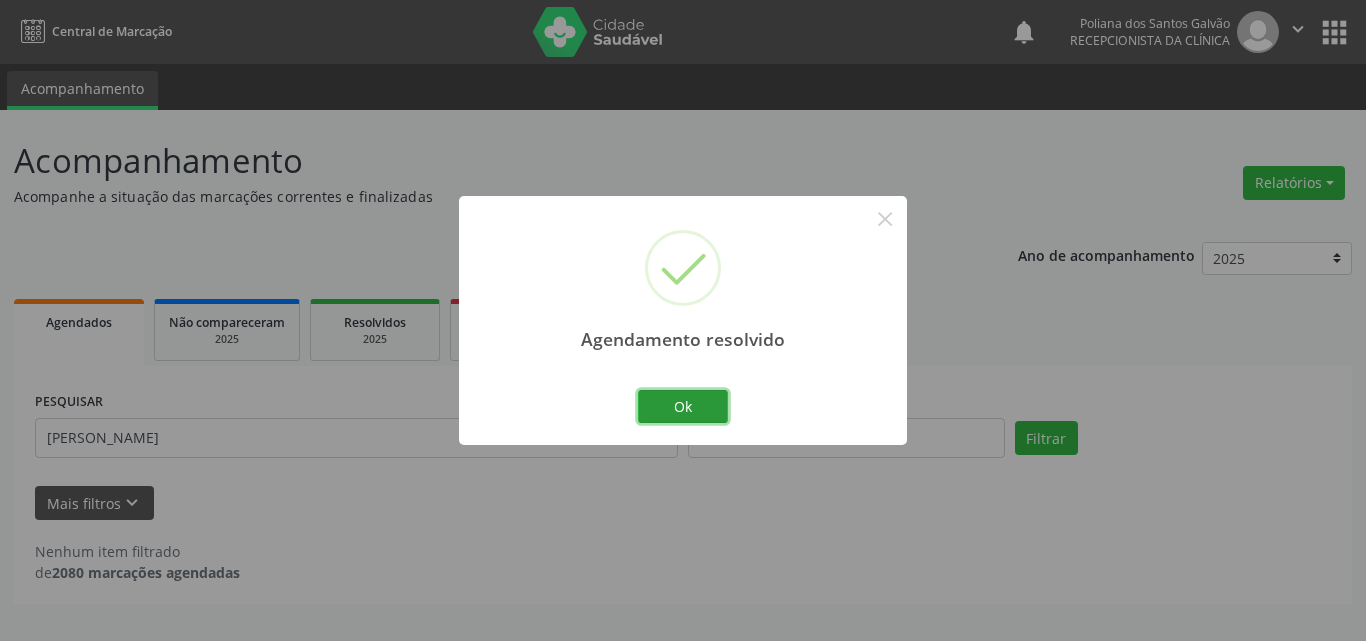 drag, startPoint x: 658, startPoint y: 402, endPoint x: 619, endPoint y: 405, distance: 39.115215 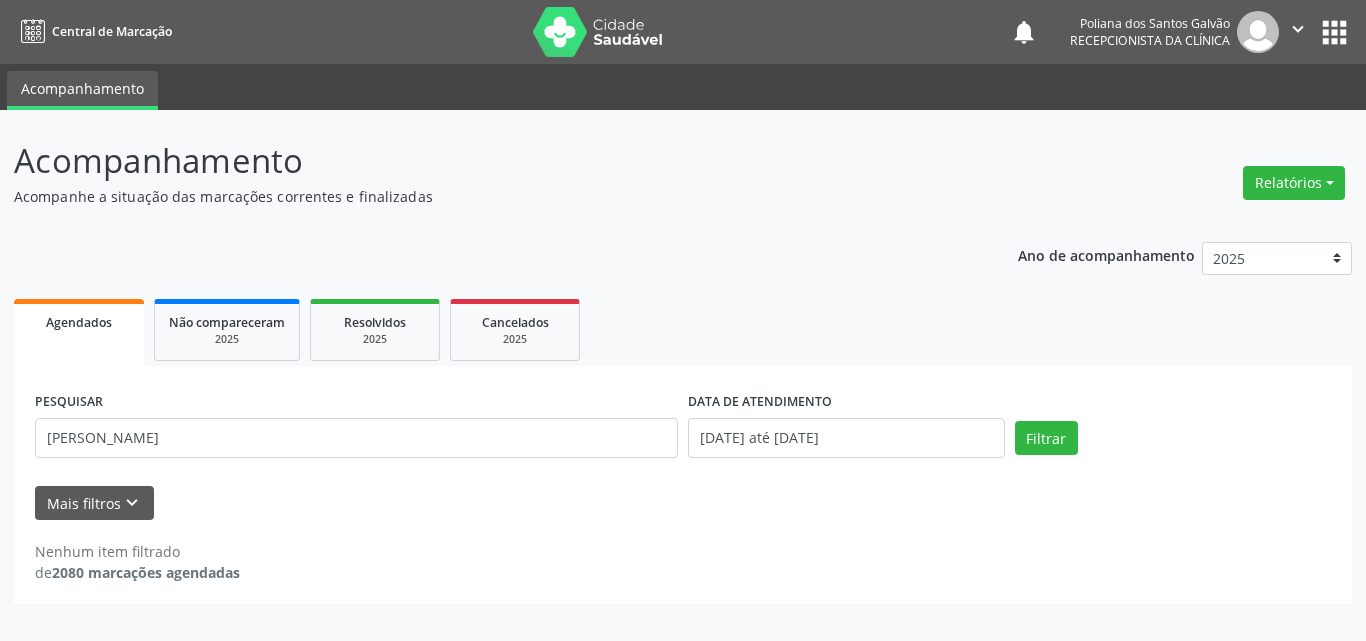 drag, startPoint x: 587, startPoint y: 415, endPoint x: 0, endPoint y: -30, distance: 736.6098 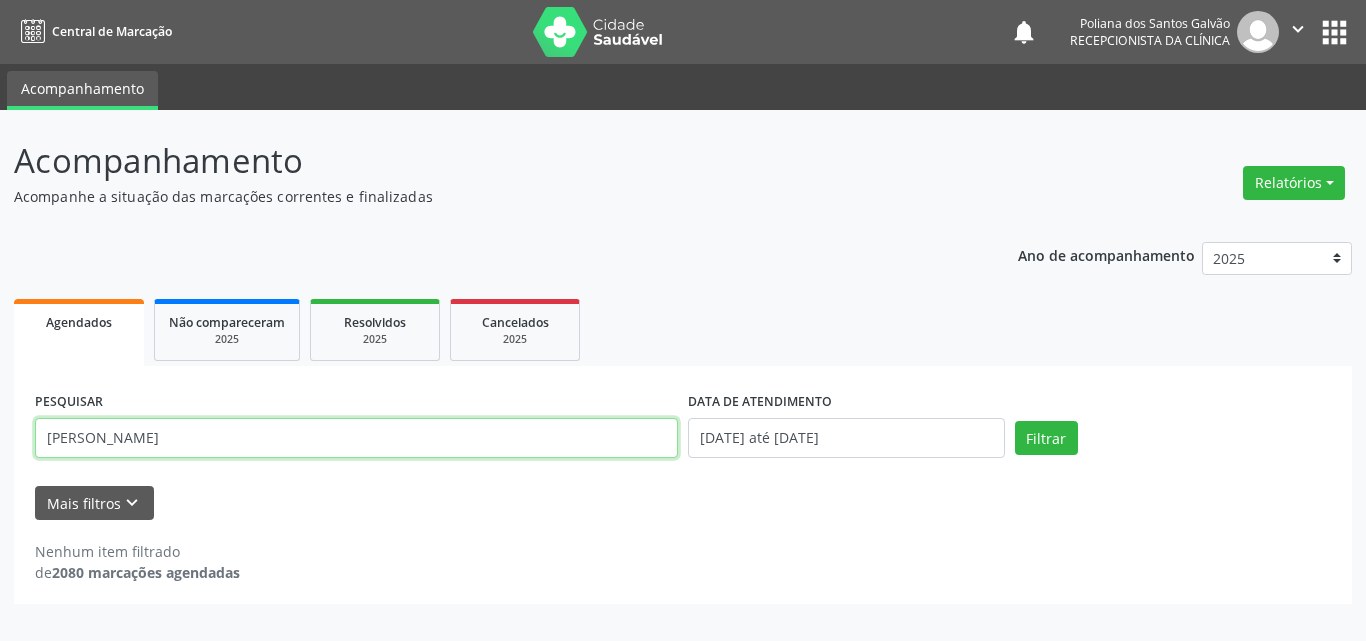 drag, startPoint x: 524, startPoint y: 422, endPoint x: 522, endPoint y: 436, distance: 14.142136 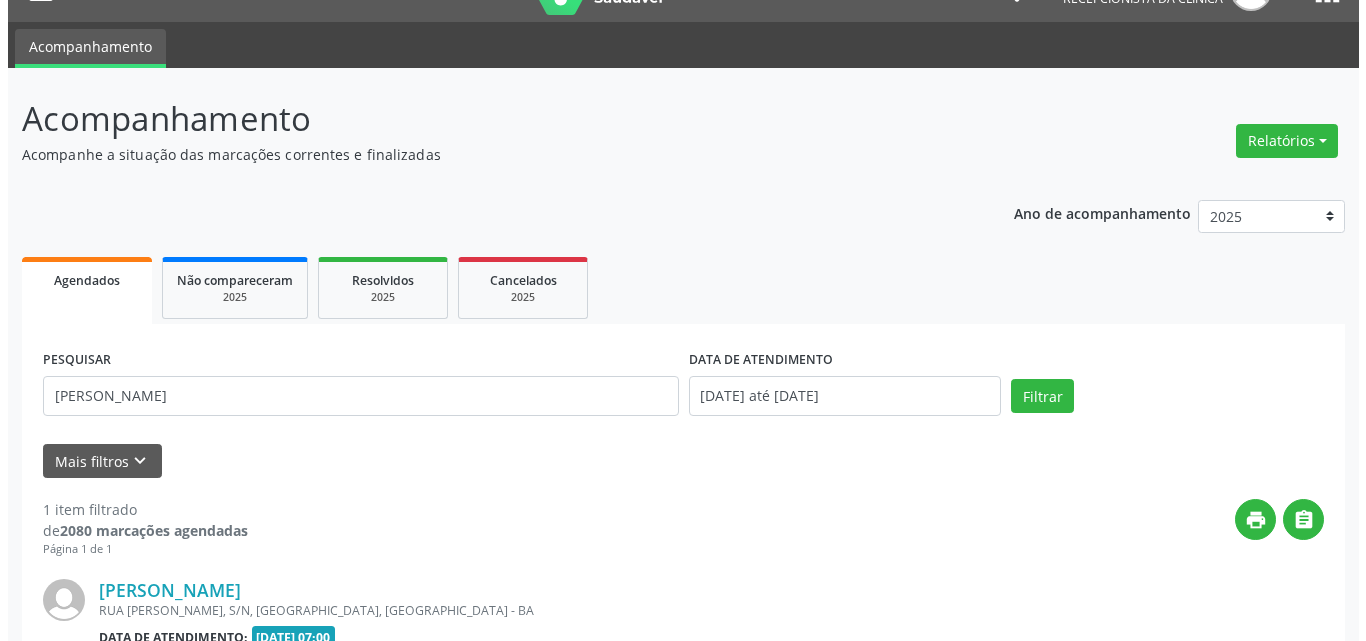 scroll, scrollTop: 264, scrollLeft: 0, axis: vertical 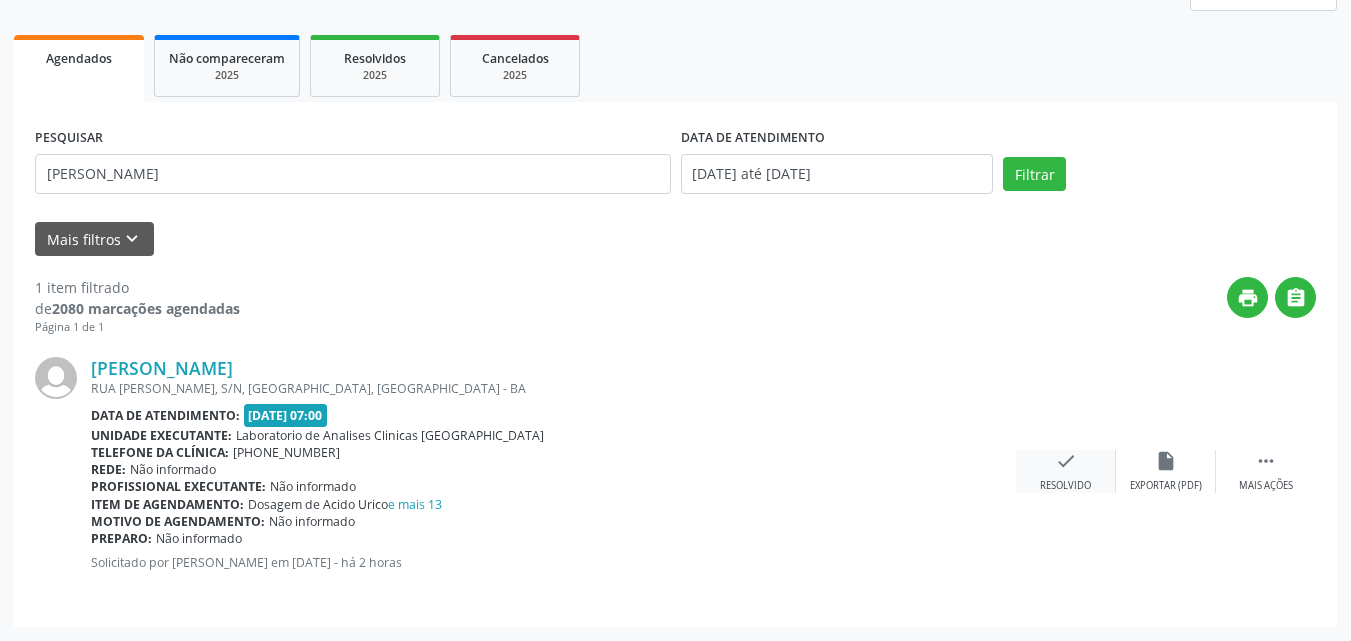 click on "Resolvido" at bounding box center (1065, 486) 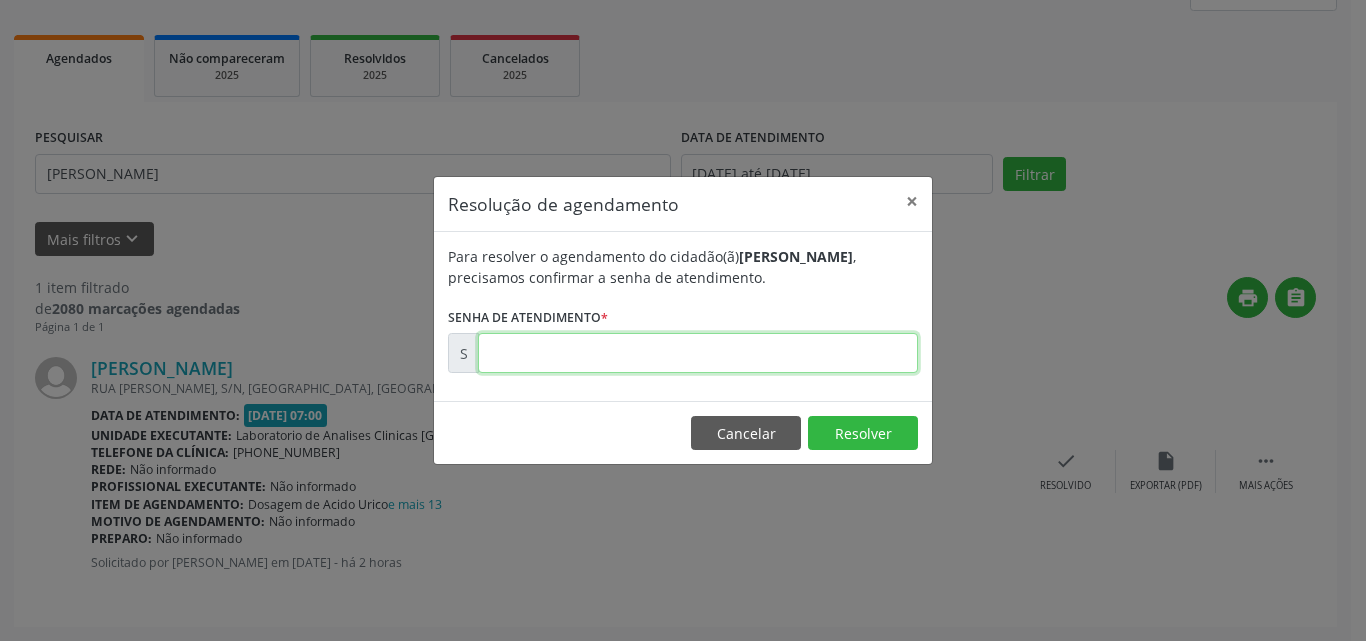 click at bounding box center [698, 353] 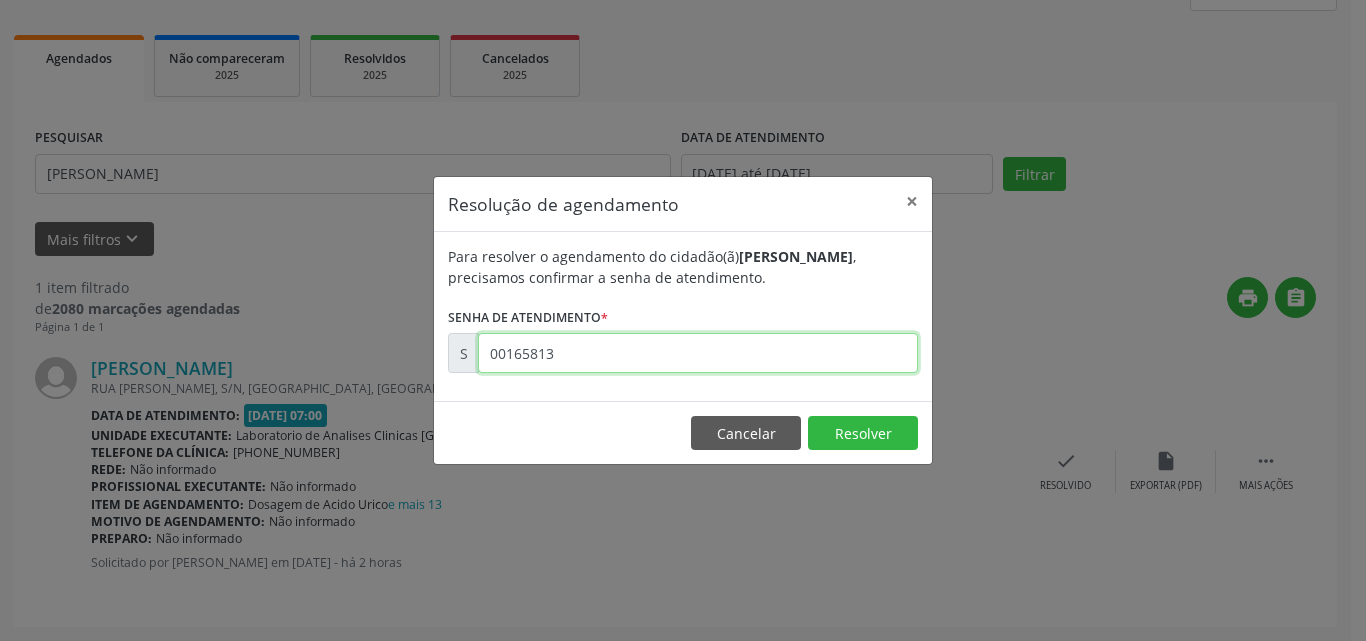 type on "00165813" 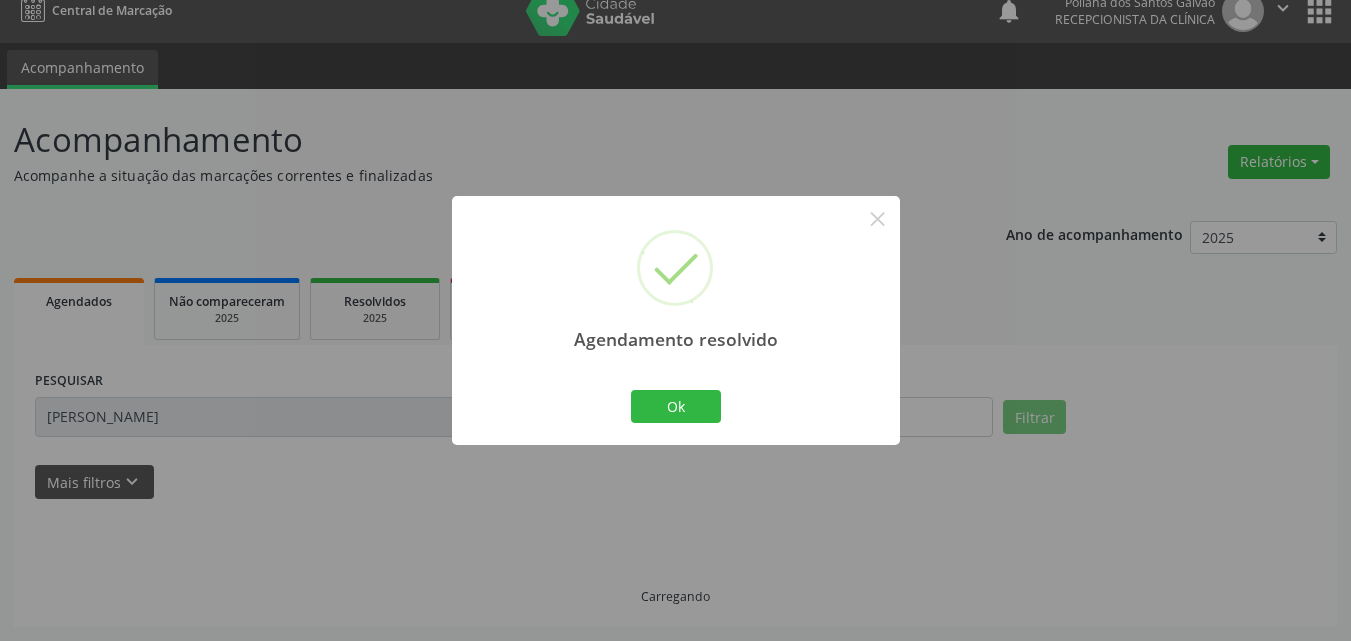 scroll, scrollTop: 0, scrollLeft: 0, axis: both 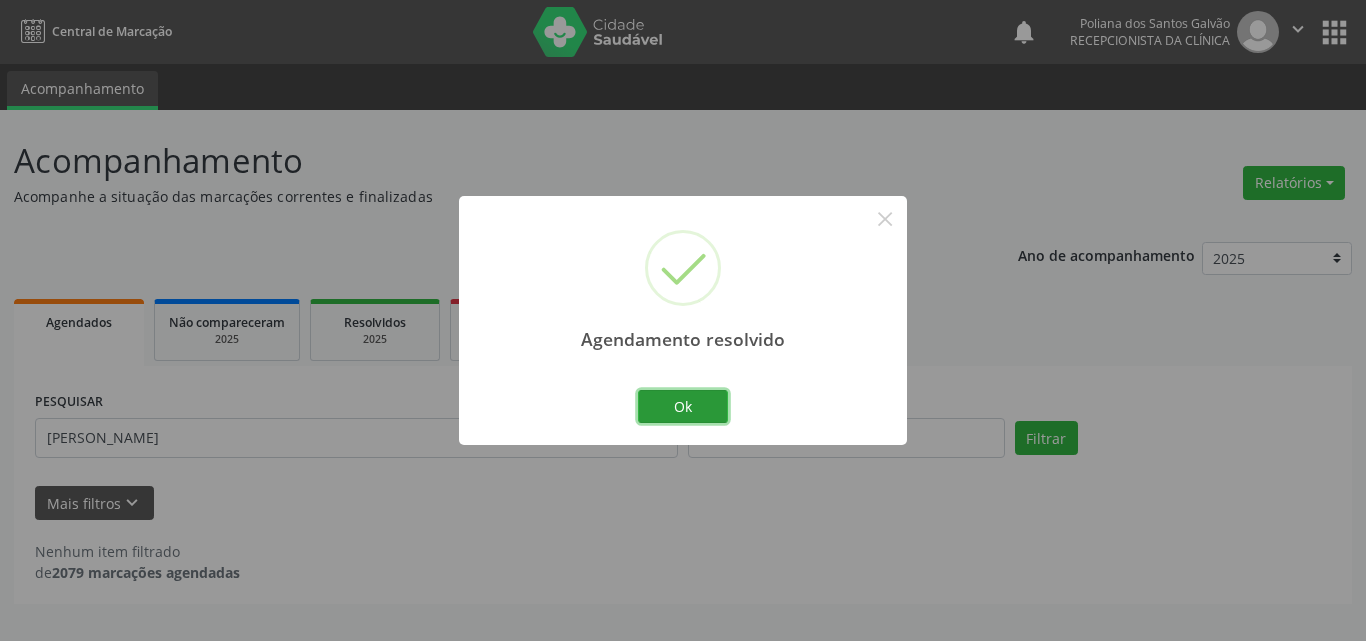 drag, startPoint x: 696, startPoint y: 398, endPoint x: 575, endPoint y: 437, distance: 127.12985 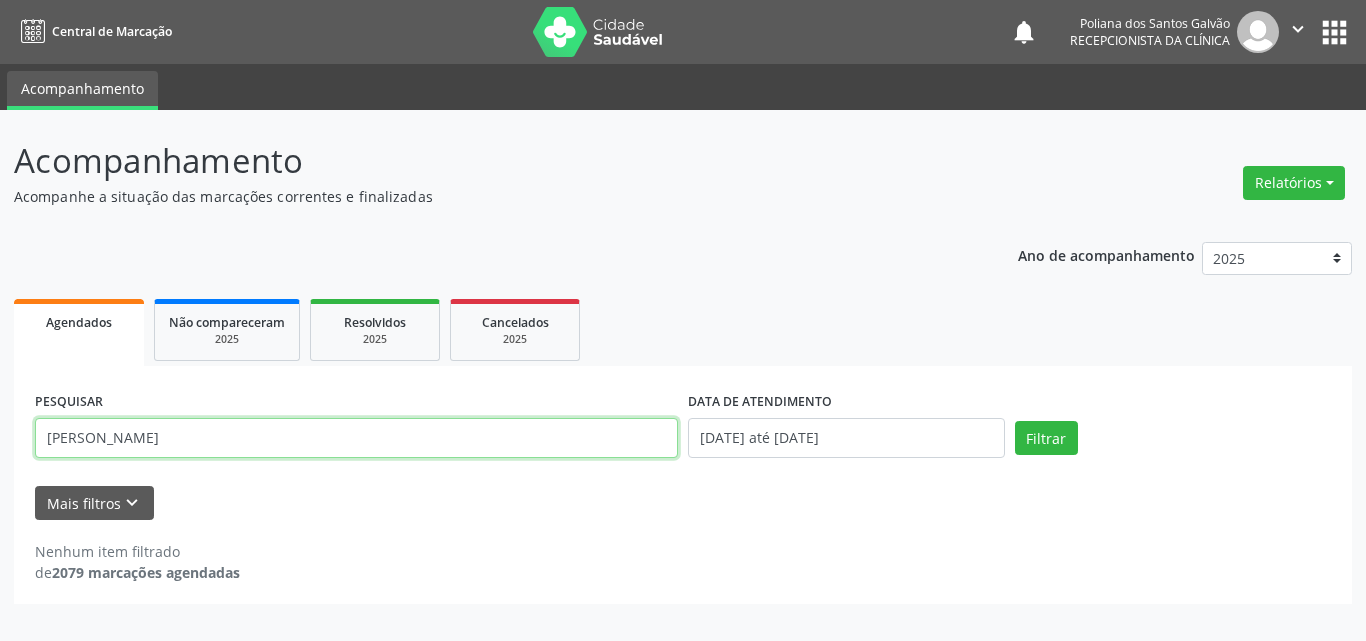 drag, startPoint x: 452, startPoint y: 446, endPoint x: 0, endPoint y: 116, distance: 559.6463 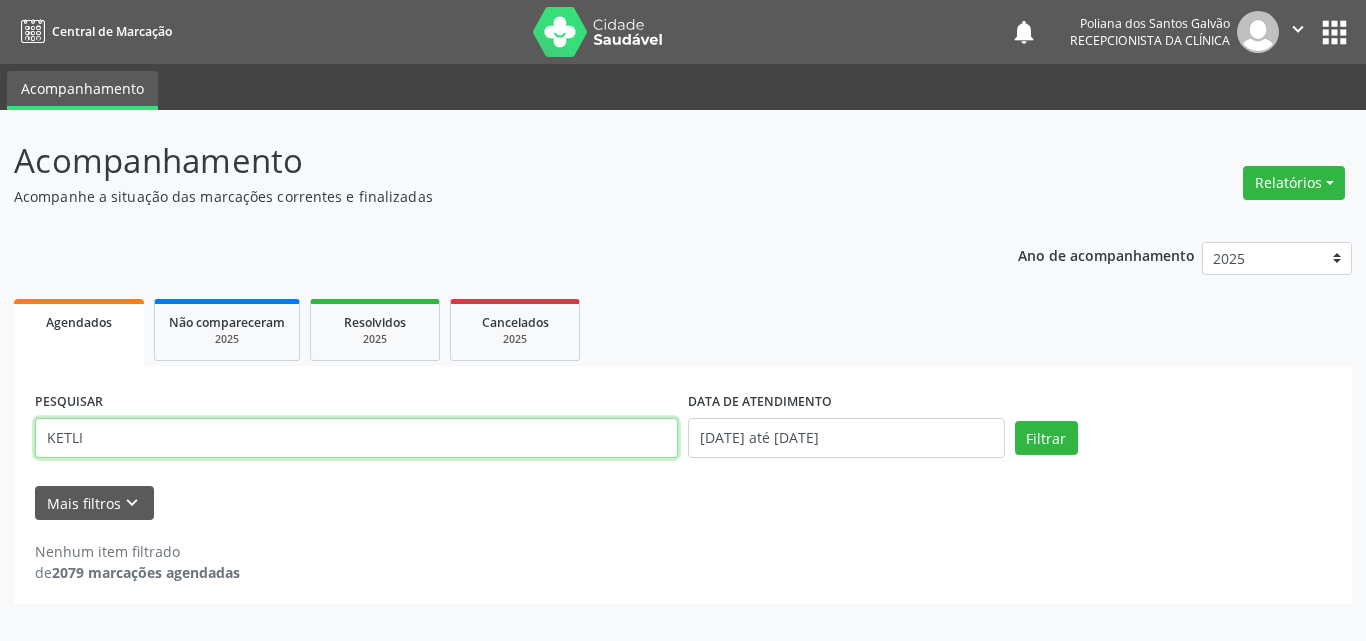 type on "KETLI" 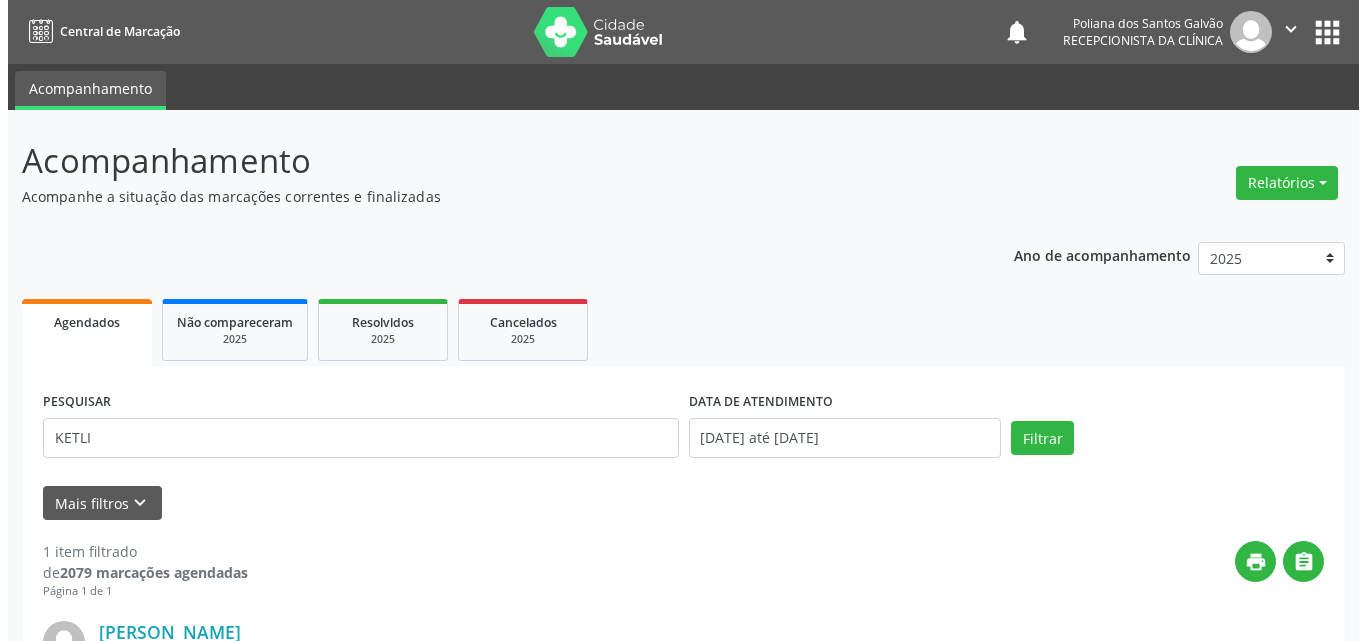 scroll, scrollTop: 264, scrollLeft: 0, axis: vertical 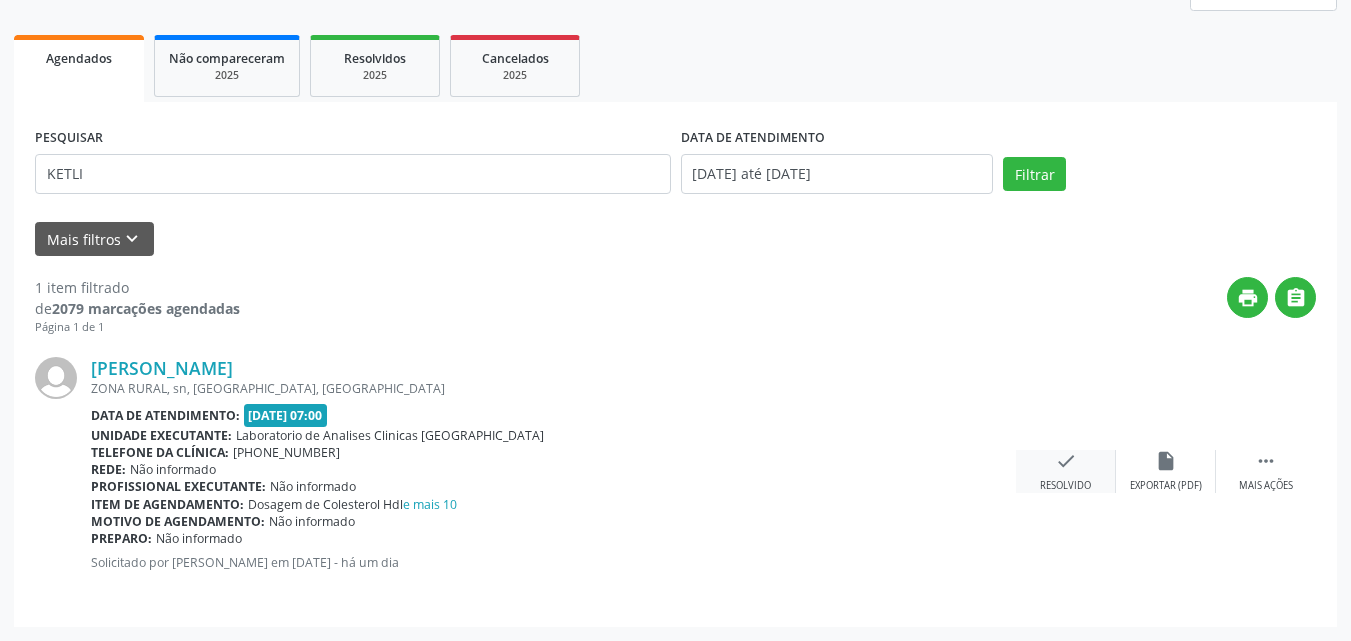 click on "check" at bounding box center [1066, 461] 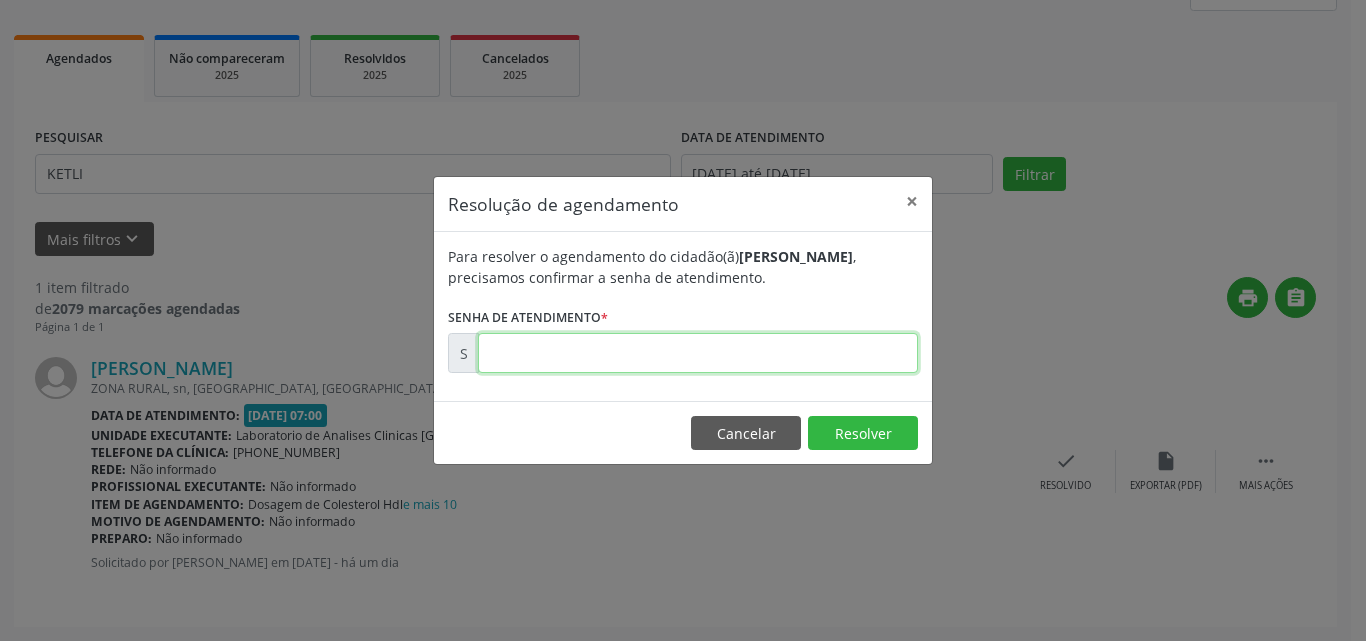click at bounding box center [698, 353] 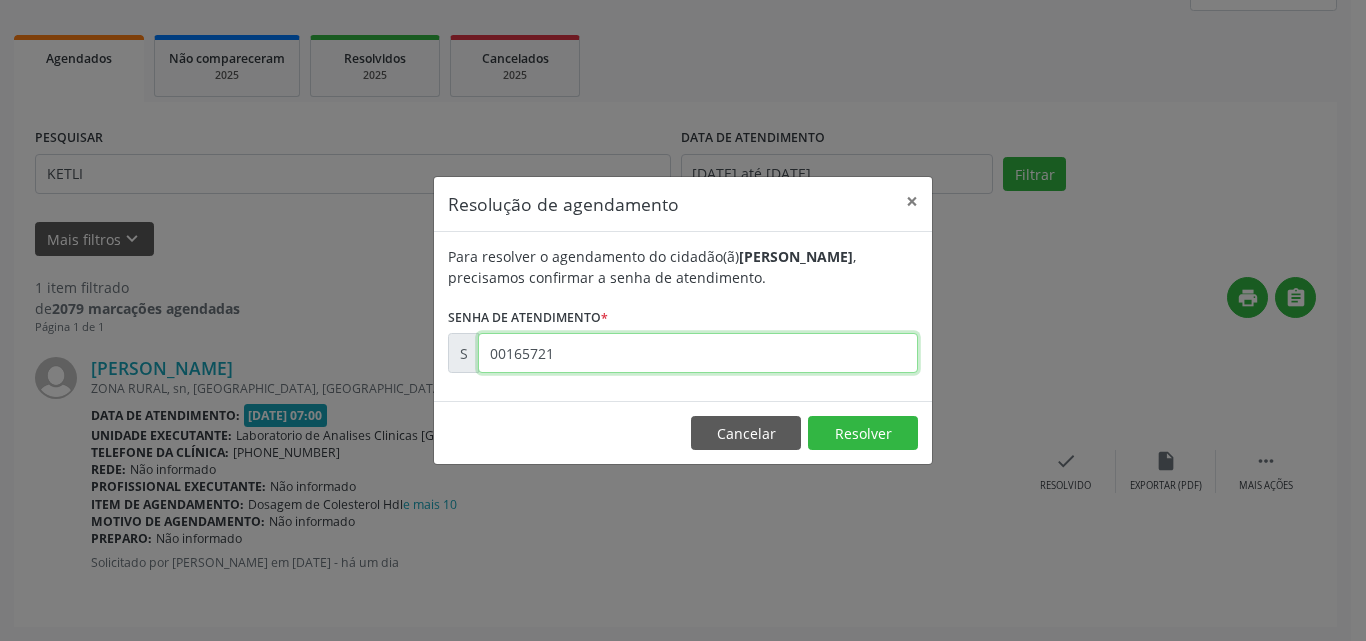 type on "00165721" 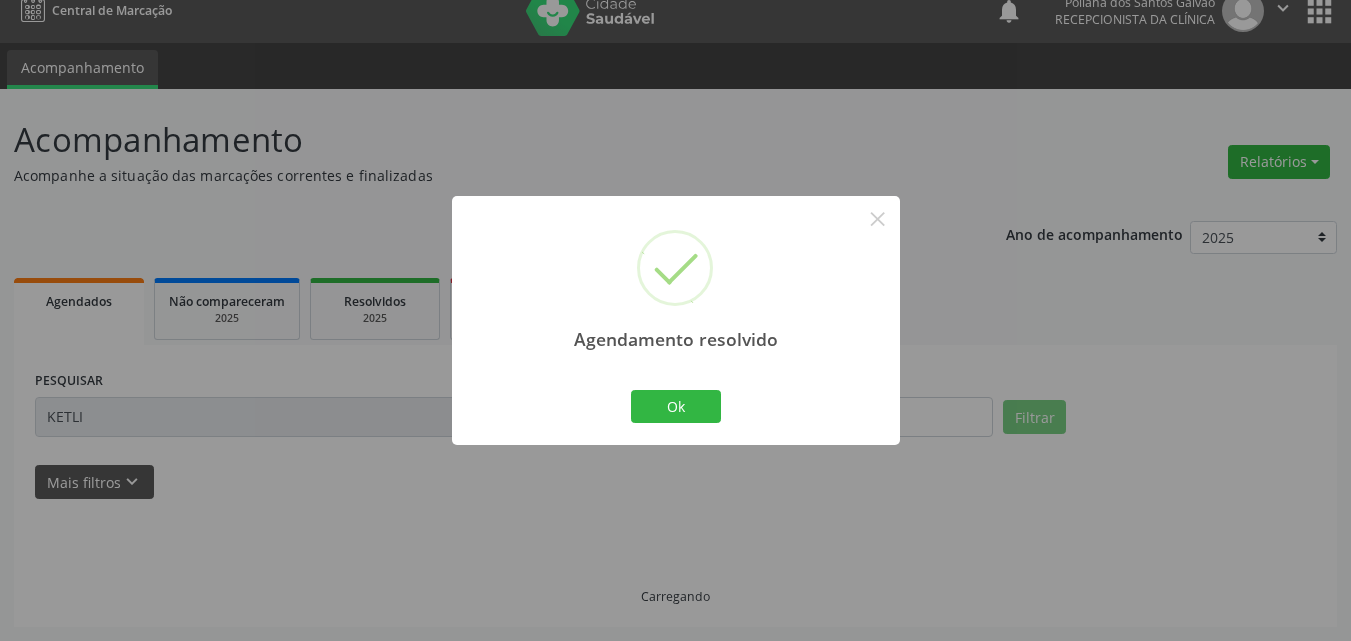 scroll, scrollTop: 0, scrollLeft: 0, axis: both 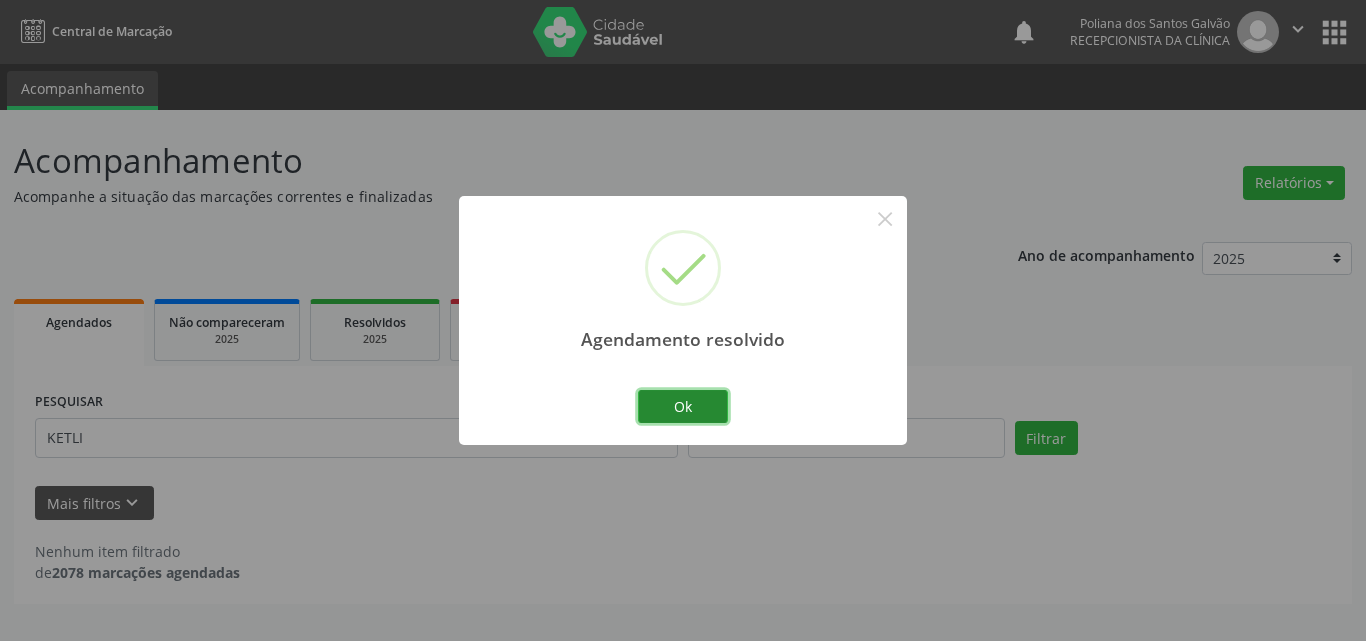 drag, startPoint x: 727, startPoint y: 414, endPoint x: 689, endPoint y: 420, distance: 38.470768 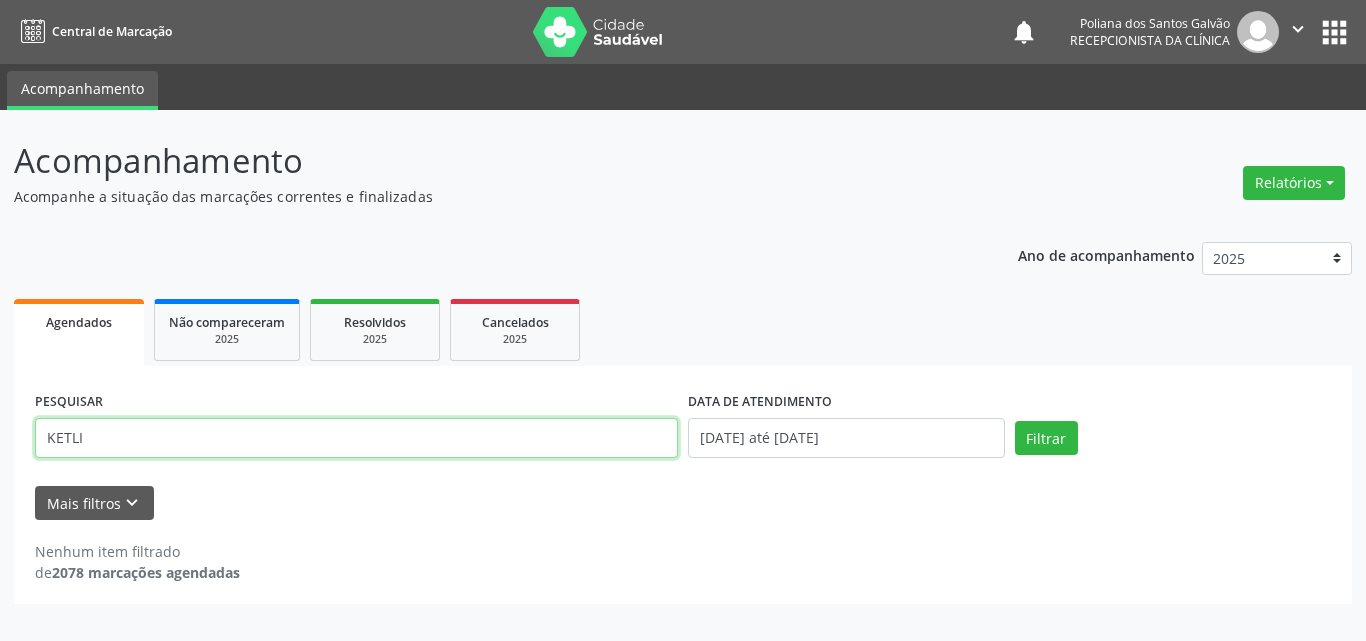 drag, startPoint x: 537, startPoint y: 447, endPoint x: 0, endPoint y: 114, distance: 631.86865 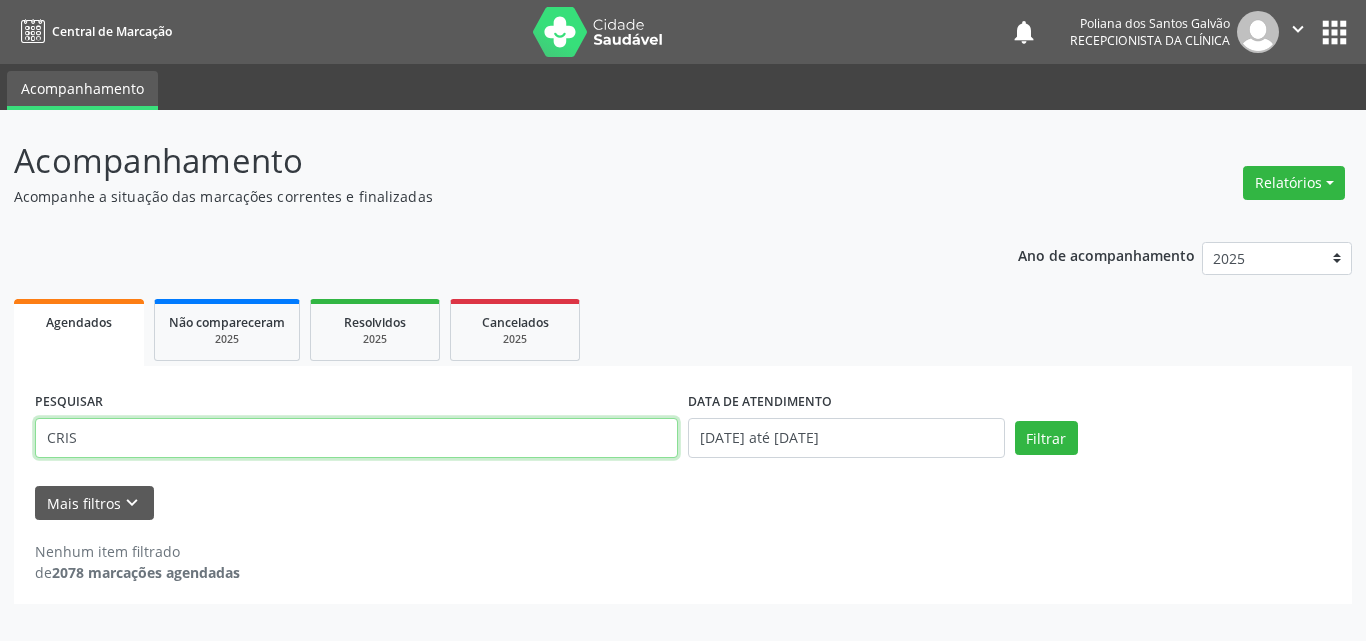 type on "CRIS" 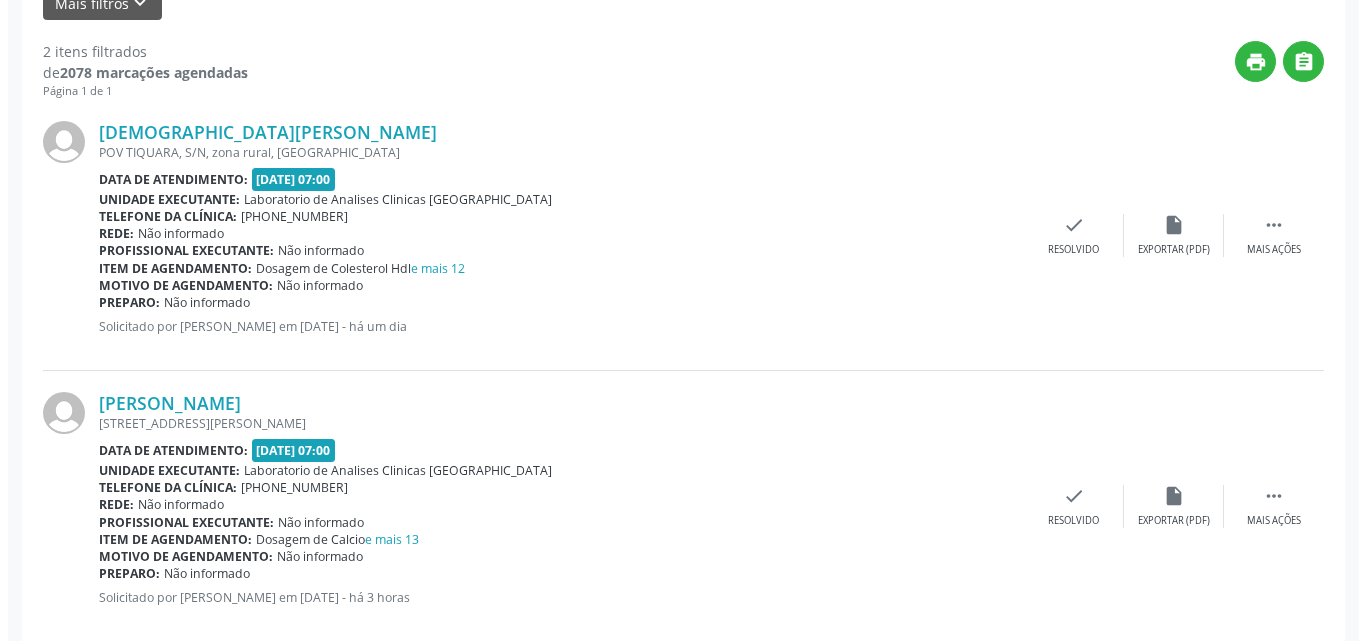 scroll, scrollTop: 535, scrollLeft: 0, axis: vertical 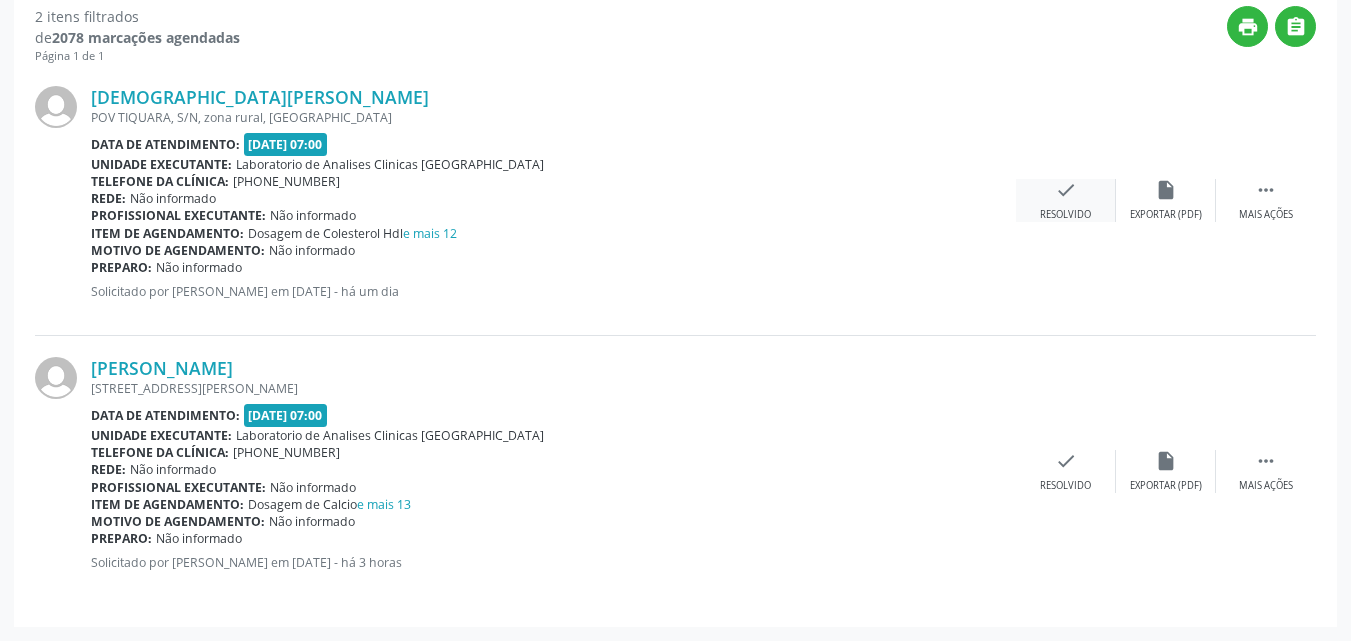 click on "check
Resolvido" at bounding box center (1066, 200) 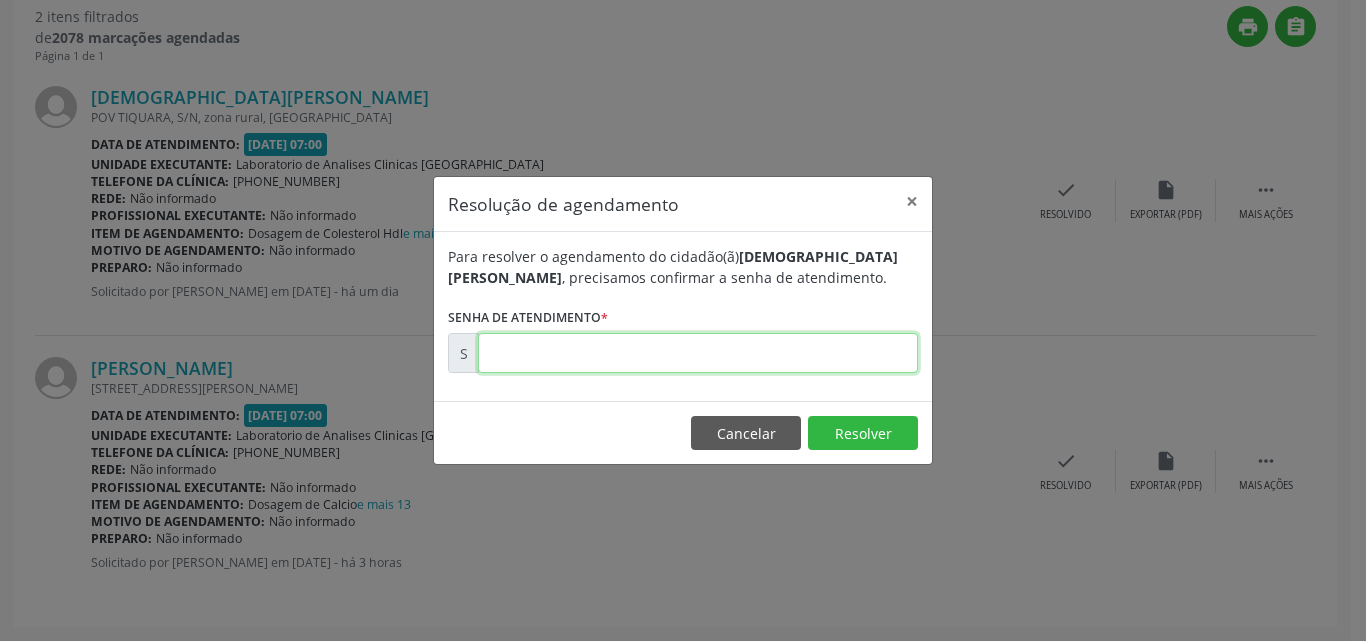 click at bounding box center [698, 353] 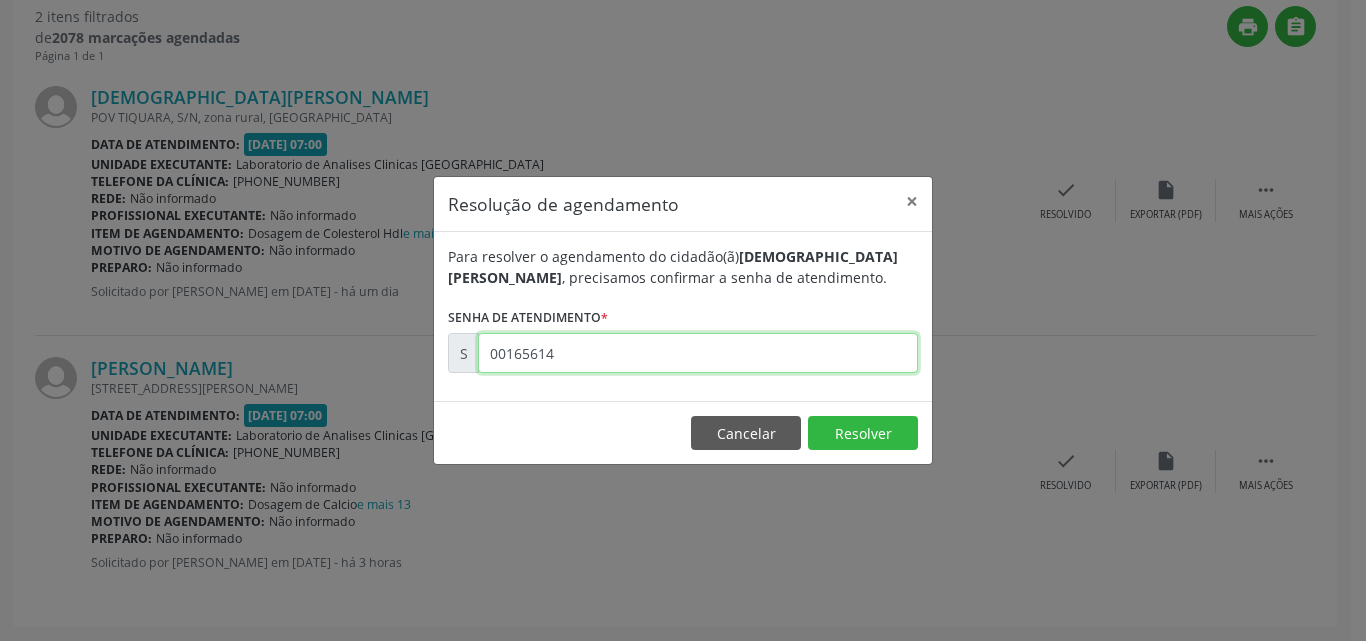 type on "00165614" 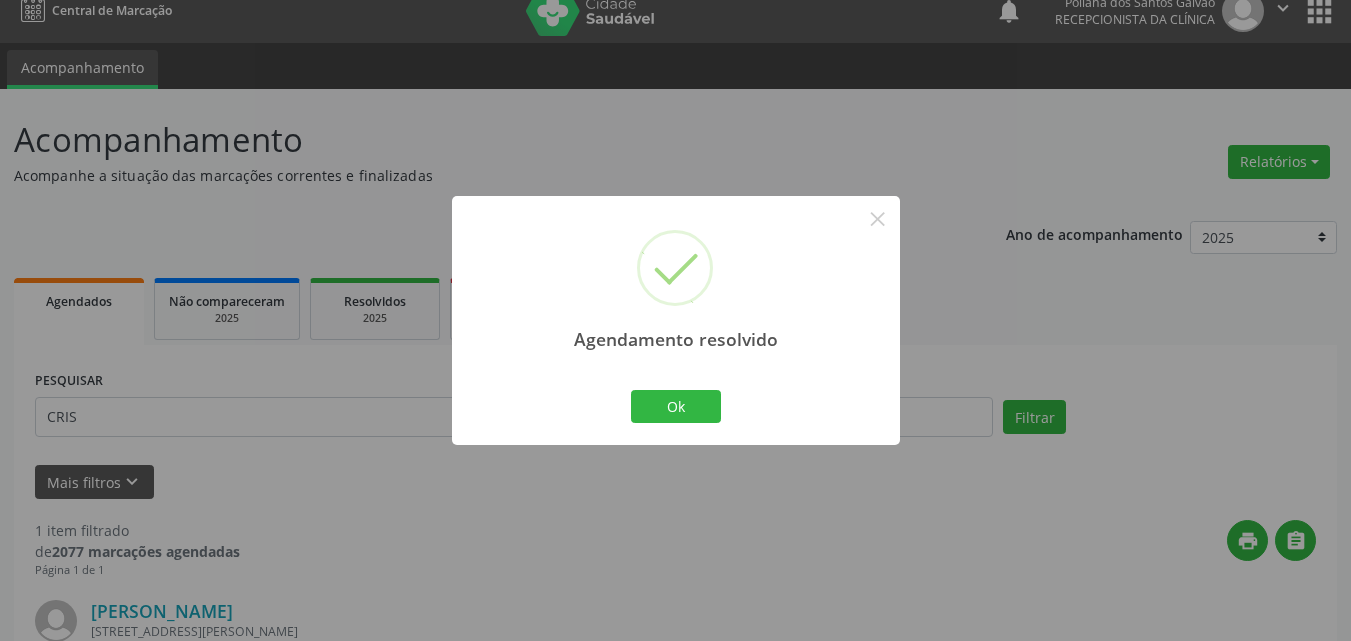 scroll, scrollTop: 264, scrollLeft: 0, axis: vertical 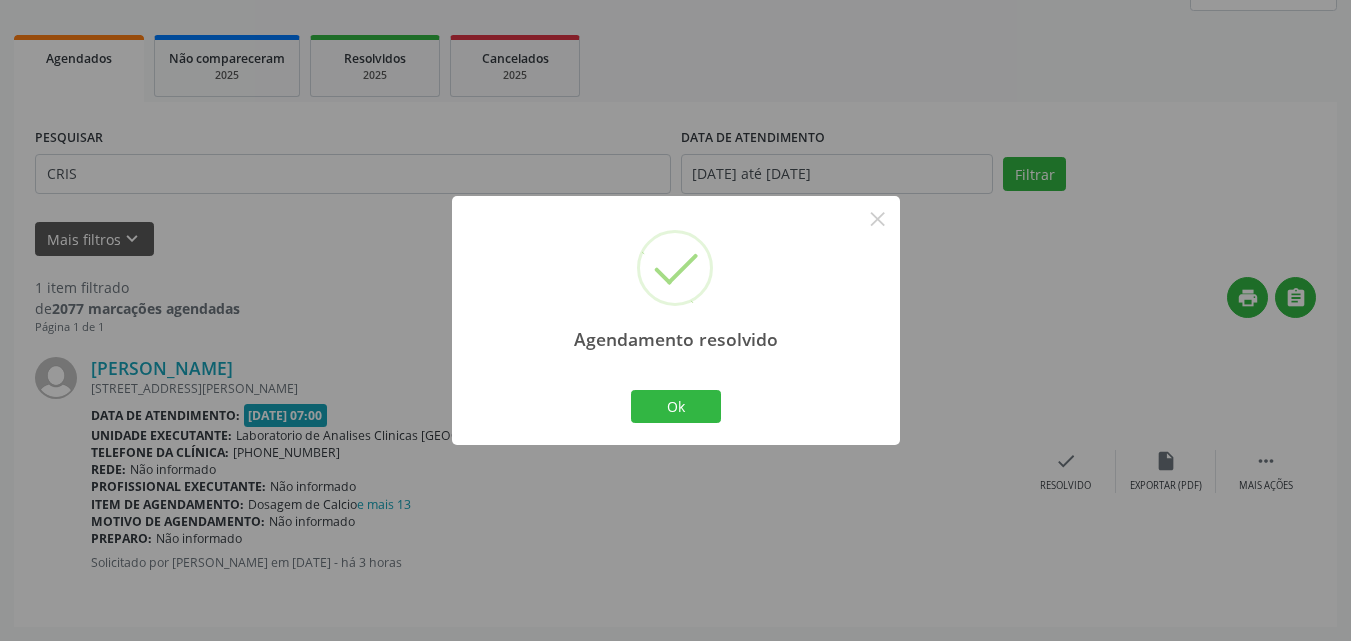 drag, startPoint x: 653, startPoint y: 430, endPoint x: 649, endPoint y: 417, distance: 13.601471 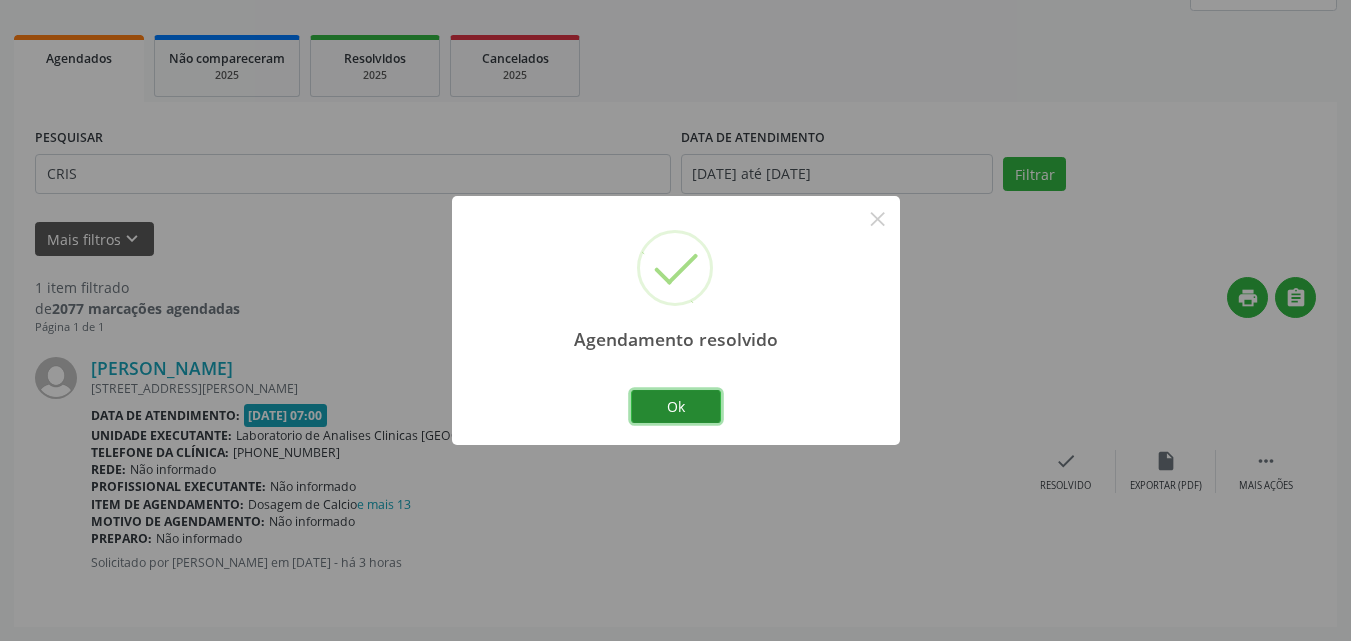click on "Ok" at bounding box center [676, 407] 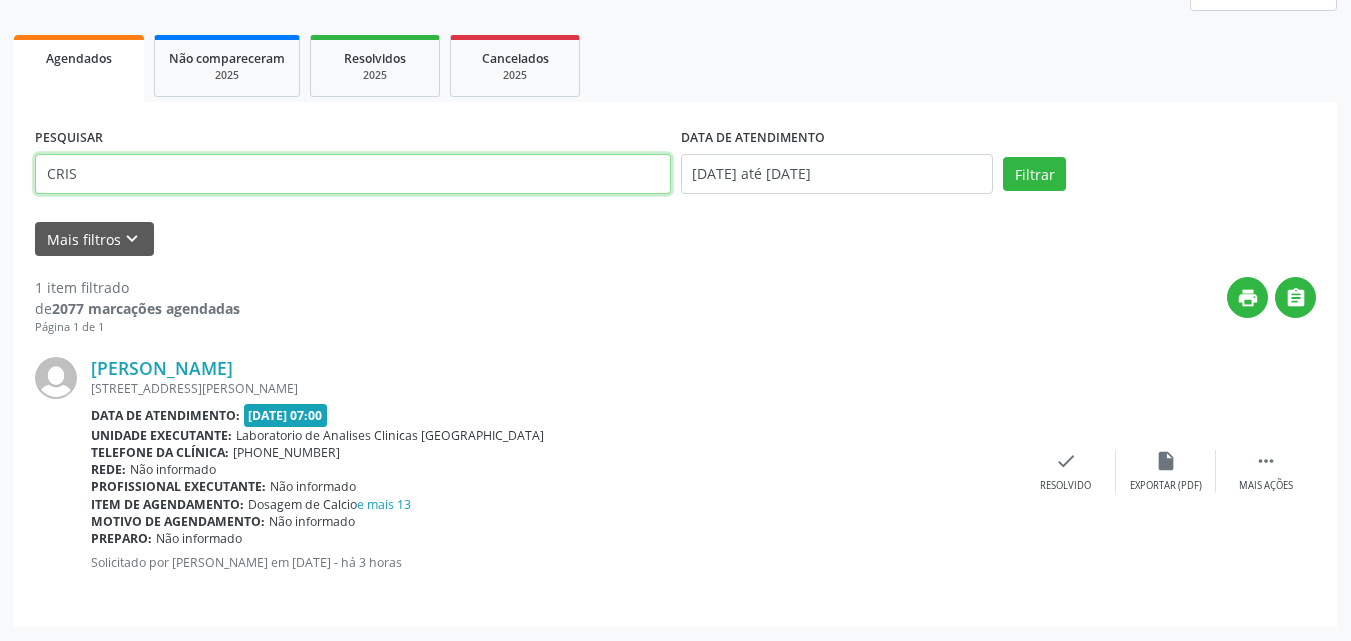 drag, startPoint x: 534, startPoint y: 192, endPoint x: 0, endPoint y: 199, distance: 534.0459 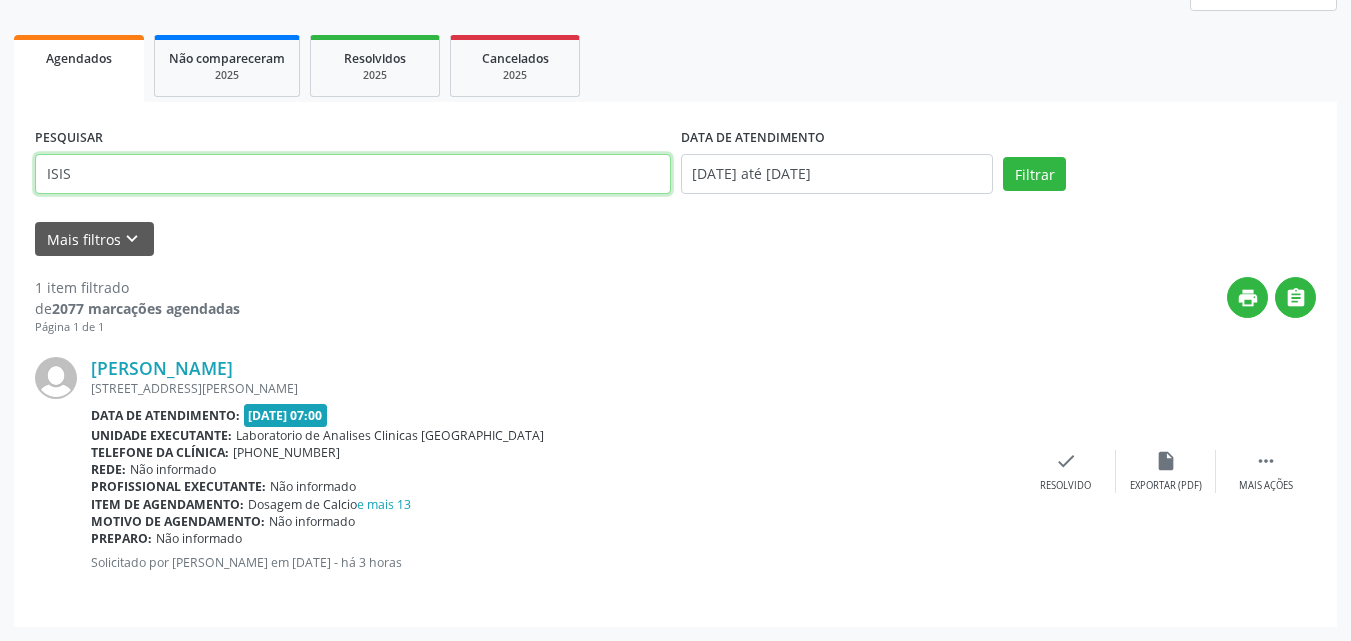 type on "ISIS" 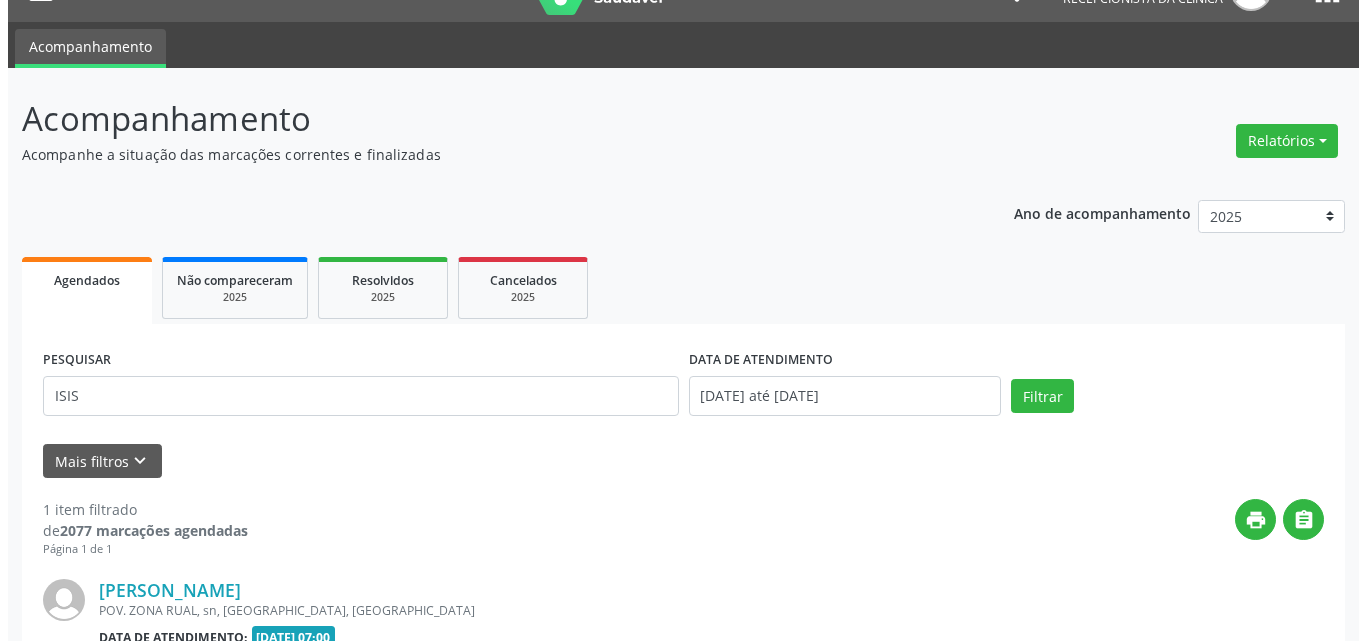scroll, scrollTop: 264, scrollLeft: 0, axis: vertical 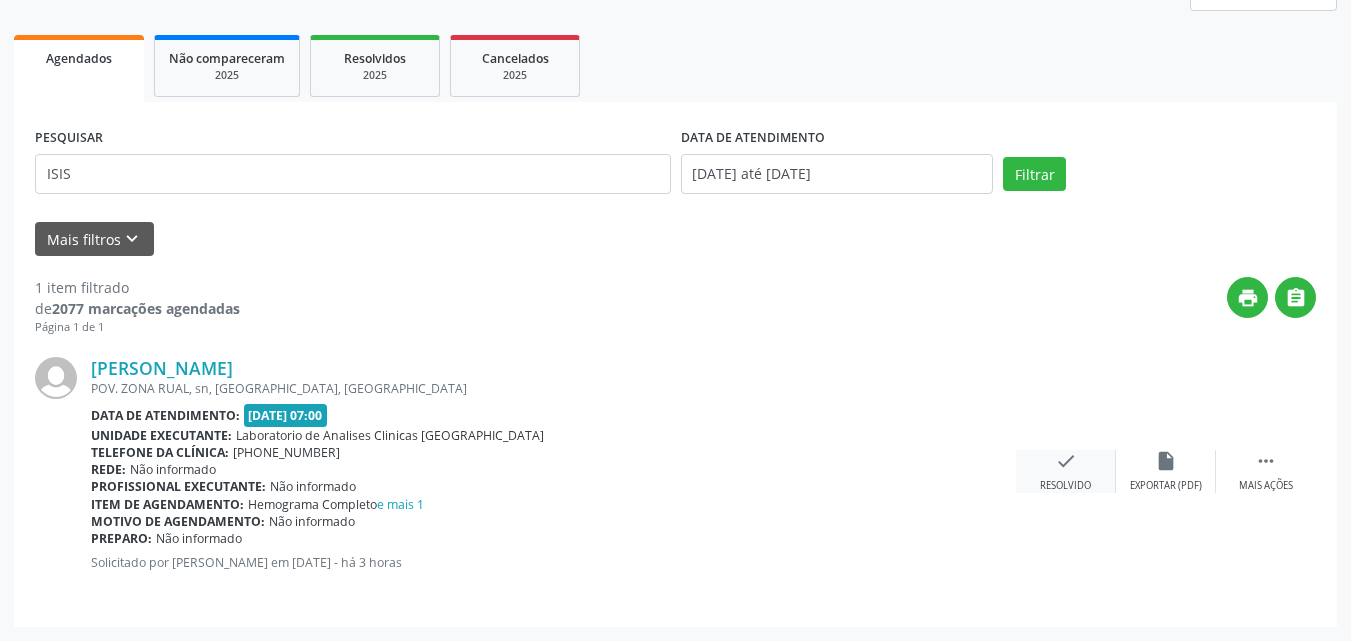 click on "check" at bounding box center (1066, 461) 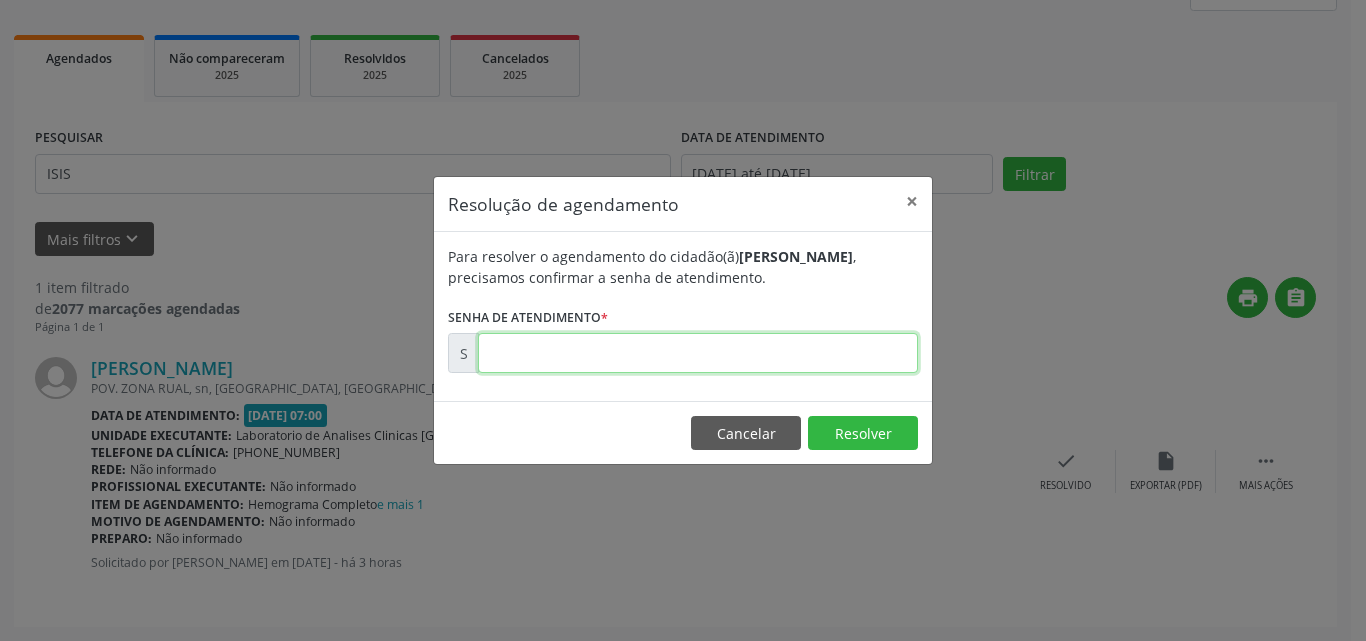 click at bounding box center [698, 353] 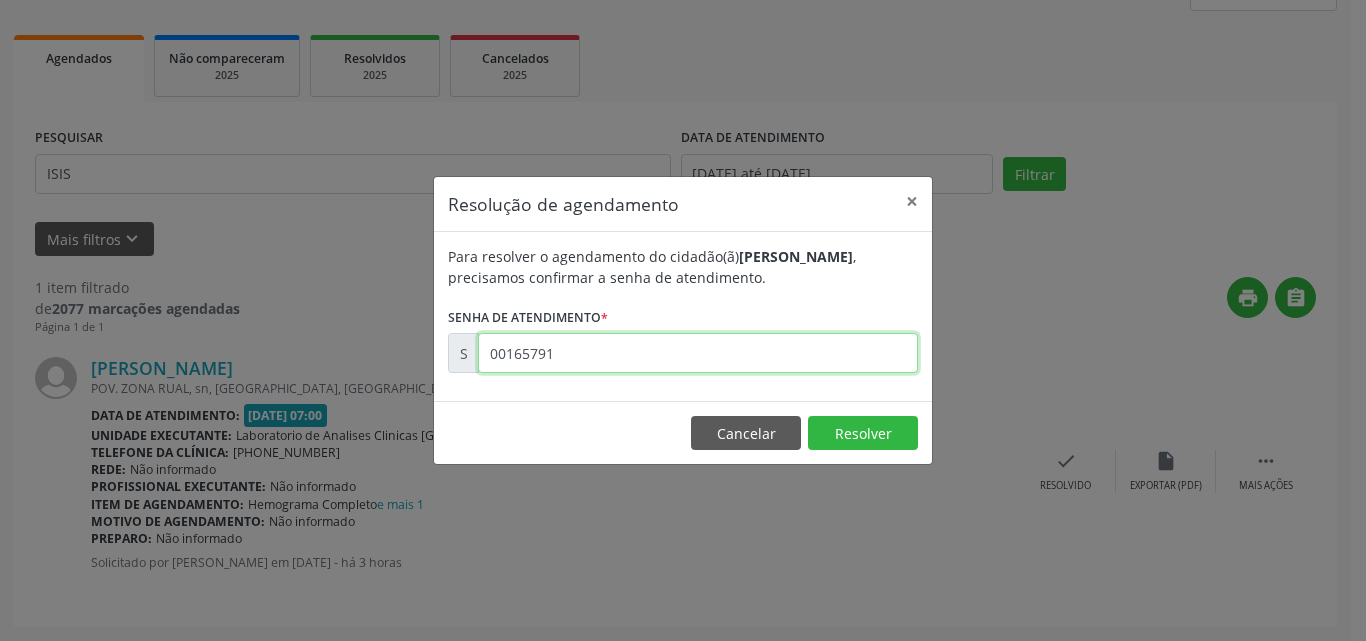 type on "00165791" 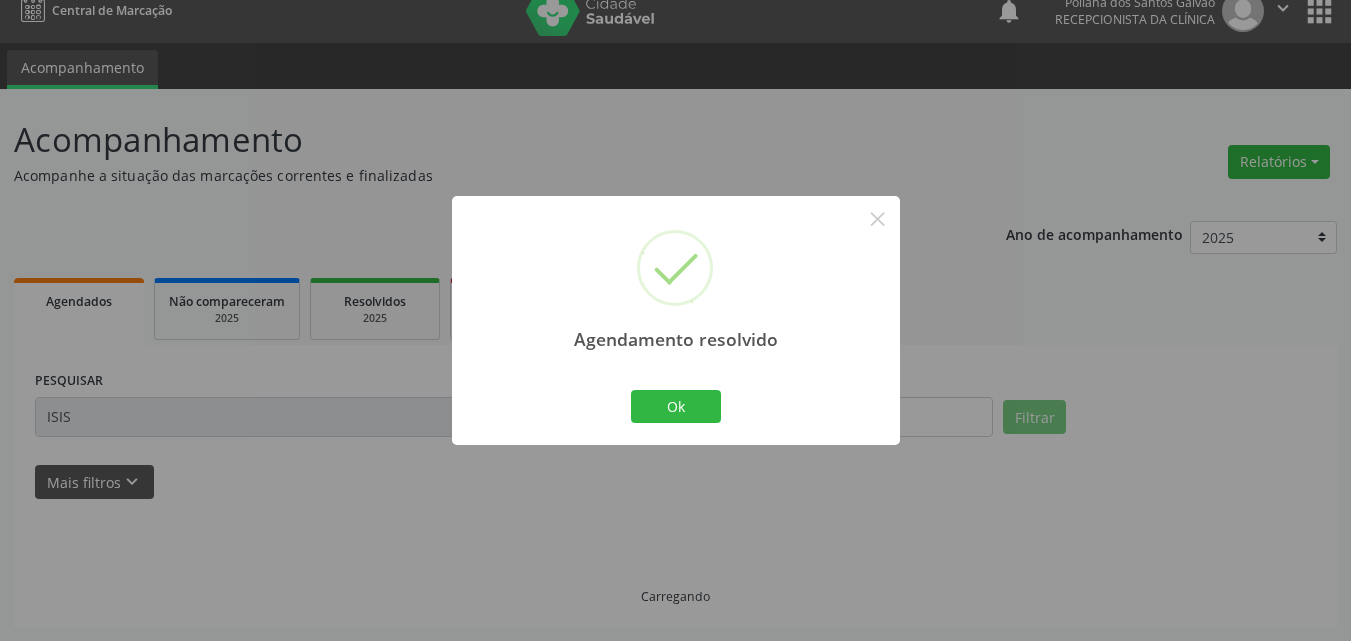scroll, scrollTop: 0, scrollLeft: 0, axis: both 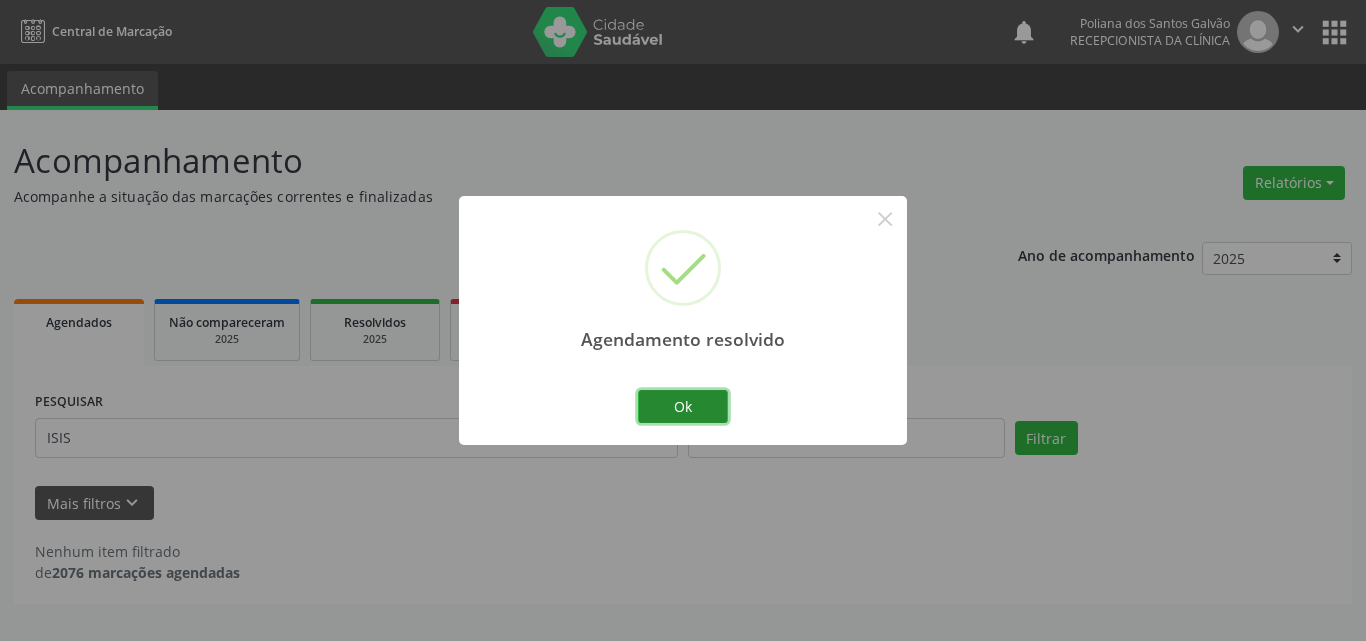 drag, startPoint x: 640, startPoint y: 414, endPoint x: 547, endPoint y: 434, distance: 95.12623 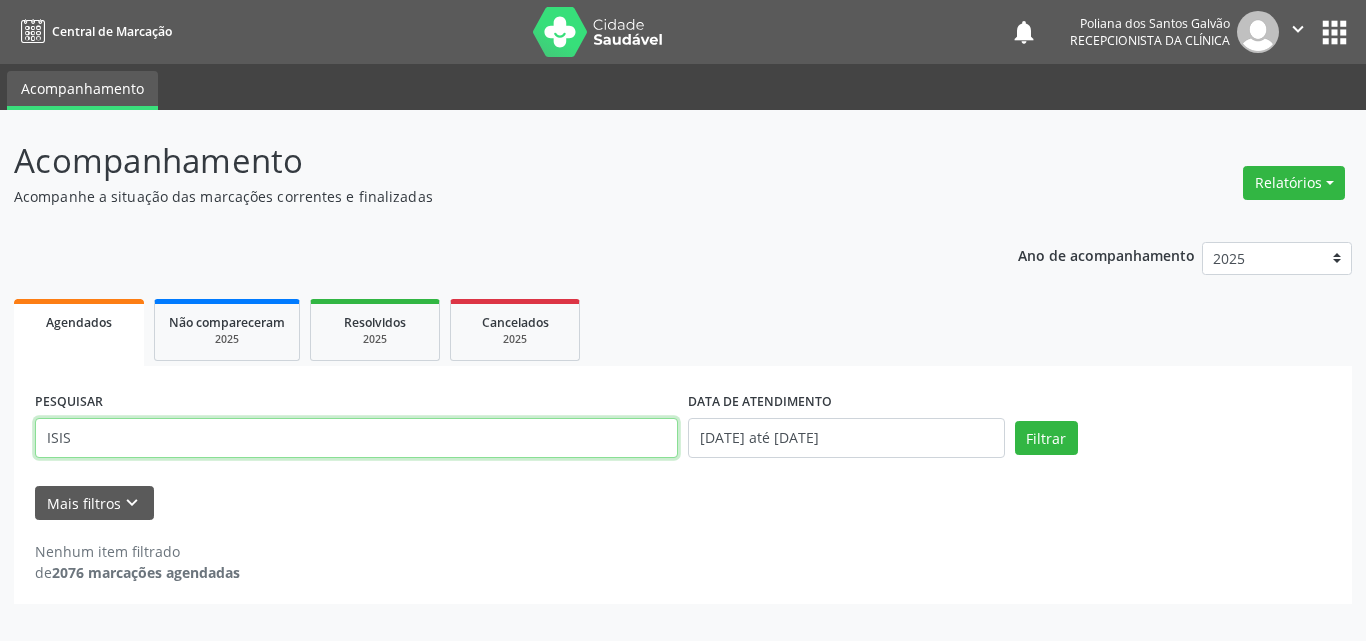 drag, startPoint x: 419, startPoint y: 430, endPoint x: 0, endPoint y: 17, distance: 588.3281 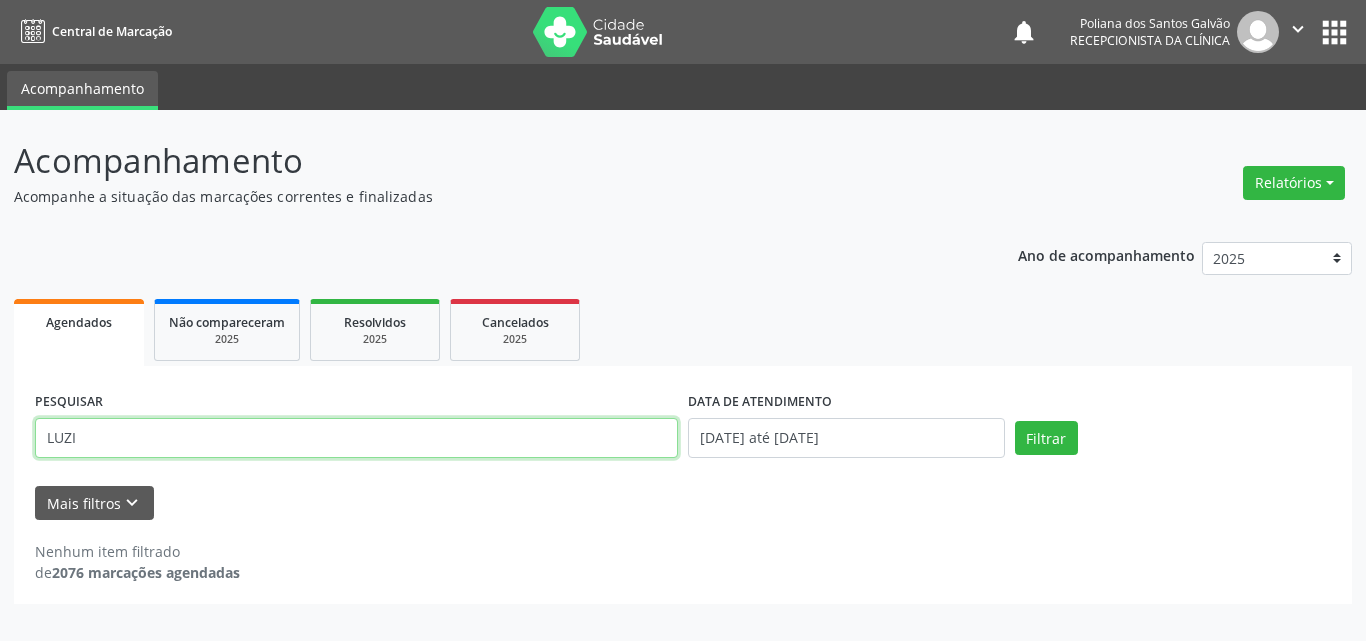 click on "Filtrar" at bounding box center (1046, 438) 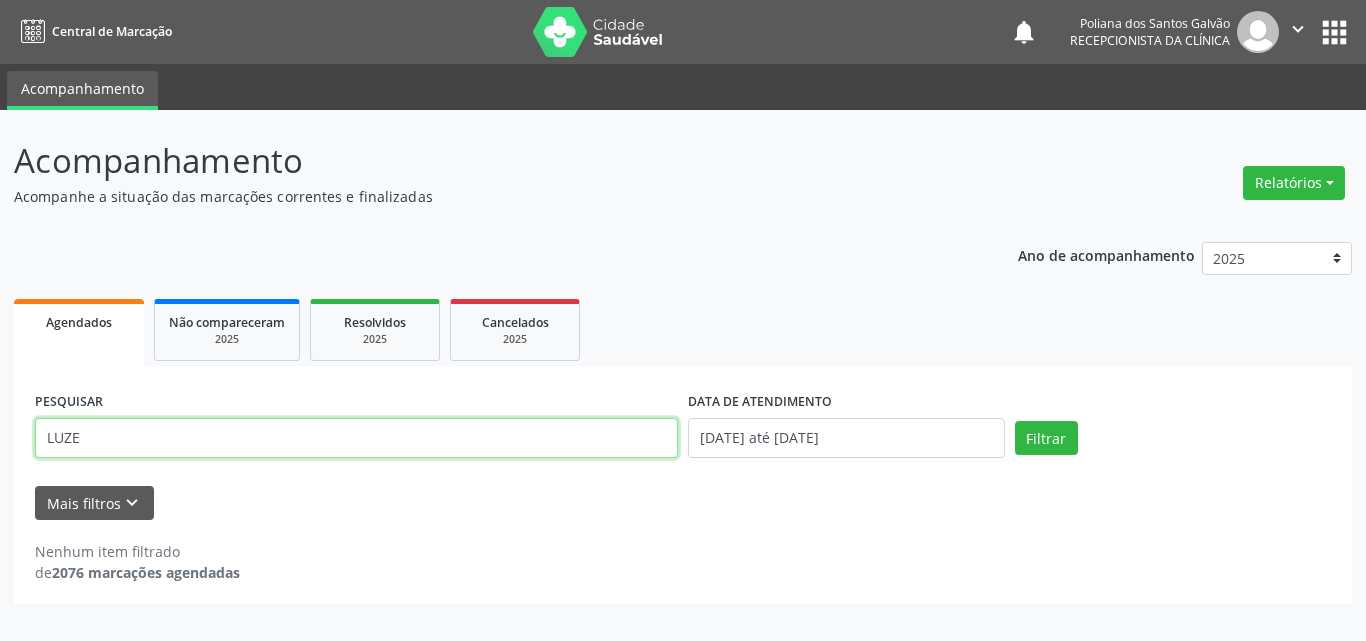 type on "LUZE" 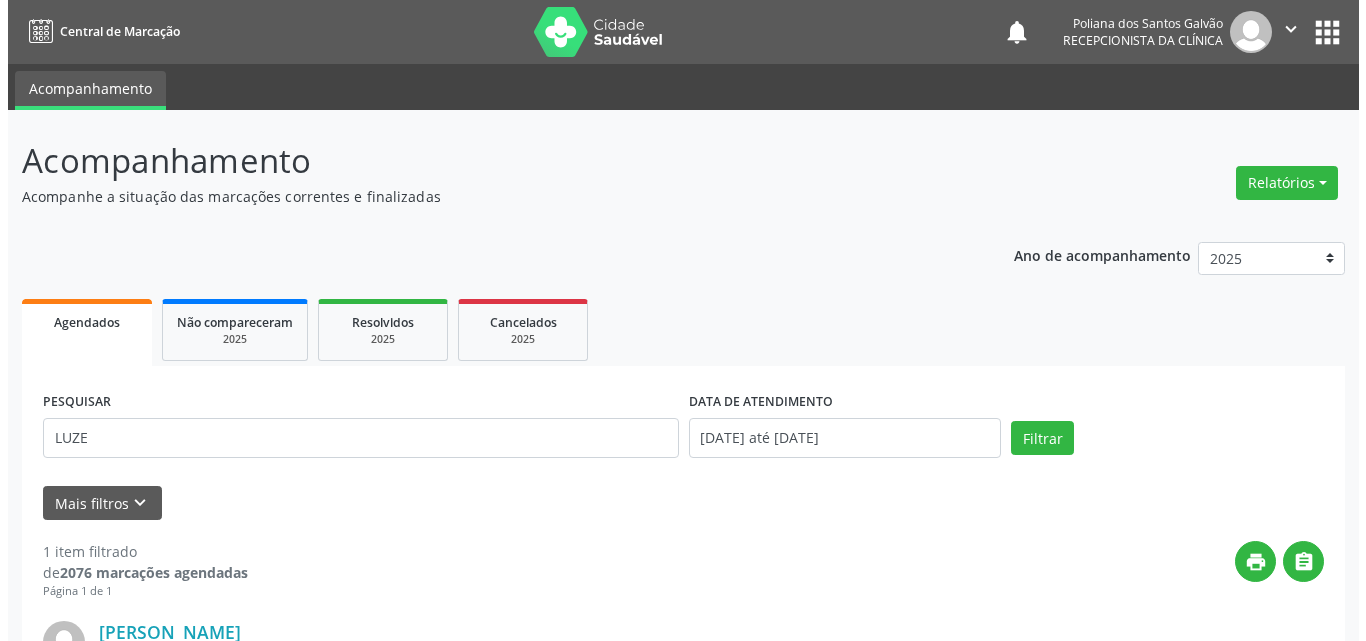 scroll, scrollTop: 264, scrollLeft: 0, axis: vertical 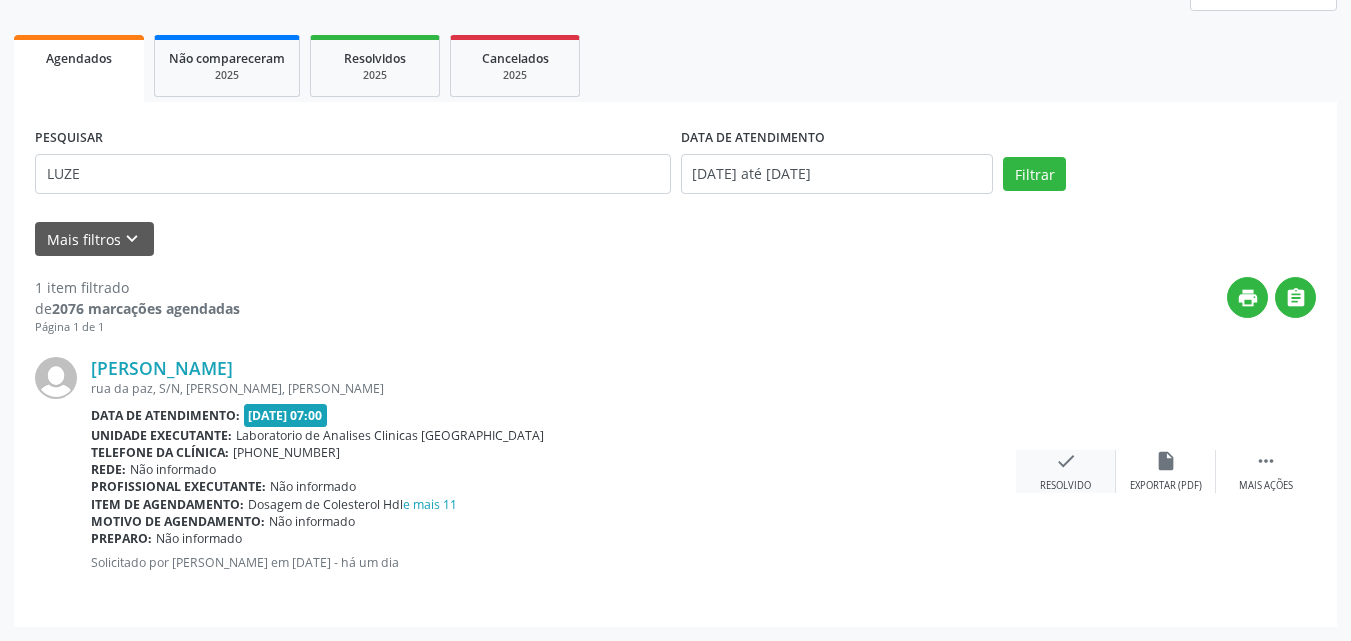 click on "check
Resolvido" at bounding box center [1066, 471] 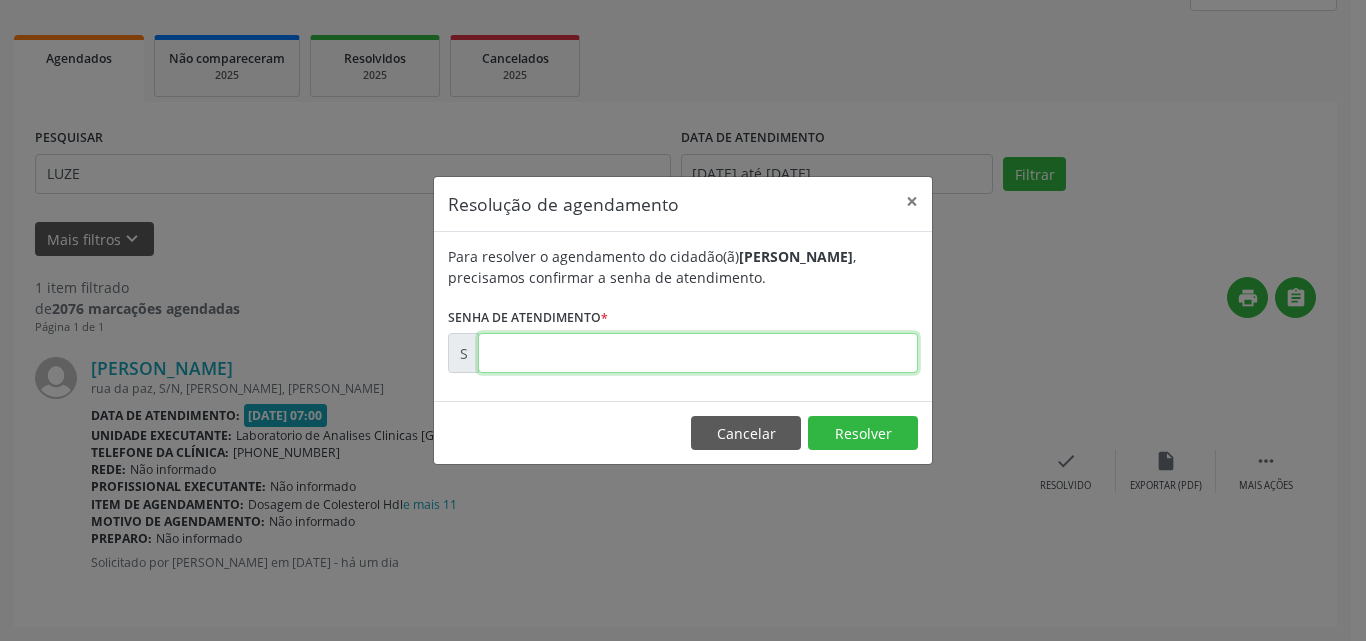 click at bounding box center [698, 353] 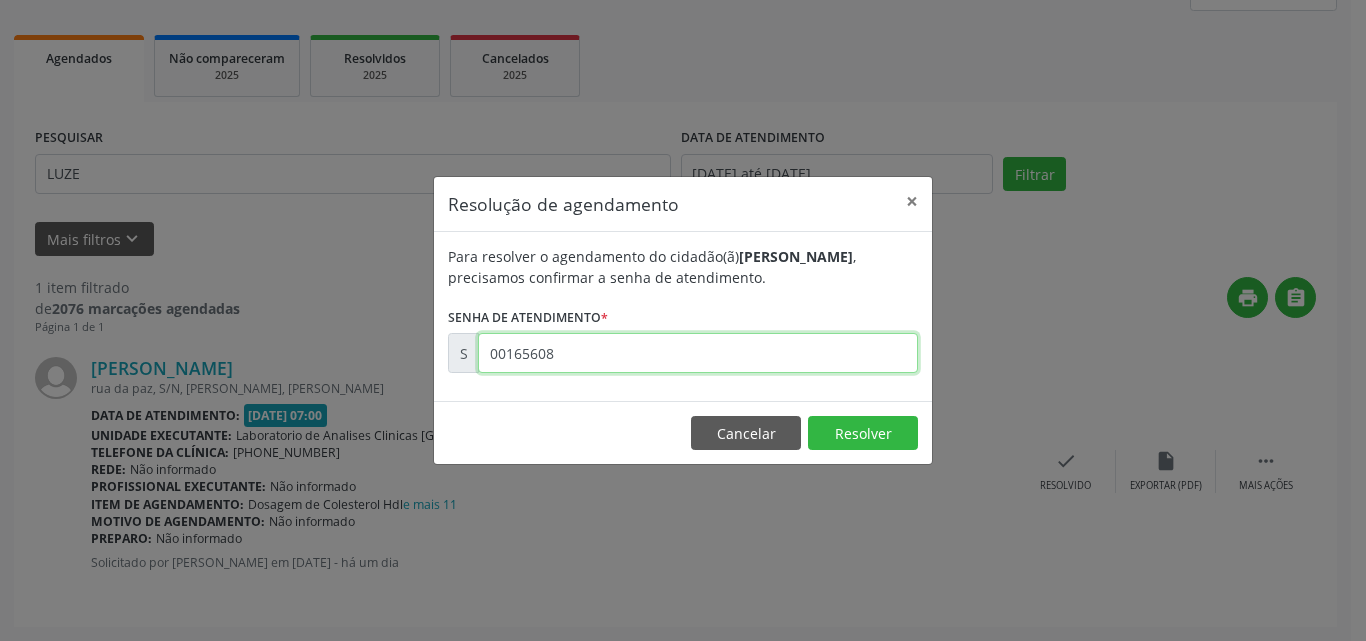 type on "00165608" 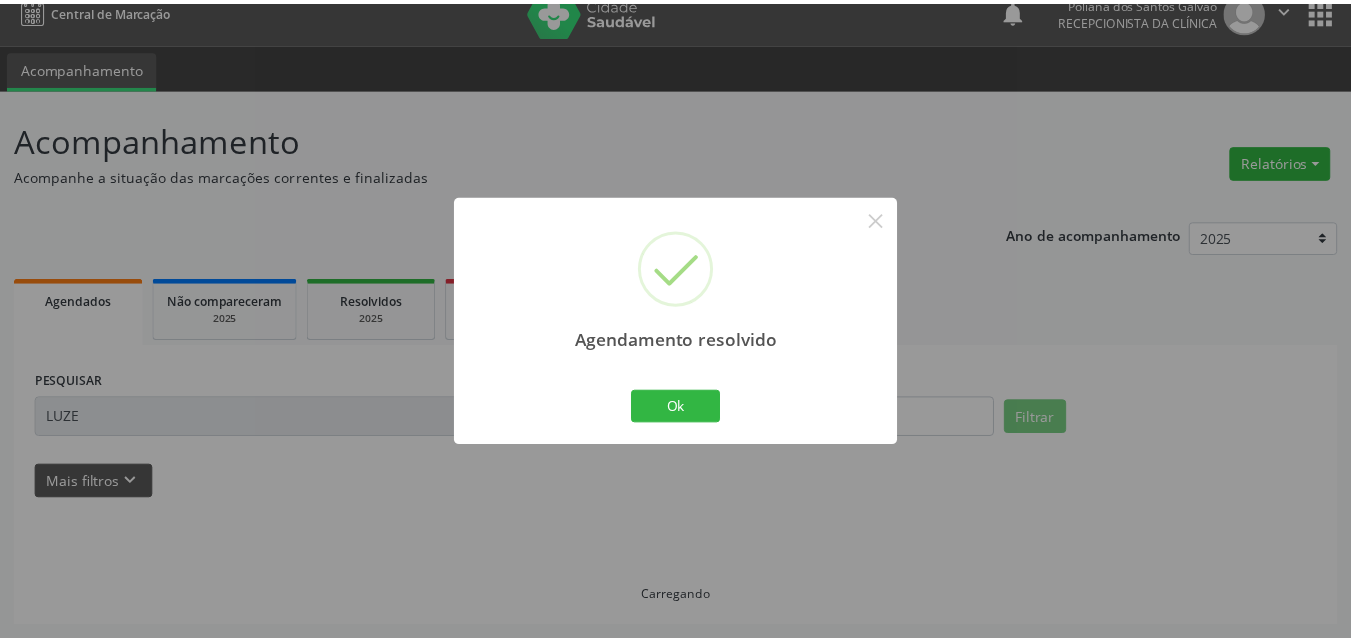 scroll, scrollTop: 21, scrollLeft: 0, axis: vertical 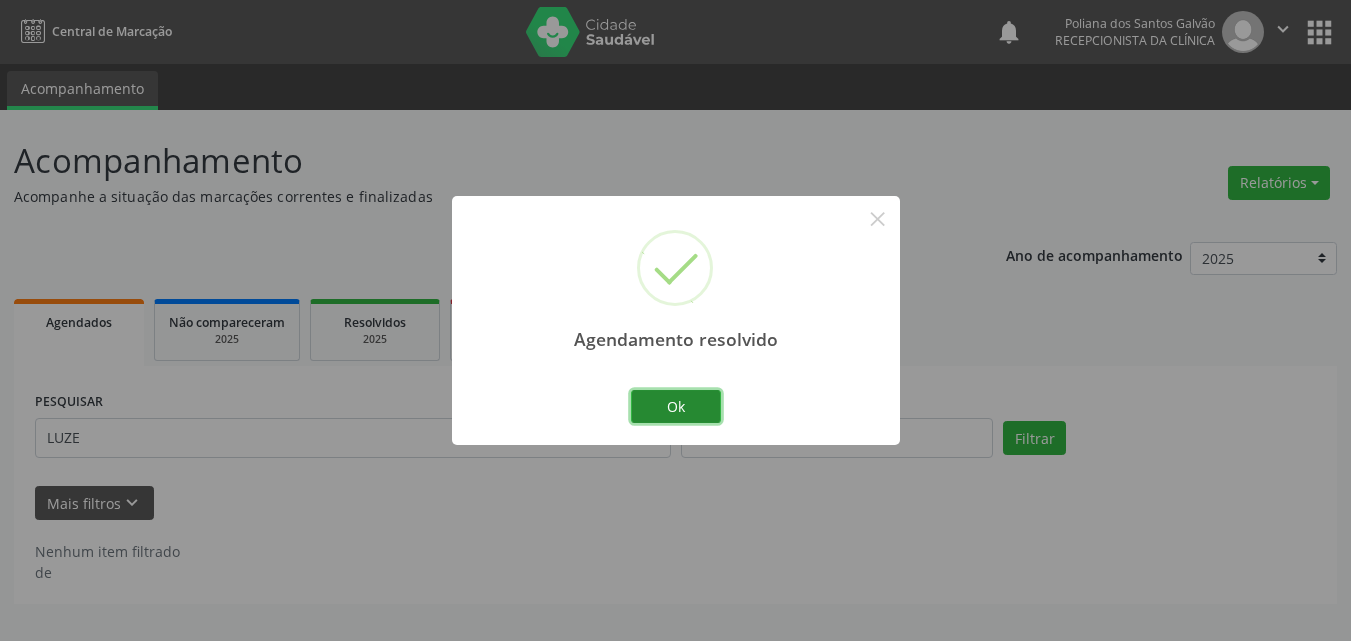 click on "Ok" at bounding box center (676, 407) 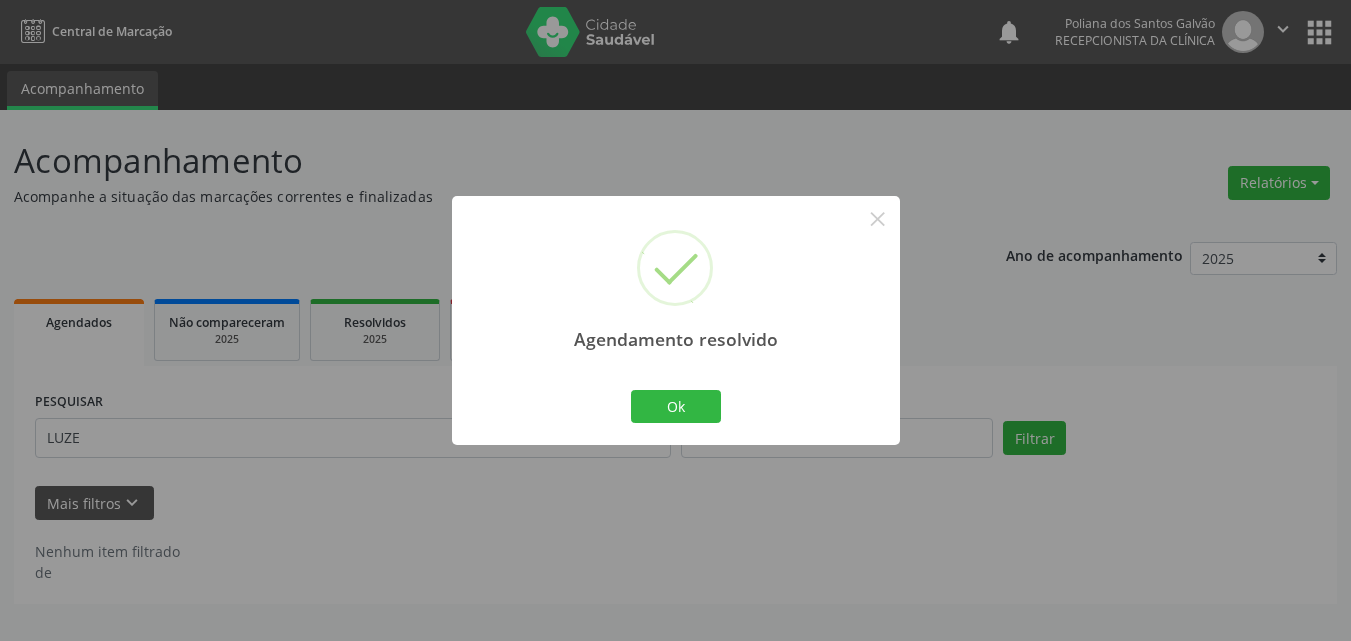 scroll, scrollTop: 0, scrollLeft: 0, axis: both 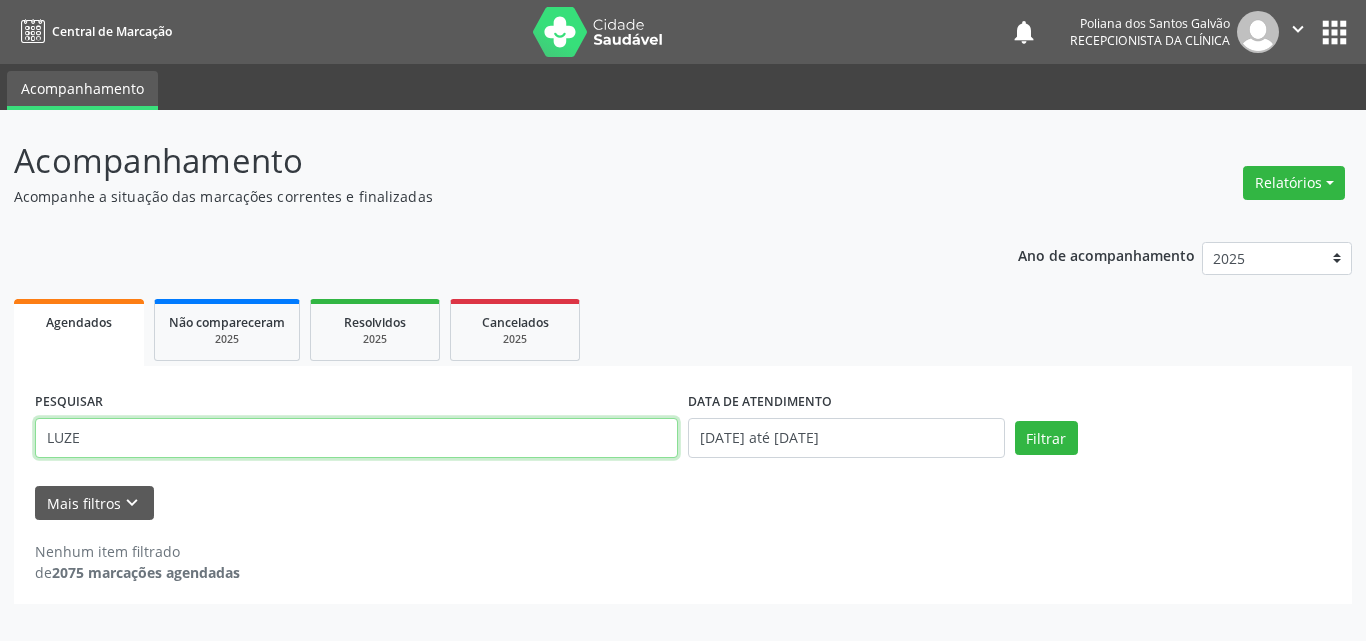 drag, startPoint x: 541, startPoint y: 430, endPoint x: 0, endPoint y: 10, distance: 684.8949 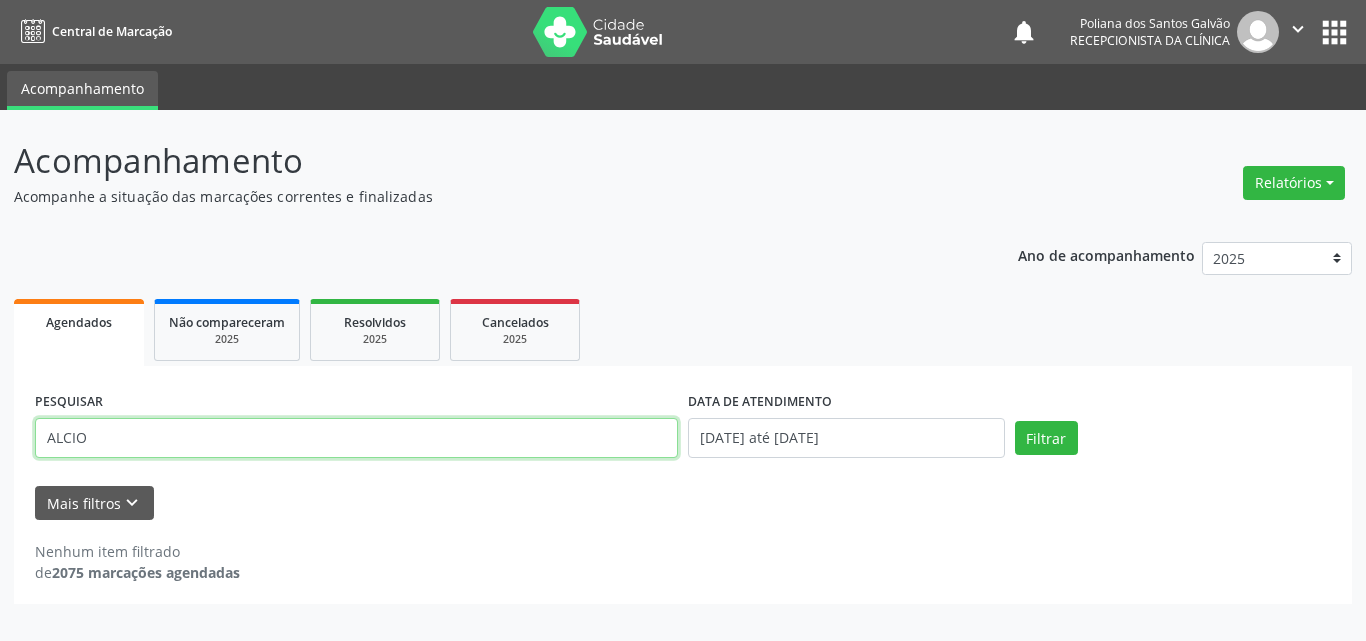 type on "ALCIO" 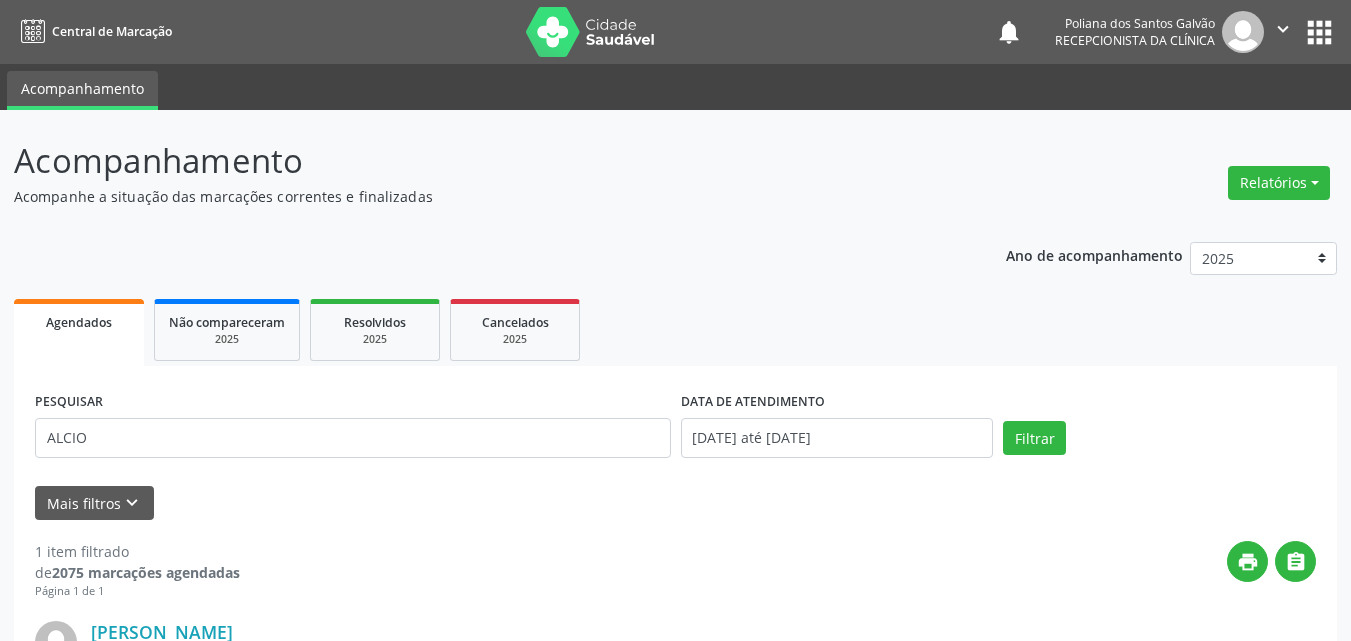 scroll, scrollTop: 264, scrollLeft: 0, axis: vertical 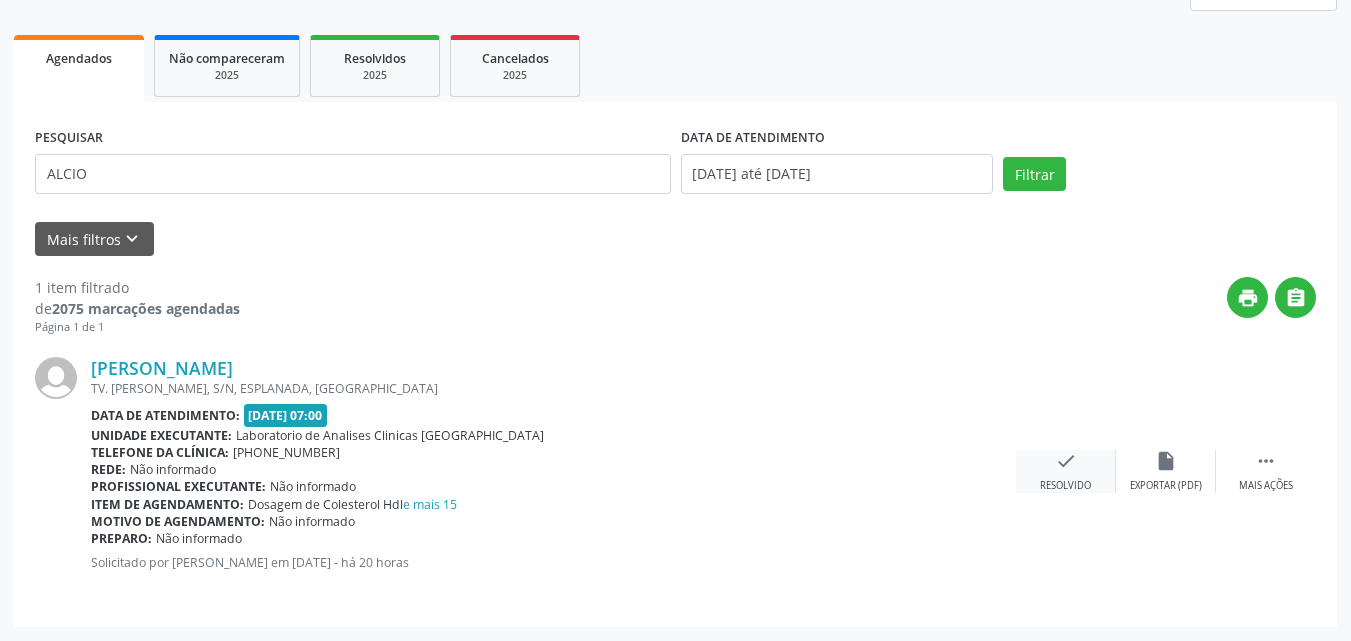 click on "check
Resolvido" at bounding box center (1066, 471) 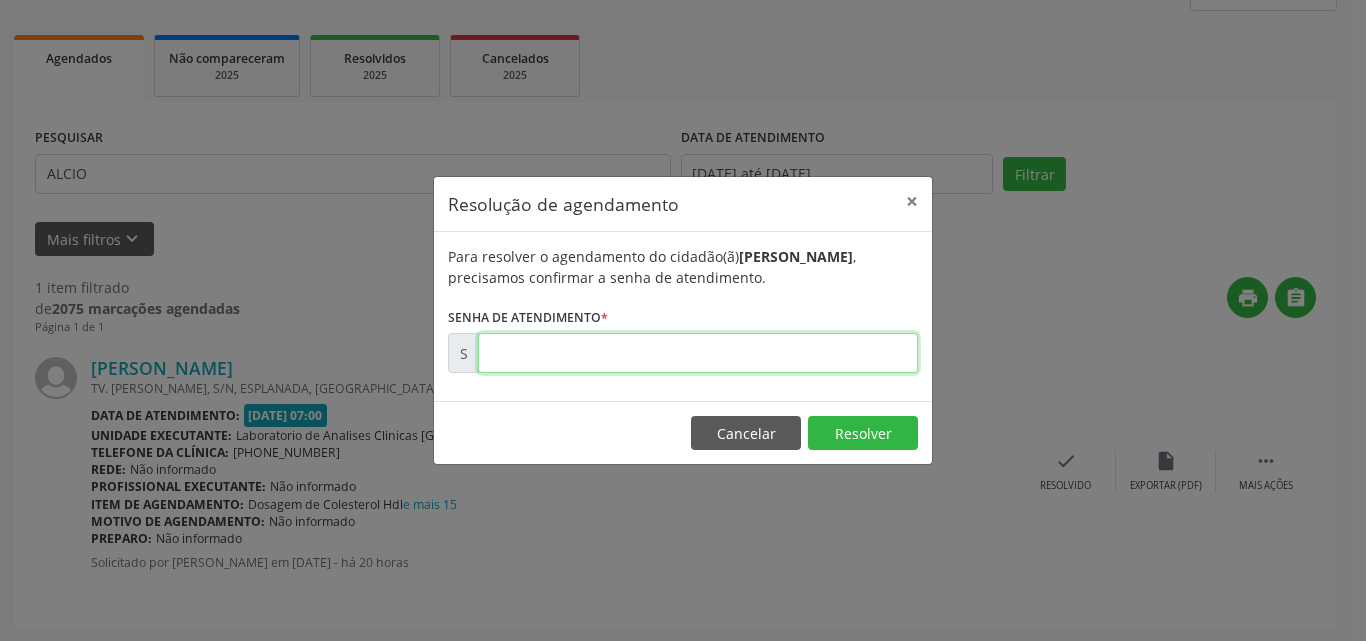 click at bounding box center (698, 353) 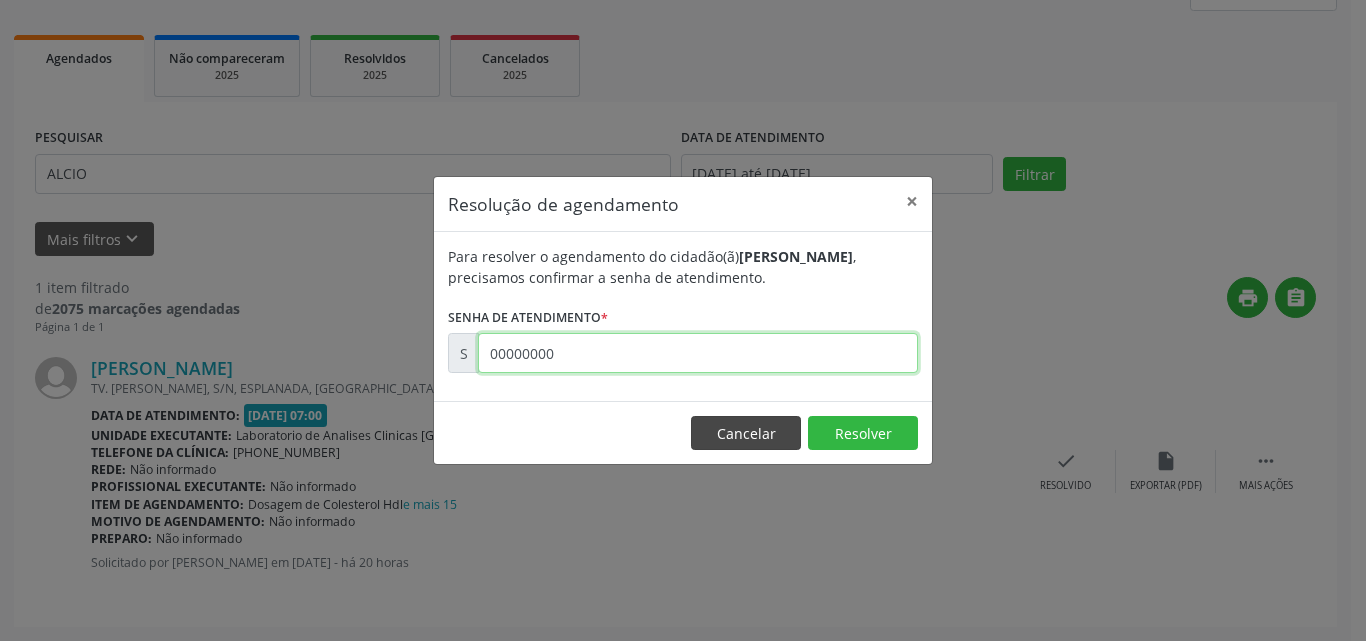 type on "00000000" 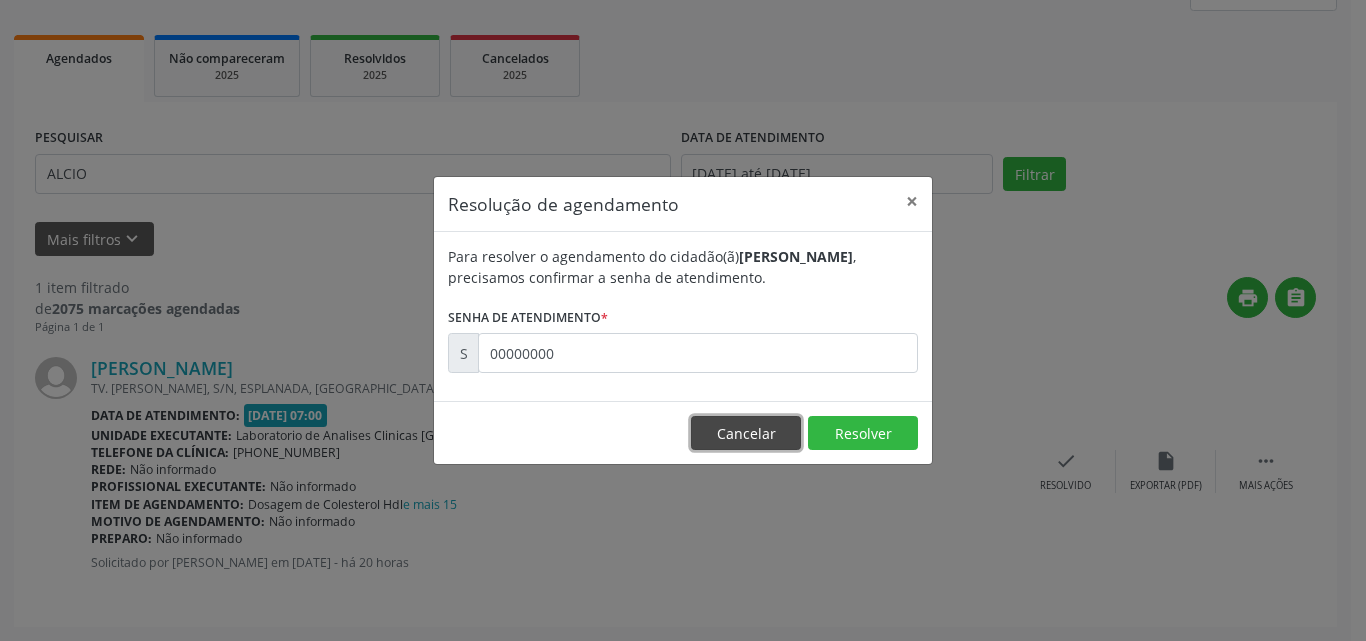 drag, startPoint x: 755, startPoint y: 438, endPoint x: 646, endPoint y: 362, distance: 132.87964 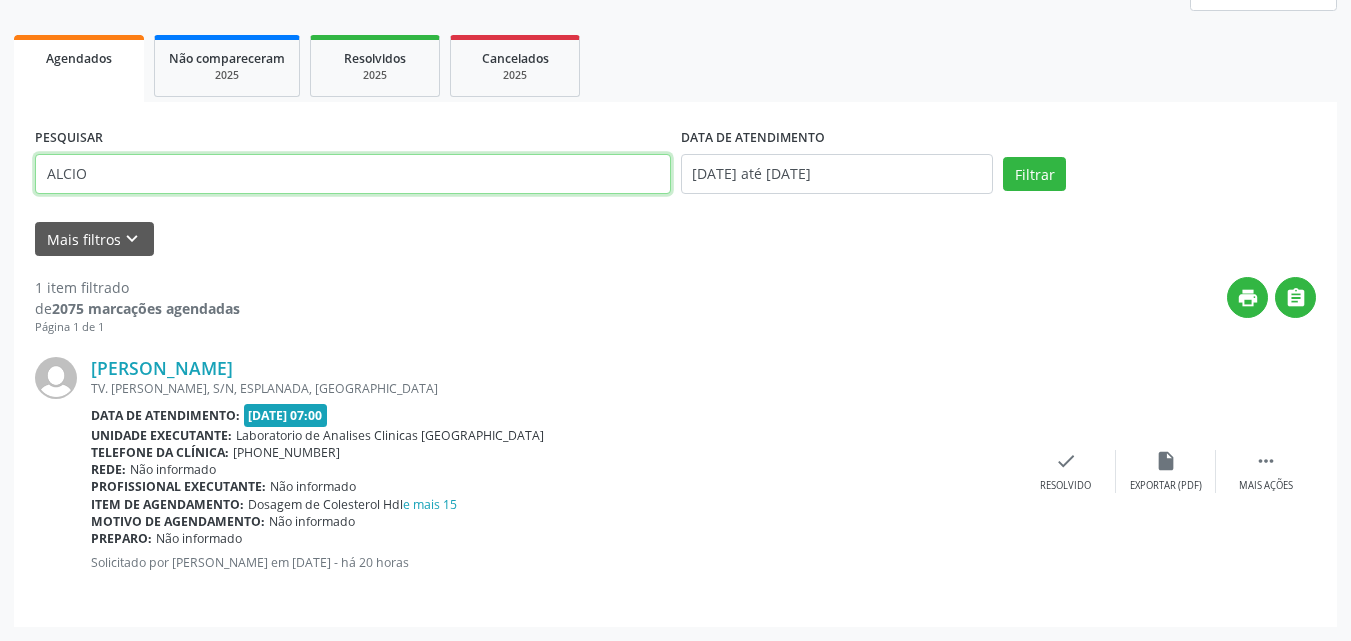 drag, startPoint x: 542, startPoint y: 169, endPoint x: 0, endPoint y: -70, distance: 592.35547 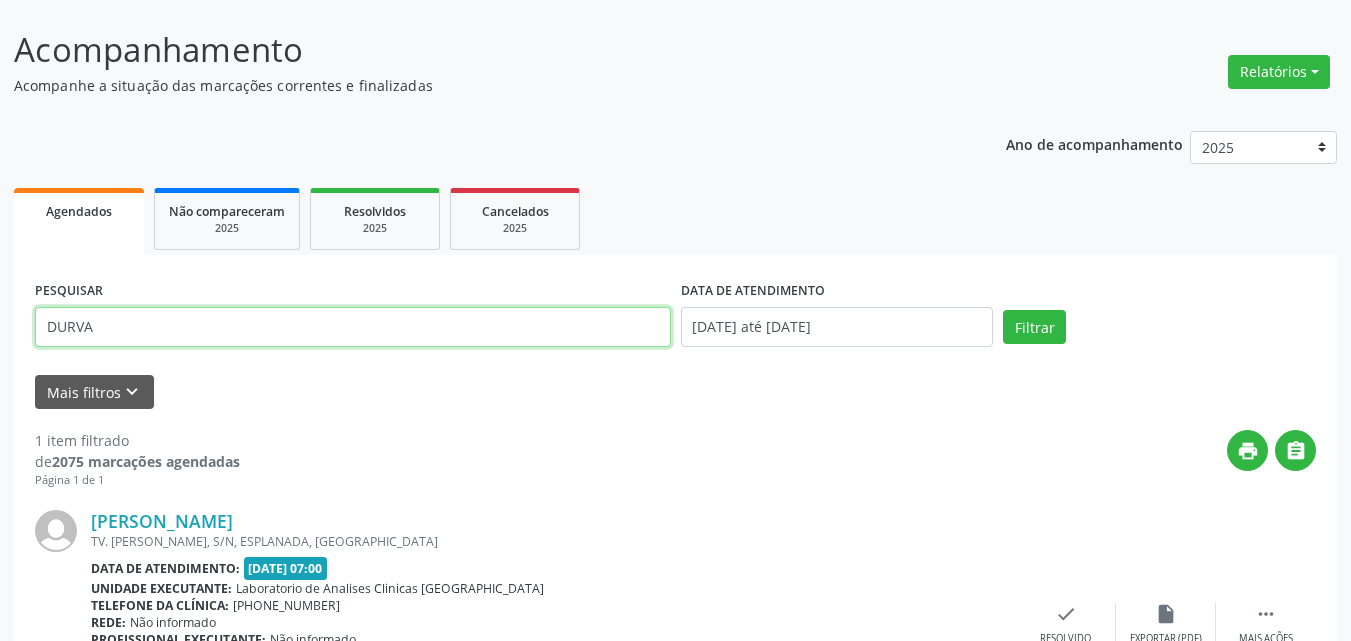 type on "DURVA" 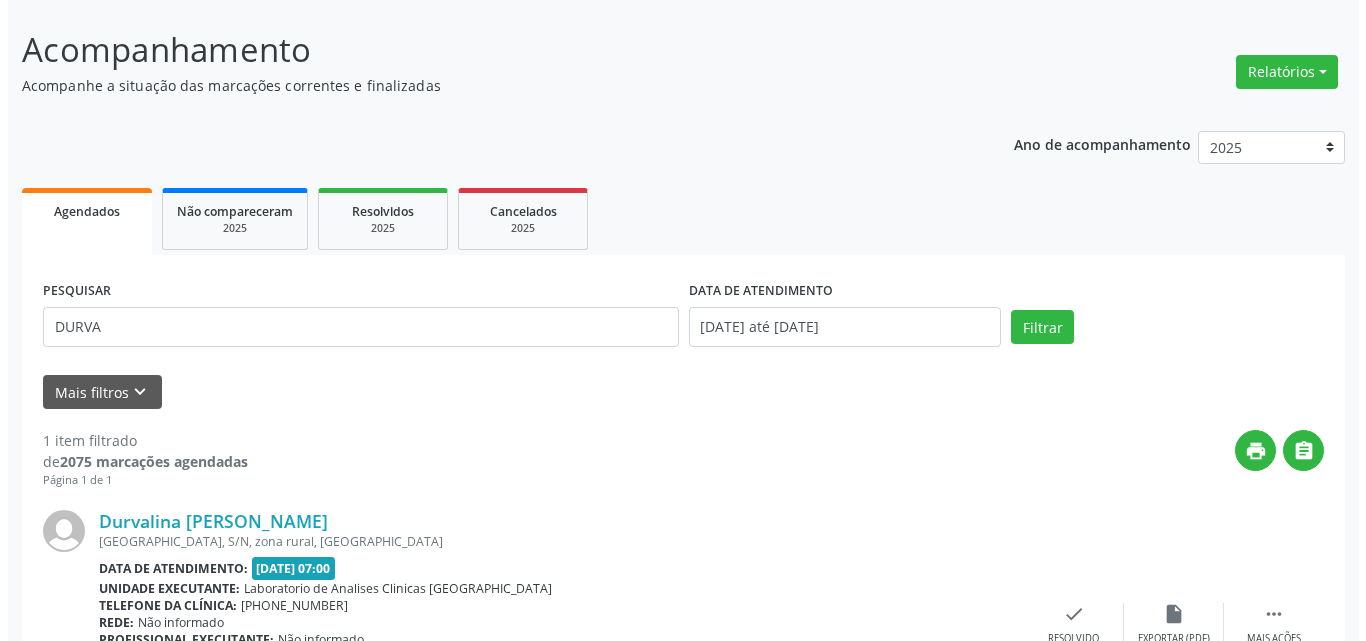 scroll, scrollTop: 264, scrollLeft: 0, axis: vertical 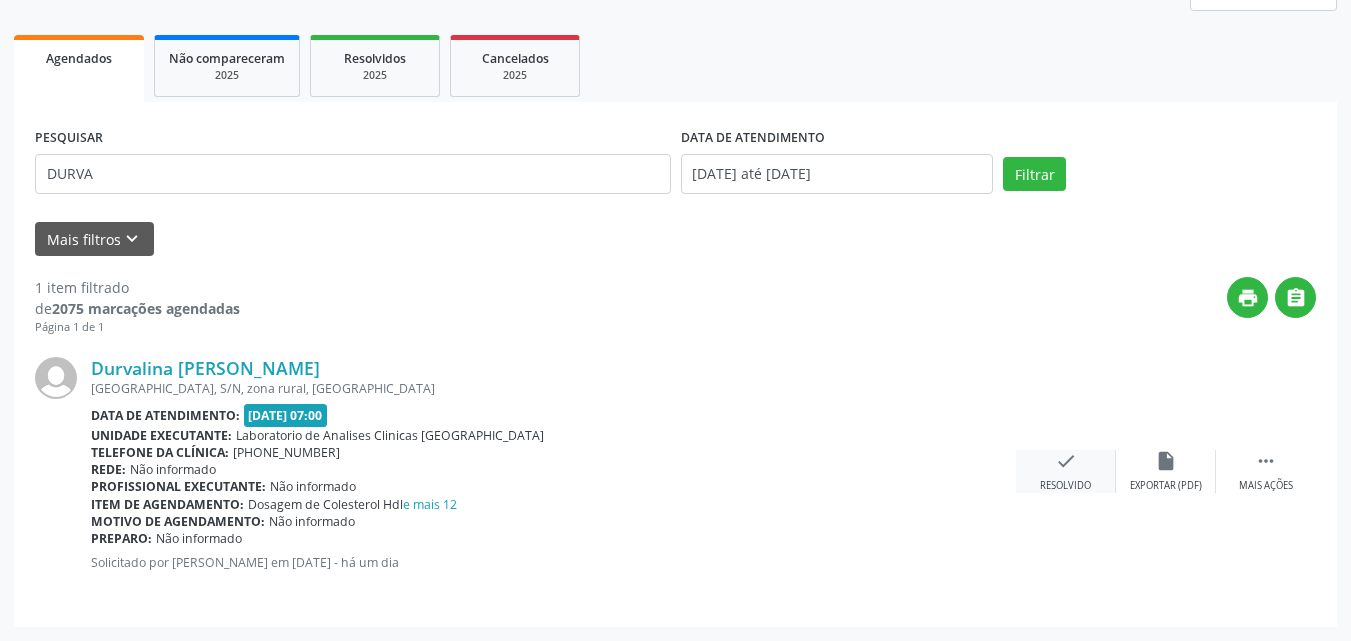 click on "check" at bounding box center [1066, 461] 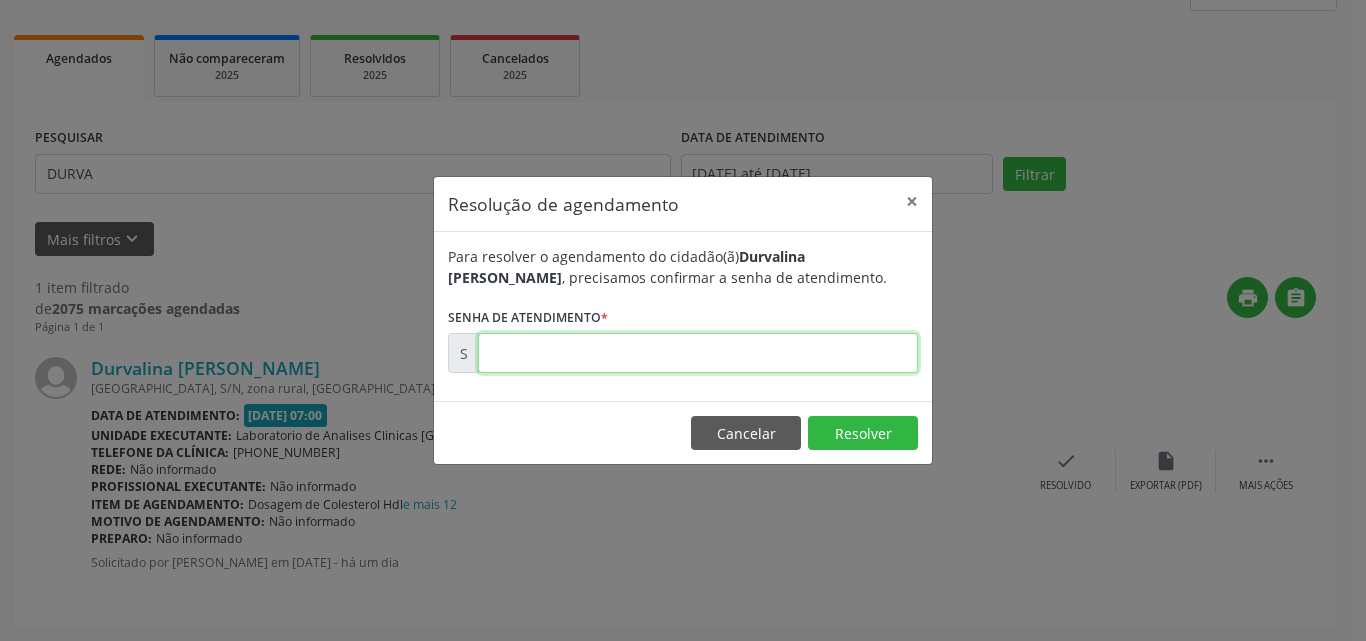 click at bounding box center [698, 353] 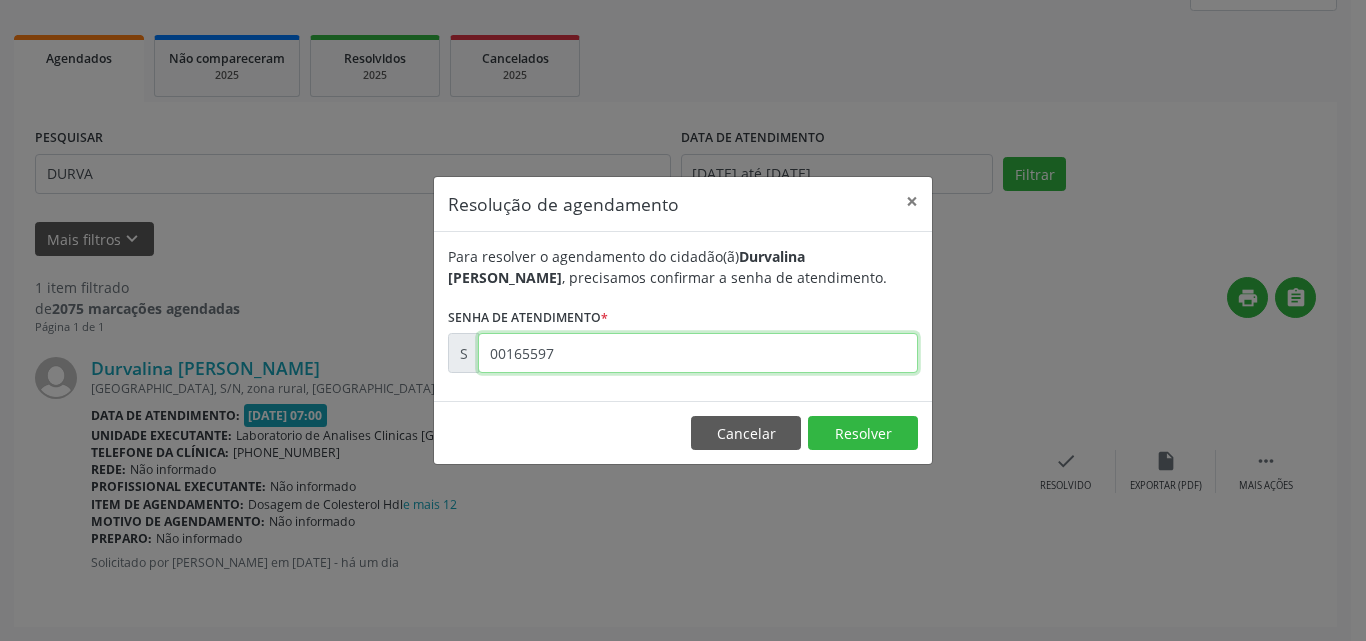 type on "00165597" 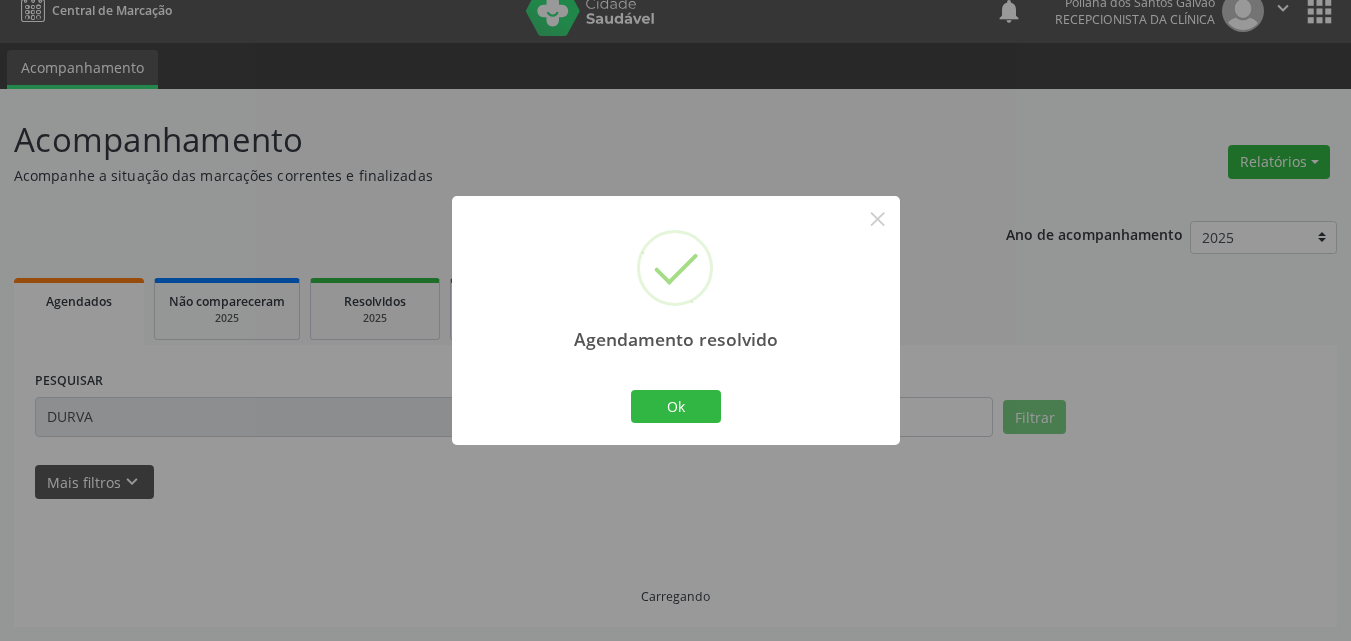 scroll, scrollTop: 0, scrollLeft: 0, axis: both 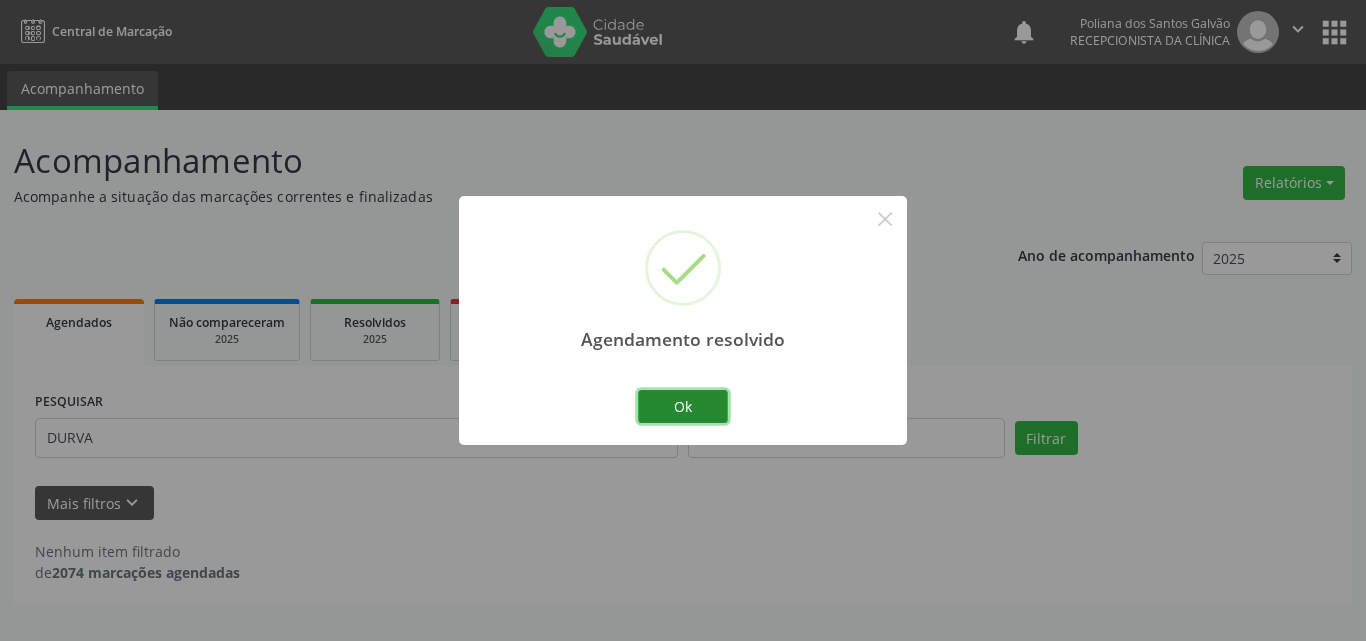 click on "Ok" at bounding box center (683, 407) 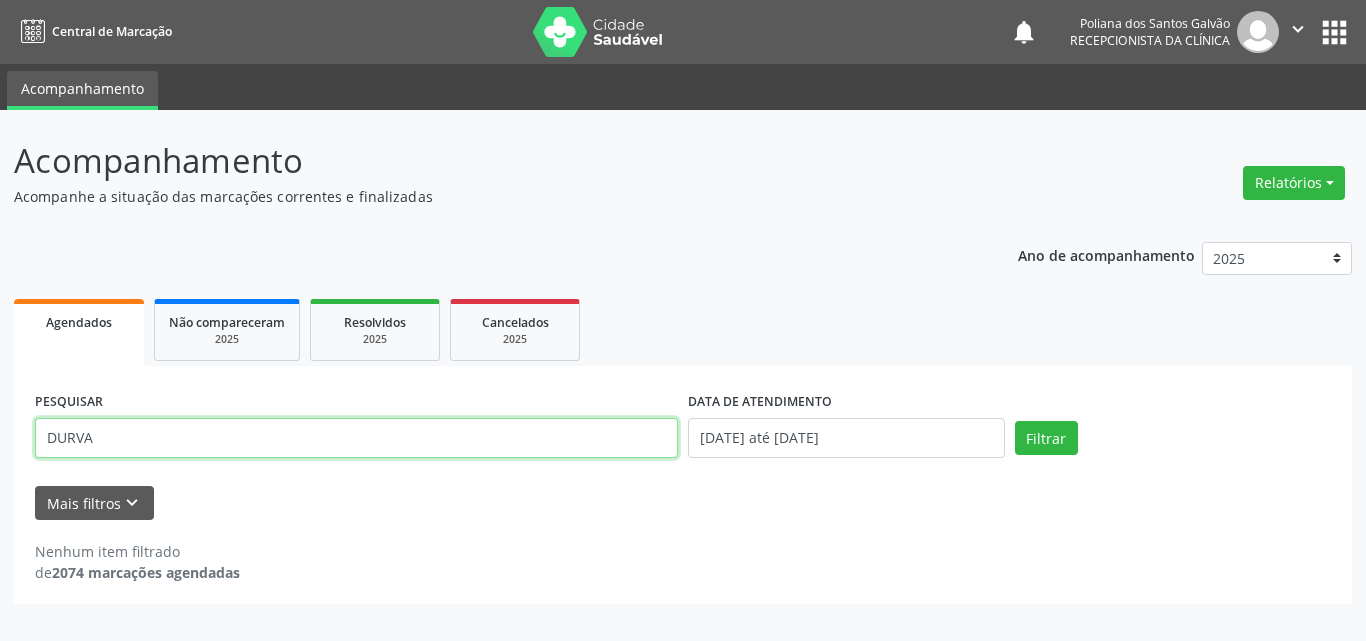 drag, startPoint x: 300, startPoint y: 439, endPoint x: 6, endPoint y: 81, distance: 463.2494 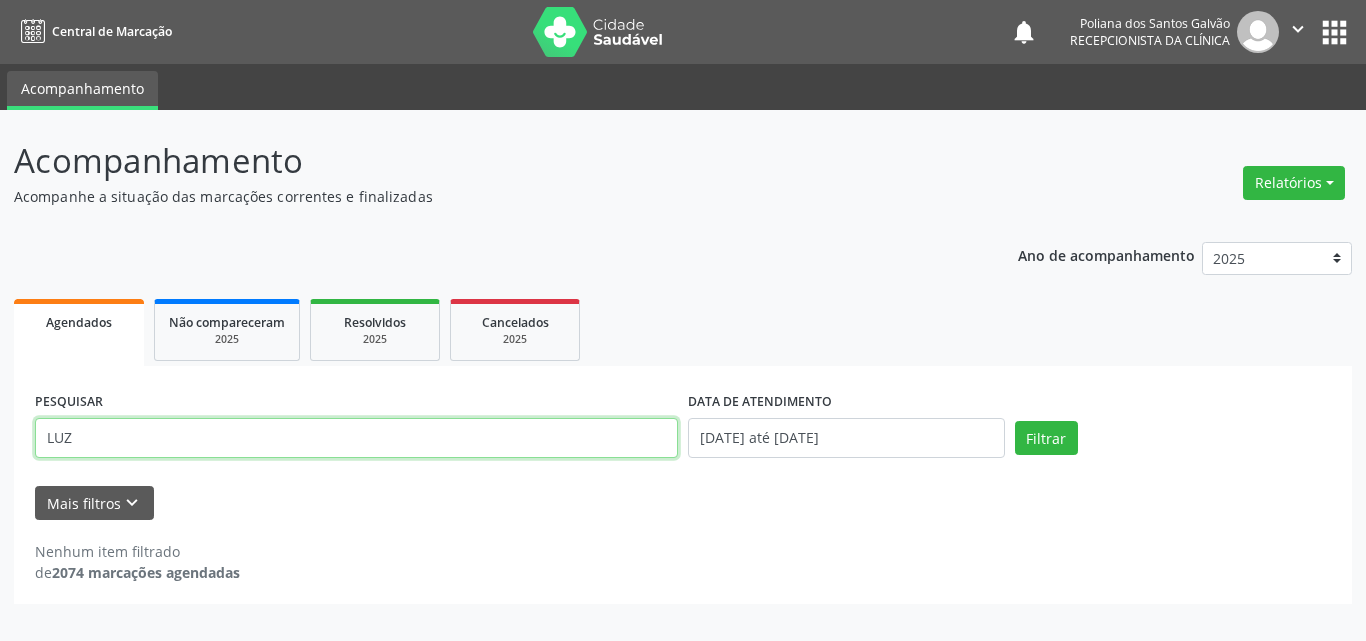 click on "Filtrar" at bounding box center [1046, 438] 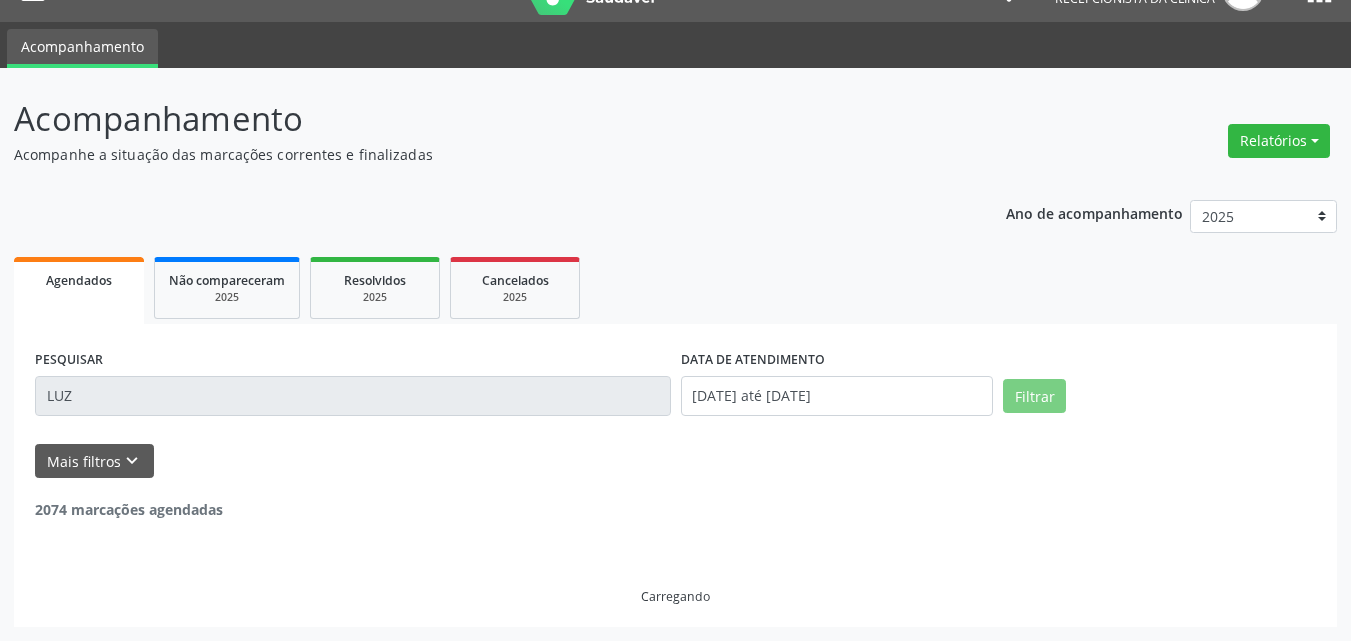 scroll, scrollTop: 0, scrollLeft: 0, axis: both 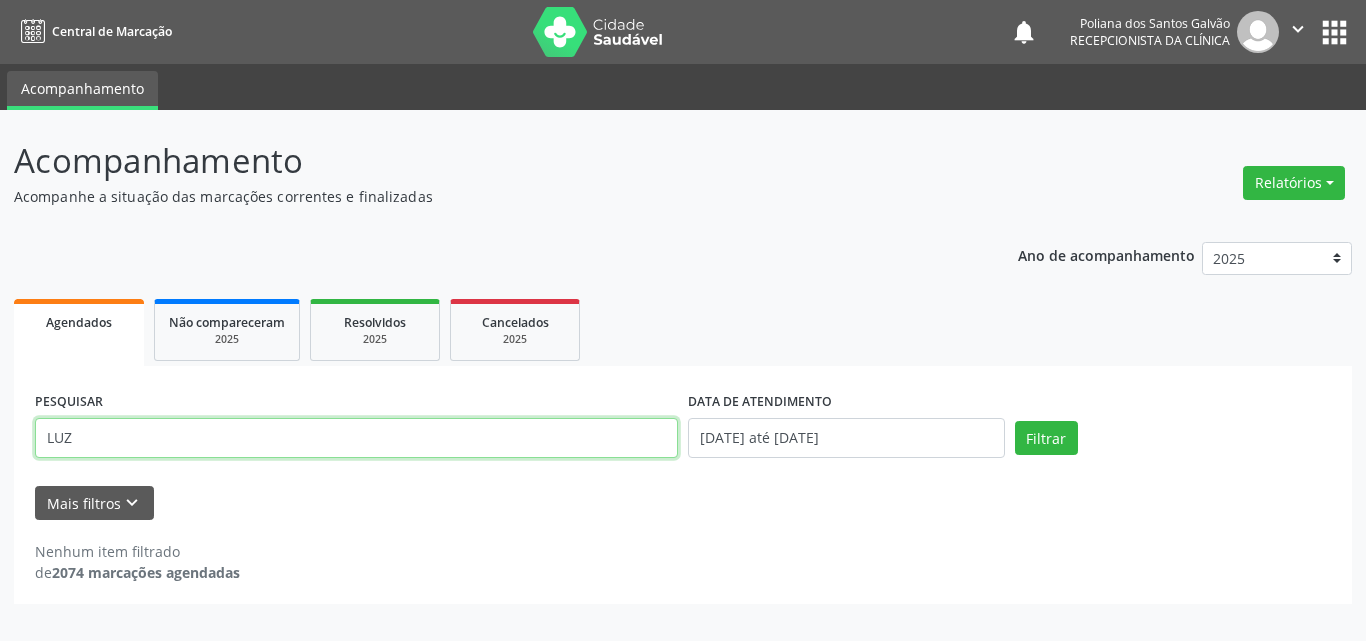 click on "LUZ" at bounding box center [356, 438] 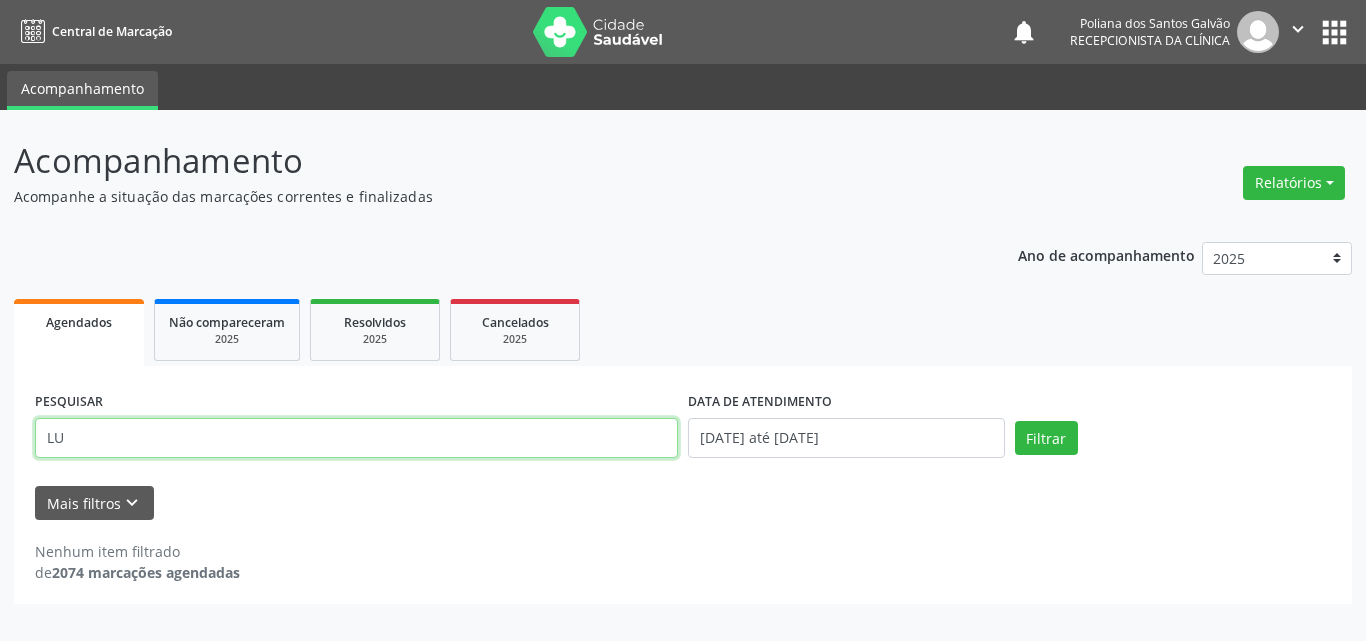 type on "L" 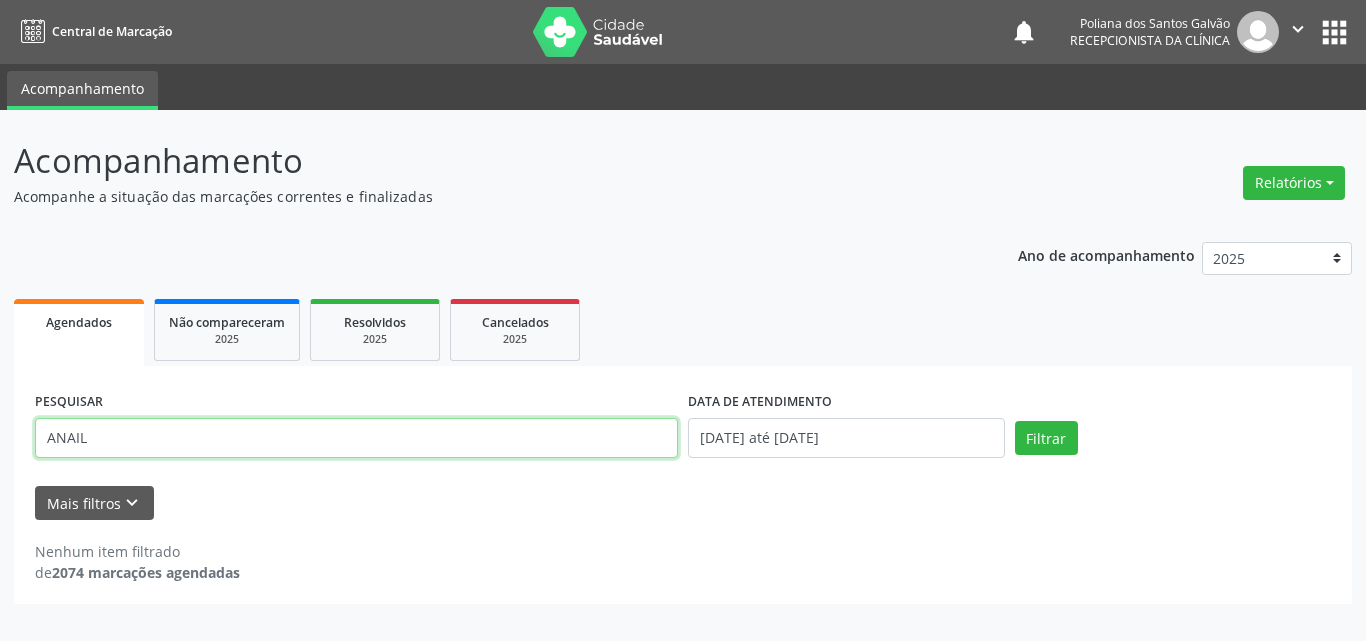 type on "ANAIL" 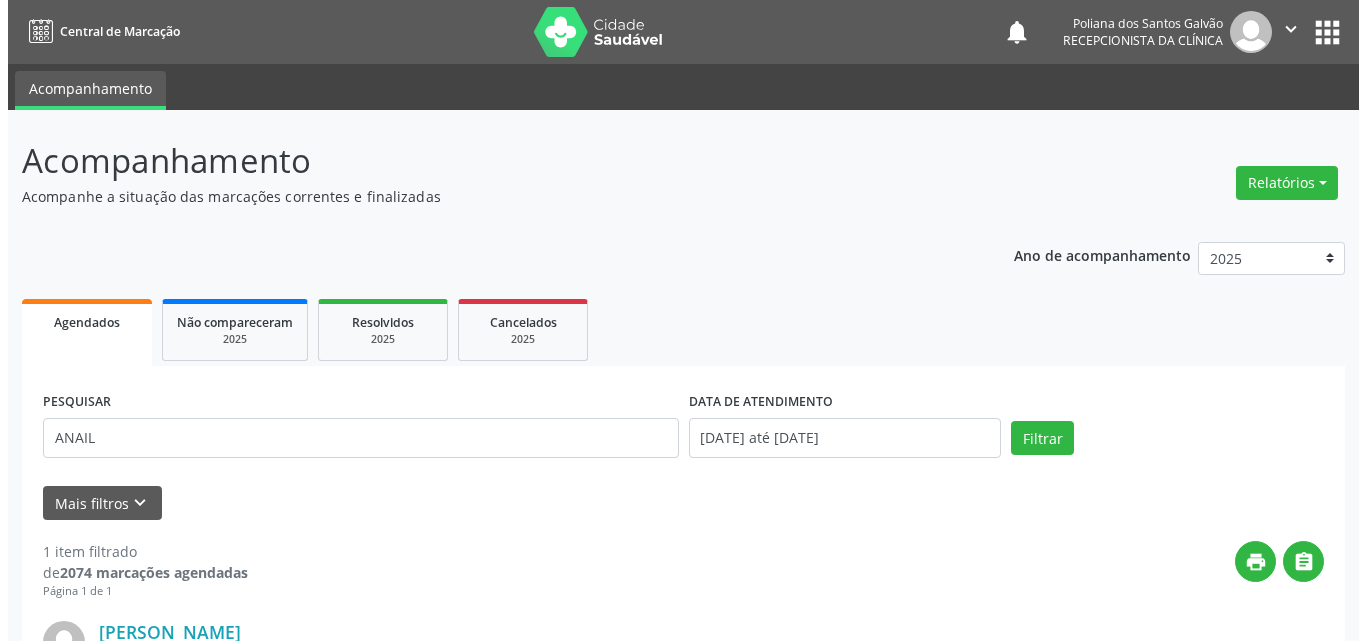 scroll, scrollTop: 264, scrollLeft: 0, axis: vertical 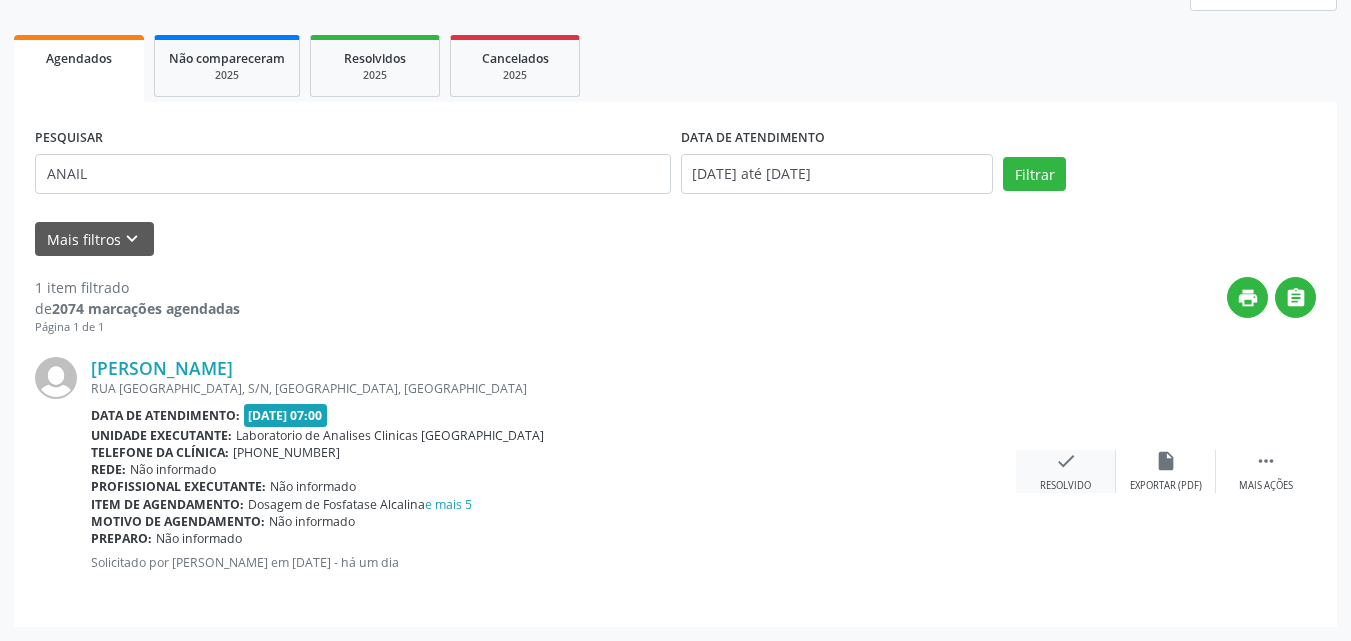 click on "check
Resolvido" at bounding box center [1066, 471] 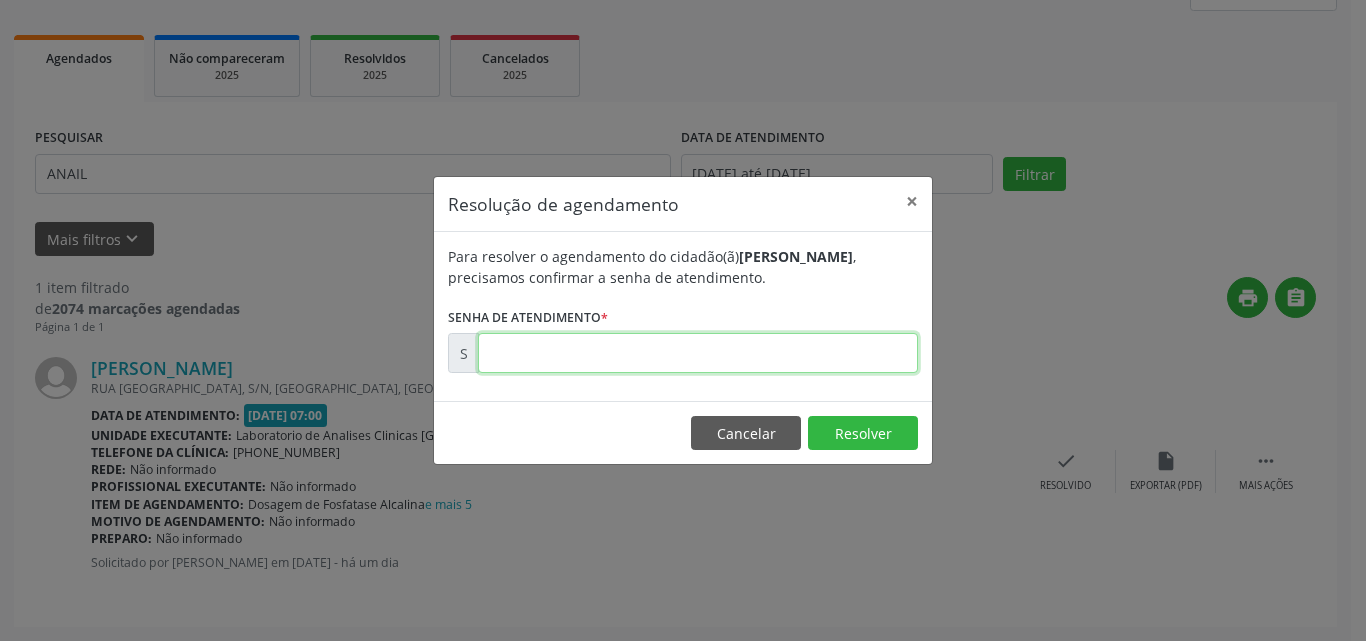 click at bounding box center [698, 353] 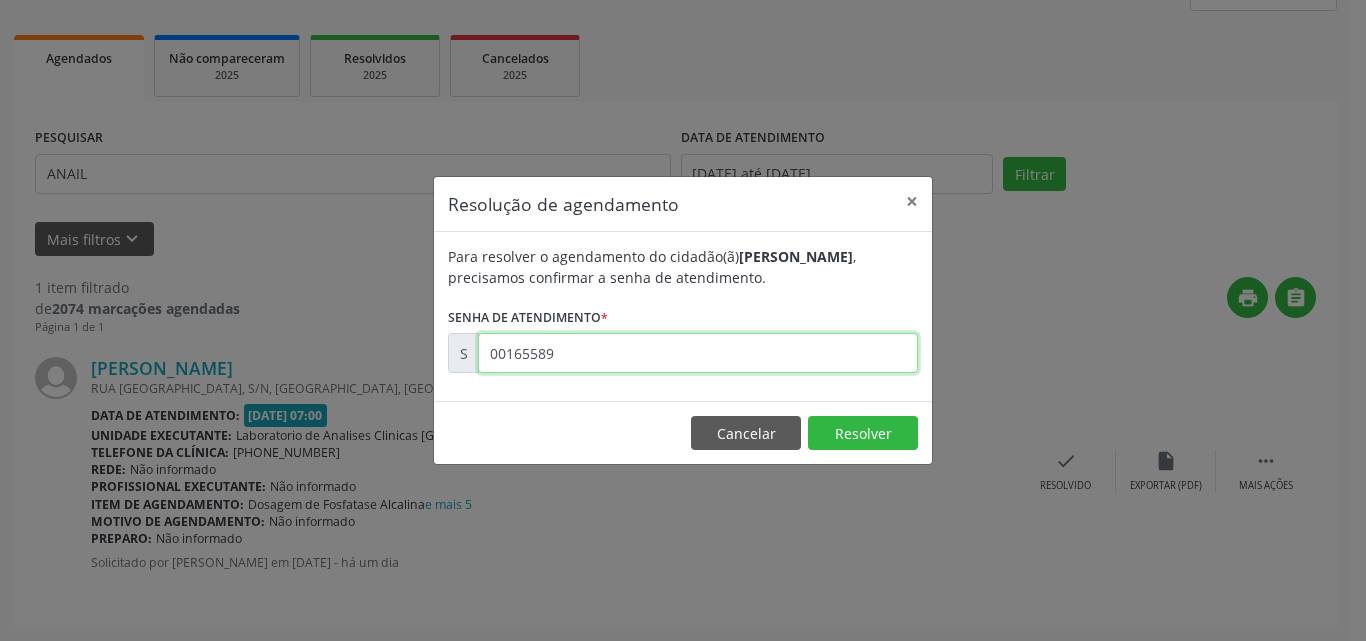 type on "00165589" 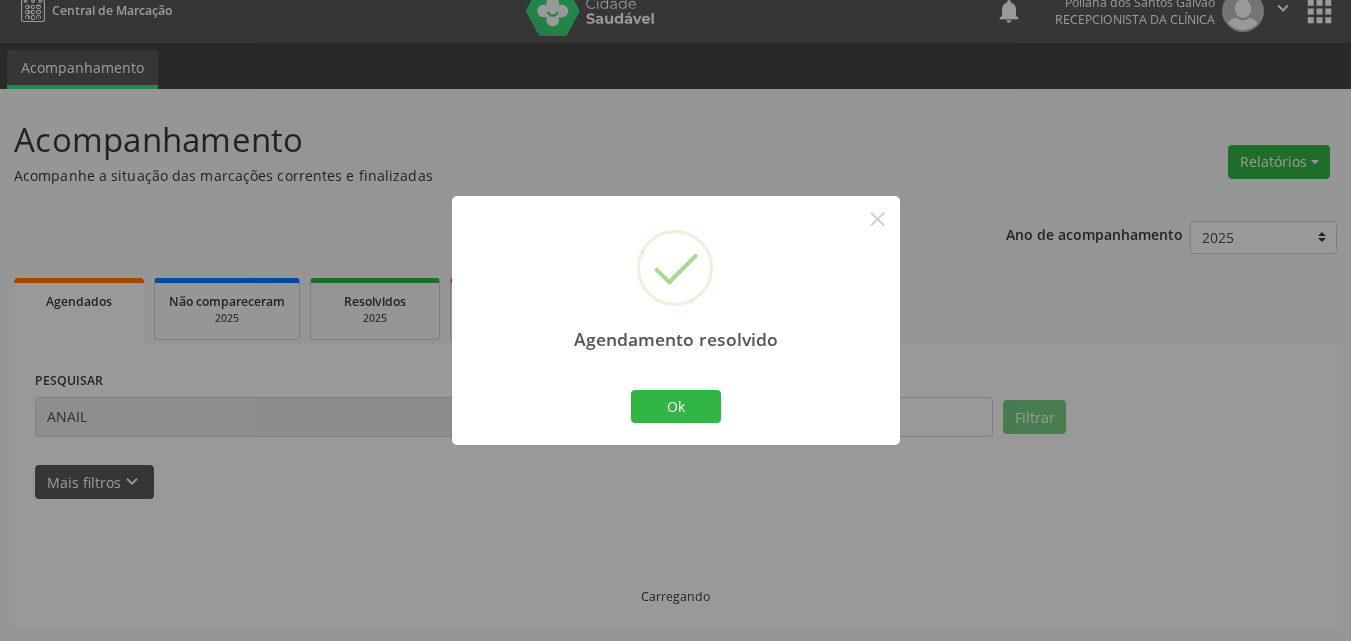 scroll, scrollTop: 0, scrollLeft: 0, axis: both 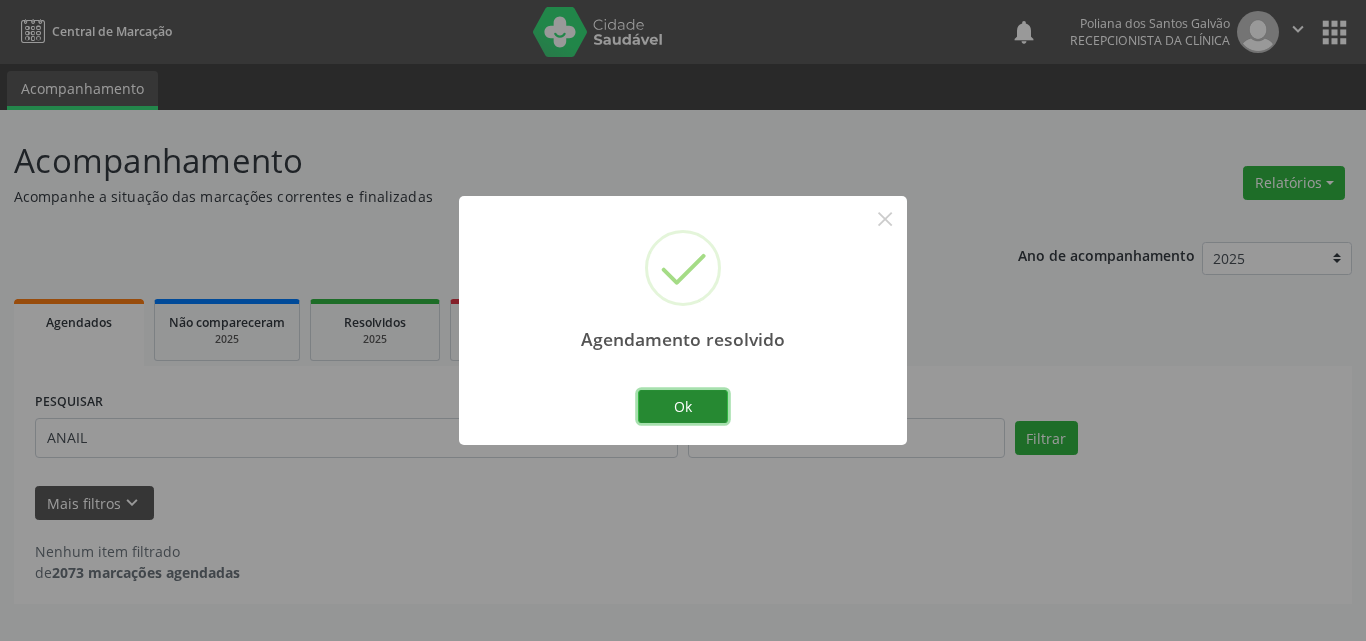 click on "Ok" at bounding box center (683, 407) 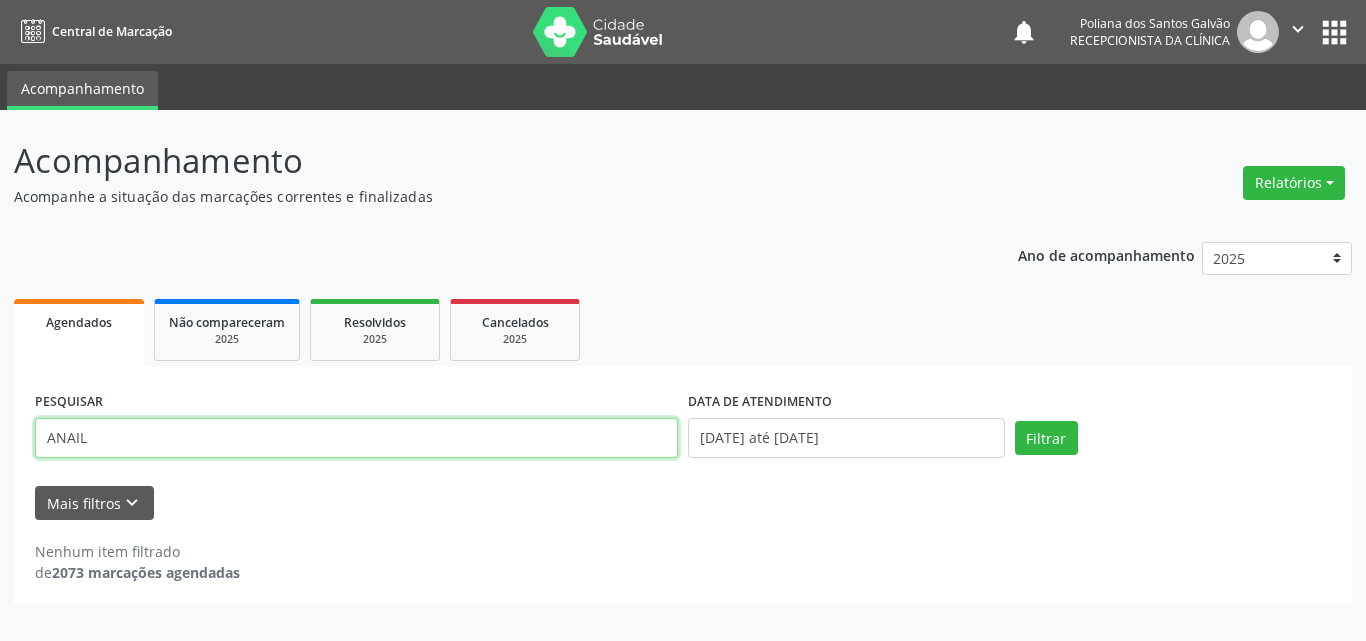 drag, startPoint x: 510, startPoint y: 445, endPoint x: 0, endPoint y: 290, distance: 533.03375 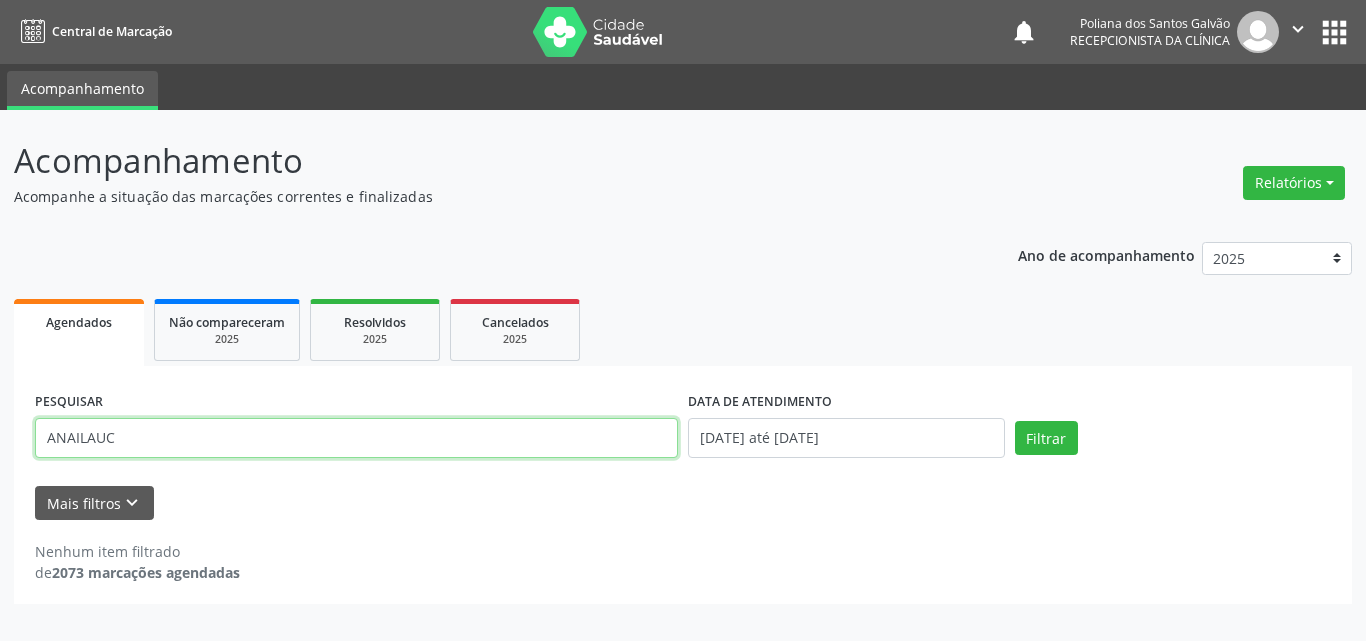 click on "Filtrar" at bounding box center (1046, 438) 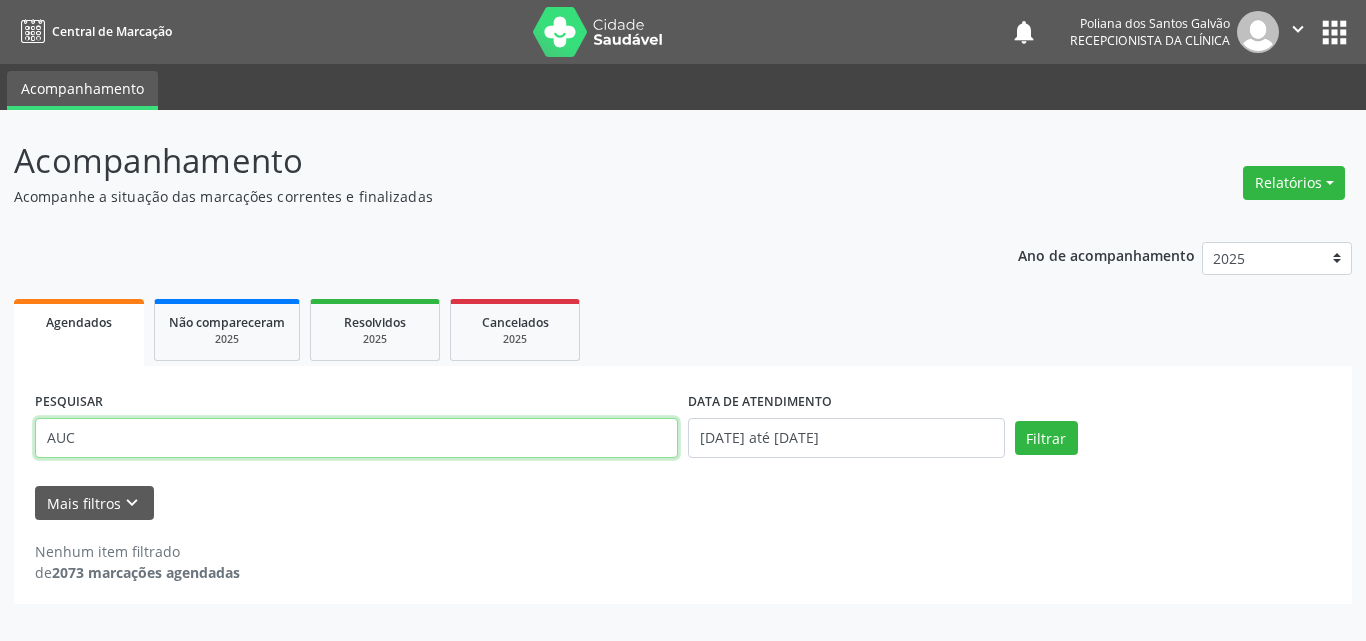 type on "AUC" 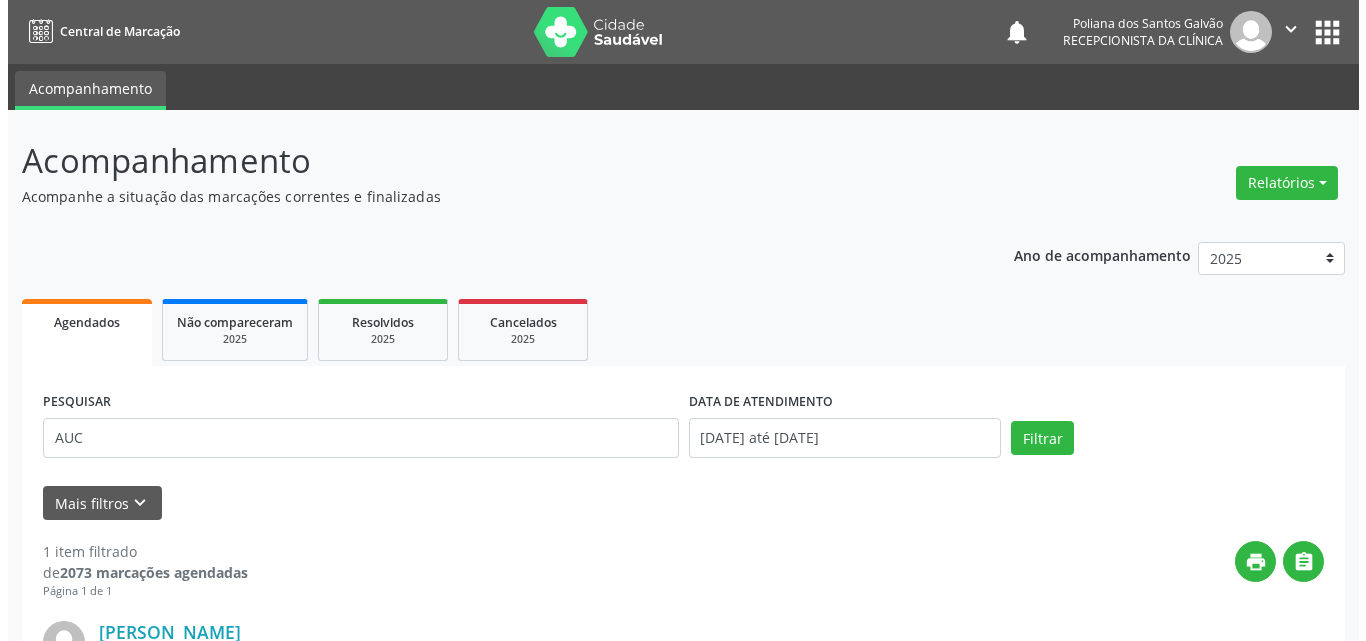 scroll, scrollTop: 264, scrollLeft: 0, axis: vertical 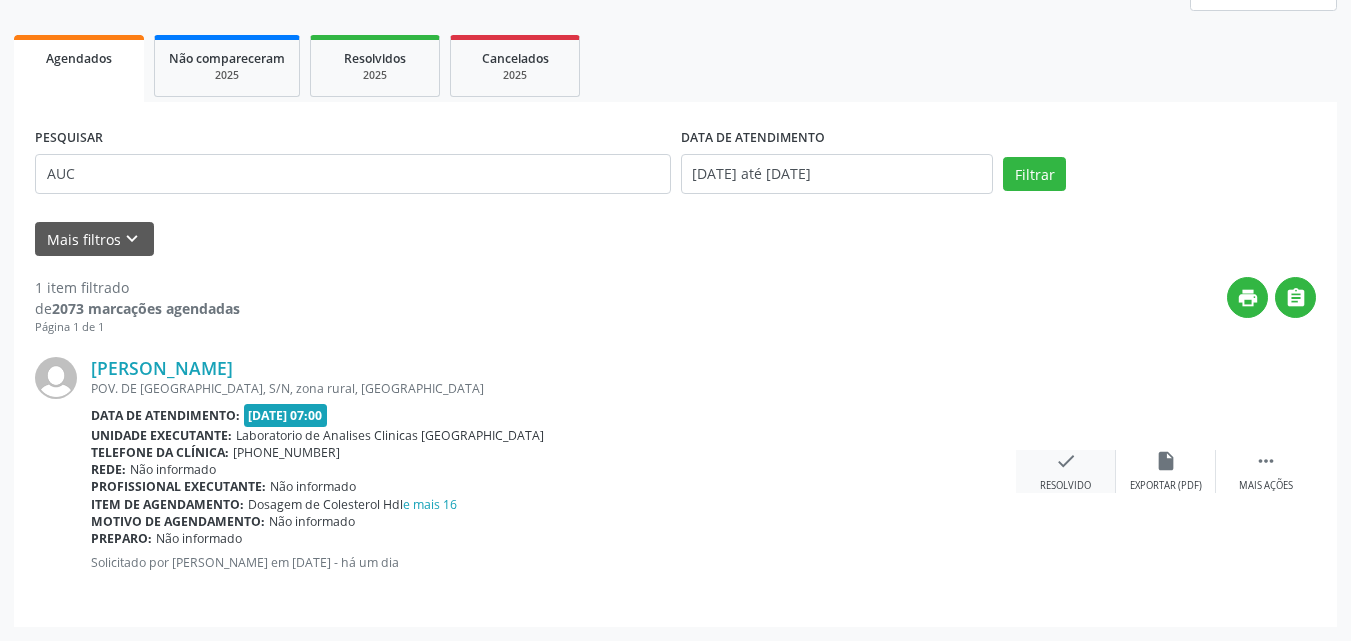 click on "check" at bounding box center (1066, 461) 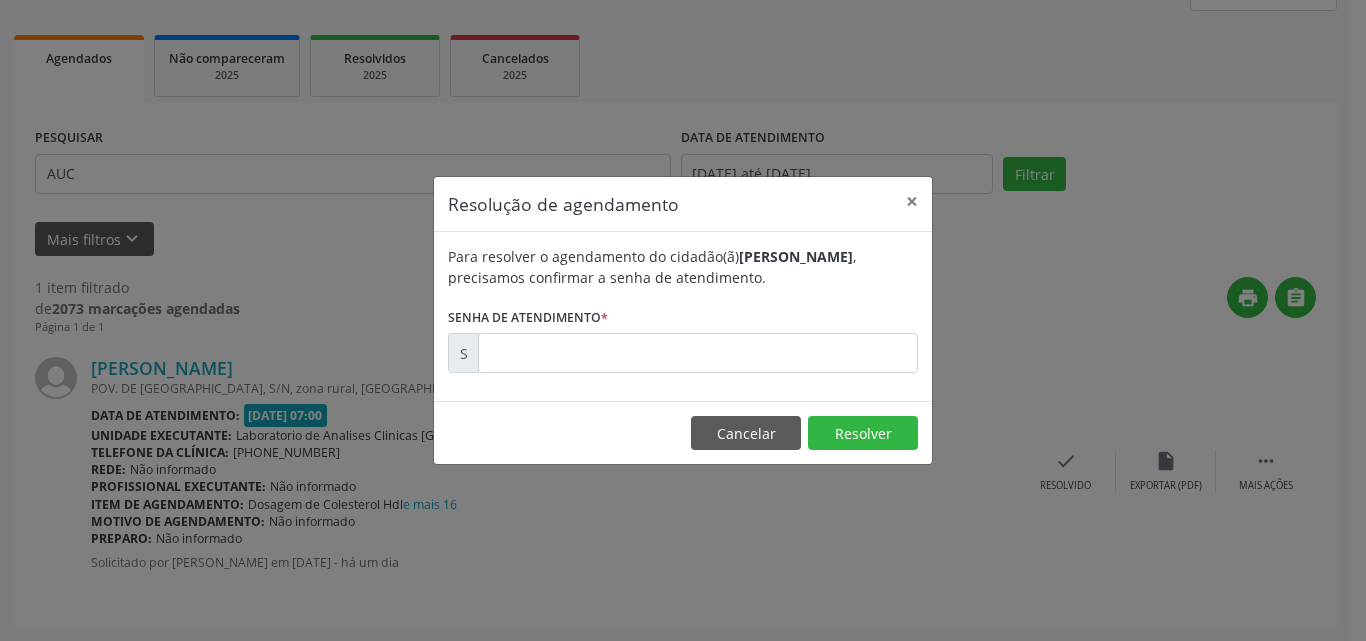click on "Para resolver o agendamento do cidadão(ã)  [PERSON_NAME] ,
precisamos confirmar a senha de atendimento.
Senha de atendimento
*
S" at bounding box center [683, 309] 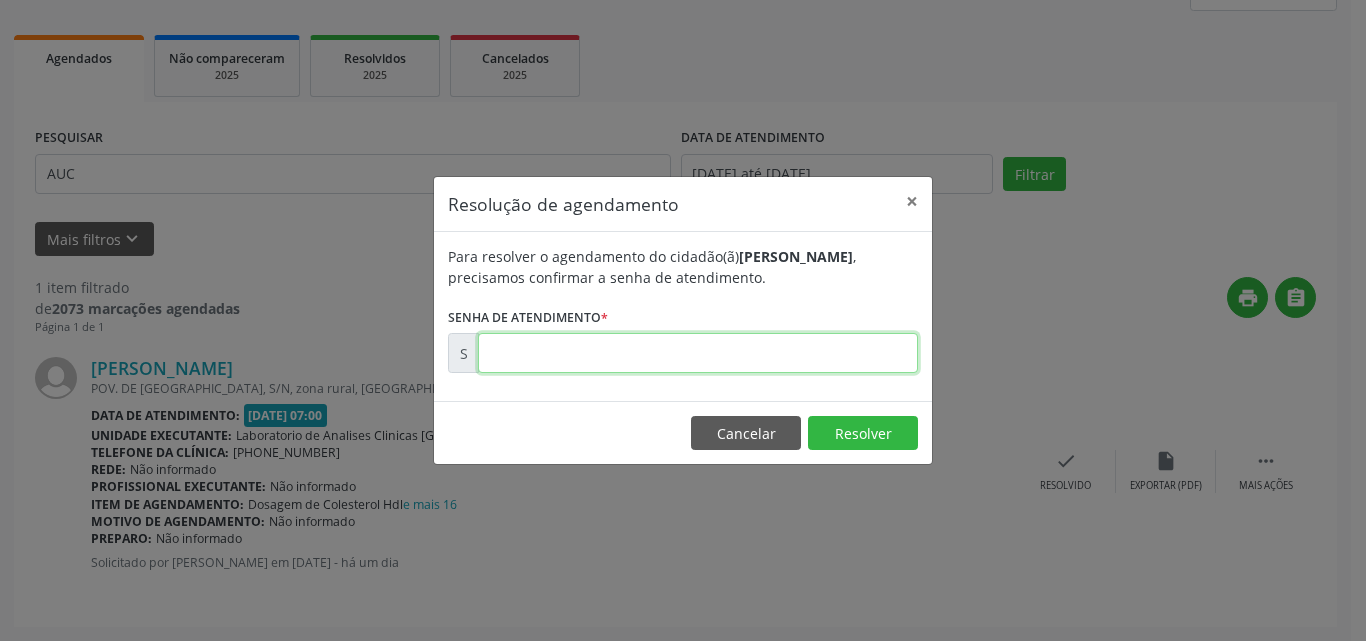 click at bounding box center [698, 353] 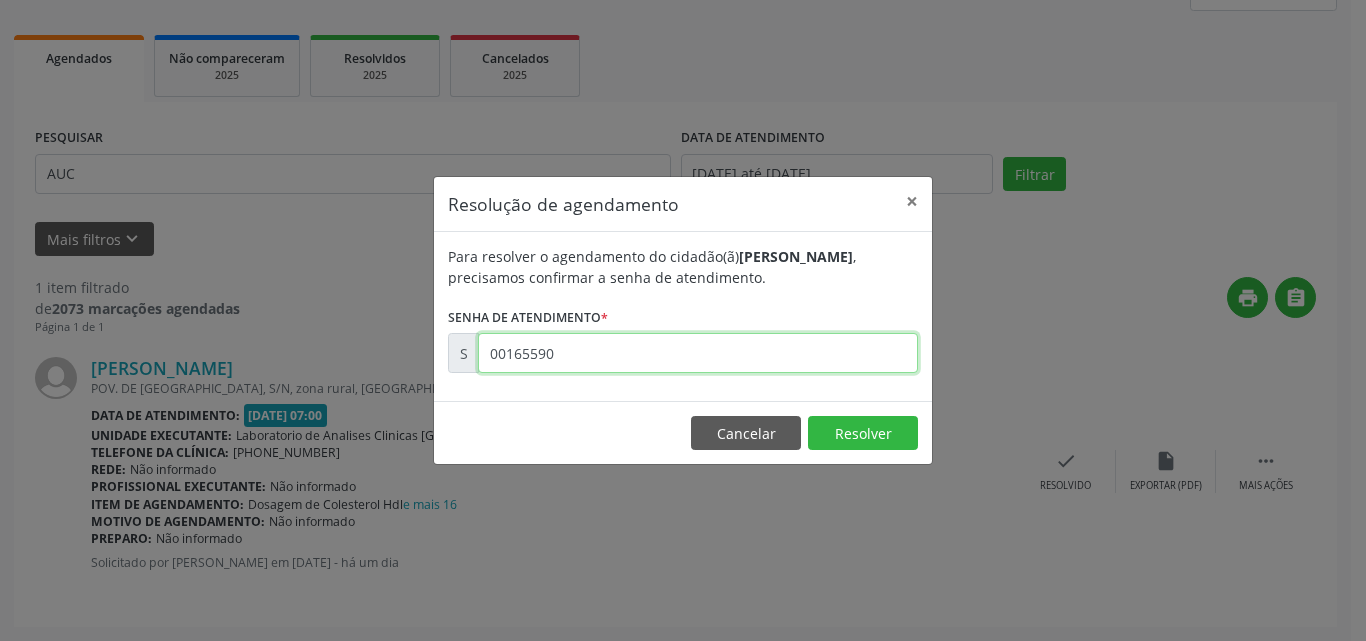 type on "00165590" 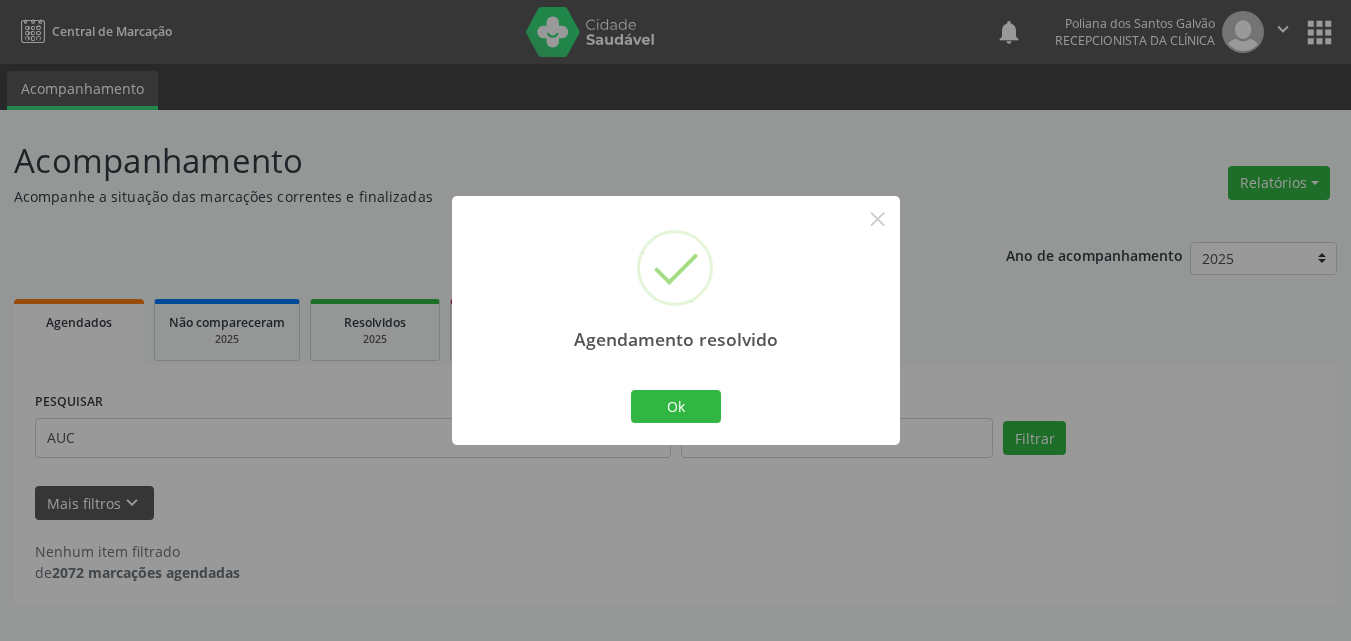 scroll, scrollTop: 0, scrollLeft: 0, axis: both 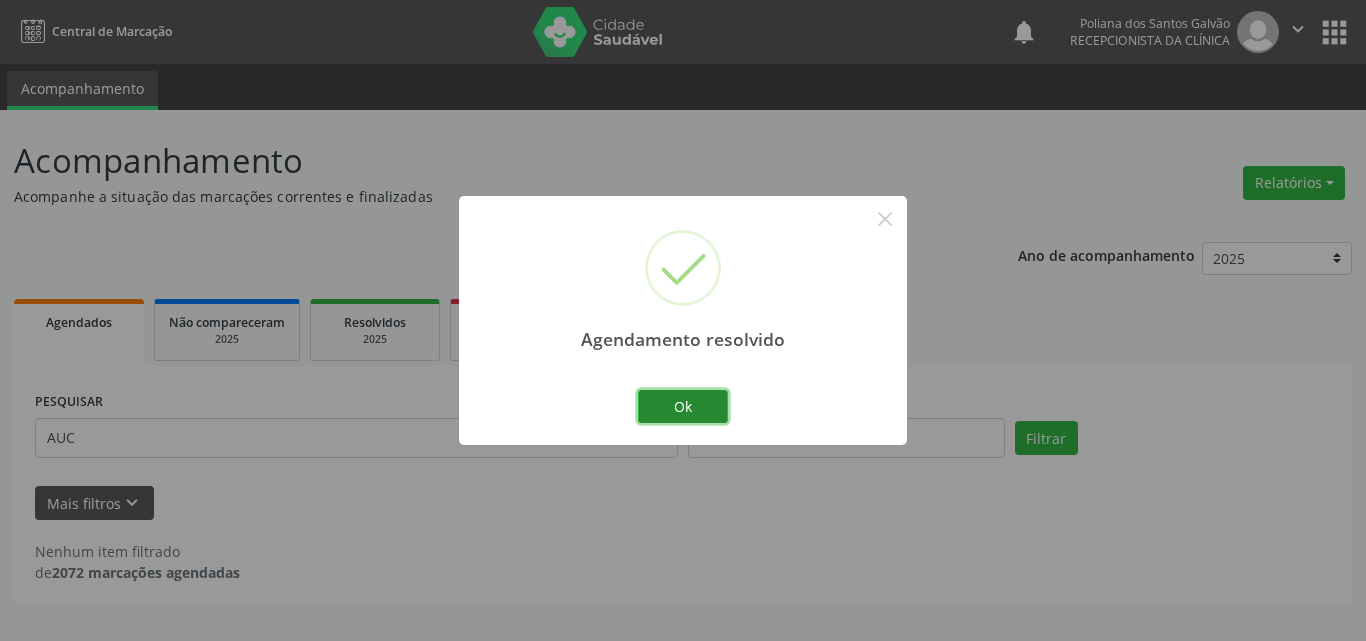click on "Ok" at bounding box center [683, 407] 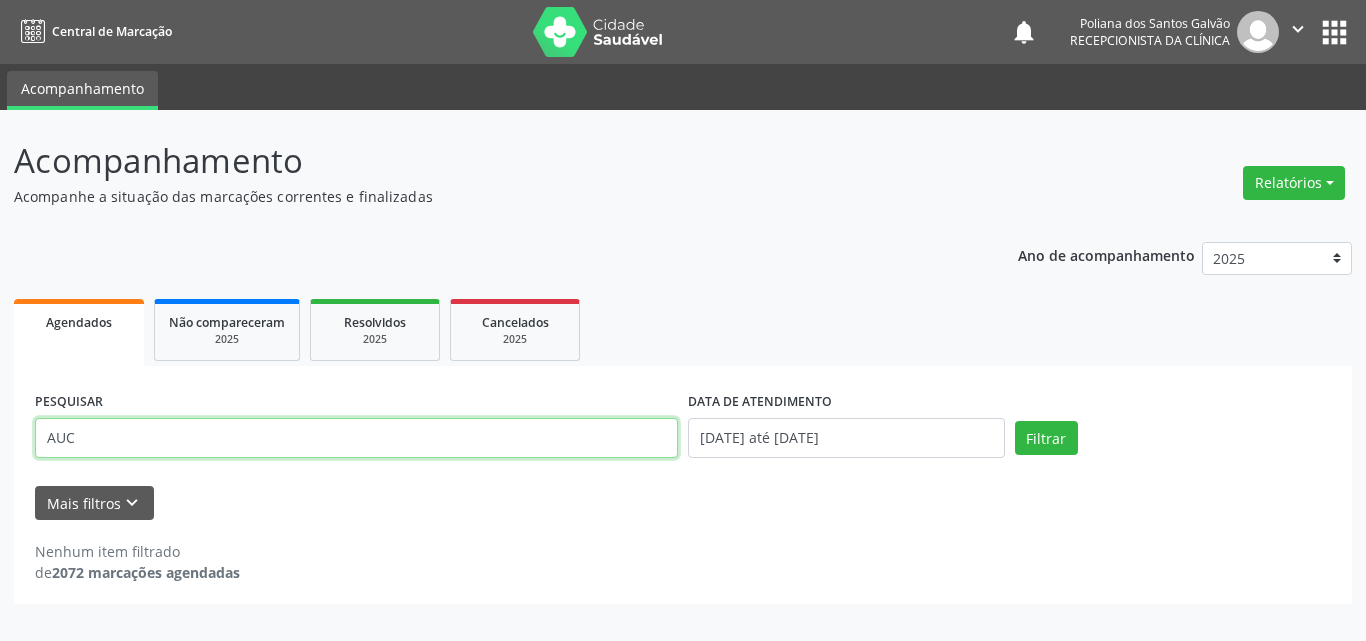 drag, startPoint x: 0, startPoint y: 323, endPoint x: 0, endPoint y: 279, distance: 44 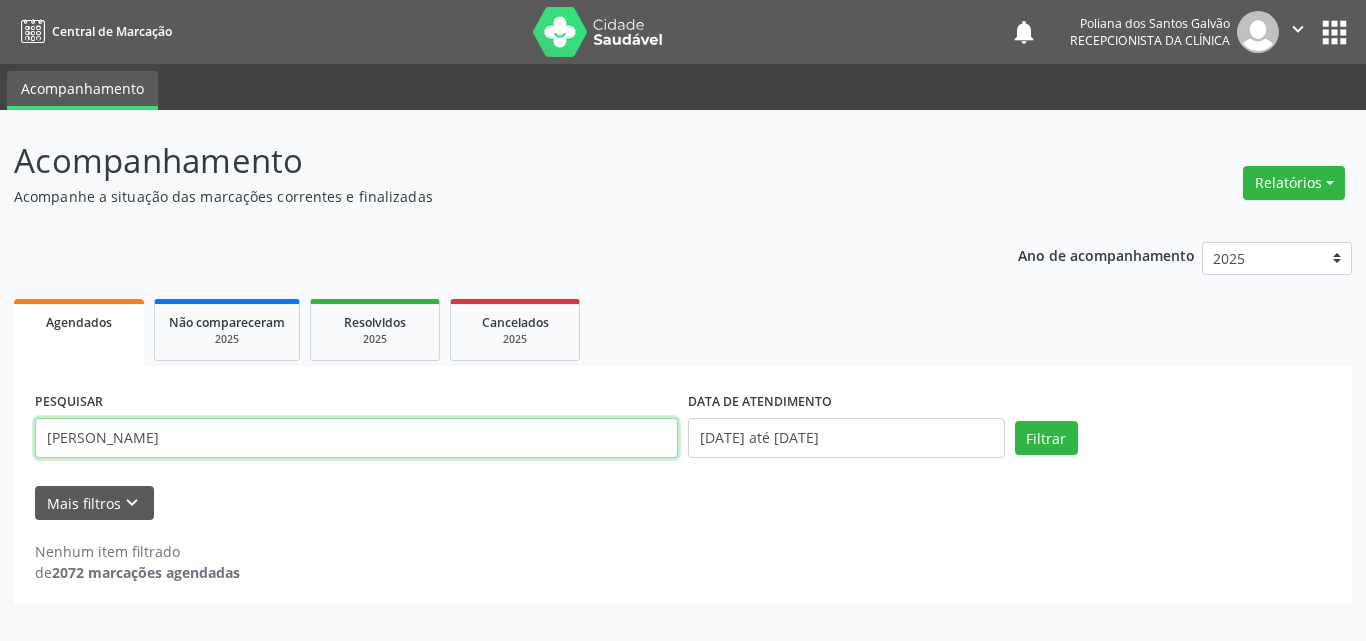 type on "[PERSON_NAME]" 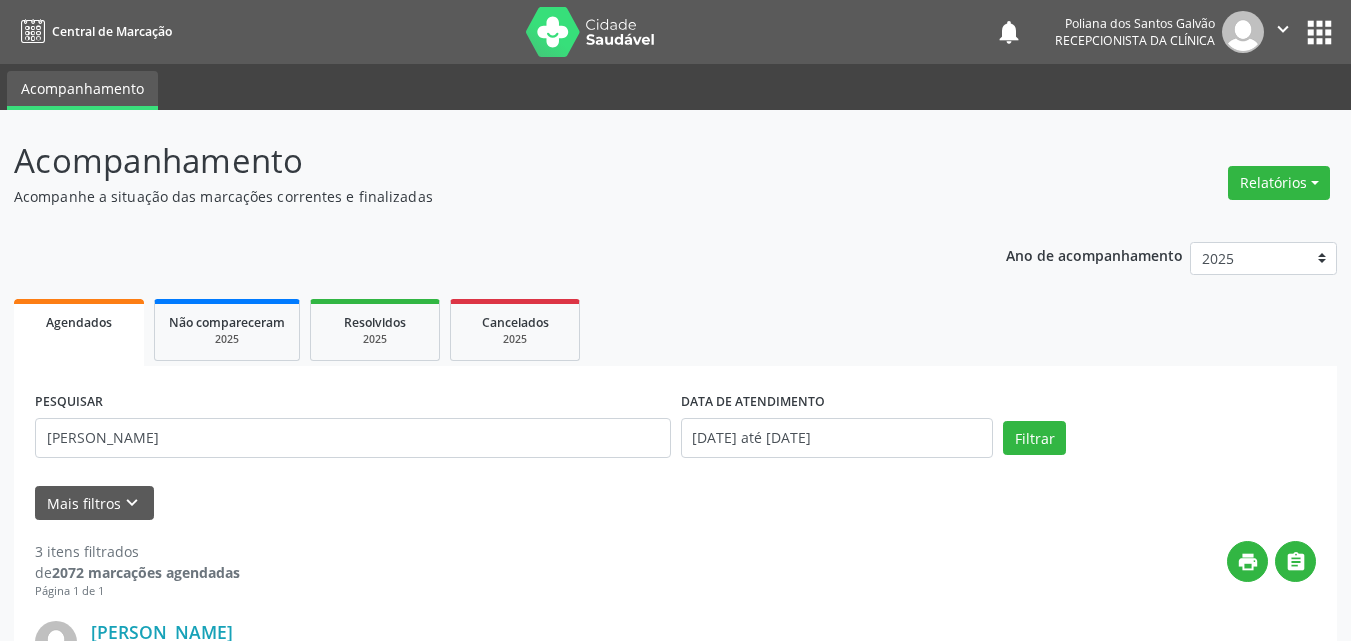 scroll, scrollTop: 300, scrollLeft: 0, axis: vertical 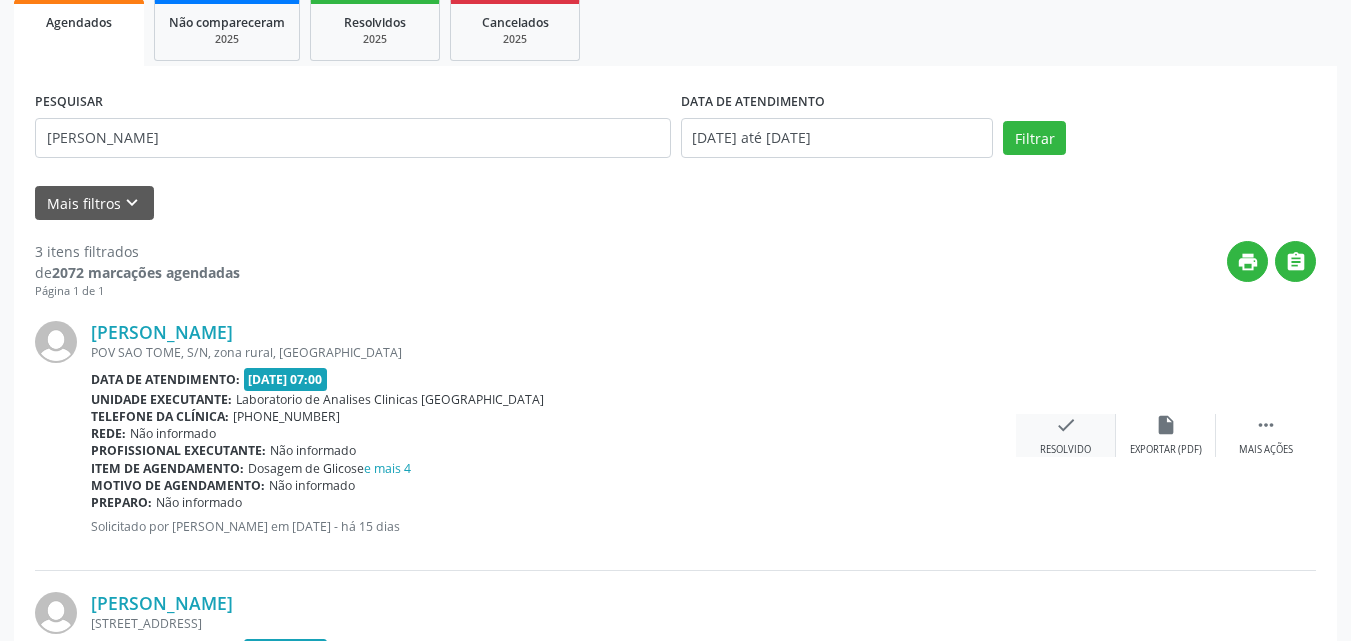 click on "check
Resolvido" at bounding box center [1066, 435] 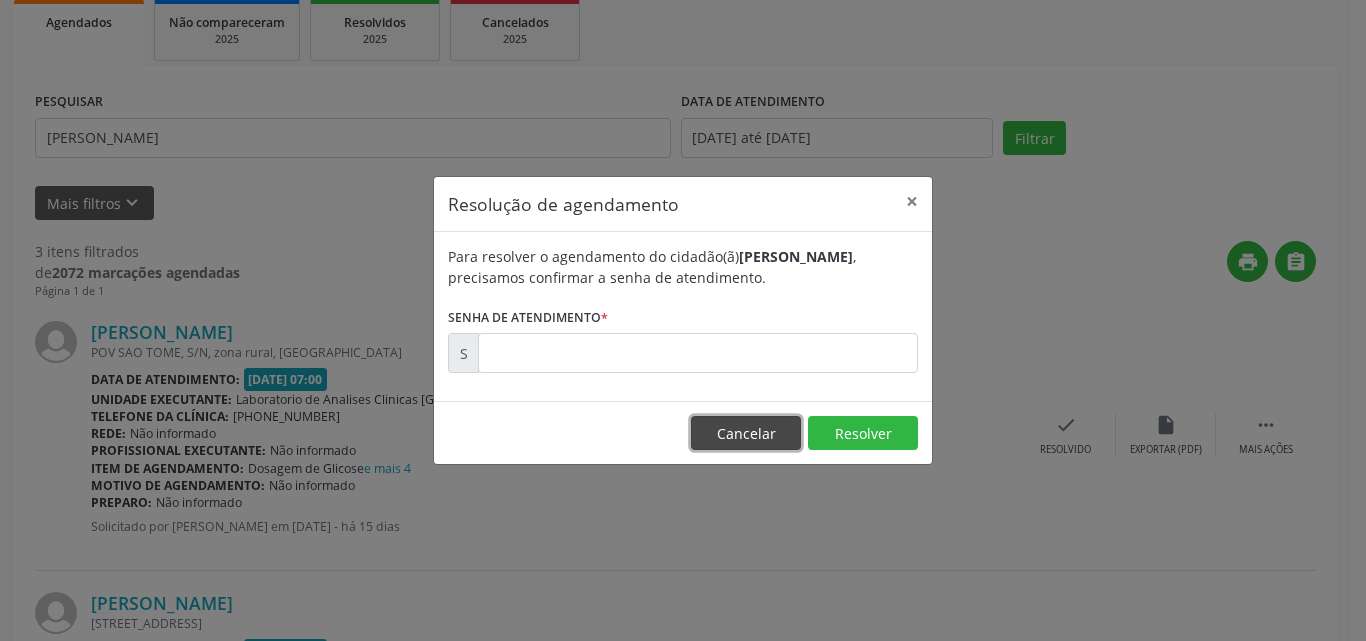 click on "Cancelar" at bounding box center (746, 433) 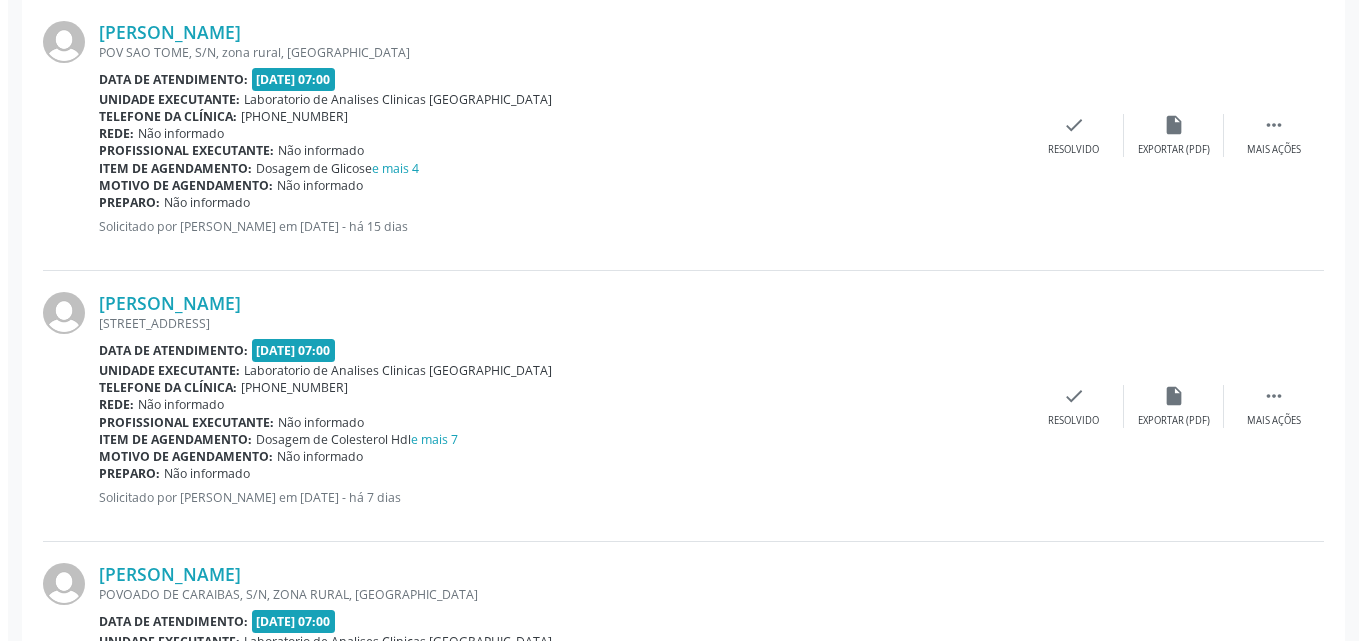 scroll, scrollTop: 700, scrollLeft: 0, axis: vertical 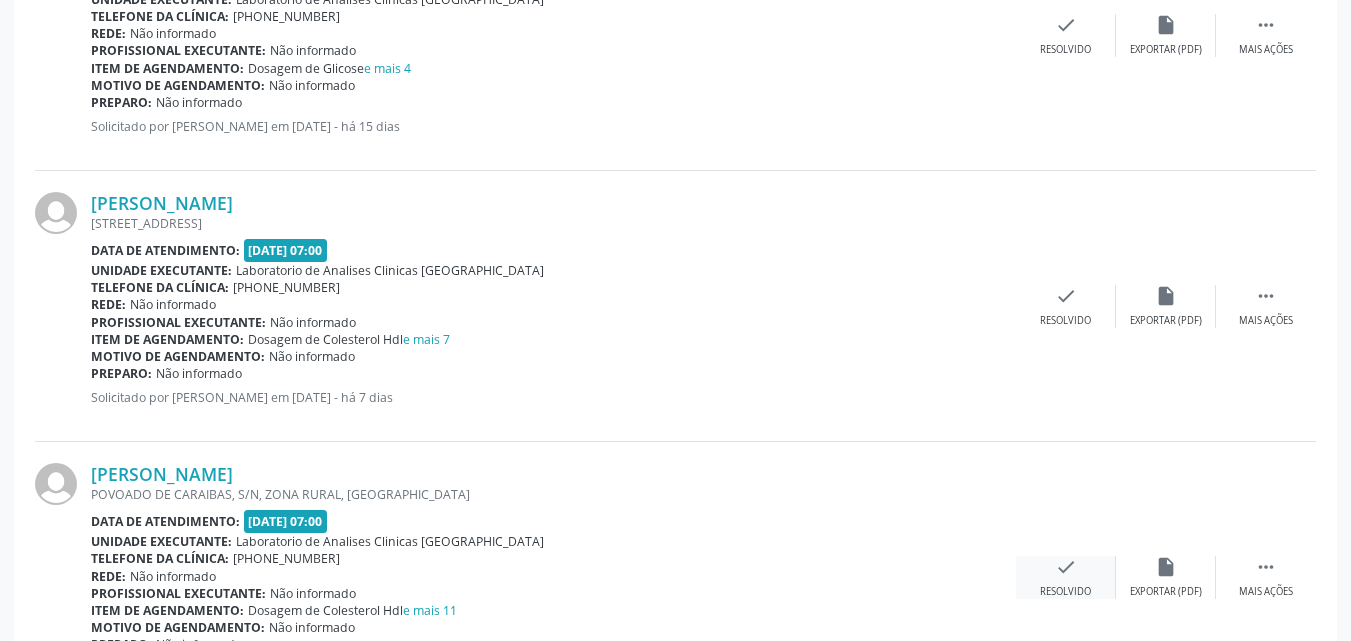 click on "check" at bounding box center (1066, 567) 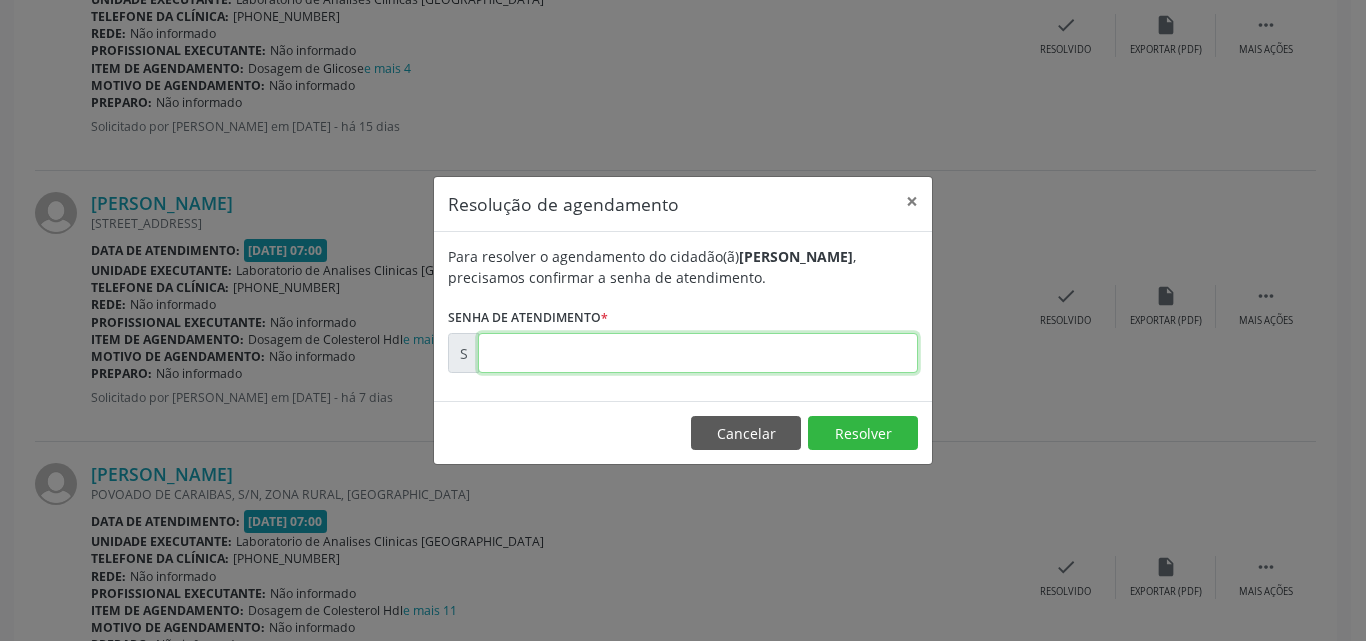 click at bounding box center (698, 353) 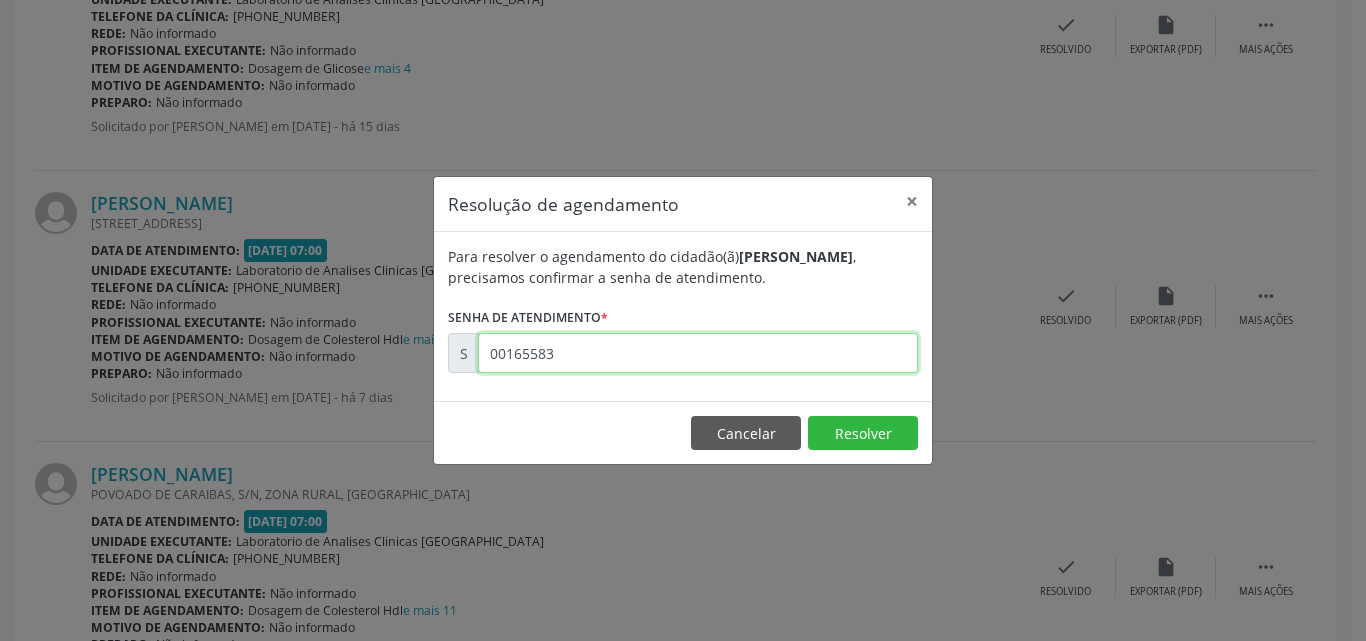 type on "00165583" 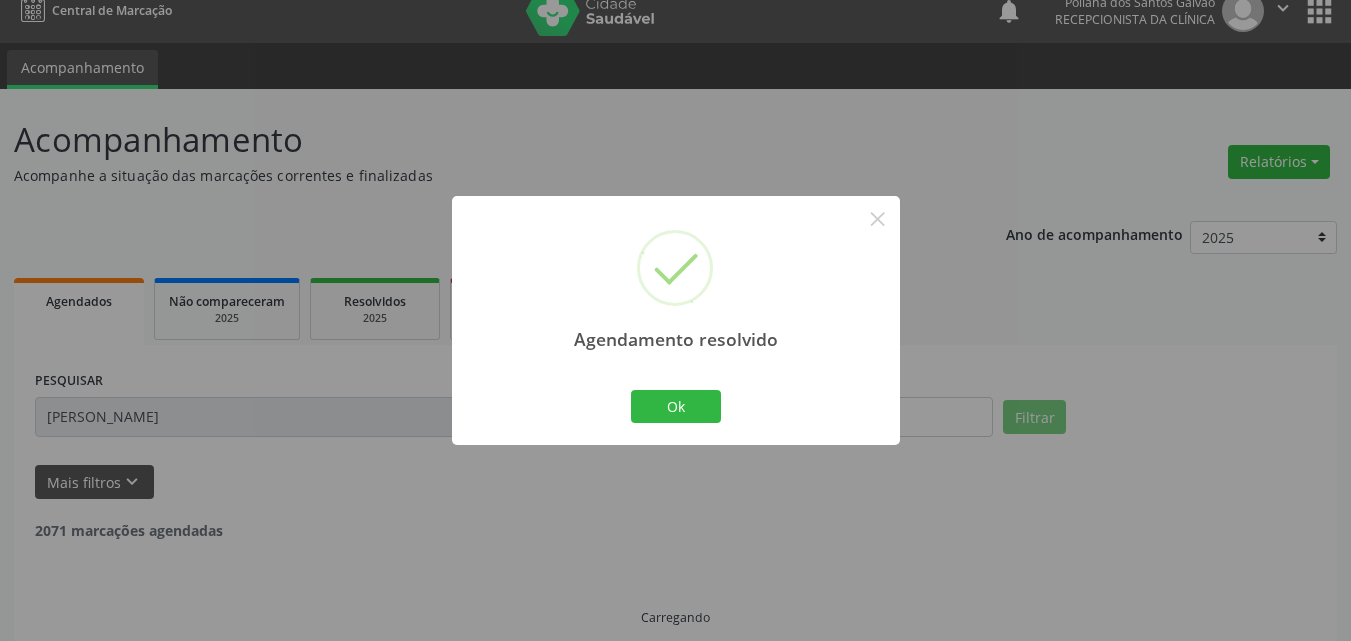 scroll, scrollTop: 535, scrollLeft: 0, axis: vertical 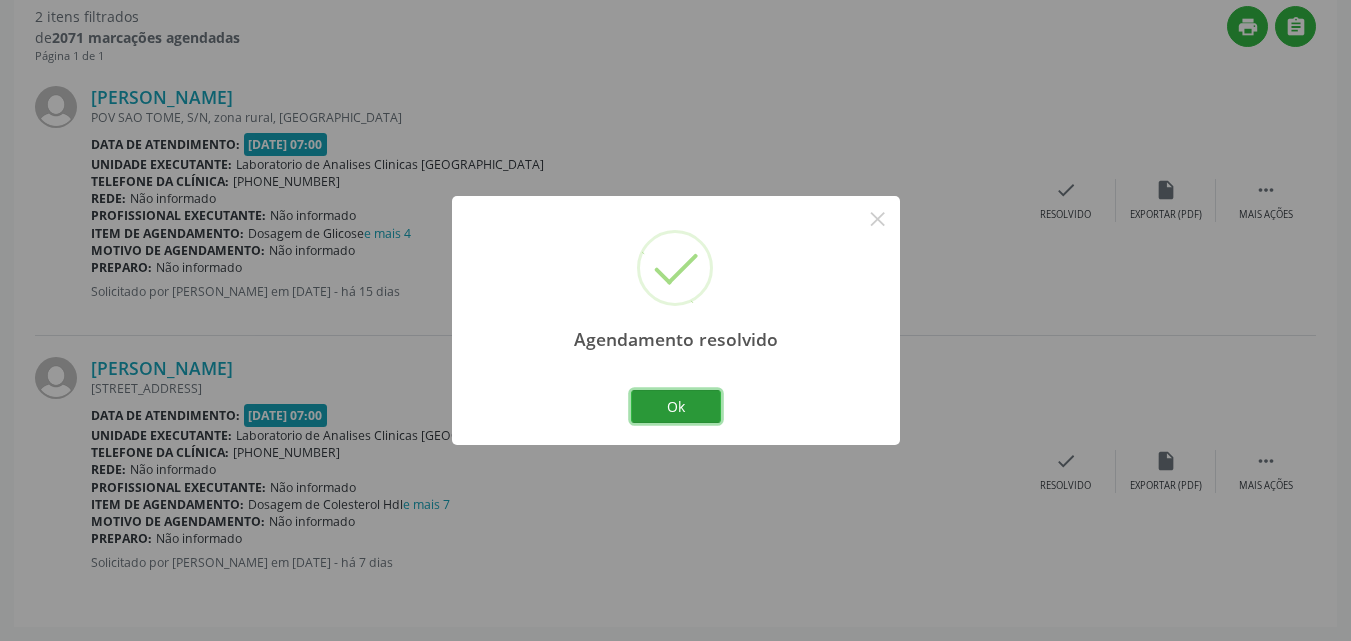 drag, startPoint x: 644, startPoint y: 395, endPoint x: 597, endPoint y: 419, distance: 52.773098 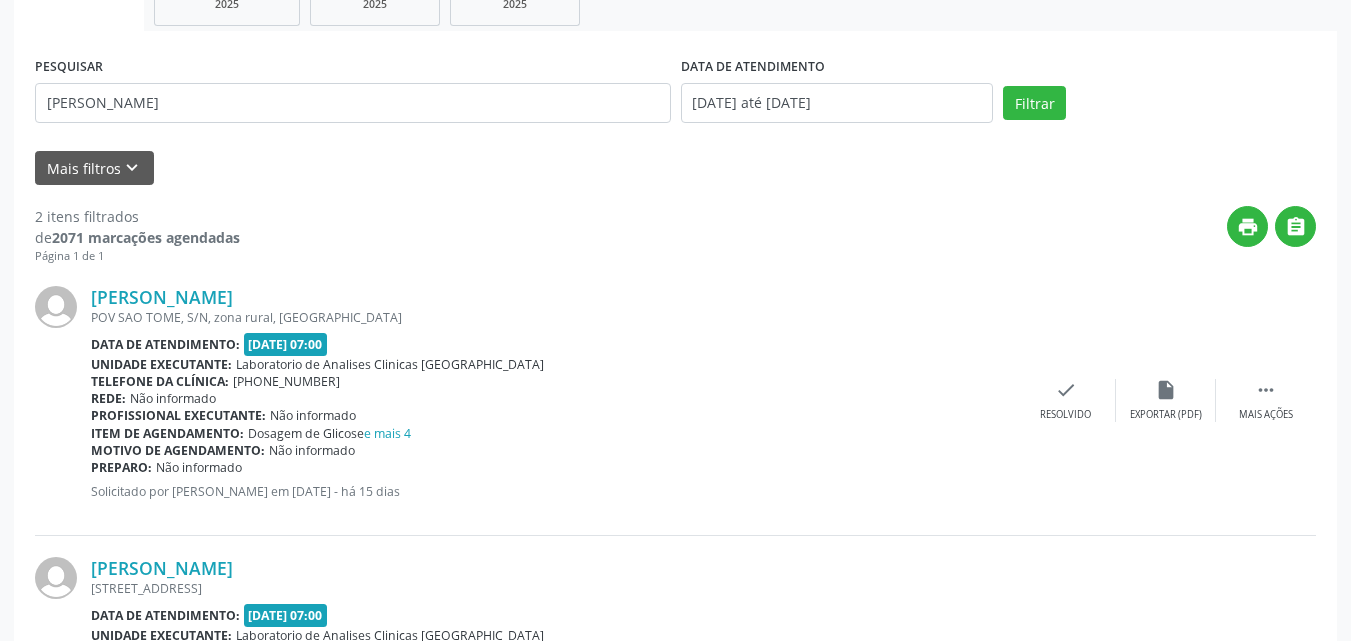 scroll, scrollTop: 135, scrollLeft: 0, axis: vertical 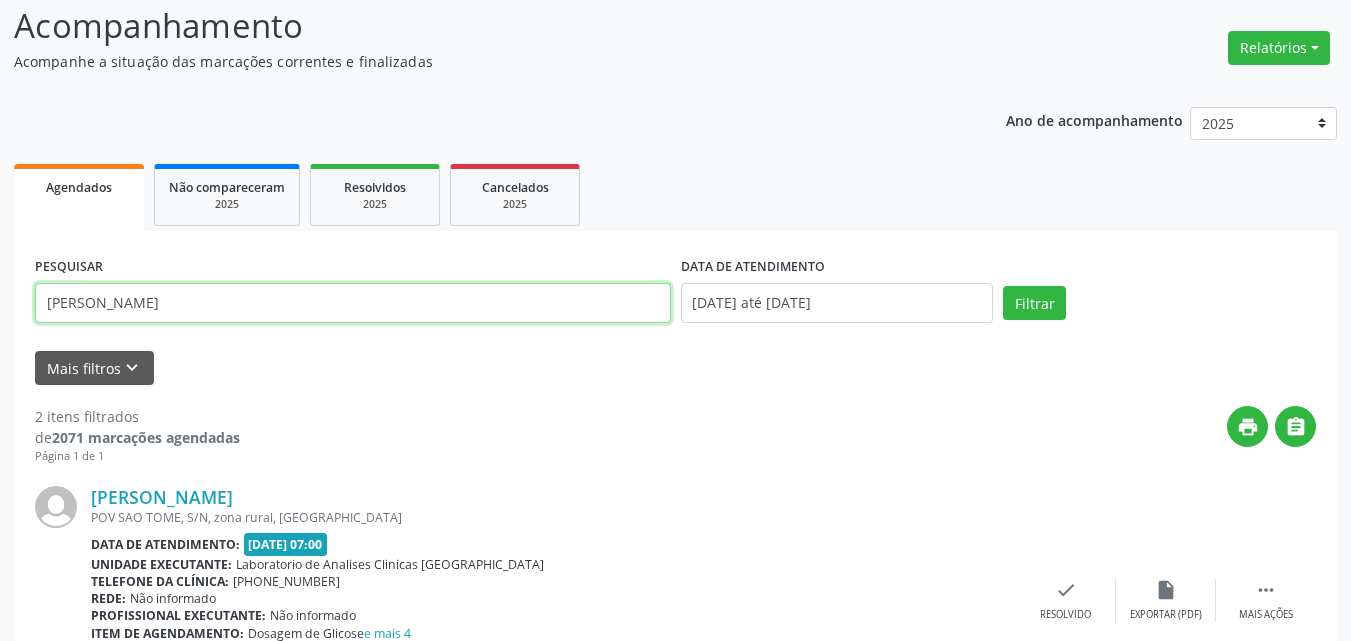 drag, startPoint x: 70, startPoint y: 178, endPoint x: 0, endPoint y: 25, distance: 168.25279 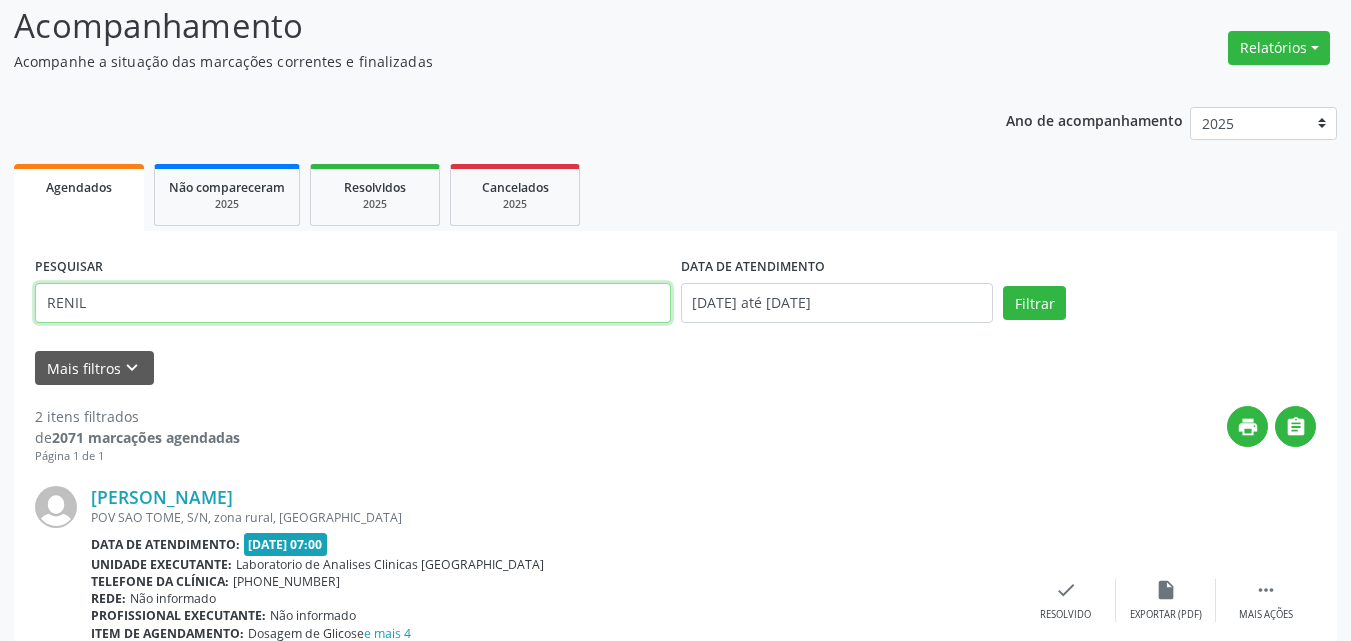 type on "RENIL" 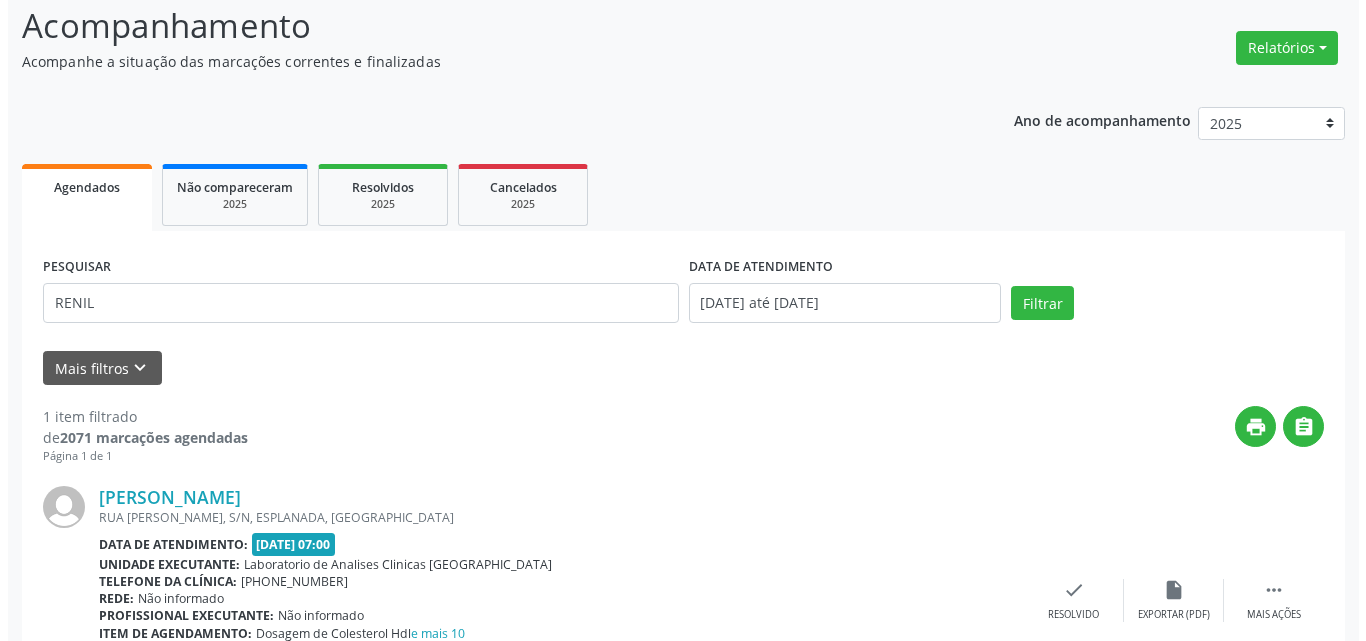 scroll, scrollTop: 264, scrollLeft: 0, axis: vertical 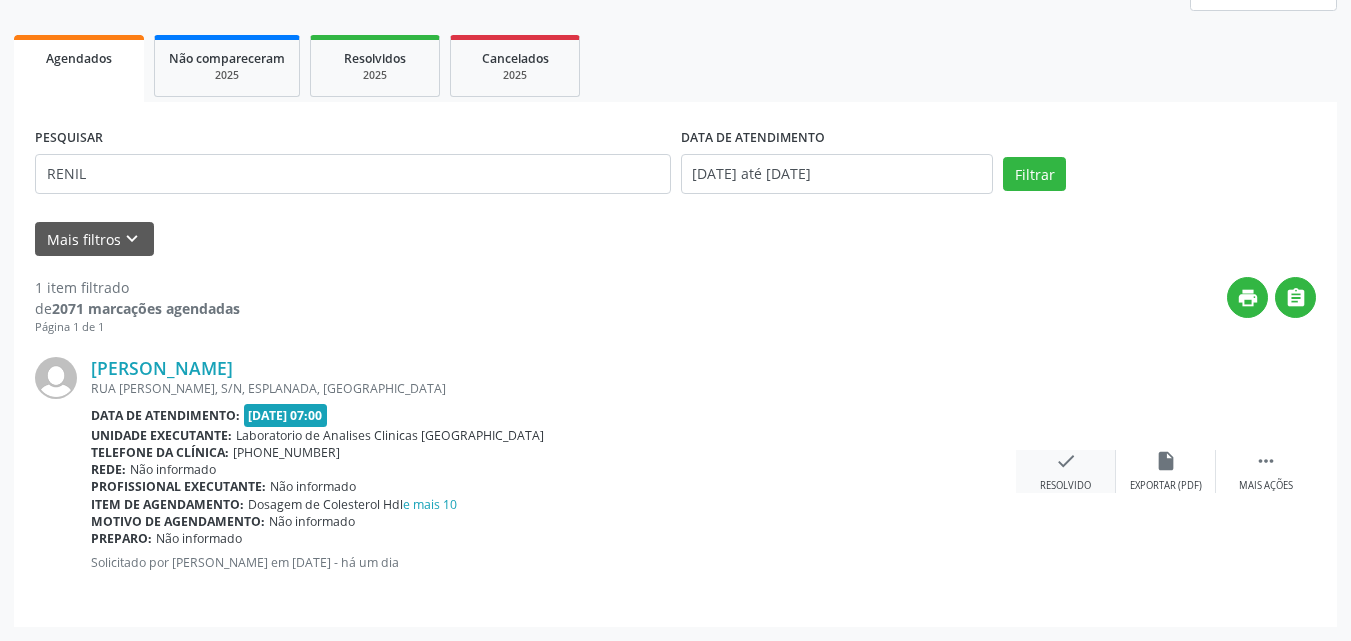 click on "check" at bounding box center [1066, 461] 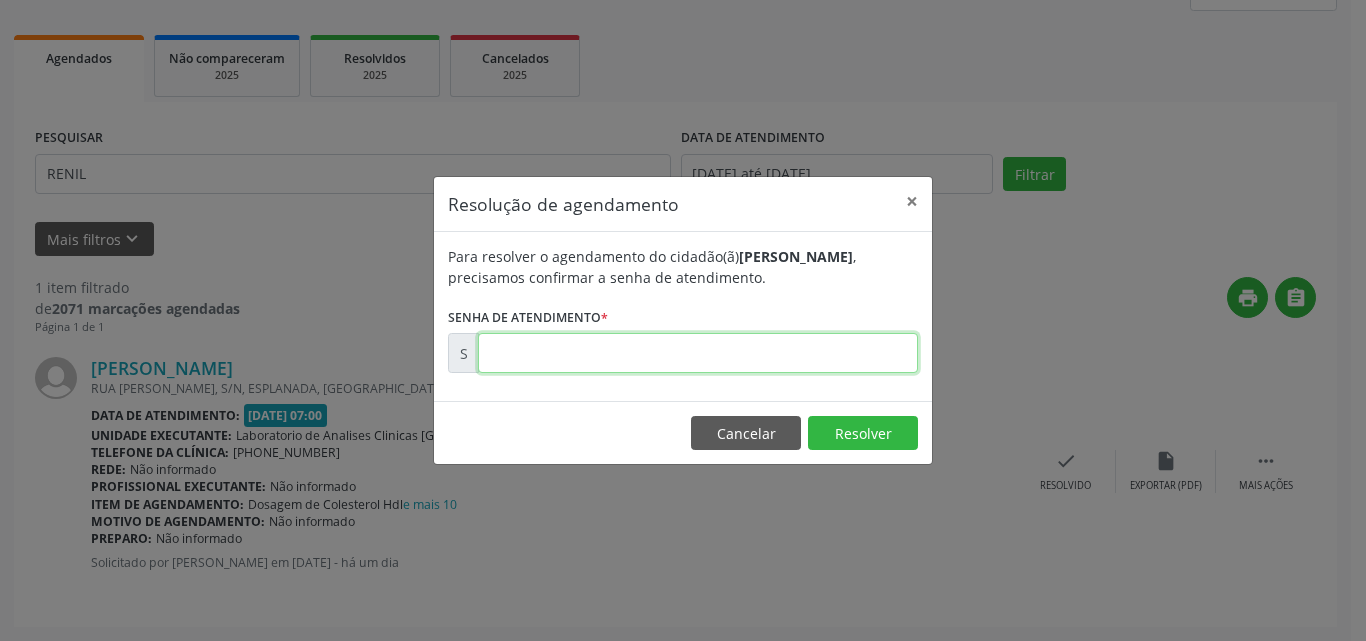 click at bounding box center [698, 353] 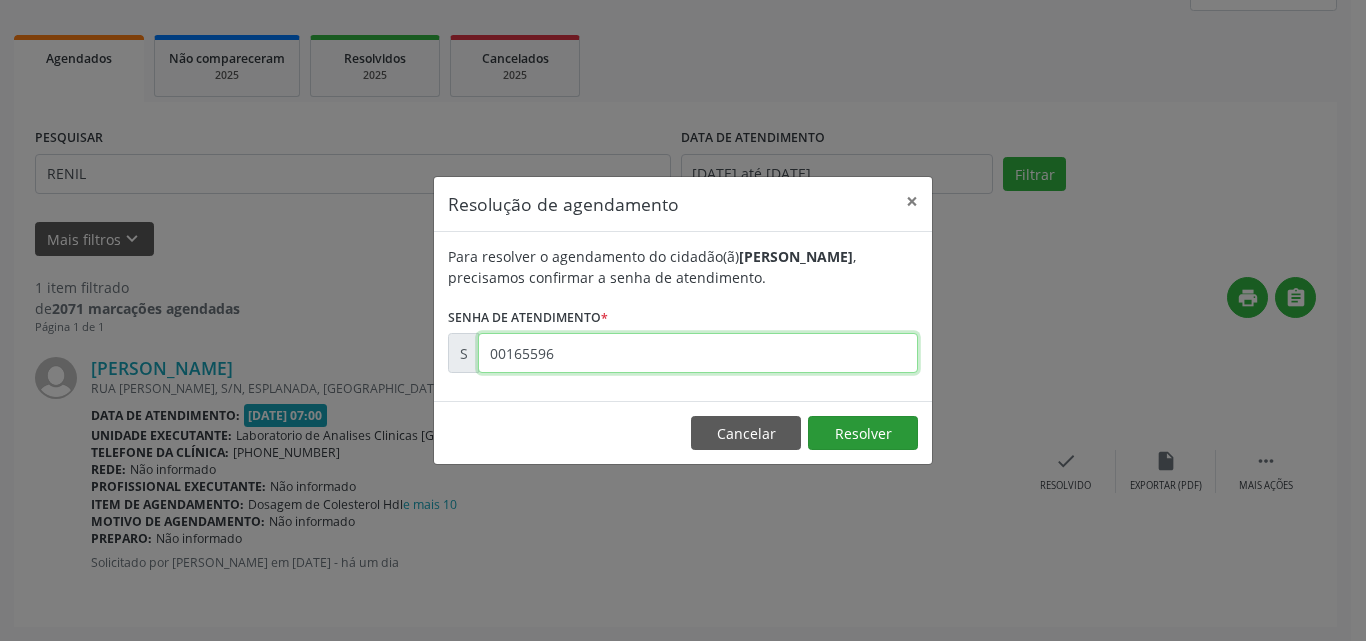 type on "00165596" 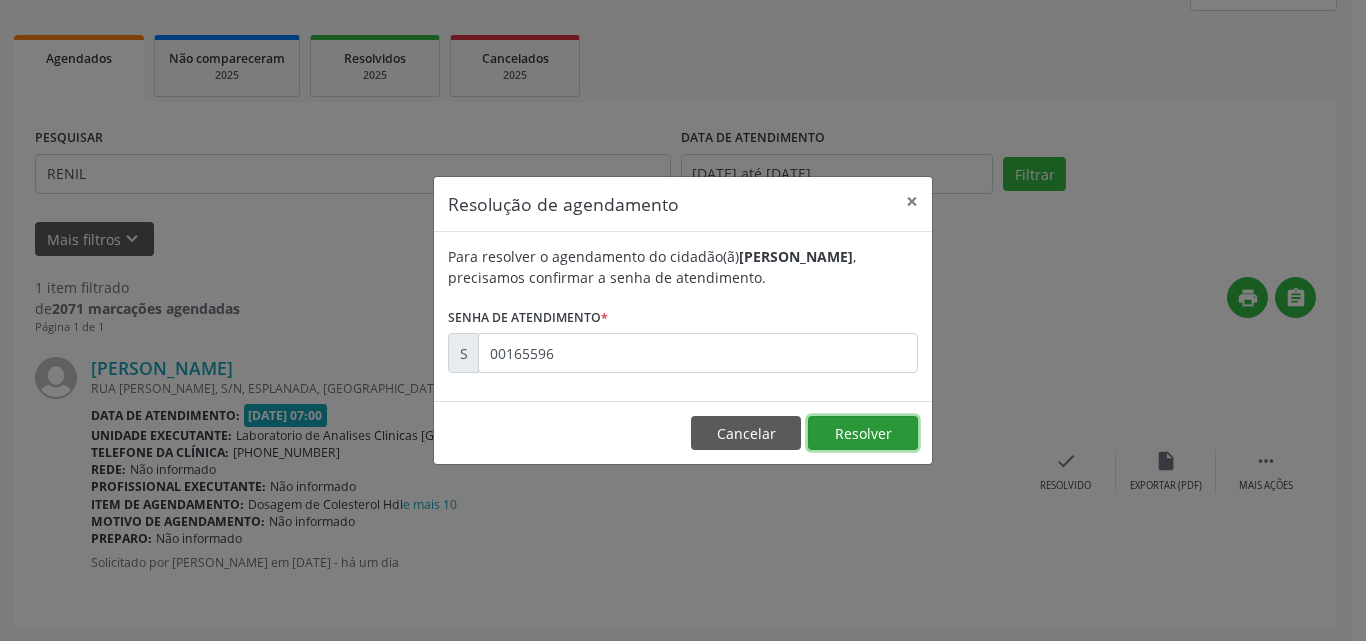 drag, startPoint x: 841, startPoint y: 443, endPoint x: 533, endPoint y: 376, distance: 315.2031 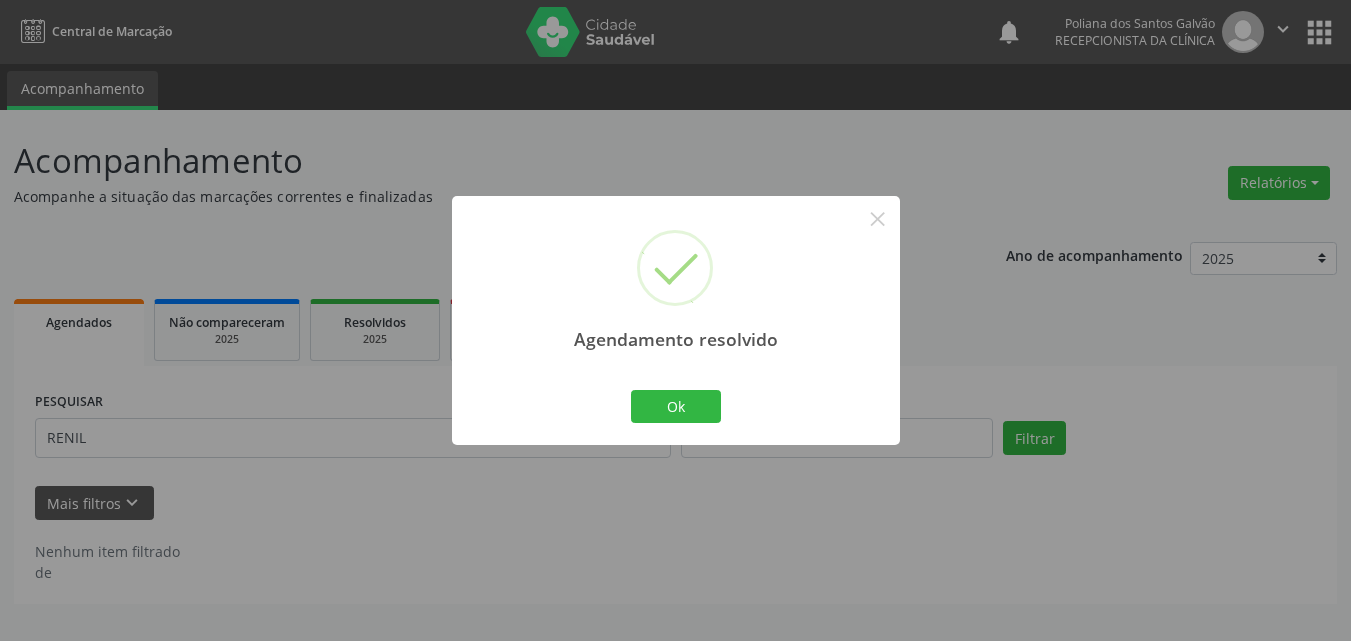 scroll, scrollTop: 0, scrollLeft: 0, axis: both 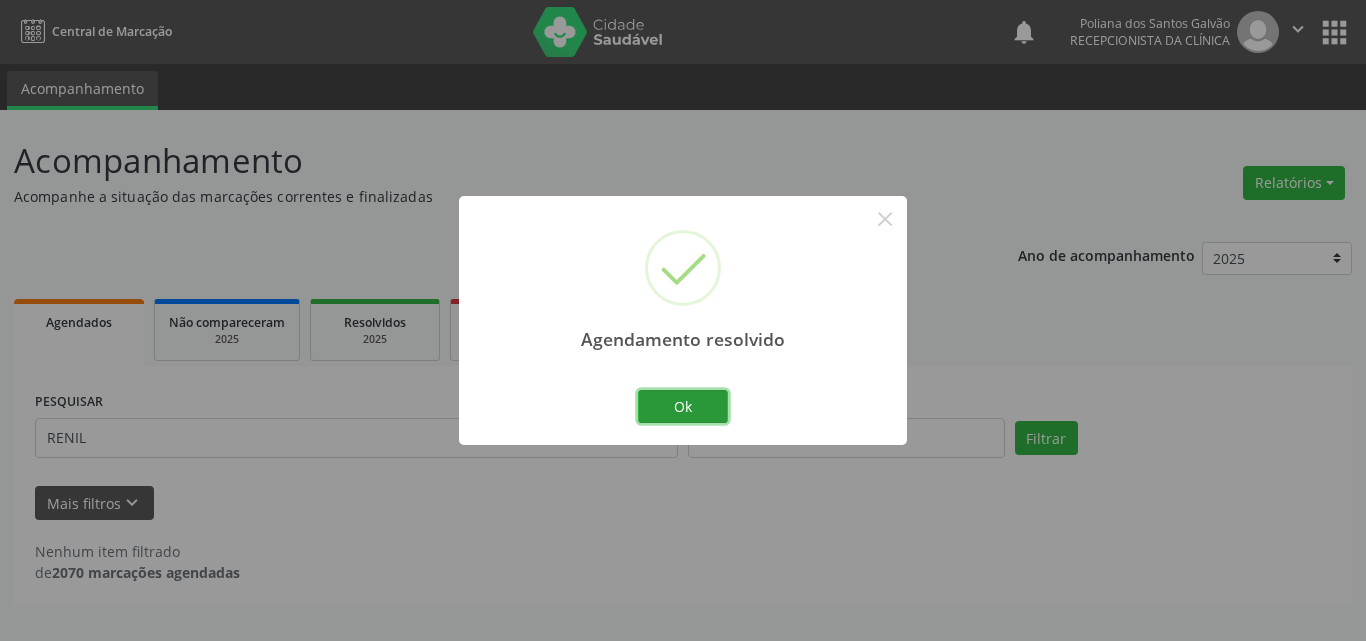 drag, startPoint x: 697, startPoint y: 411, endPoint x: 671, endPoint y: 409, distance: 26.076809 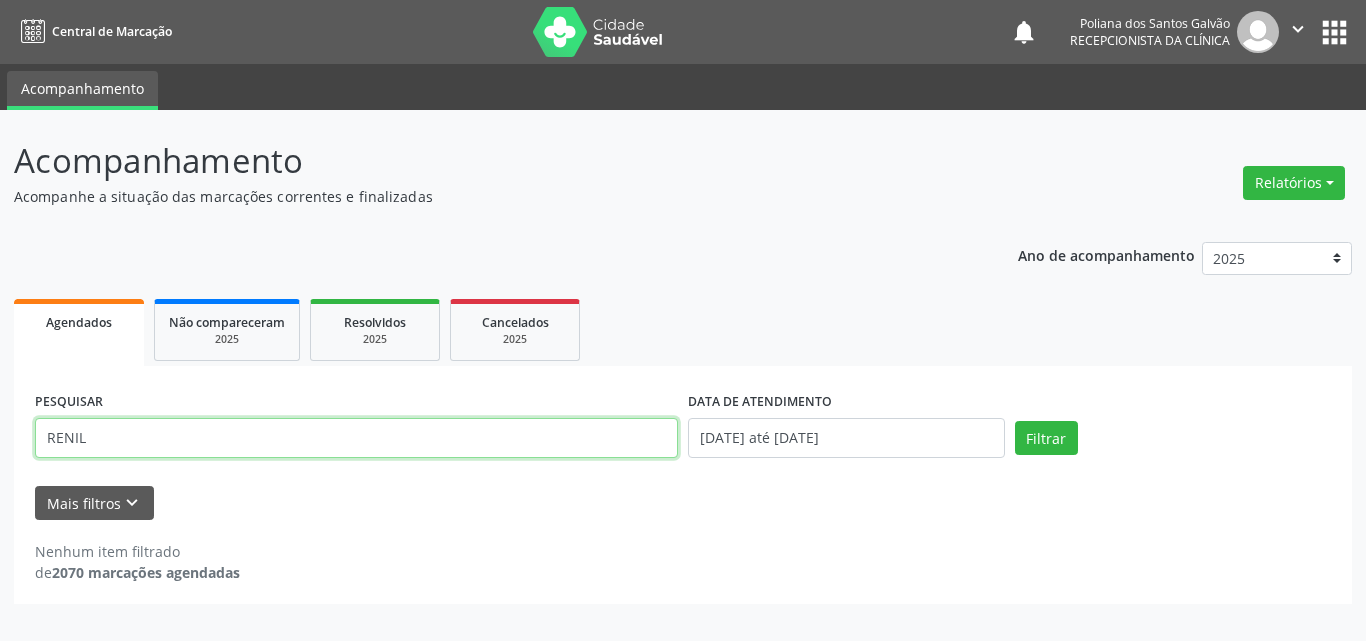 drag, startPoint x: 565, startPoint y: 433, endPoint x: 0, endPoint y: -12, distance: 719.2009 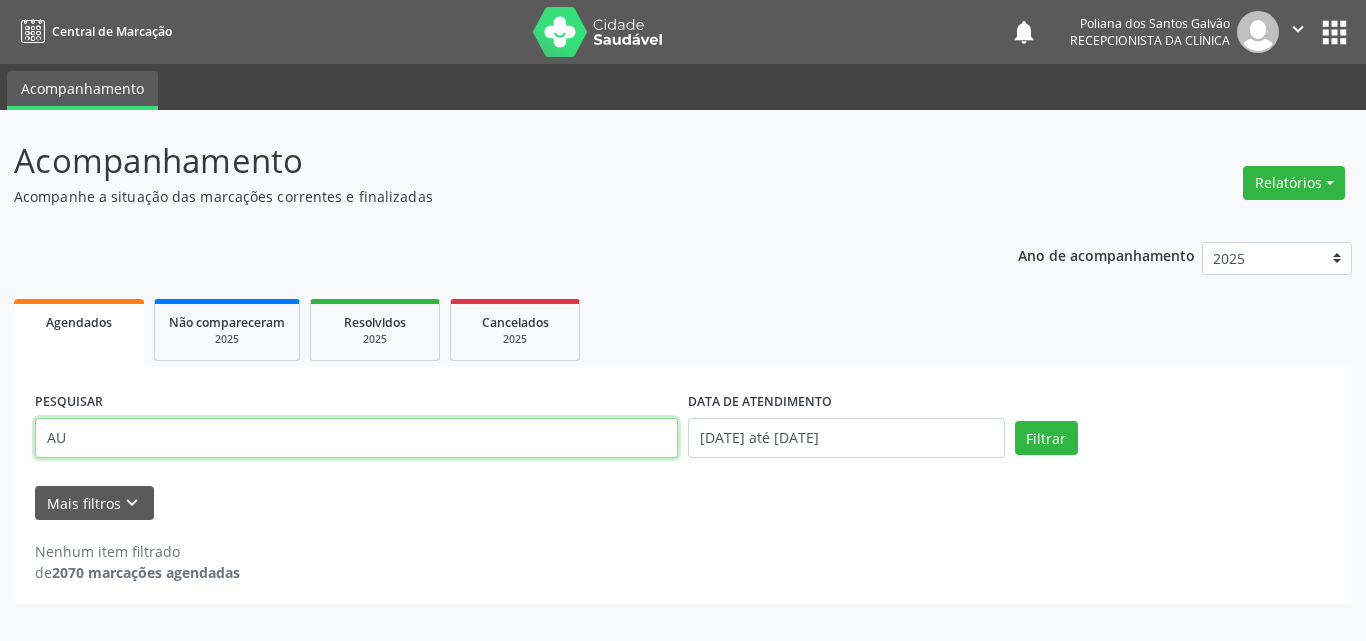 click on "Filtrar" at bounding box center [1046, 438] 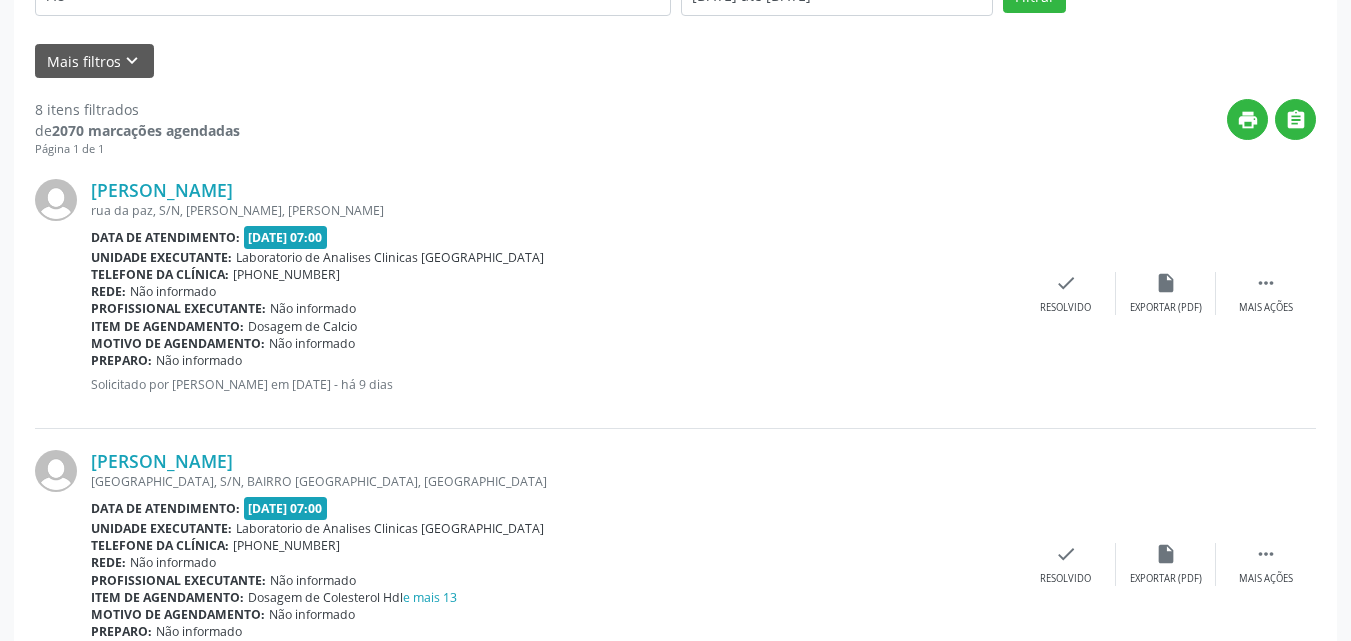scroll, scrollTop: 42, scrollLeft: 0, axis: vertical 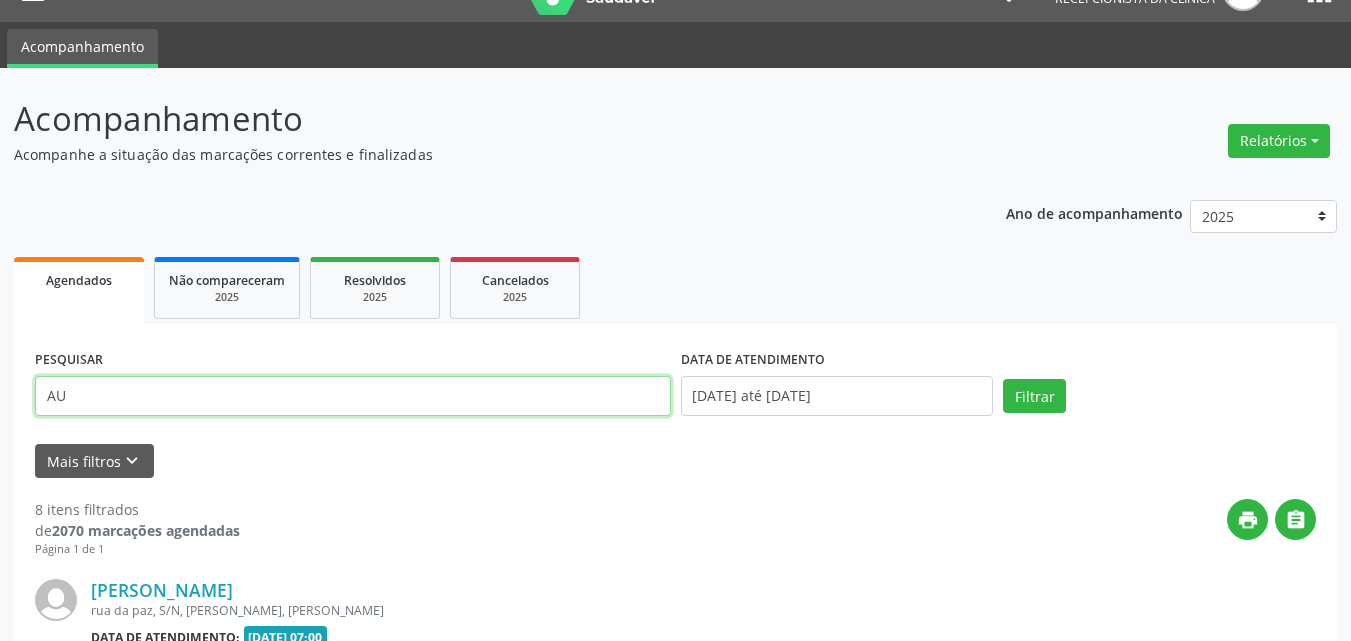 click on "AU" at bounding box center (353, 396) 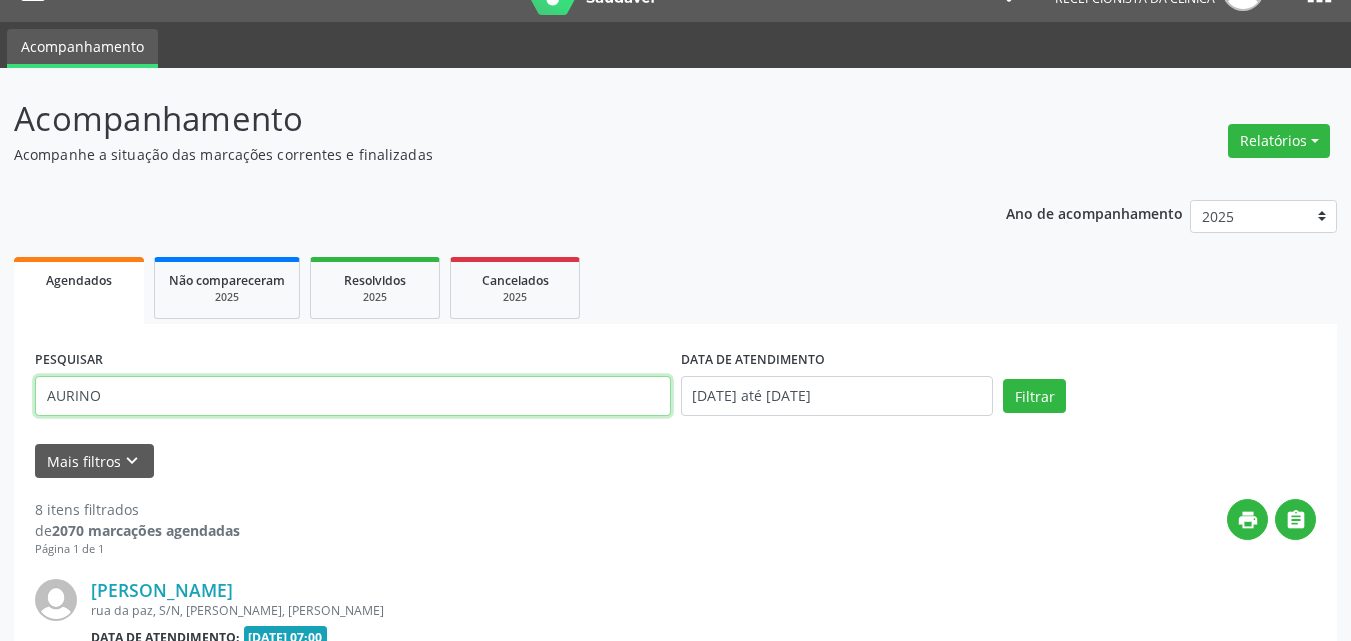 type on "AURINO" 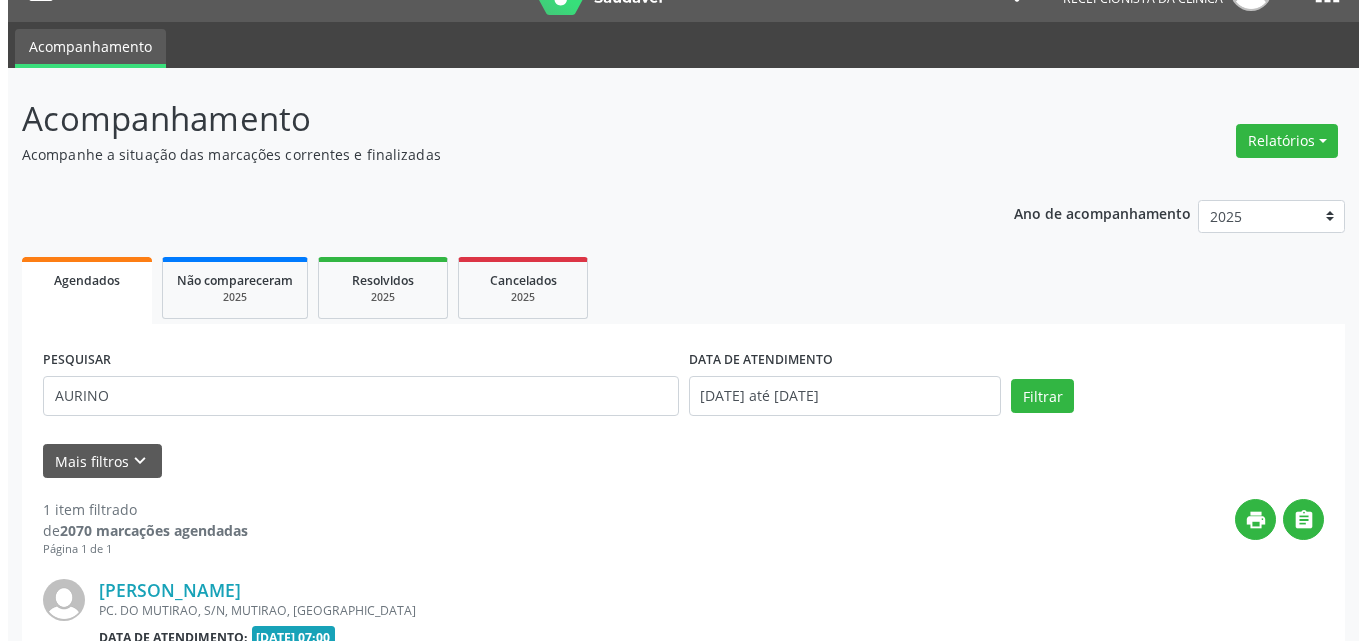 scroll, scrollTop: 264, scrollLeft: 0, axis: vertical 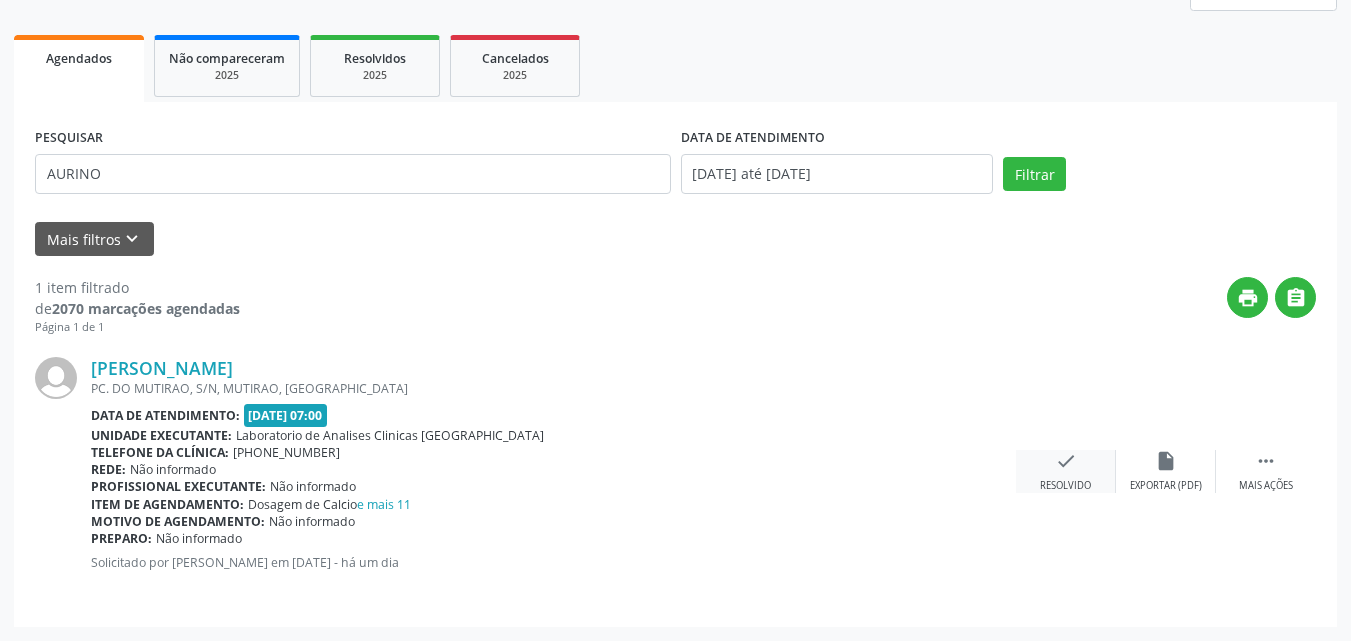 click on "check" at bounding box center [1066, 461] 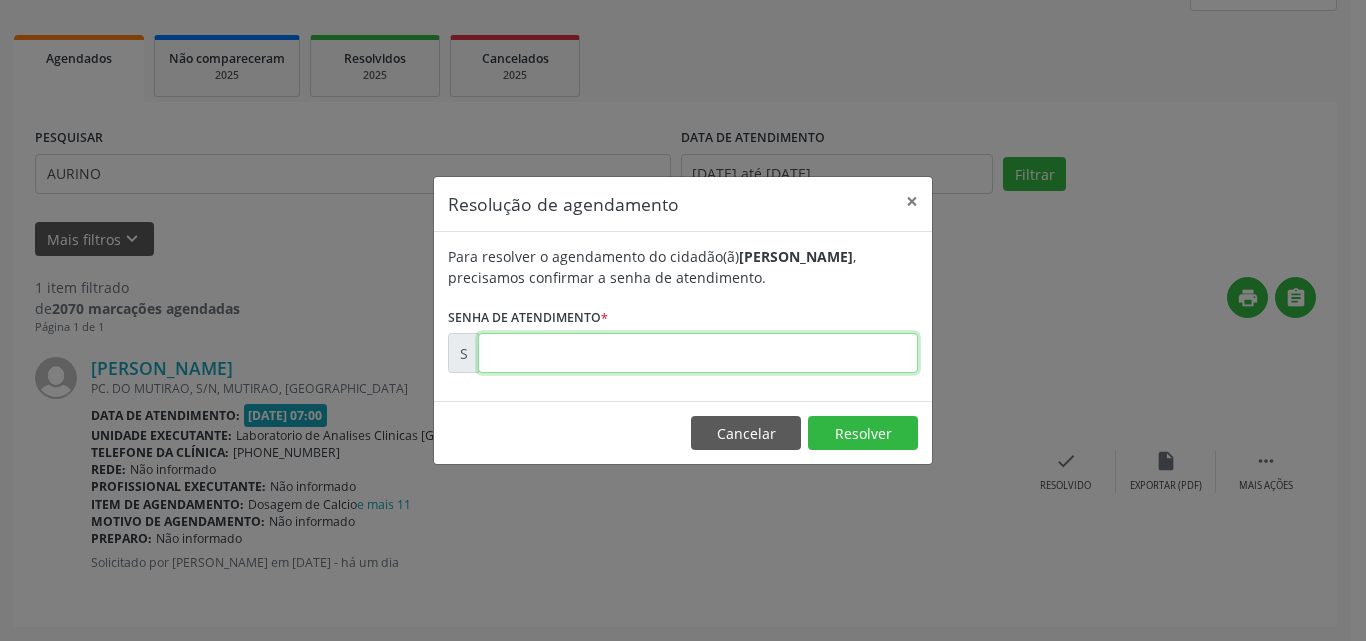 click at bounding box center [698, 353] 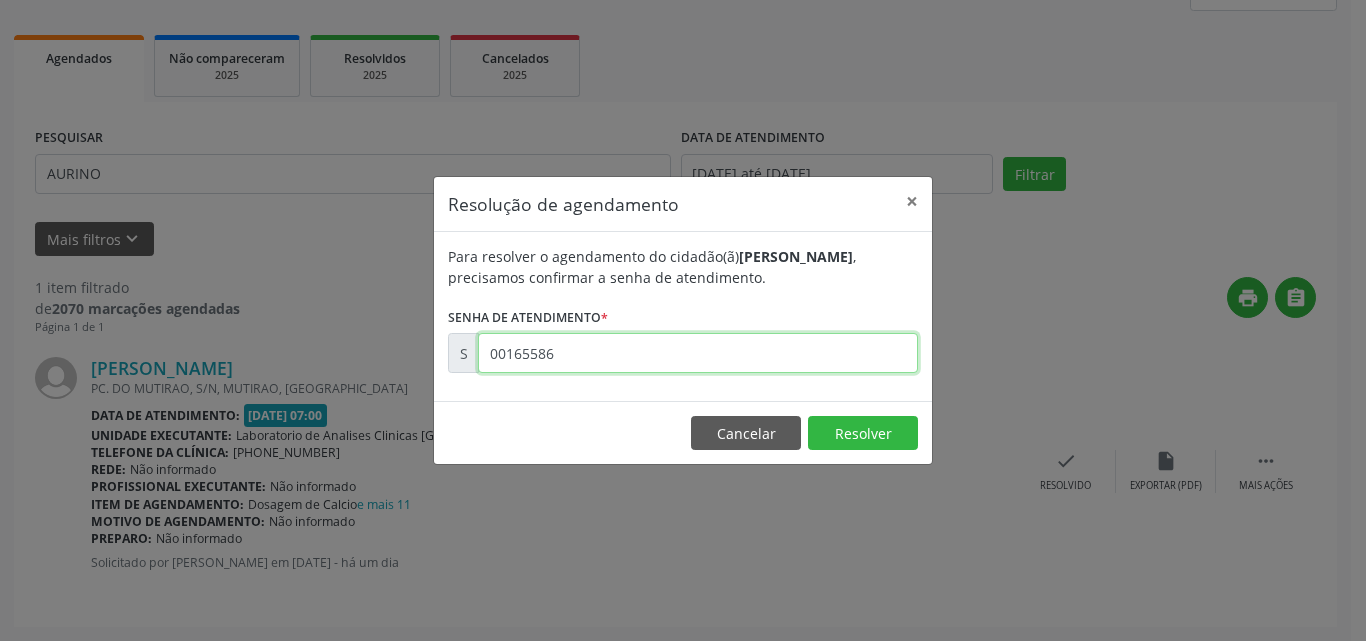 type on "00165586" 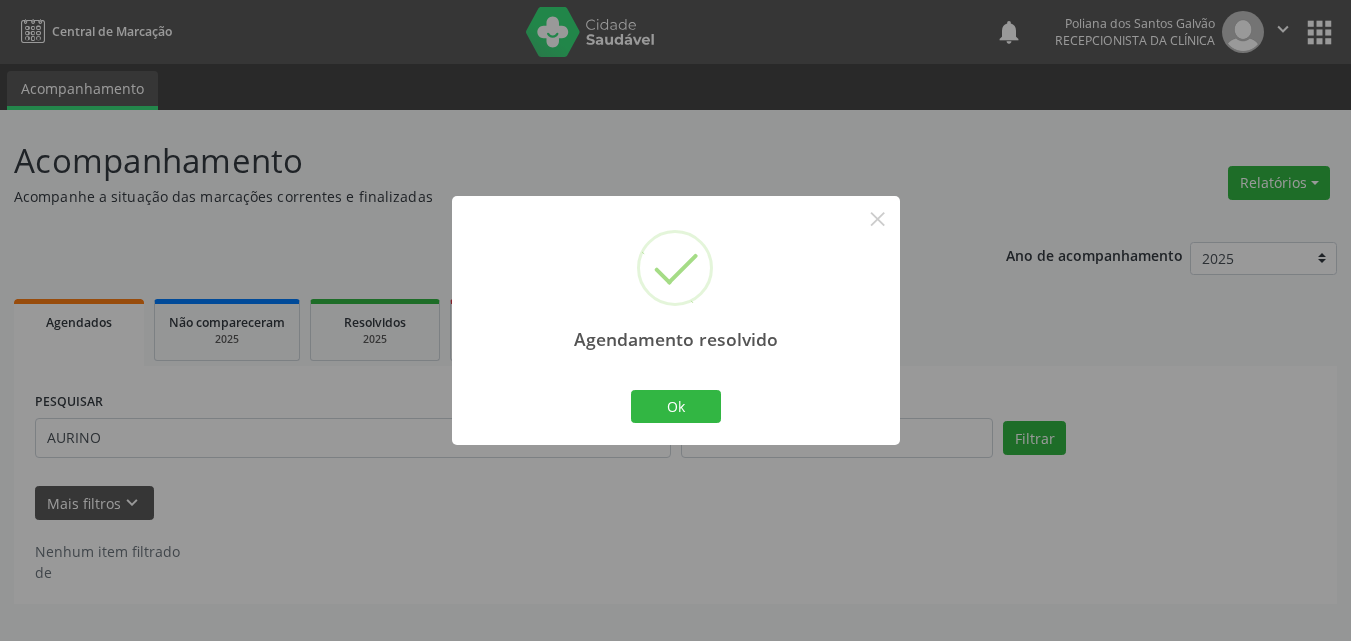 scroll, scrollTop: 0, scrollLeft: 0, axis: both 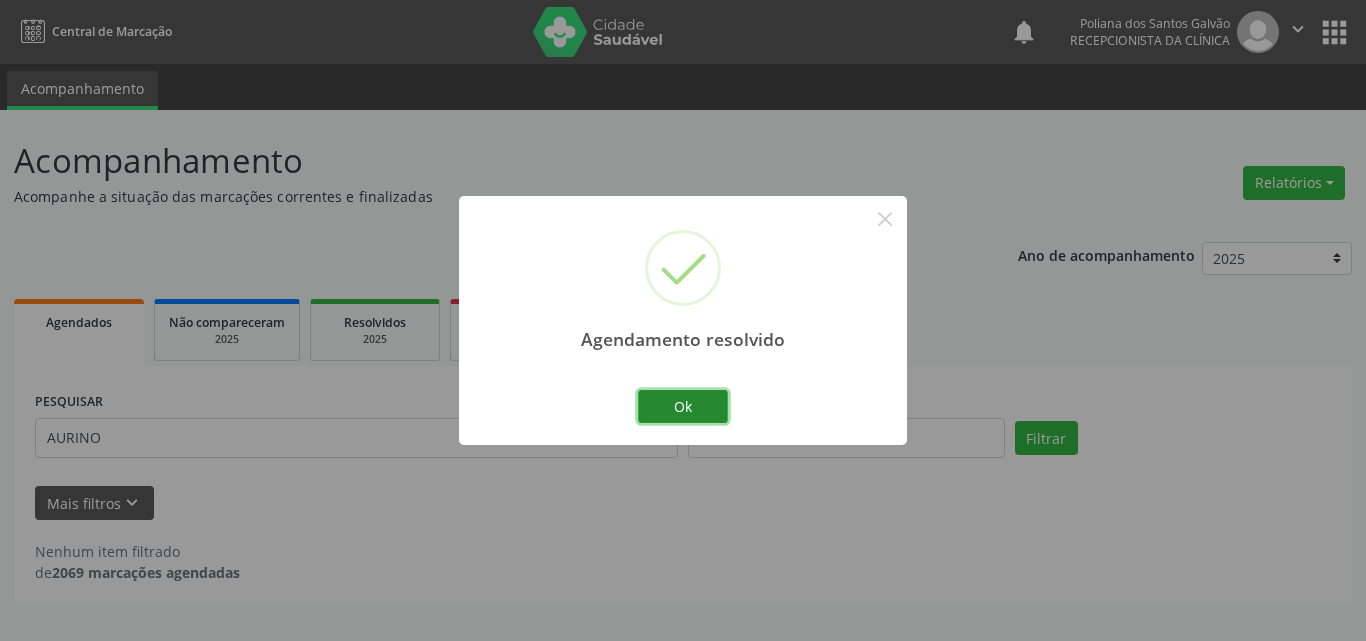 click on "Ok" at bounding box center [683, 407] 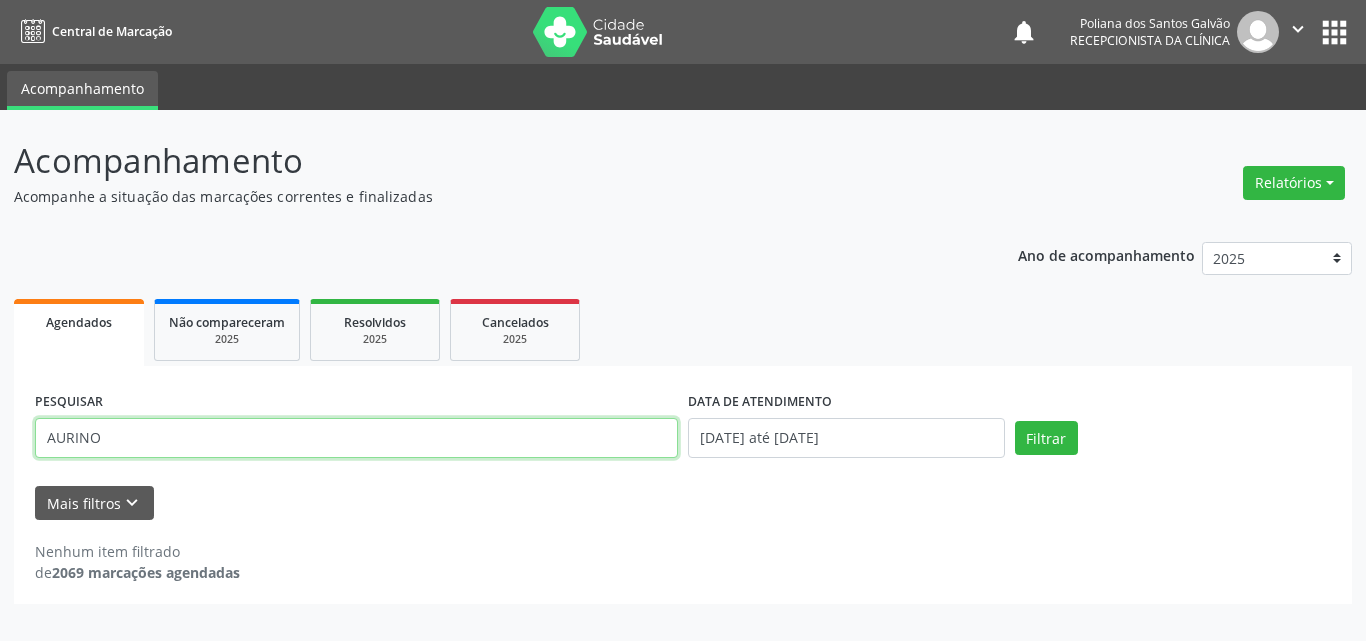drag, startPoint x: 563, startPoint y: 436, endPoint x: 0, endPoint y: 120, distance: 645.6199 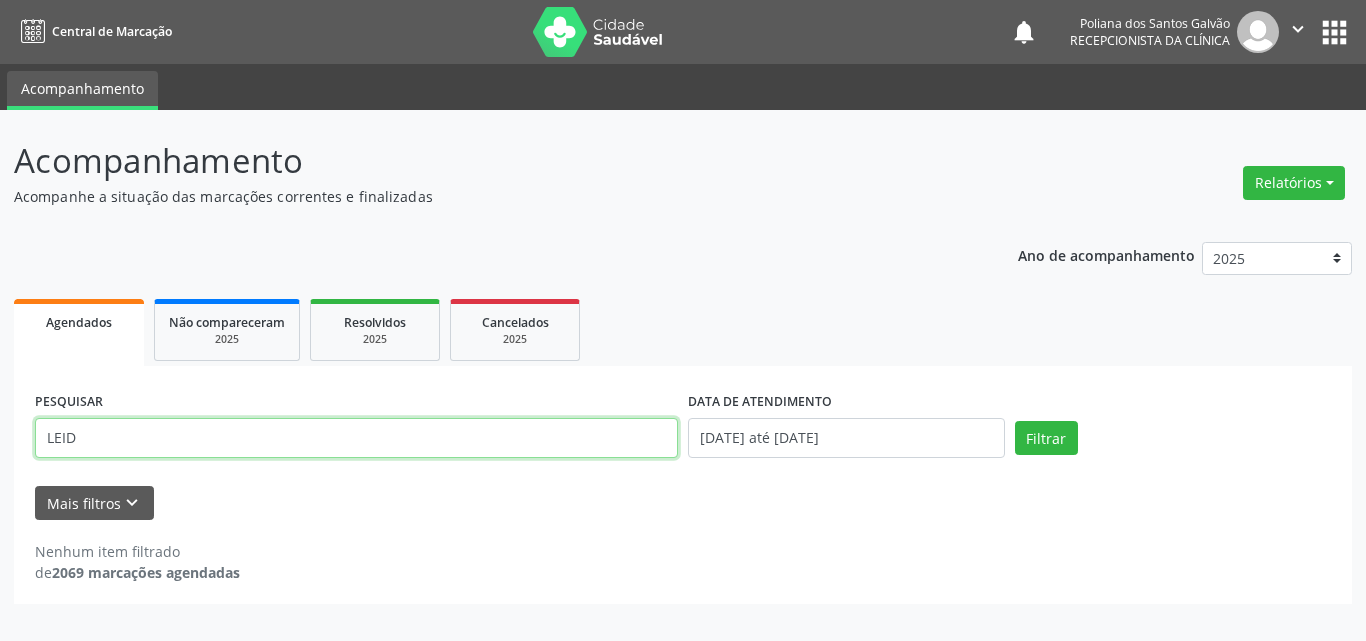 type on "LEID" 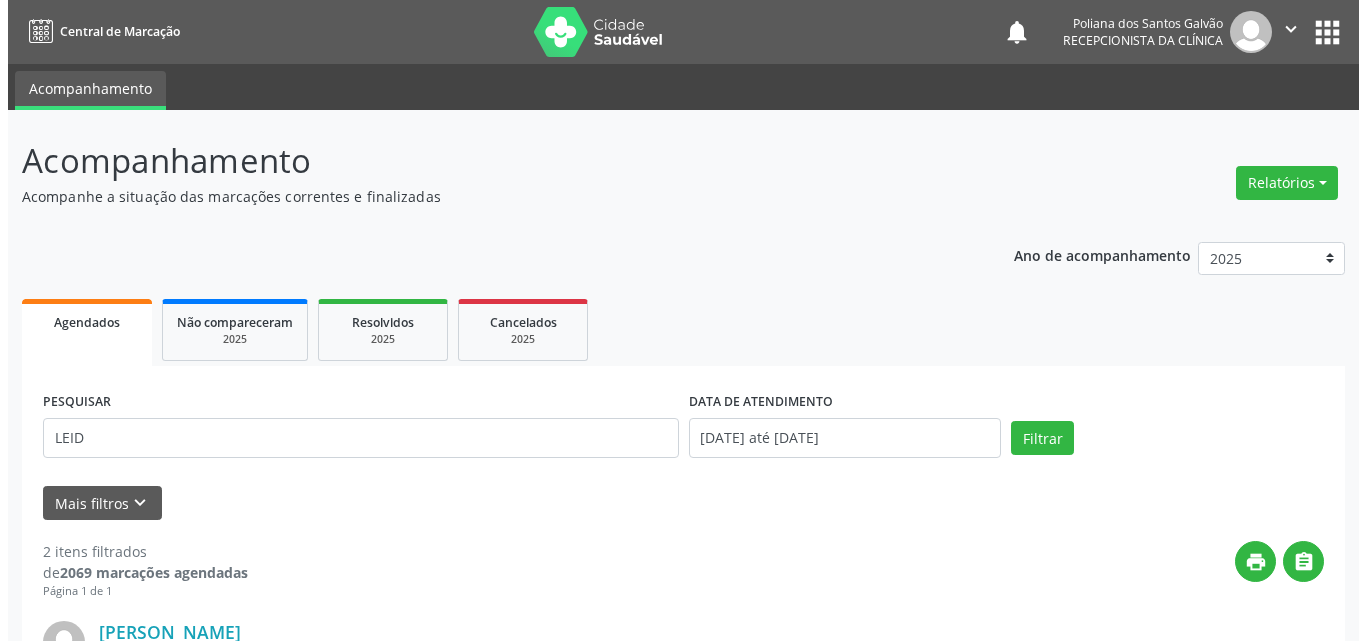 scroll, scrollTop: 535, scrollLeft: 0, axis: vertical 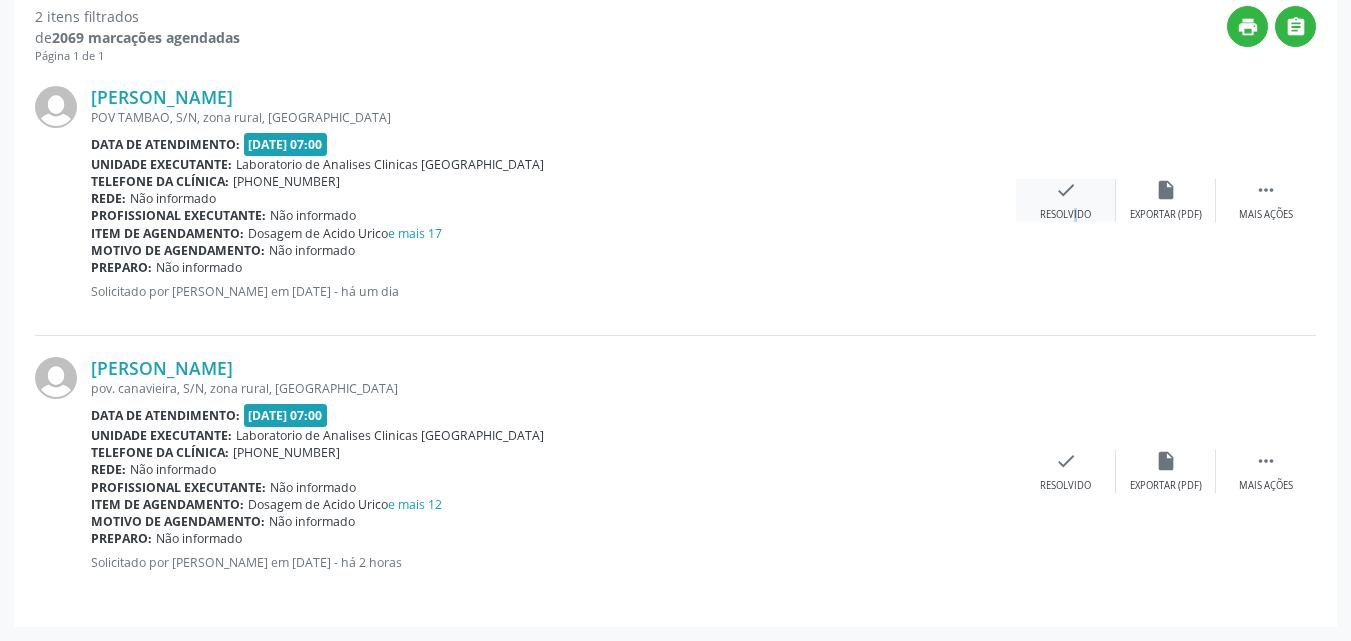 click on "Resolvido" at bounding box center [1065, 215] 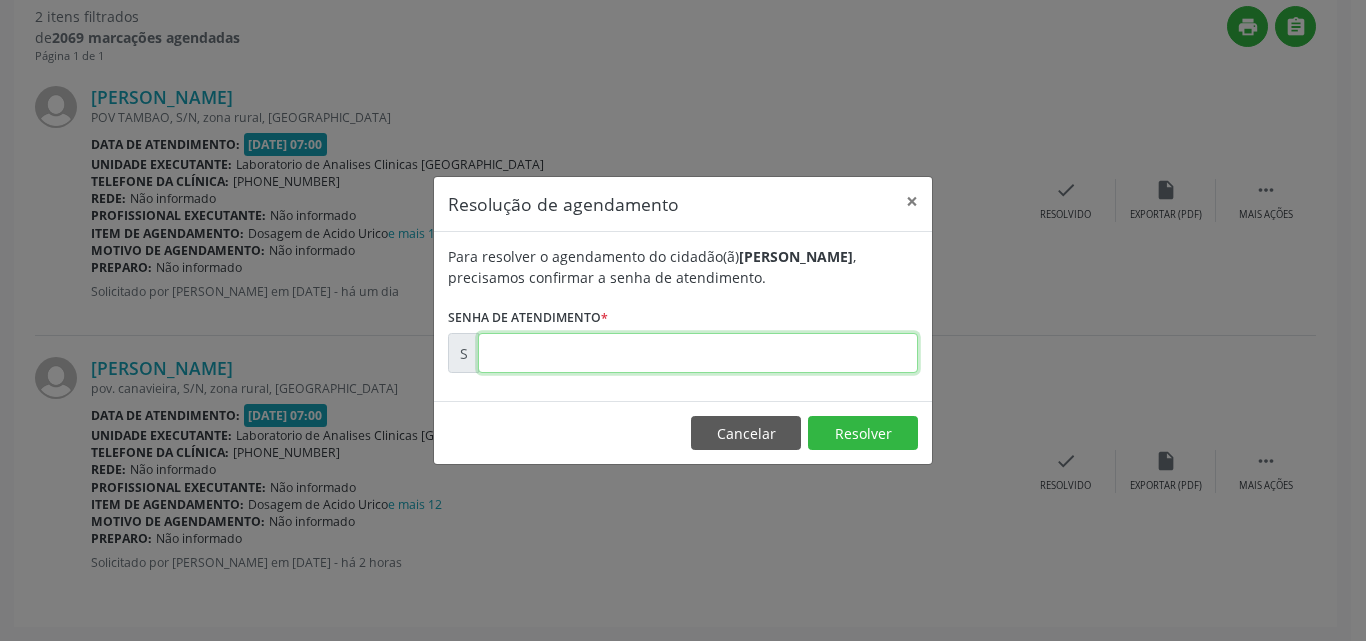 click at bounding box center [698, 353] 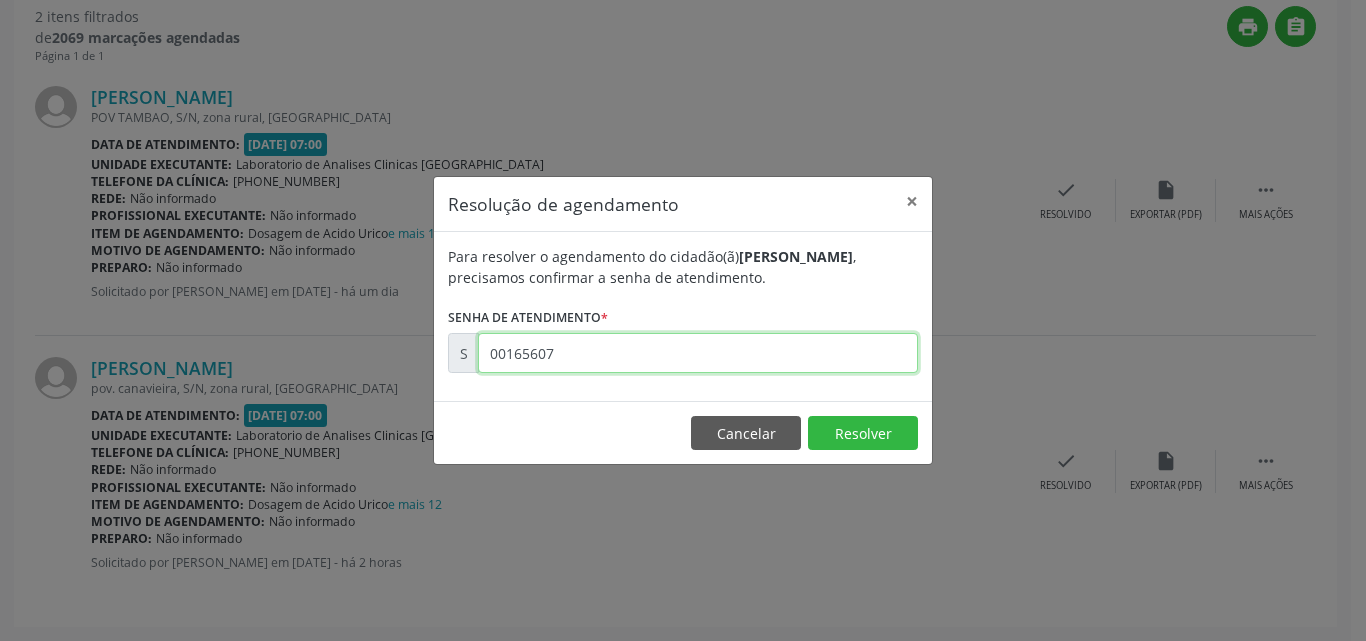 type on "00165607" 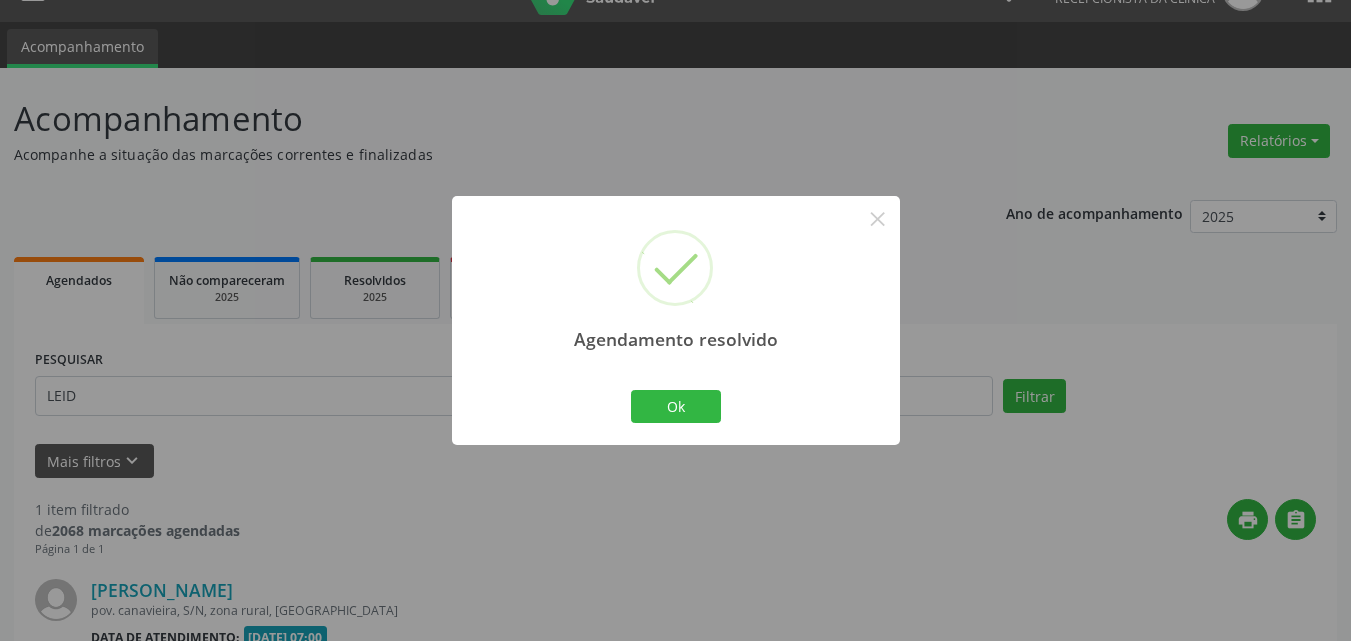 scroll, scrollTop: 264, scrollLeft: 0, axis: vertical 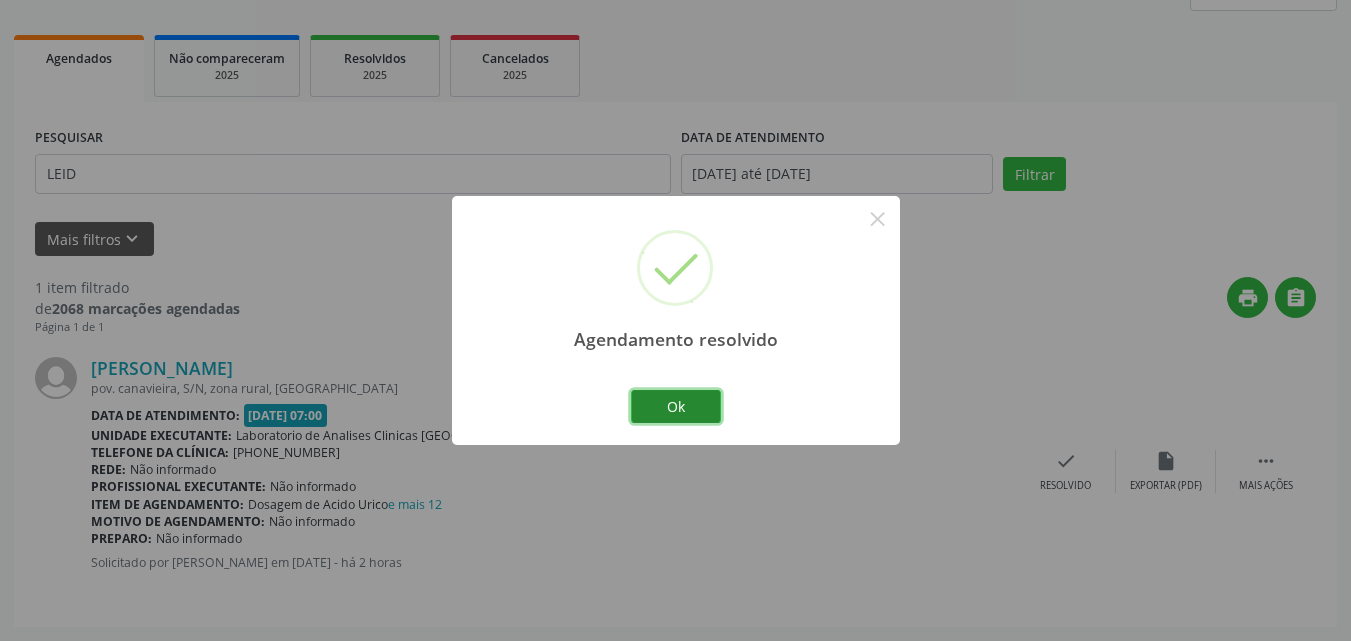 drag, startPoint x: 679, startPoint y: 407, endPoint x: 600, endPoint y: 295, distance: 137.05838 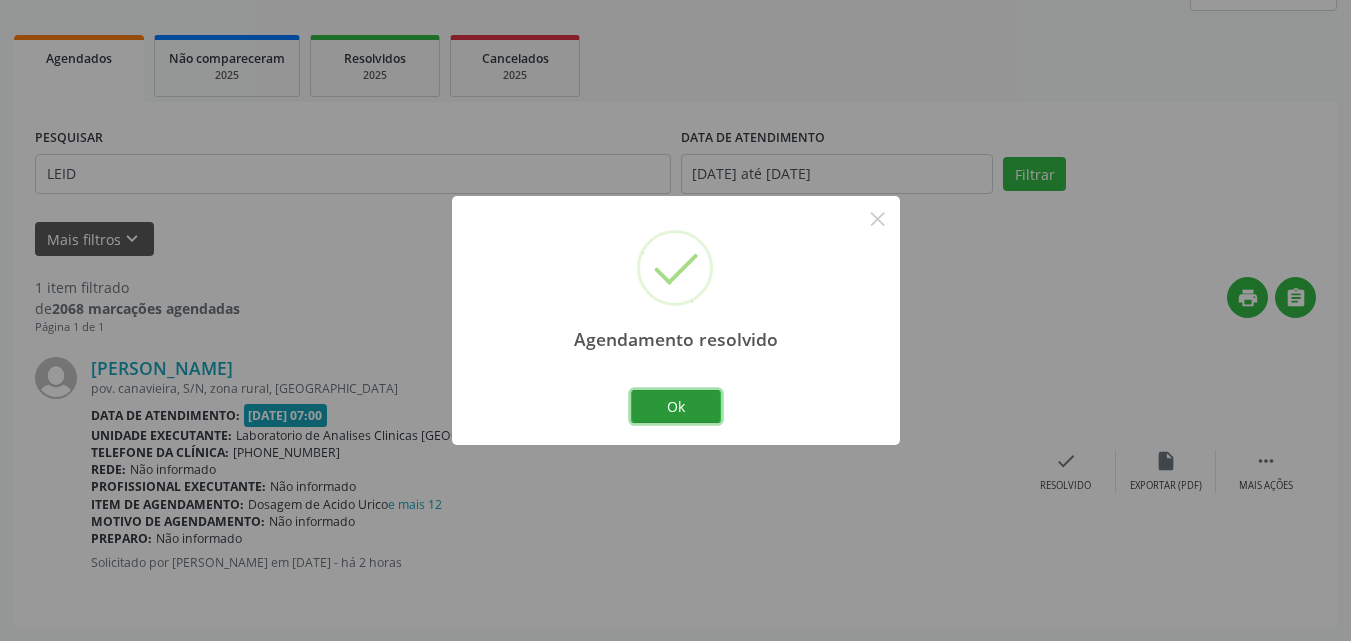 click on "Ok" at bounding box center (676, 407) 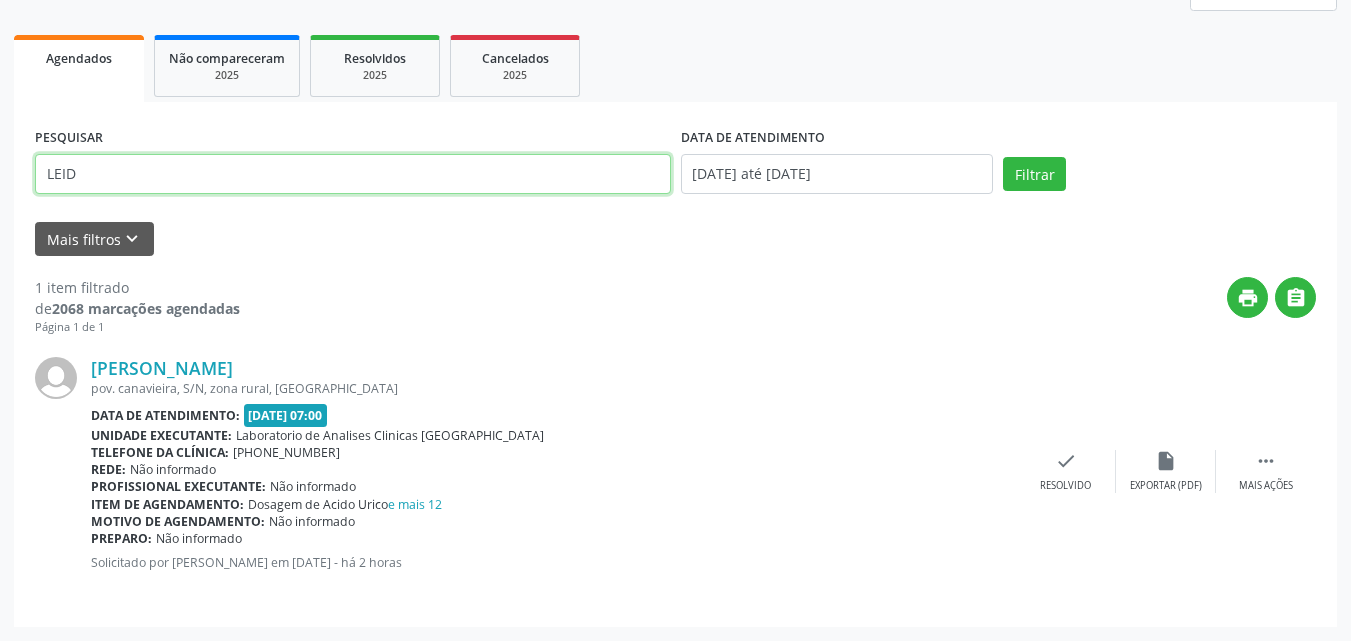 scroll, scrollTop: 180, scrollLeft: 0, axis: vertical 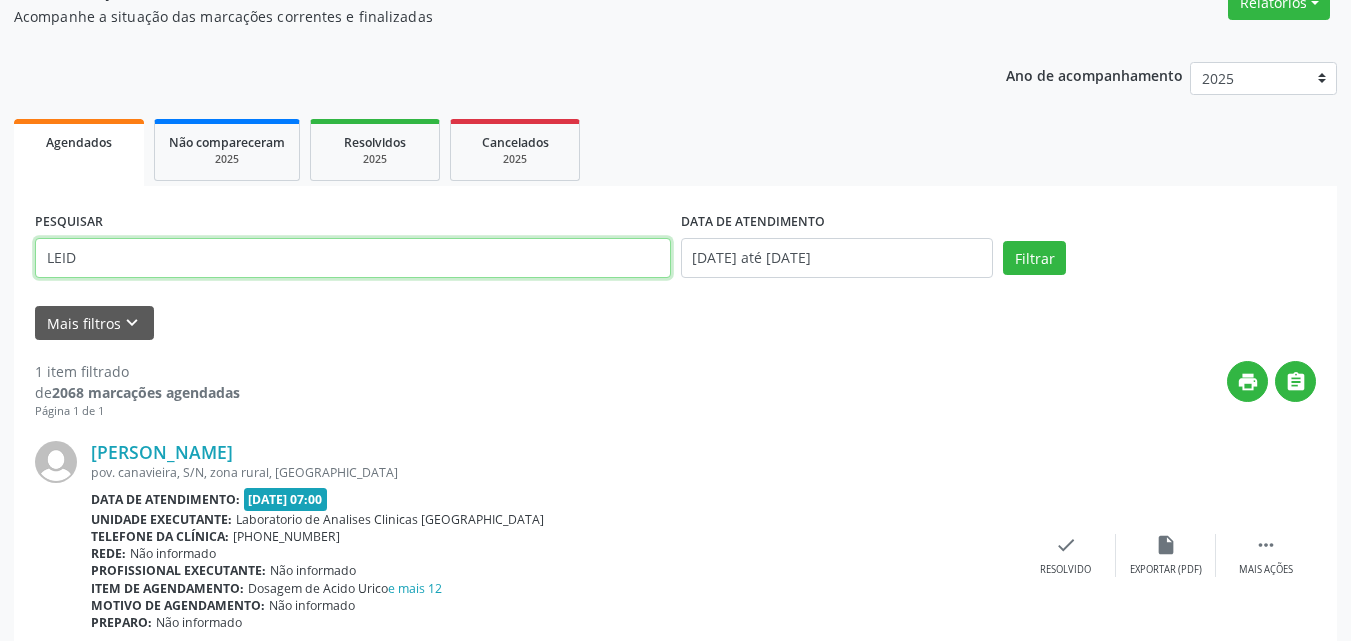 drag, startPoint x: 442, startPoint y: 182, endPoint x: 0, endPoint y: -33, distance: 491.51703 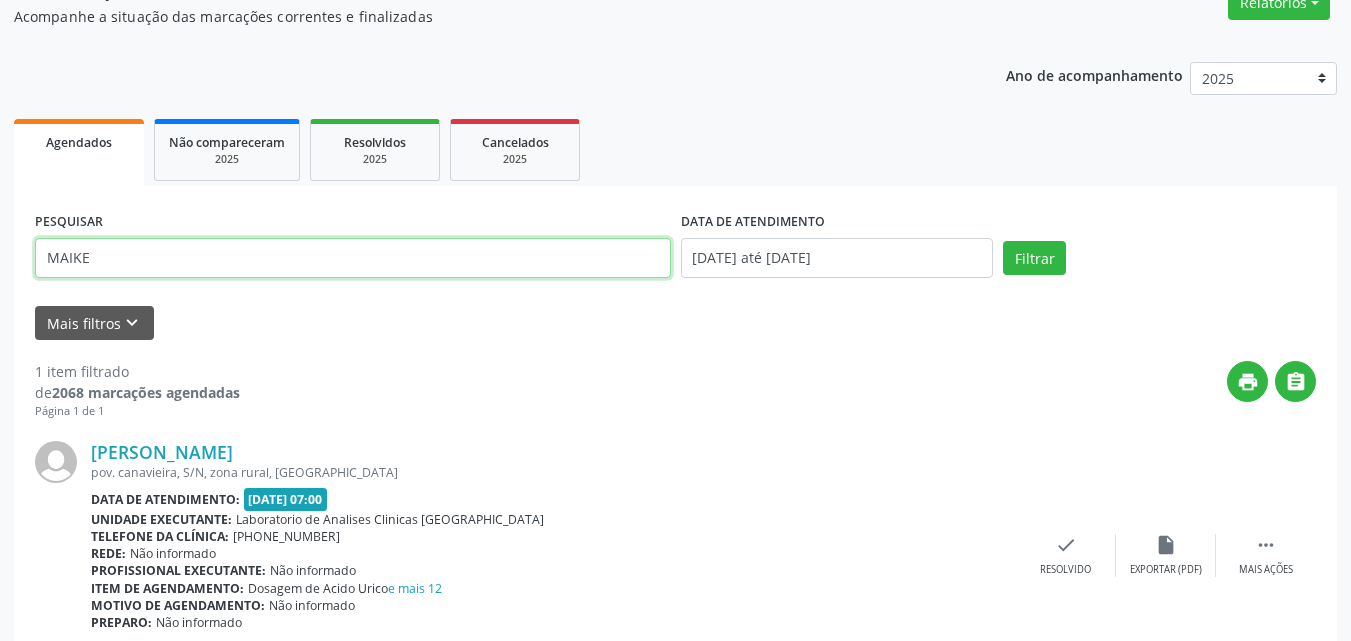 type on "MAIKE" 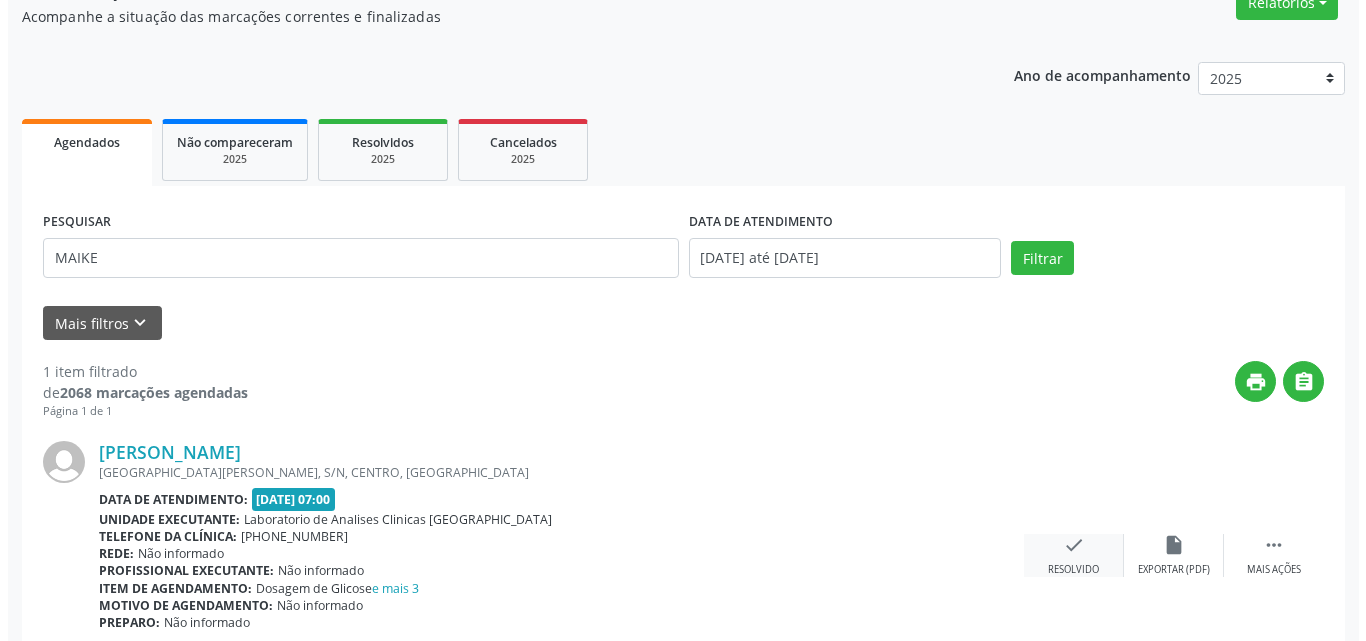 scroll, scrollTop: 264, scrollLeft: 0, axis: vertical 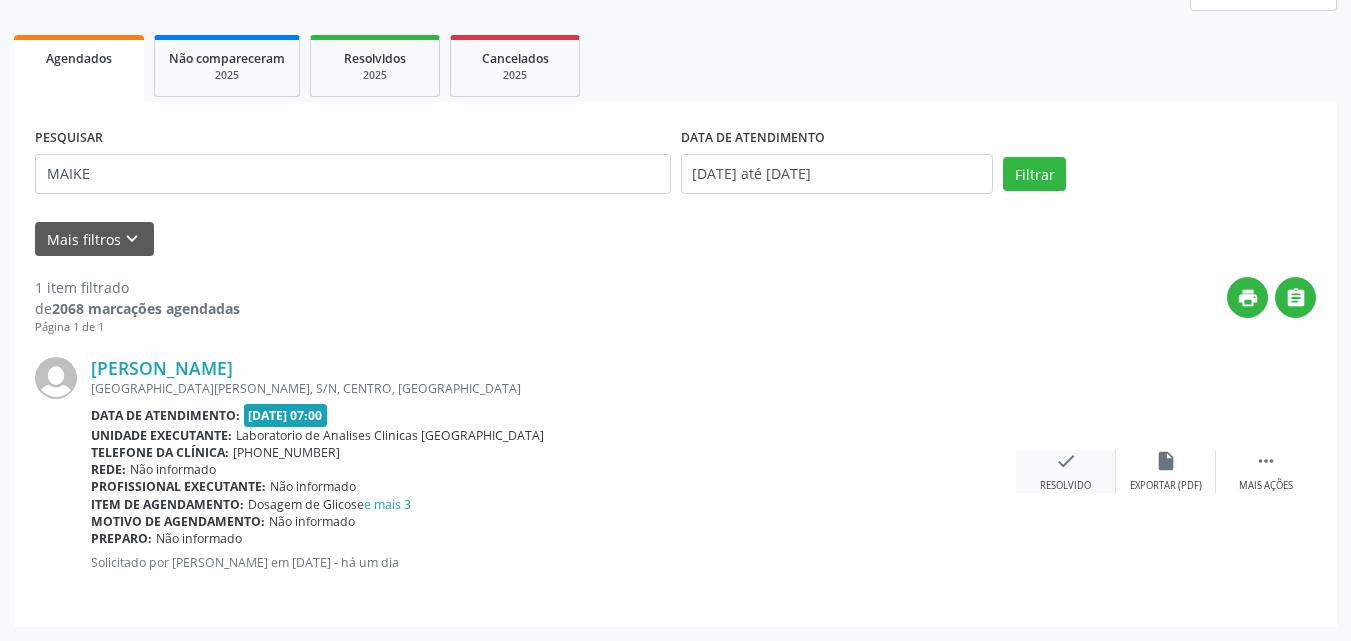 click on "check
Resolvido" at bounding box center (1066, 471) 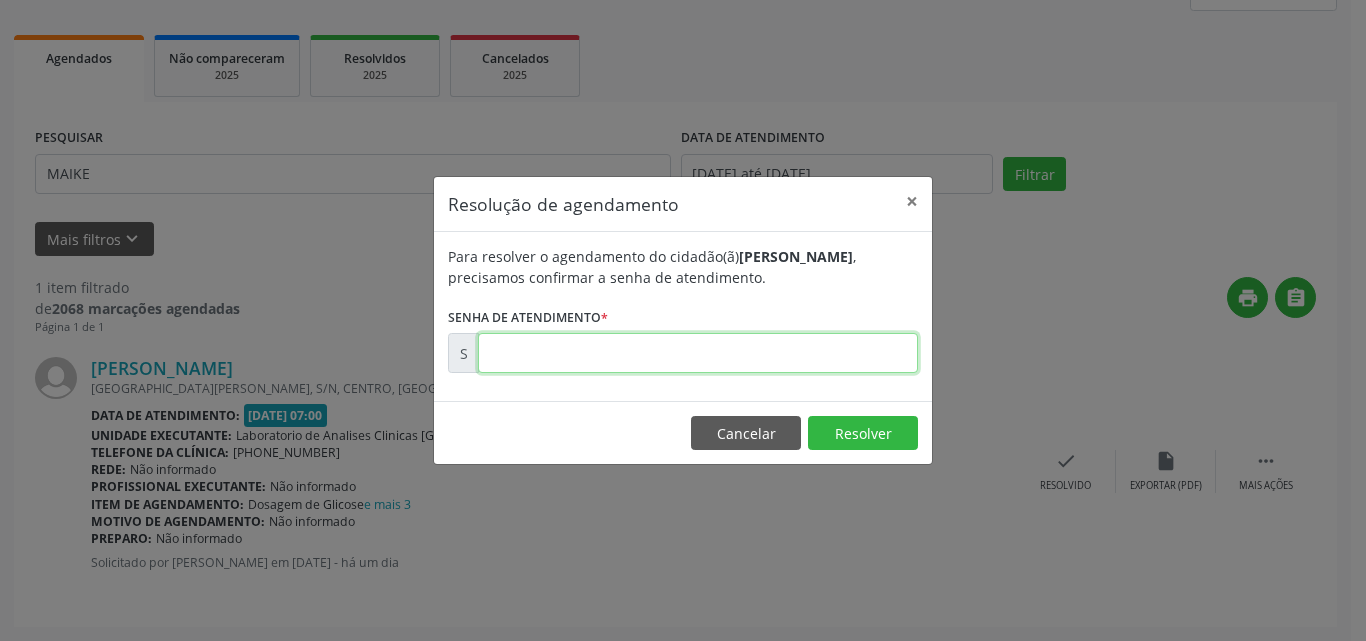 click at bounding box center (698, 353) 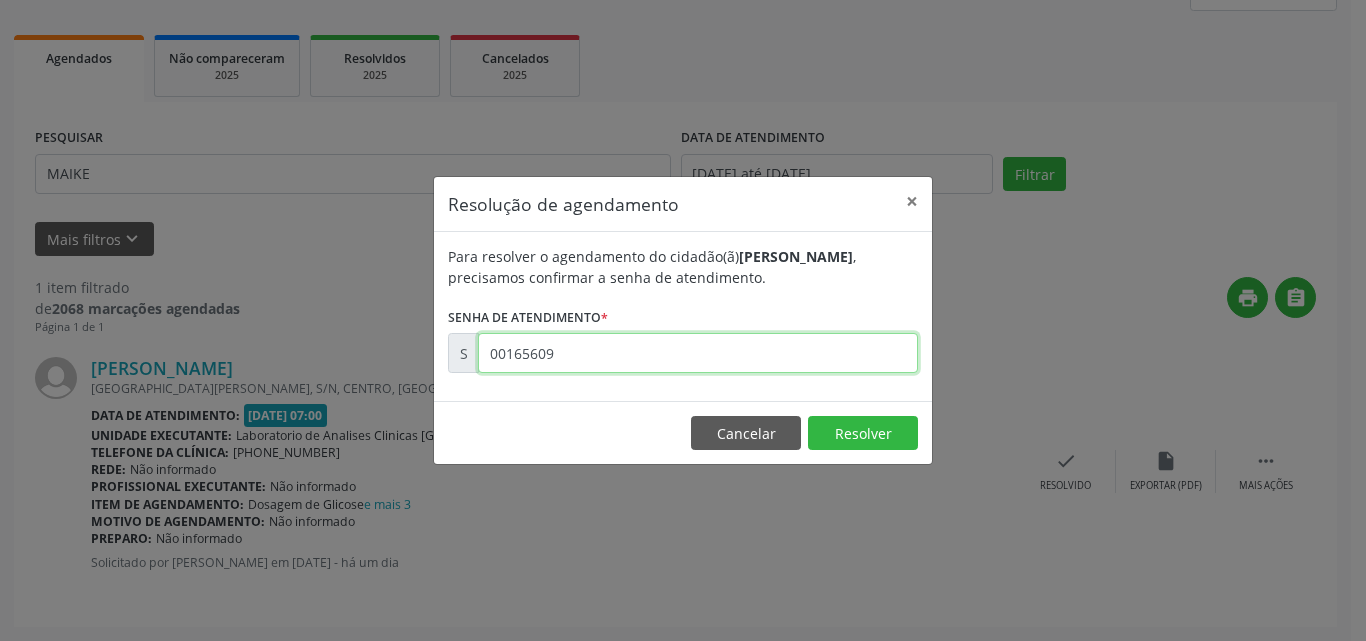 type on "00165609" 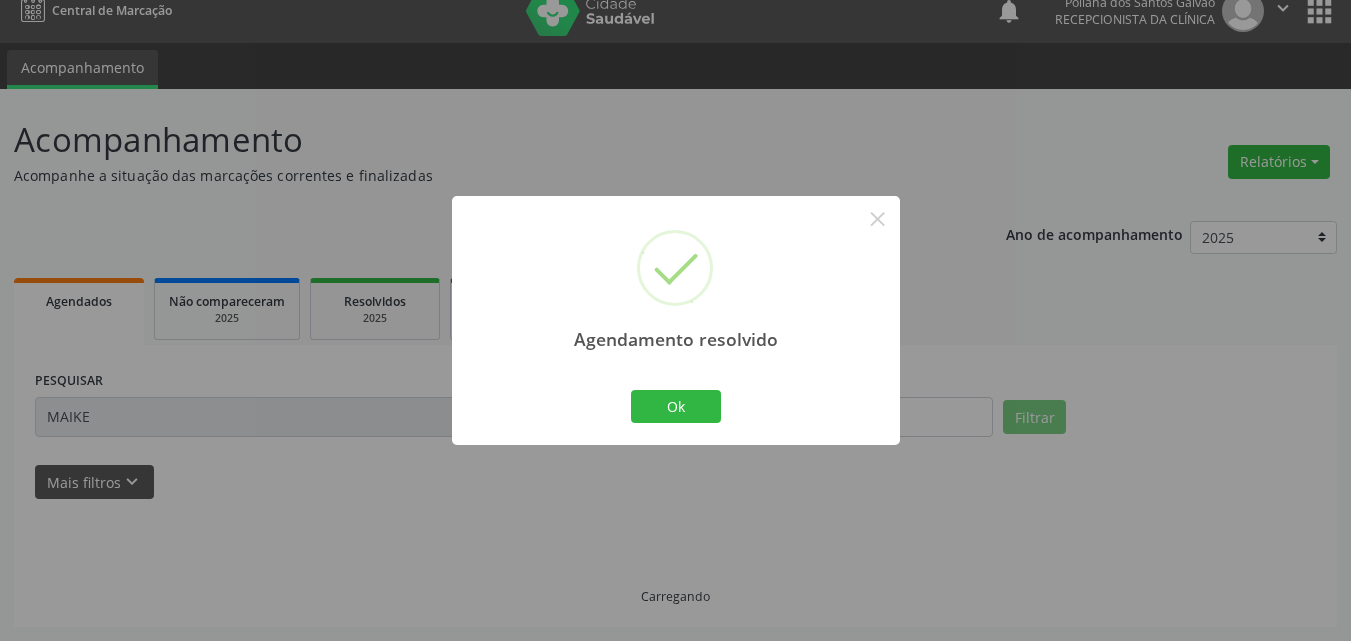 scroll, scrollTop: 0, scrollLeft: 0, axis: both 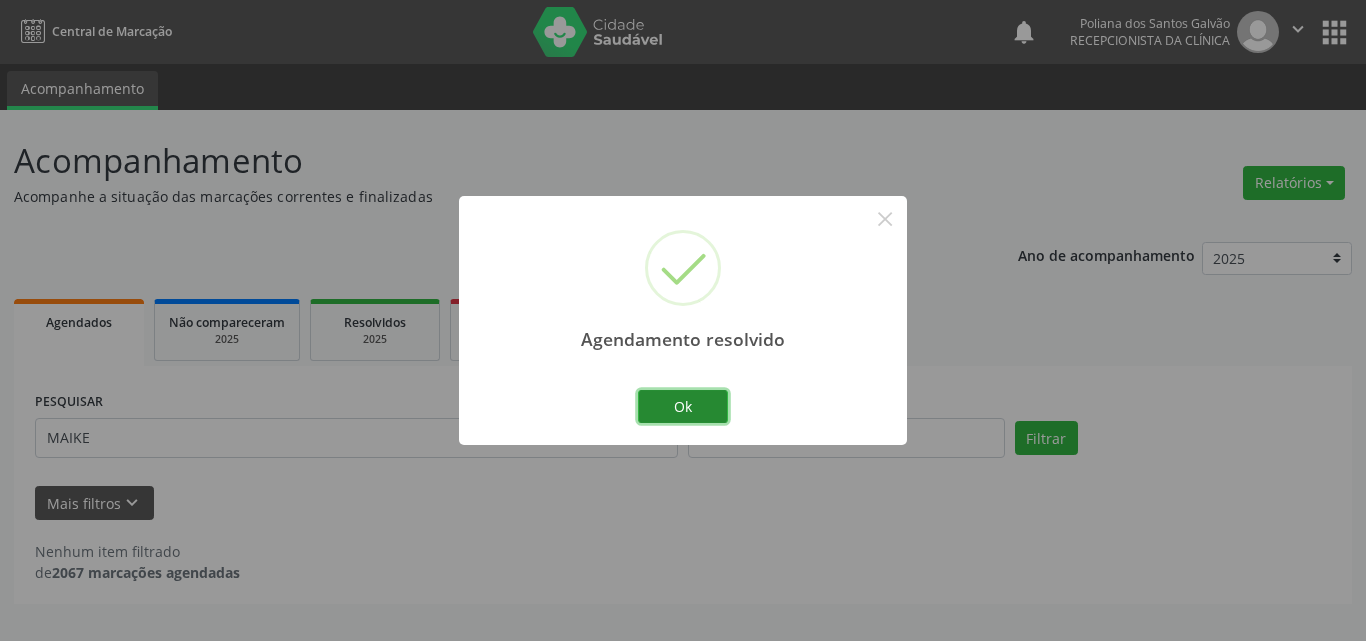 click on "Ok" at bounding box center [683, 407] 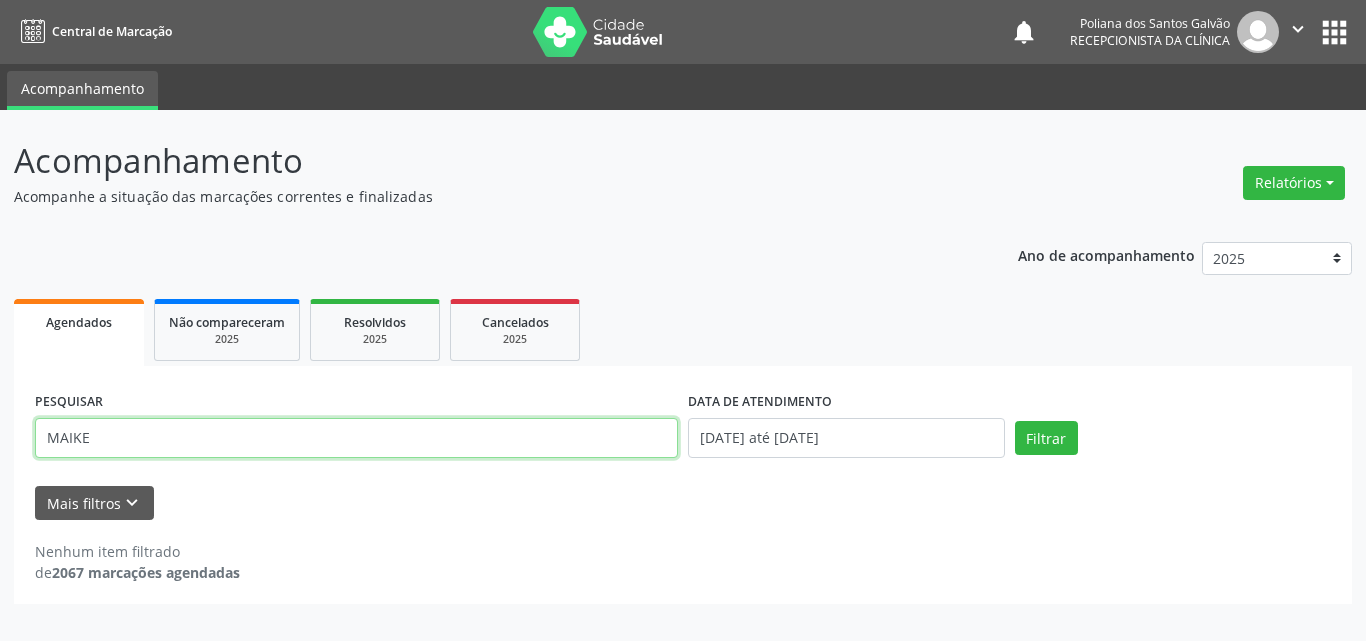 drag, startPoint x: 385, startPoint y: 433, endPoint x: 0, endPoint y: 18, distance: 566.083 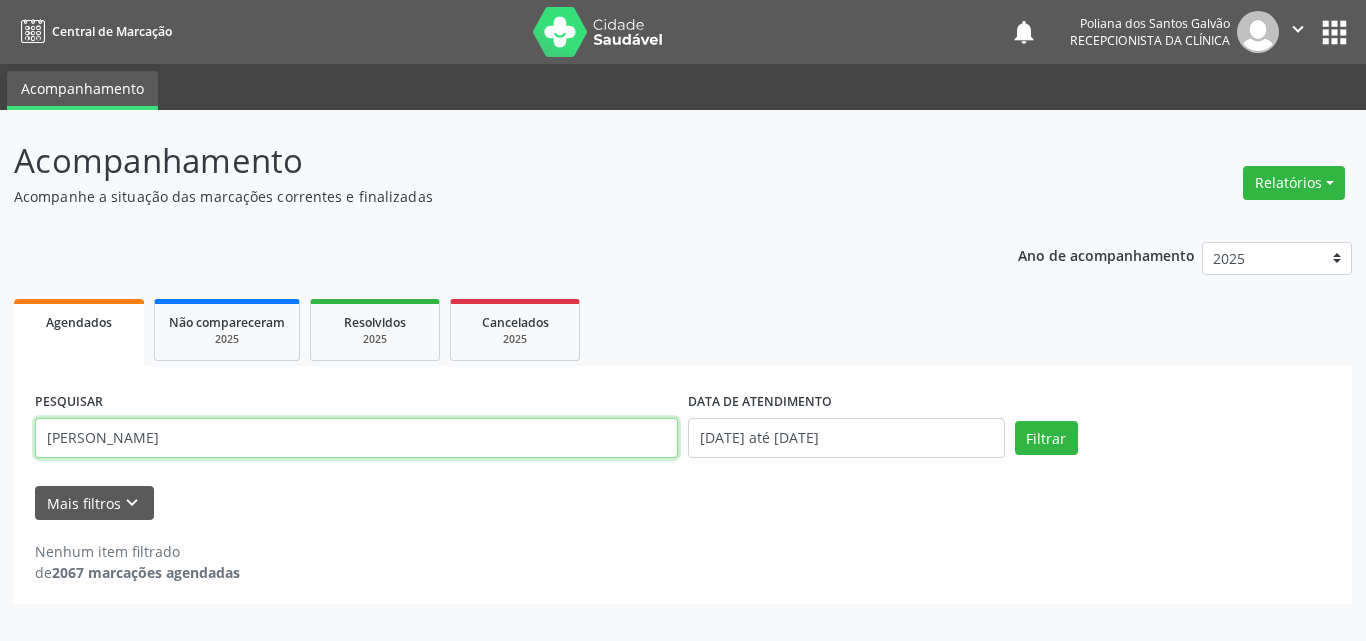 type on "[PERSON_NAME]" 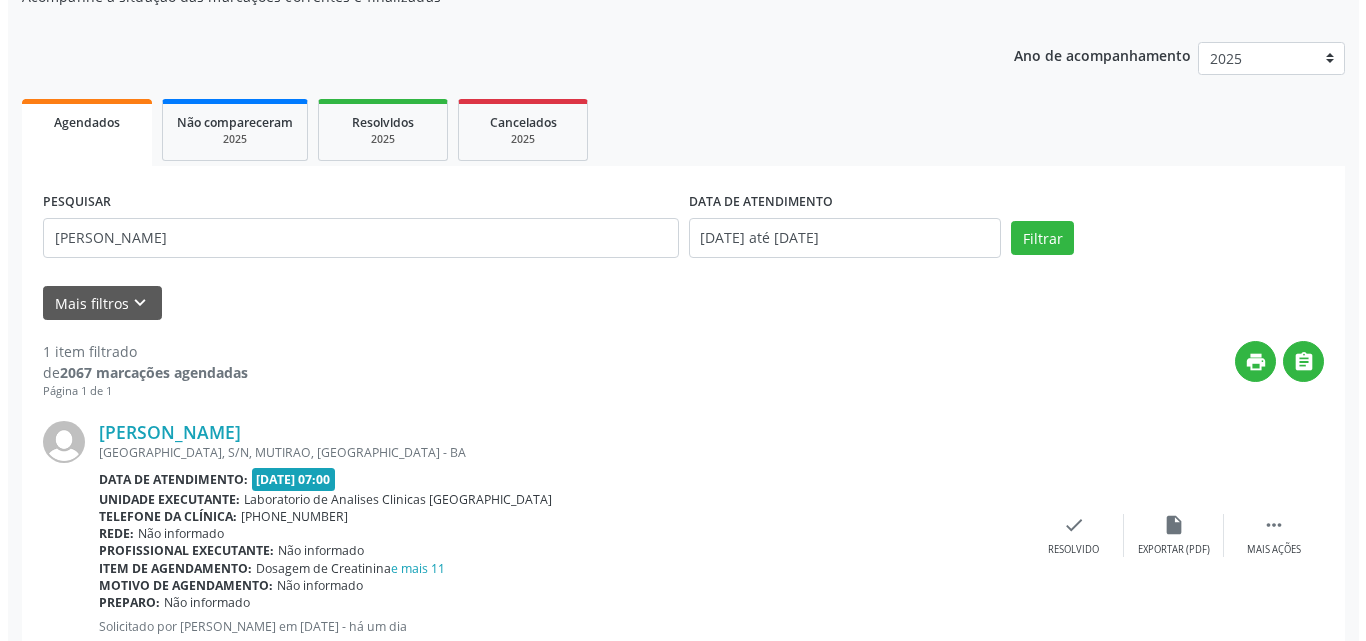 scroll, scrollTop: 264, scrollLeft: 0, axis: vertical 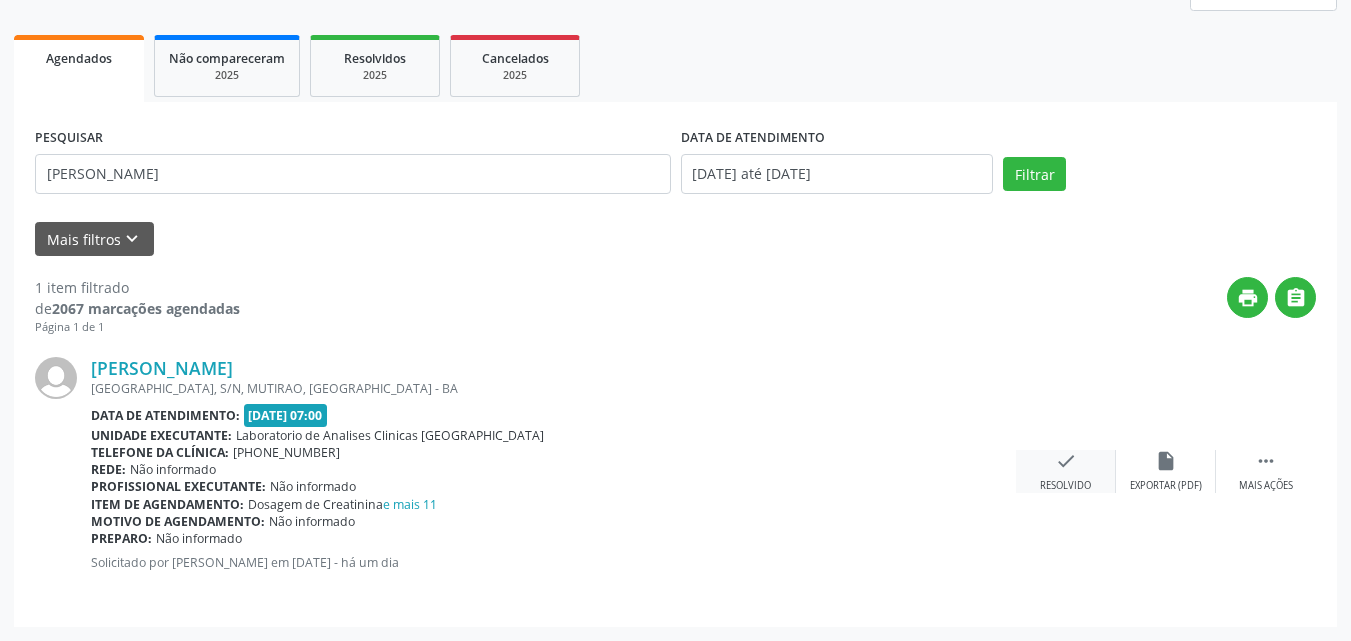 click on "check
Resolvido" at bounding box center [1066, 471] 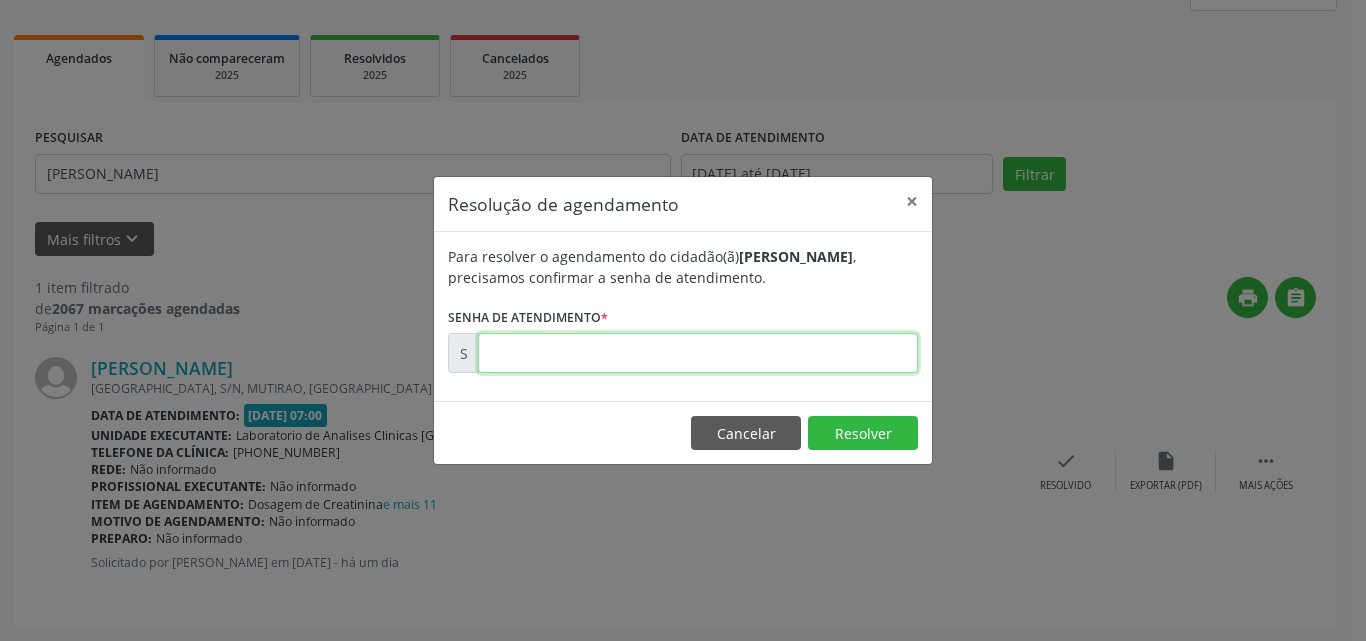 click at bounding box center [698, 353] 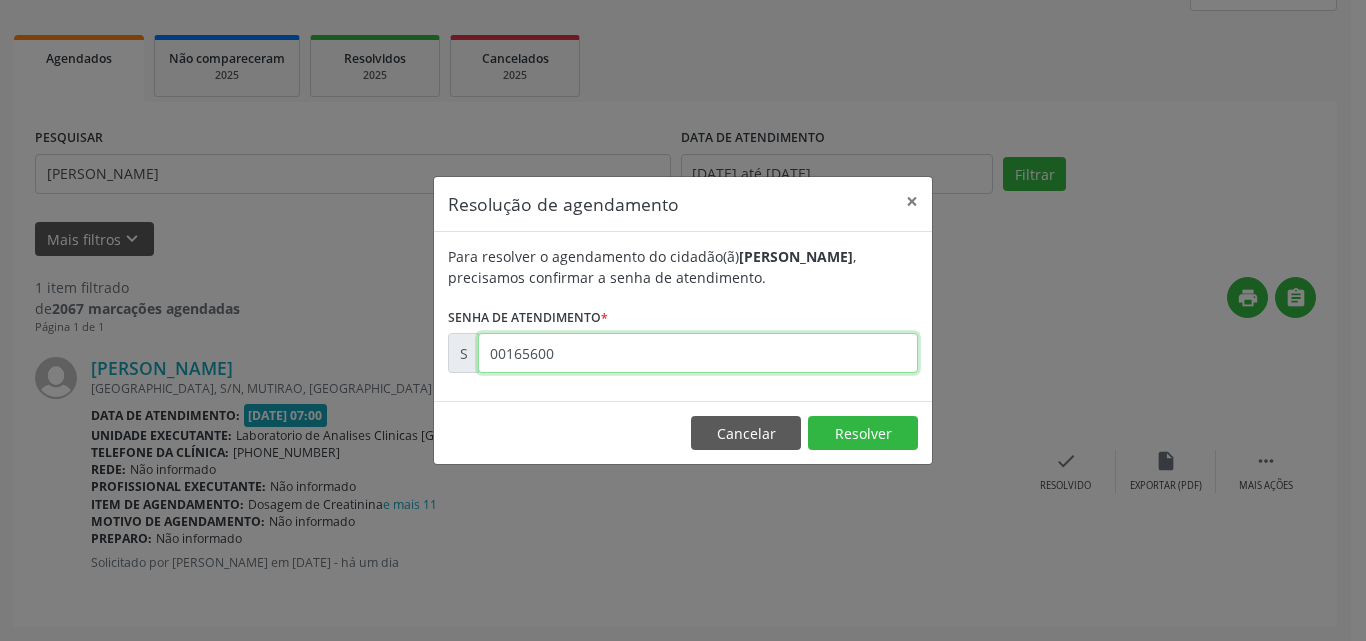 type on "00165600" 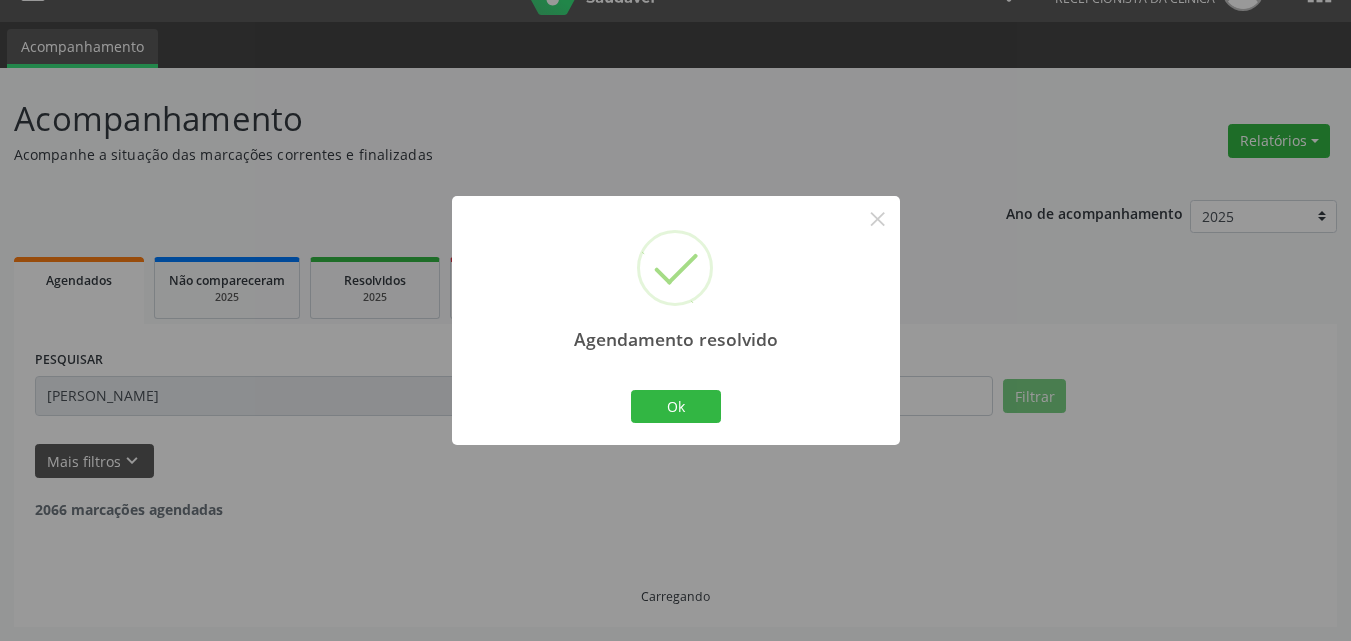 scroll, scrollTop: 0, scrollLeft: 0, axis: both 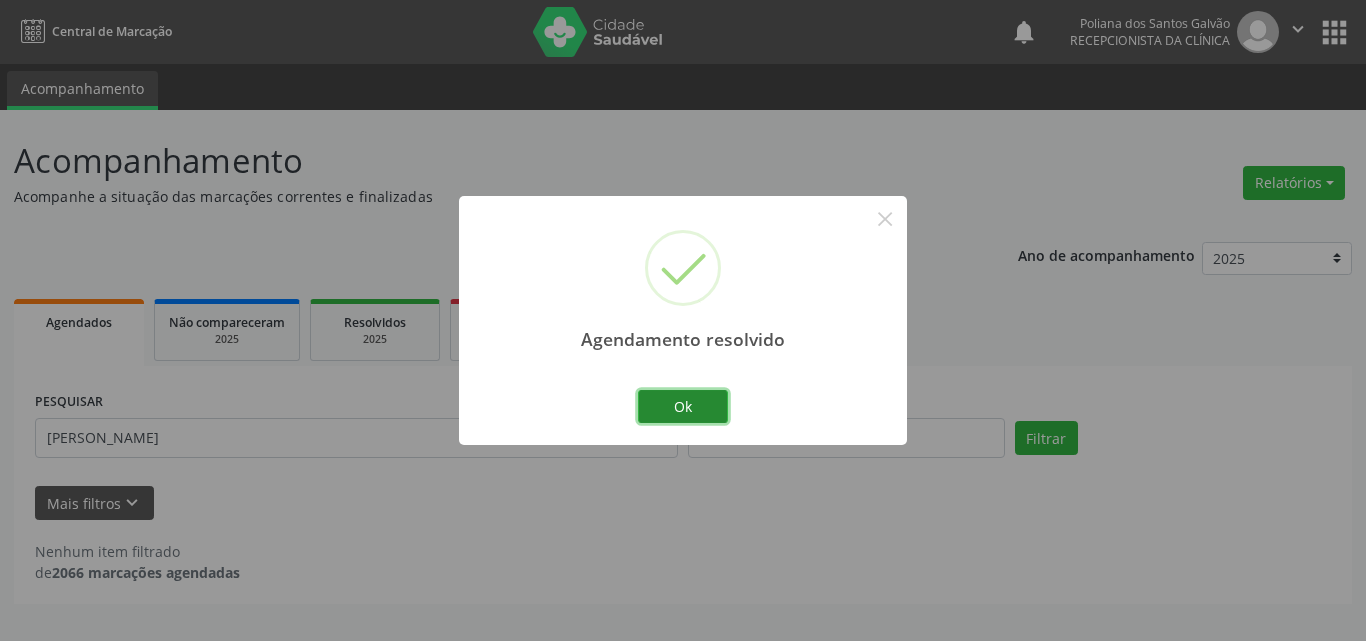 click on "Ok" at bounding box center (683, 407) 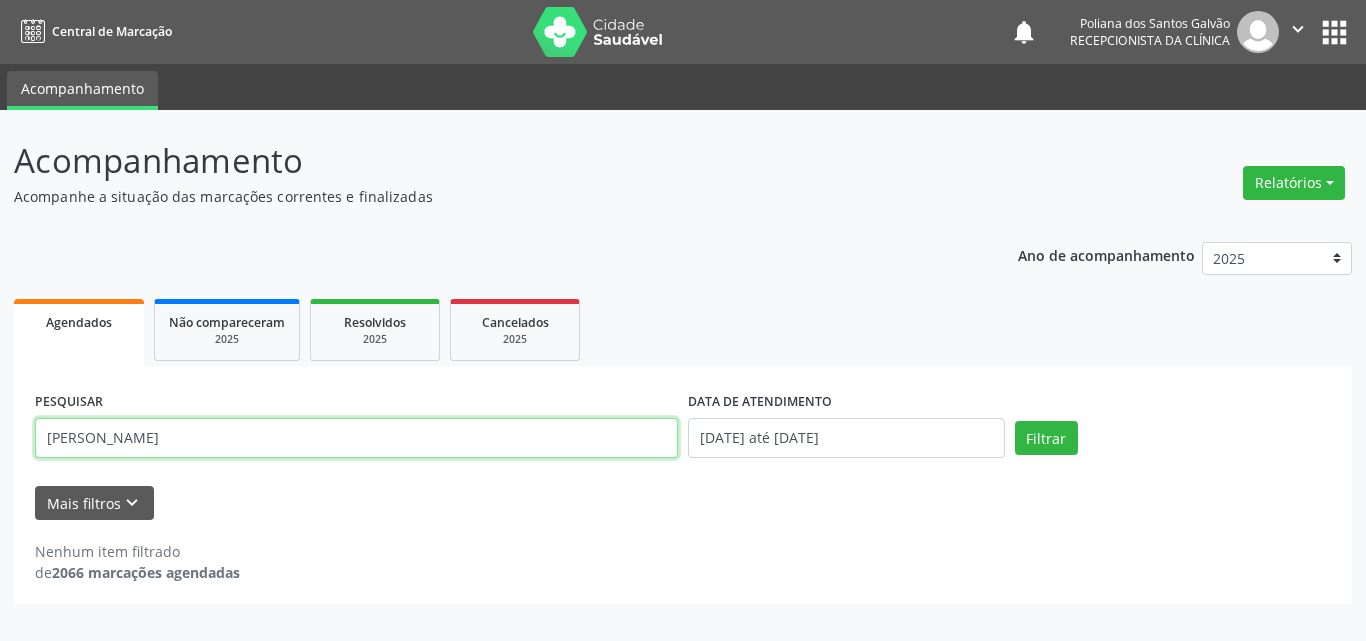 drag, startPoint x: 541, startPoint y: 445, endPoint x: 0, endPoint y: 229, distance: 582.52637 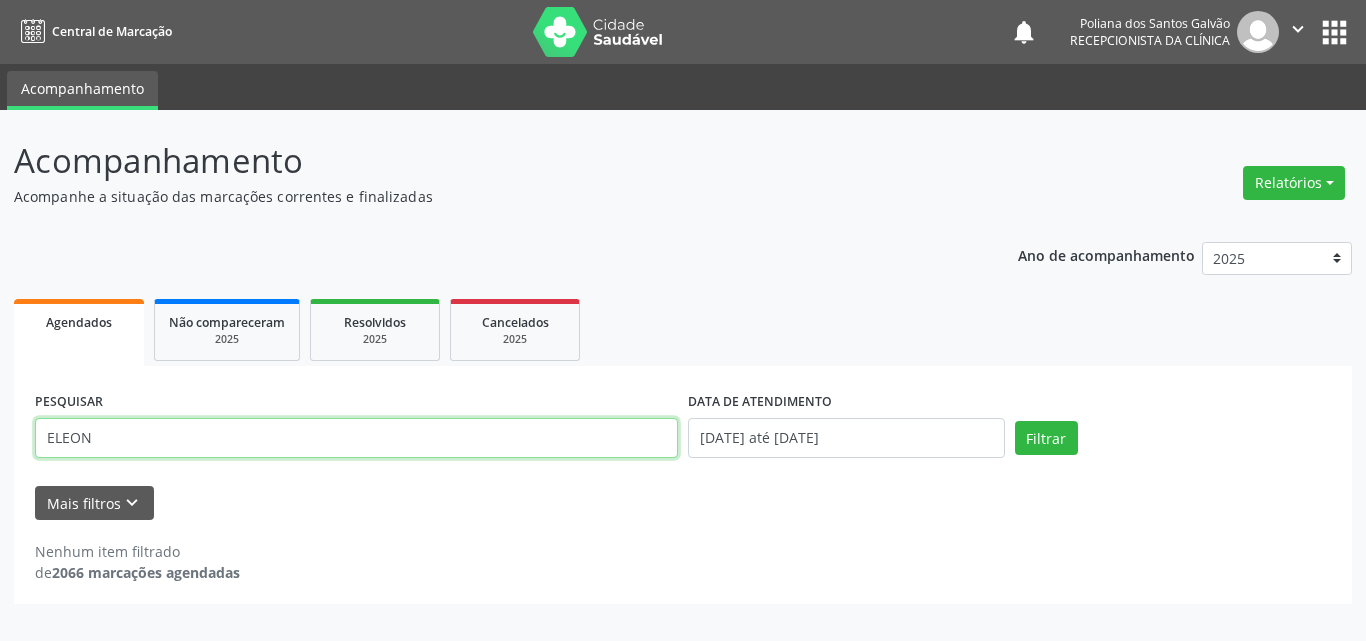 type on "ELEON" 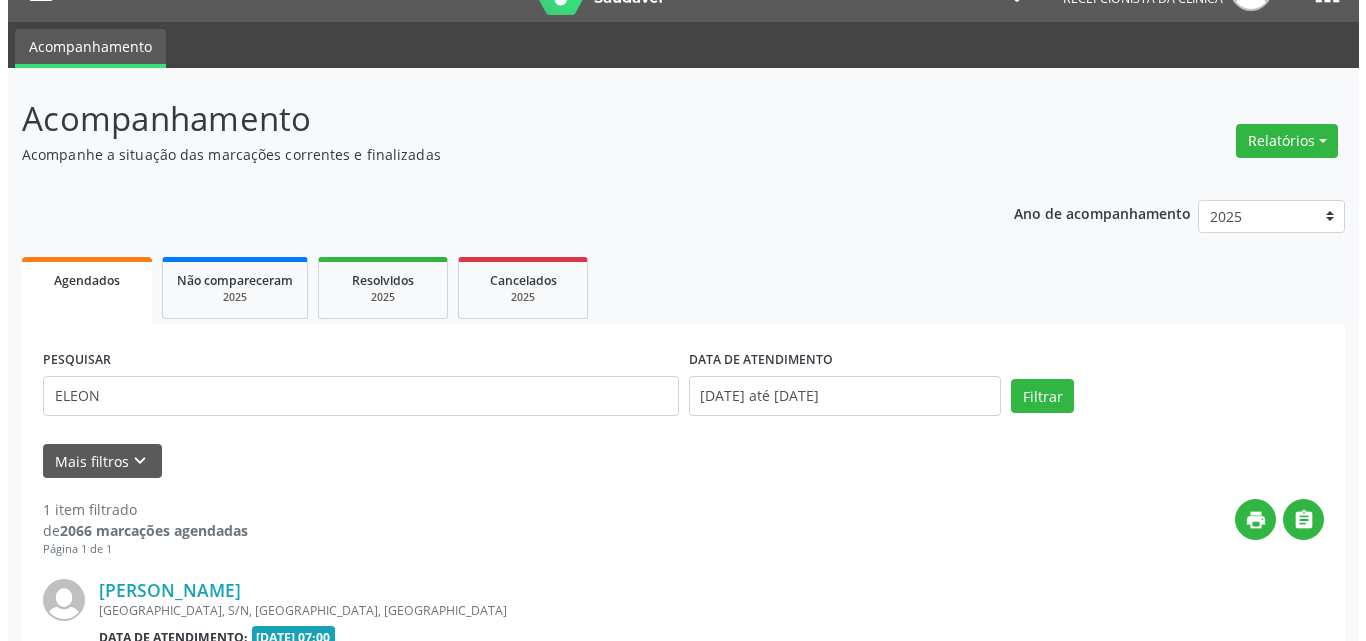 scroll, scrollTop: 264, scrollLeft: 0, axis: vertical 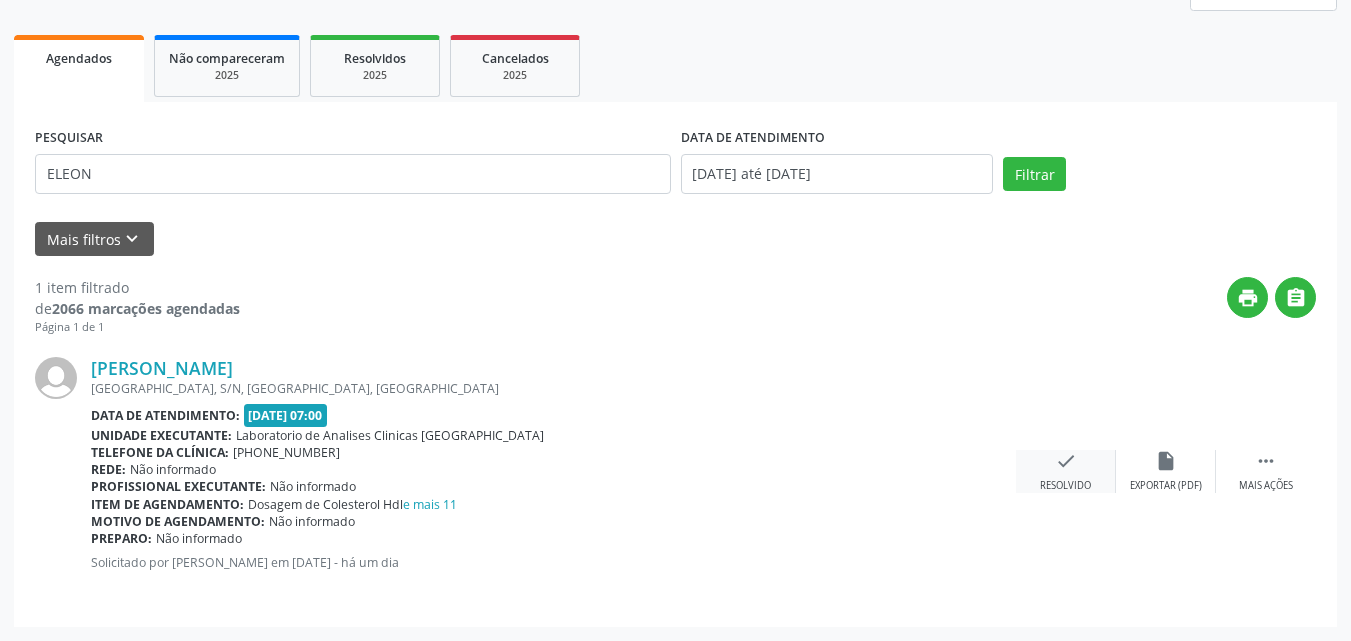 click on "Resolvido" at bounding box center (1065, 486) 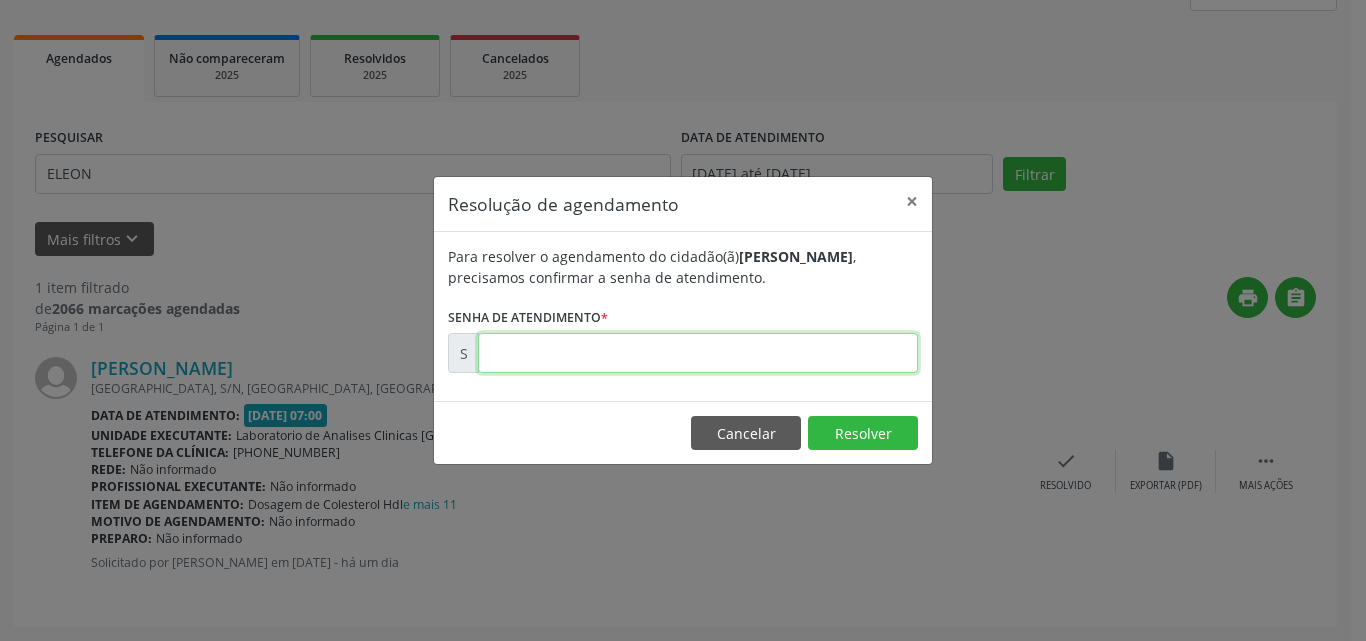 click at bounding box center [698, 353] 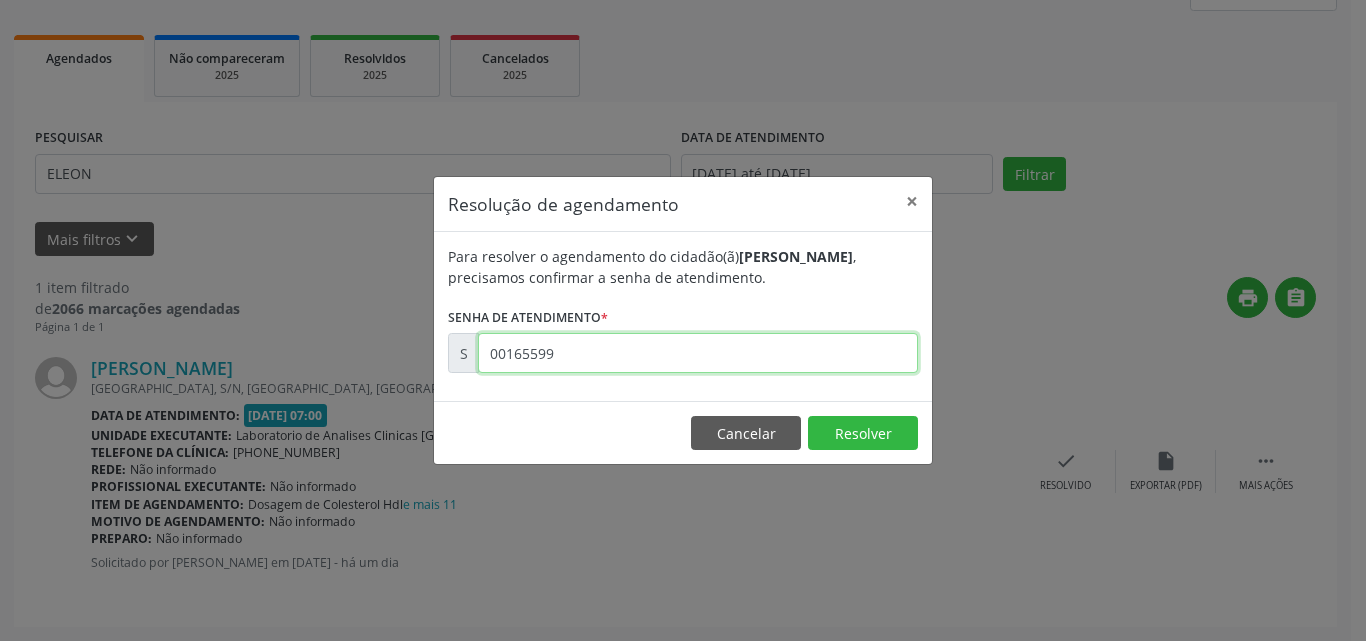 type on "00165599" 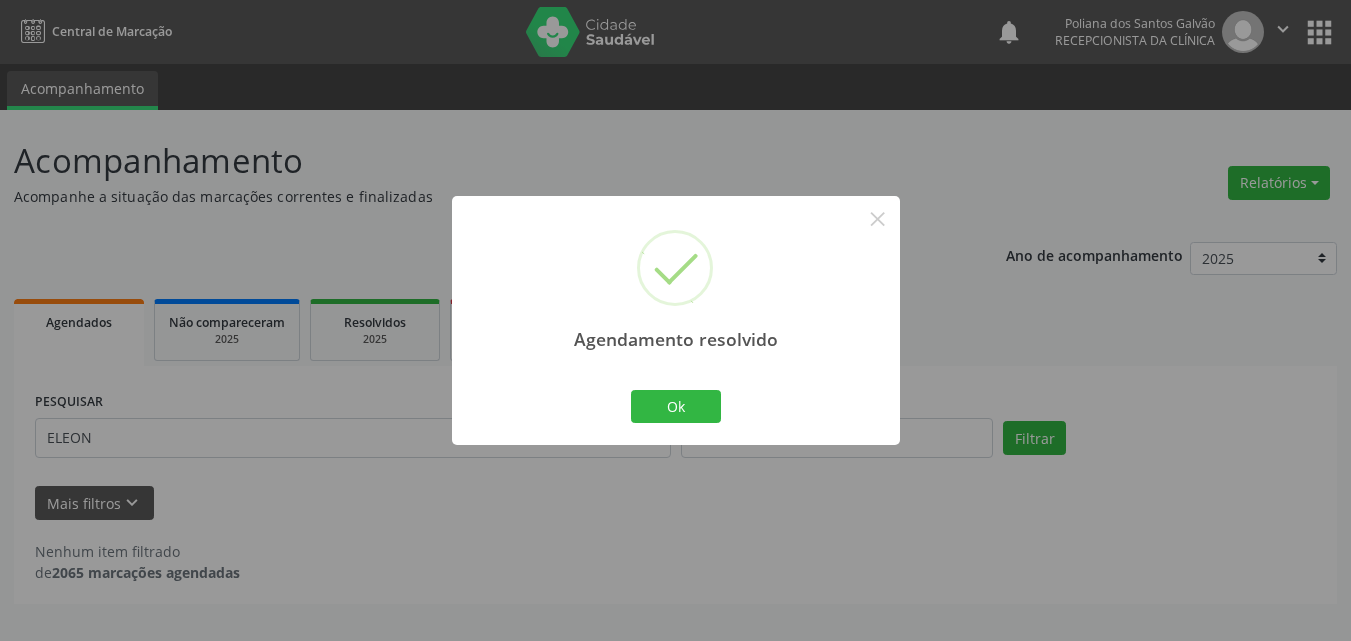 scroll, scrollTop: 0, scrollLeft: 0, axis: both 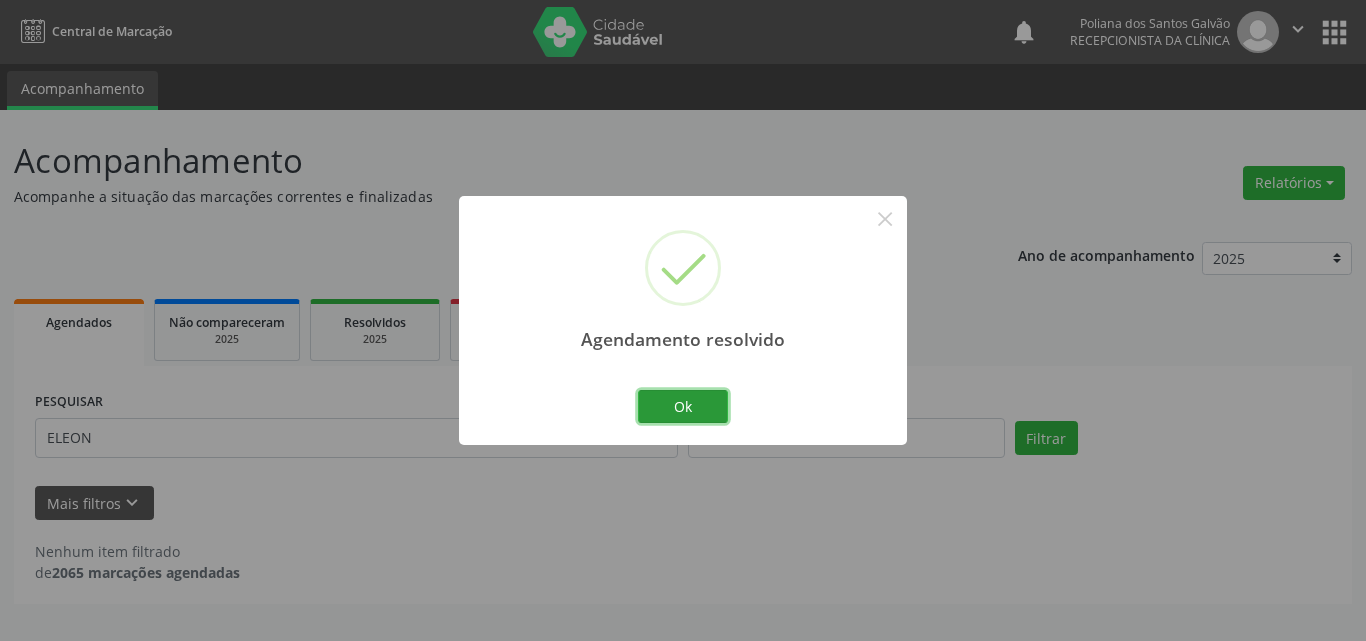 drag, startPoint x: 716, startPoint y: 400, endPoint x: 687, endPoint y: 408, distance: 30.083218 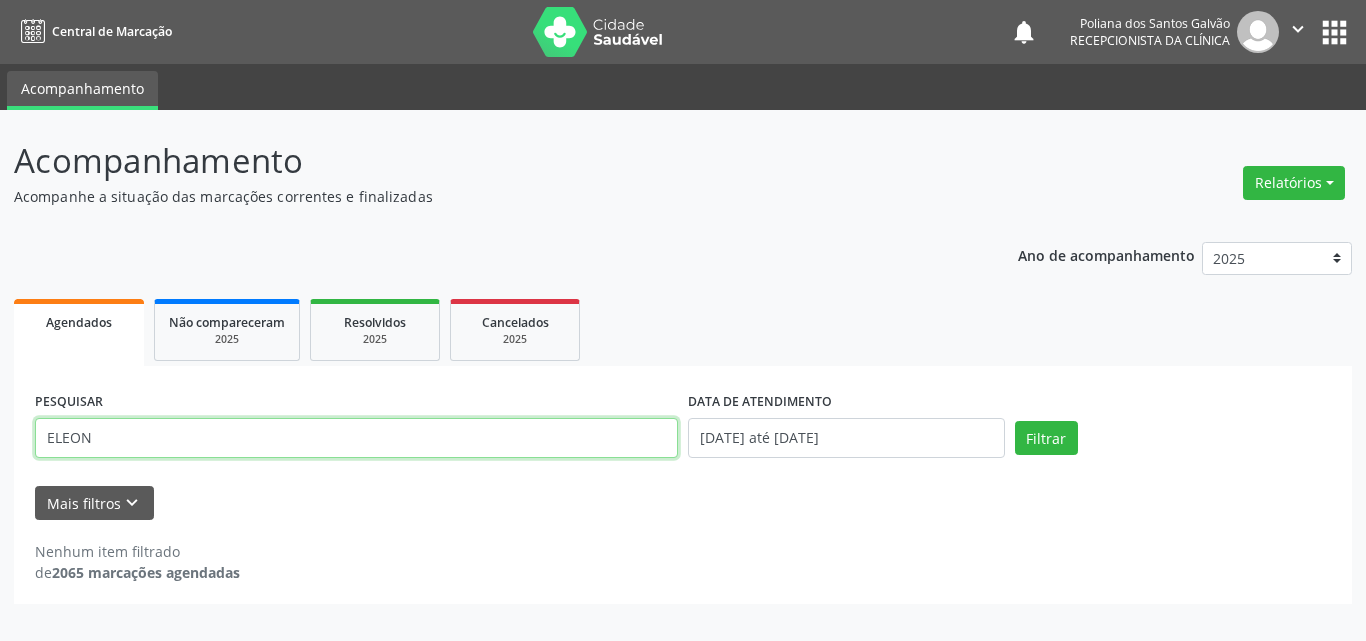 drag, startPoint x: 570, startPoint y: 456, endPoint x: 0, endPoint y: 282, distance: 595.96643 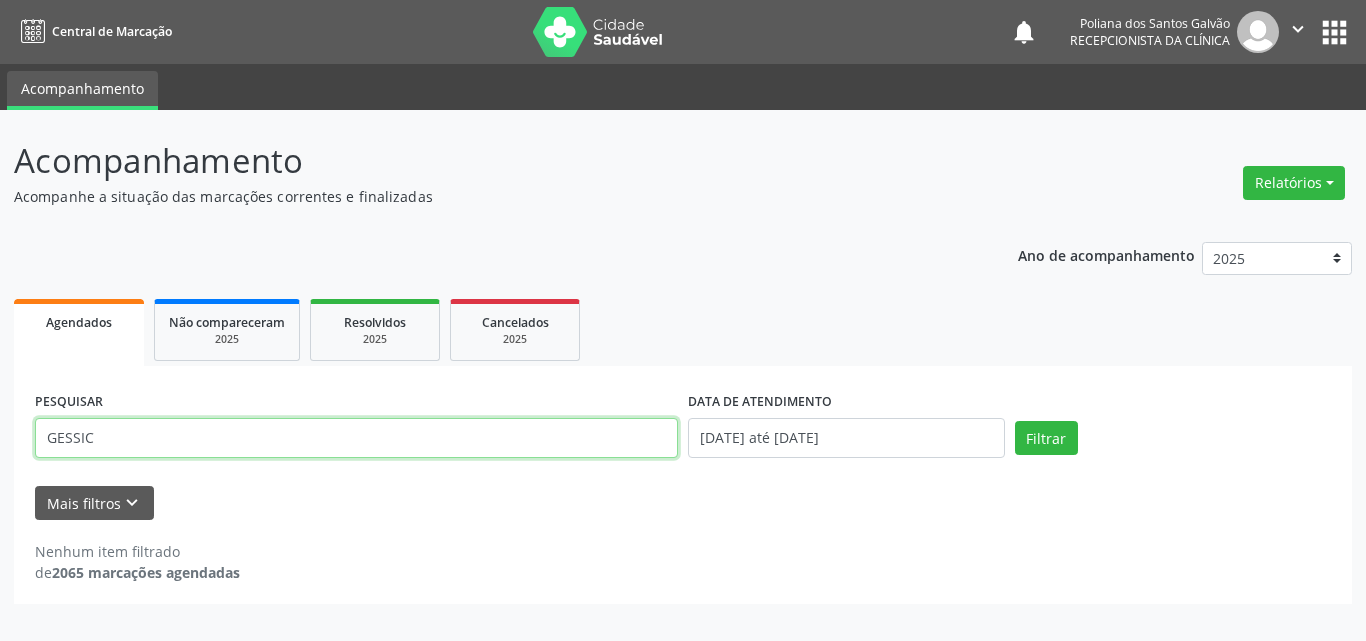 type on "GESSIC" 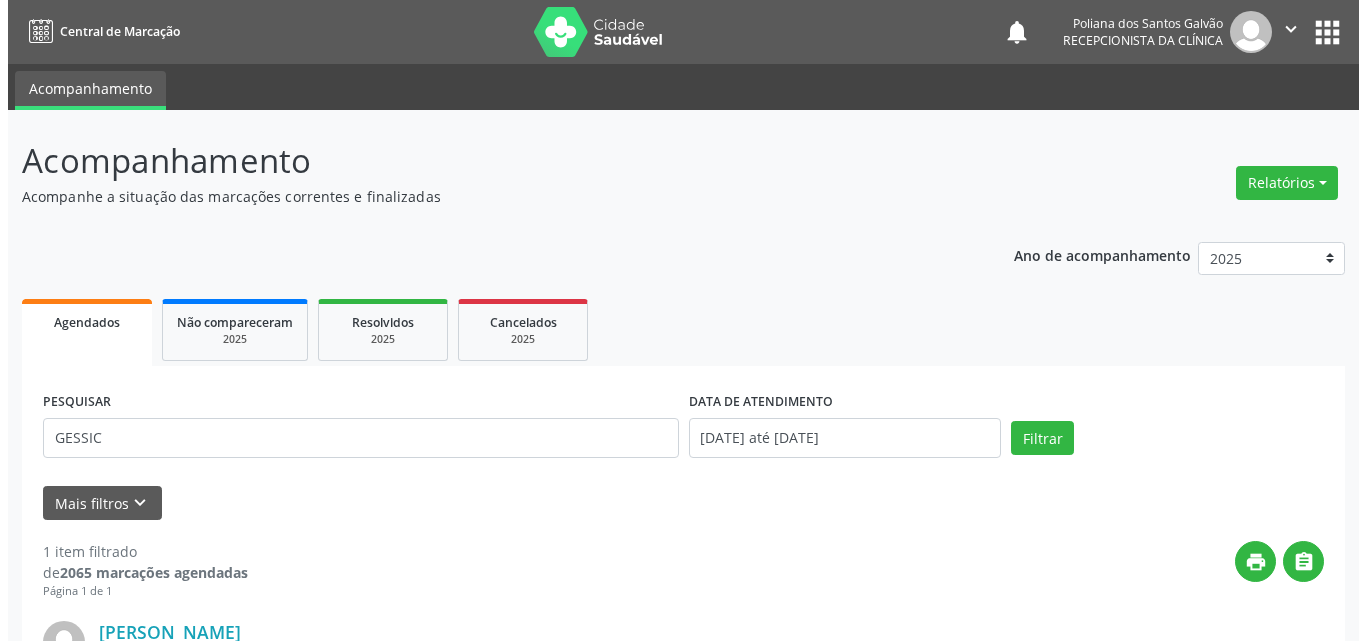 scroll, scrollTop: 264, scrollLeft: 0, axis: vertical 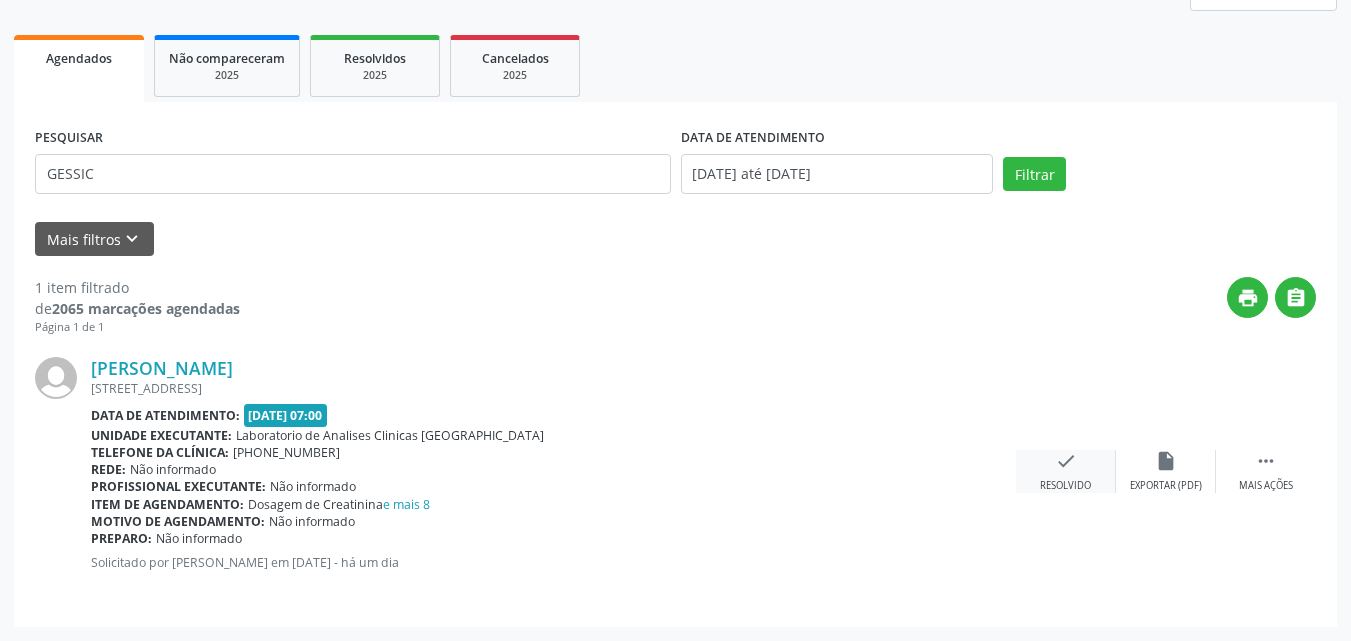 click on "check
Resolvido" at bounding box center (1066, 471) 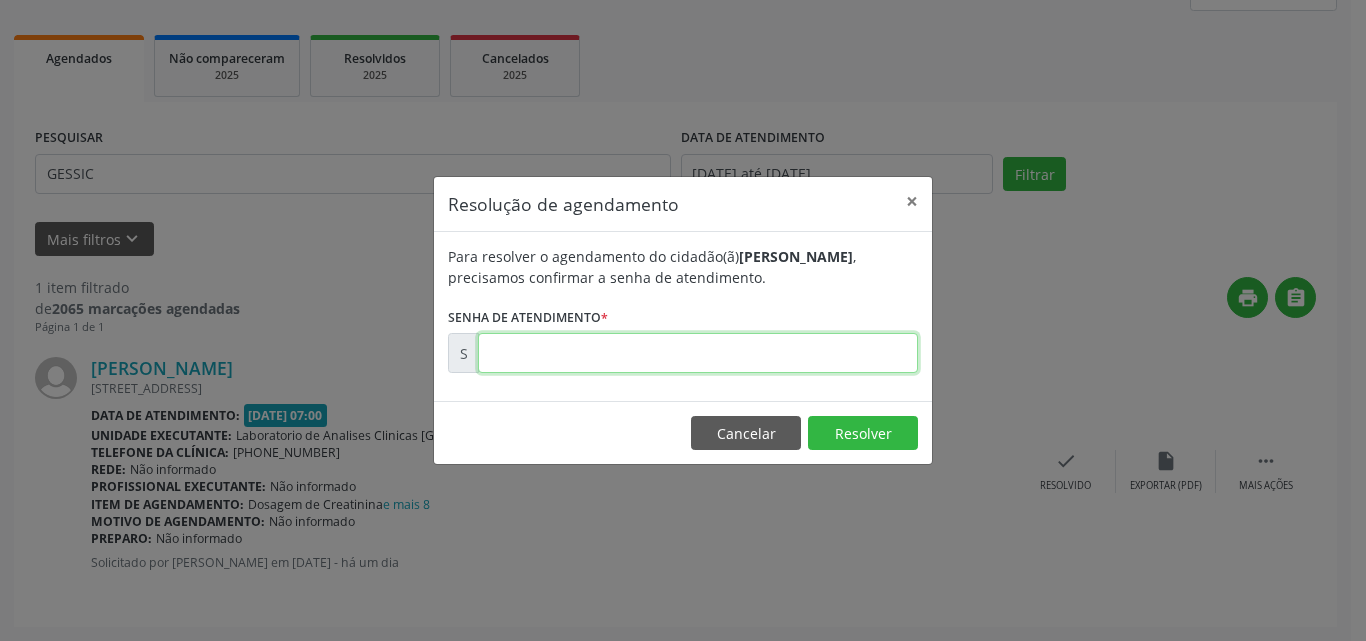click at bounding box center (698, 353) 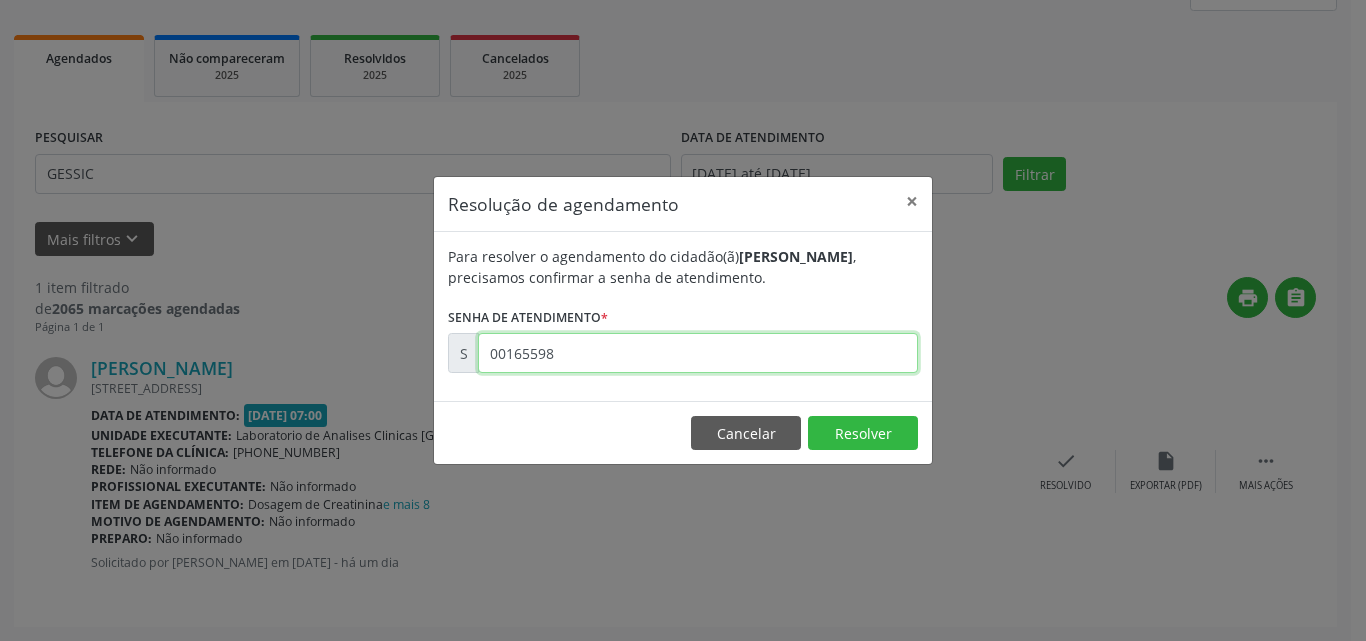 type on "00165598" 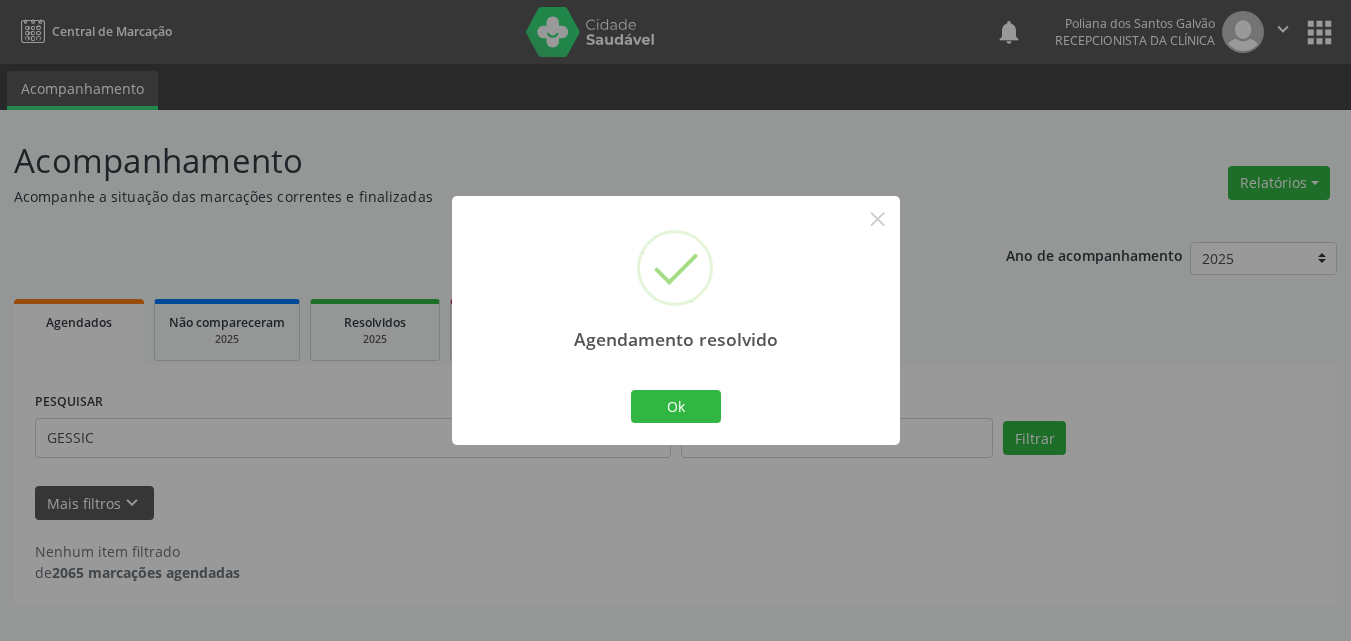scroll, scrollTop: 0, scrollLeft: 0, axis: both 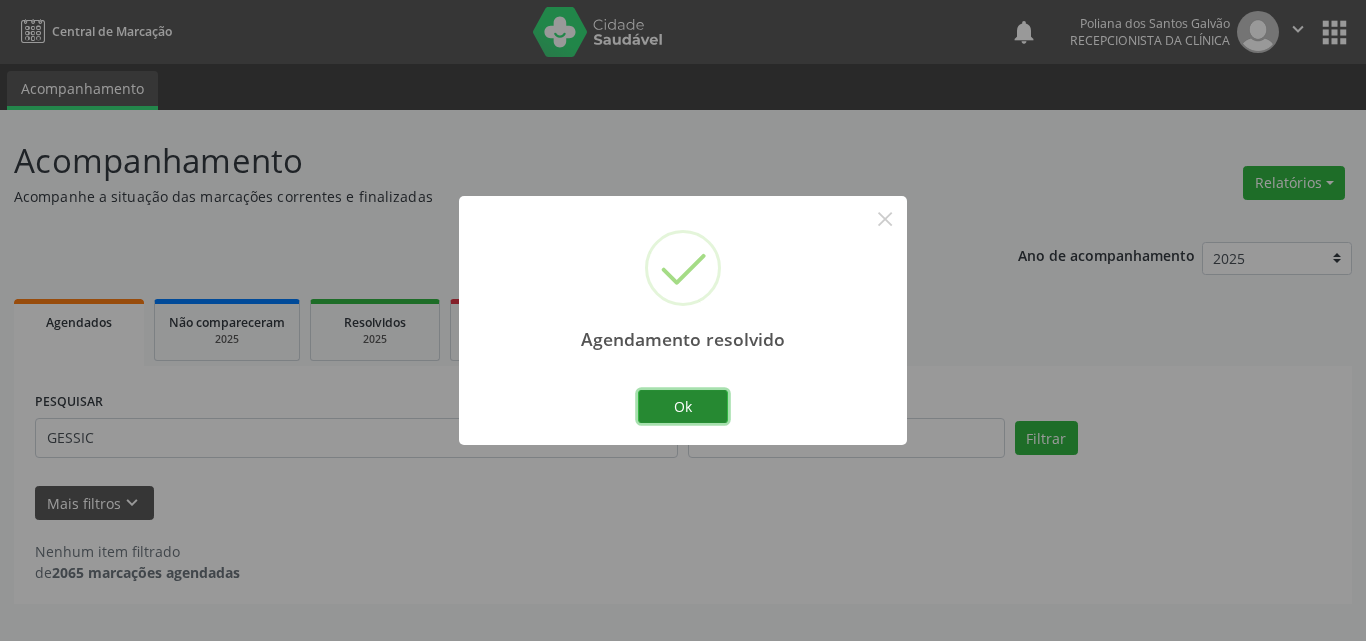 click on "Ok" at bounding box center (683, 407) 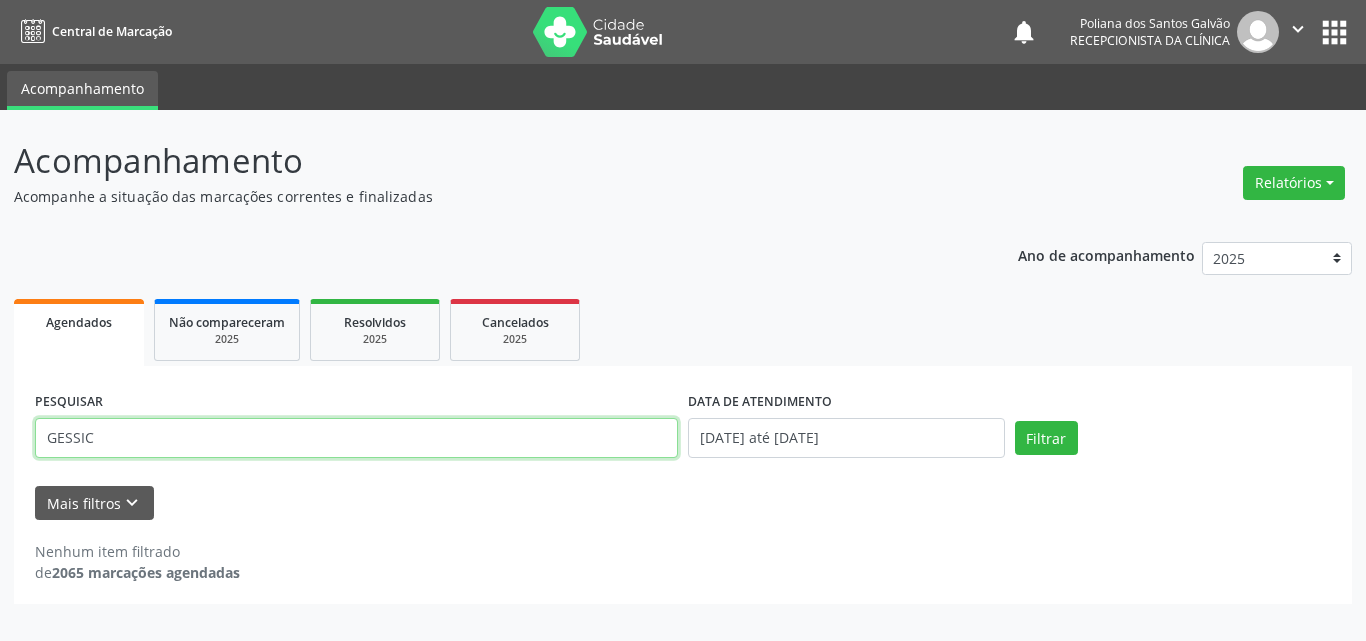 drag, startPoint x: 399, startPoint y: 443, endPoint x: 47, endPoint y: 236, distance: 408.354 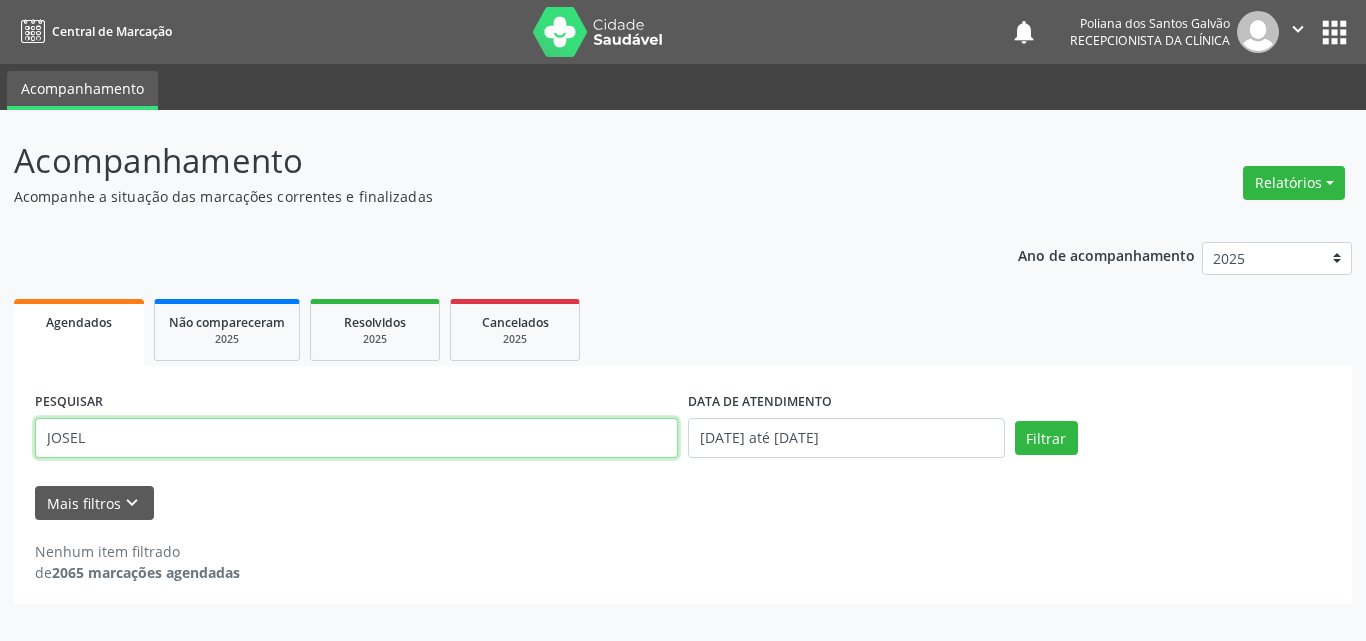 type on "JOSEL" 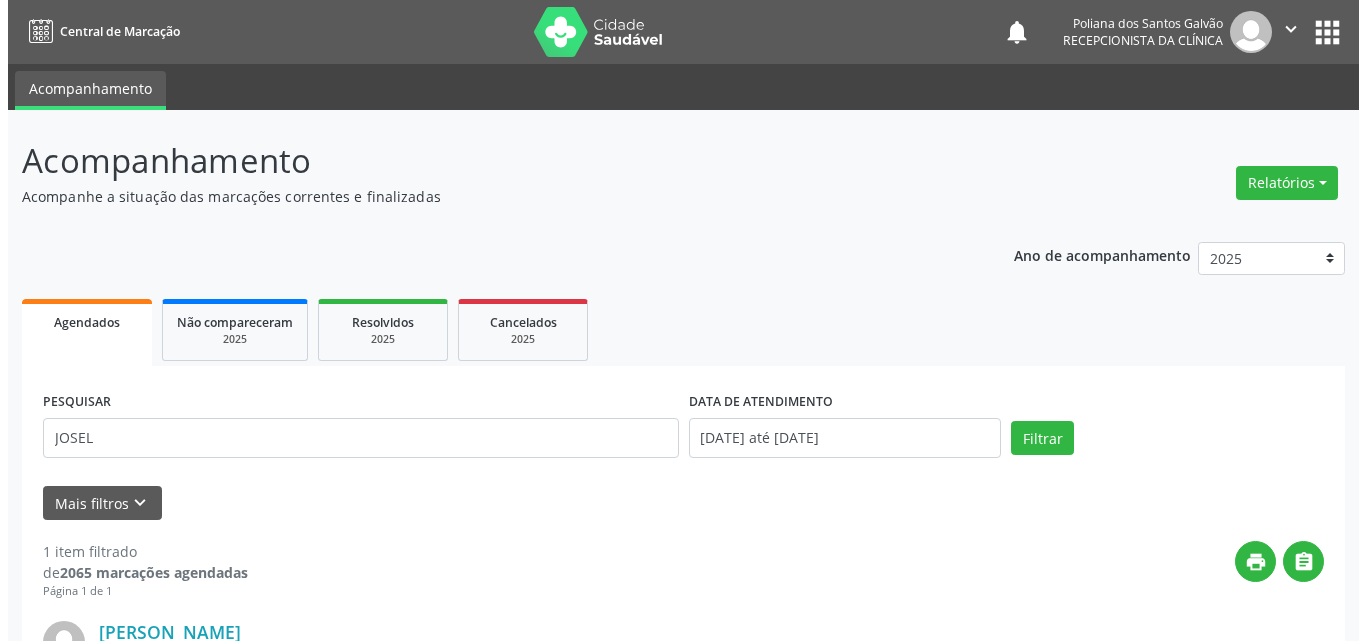 scroll, scrollTop: 264, scrollLeft: 0, axis: vertical 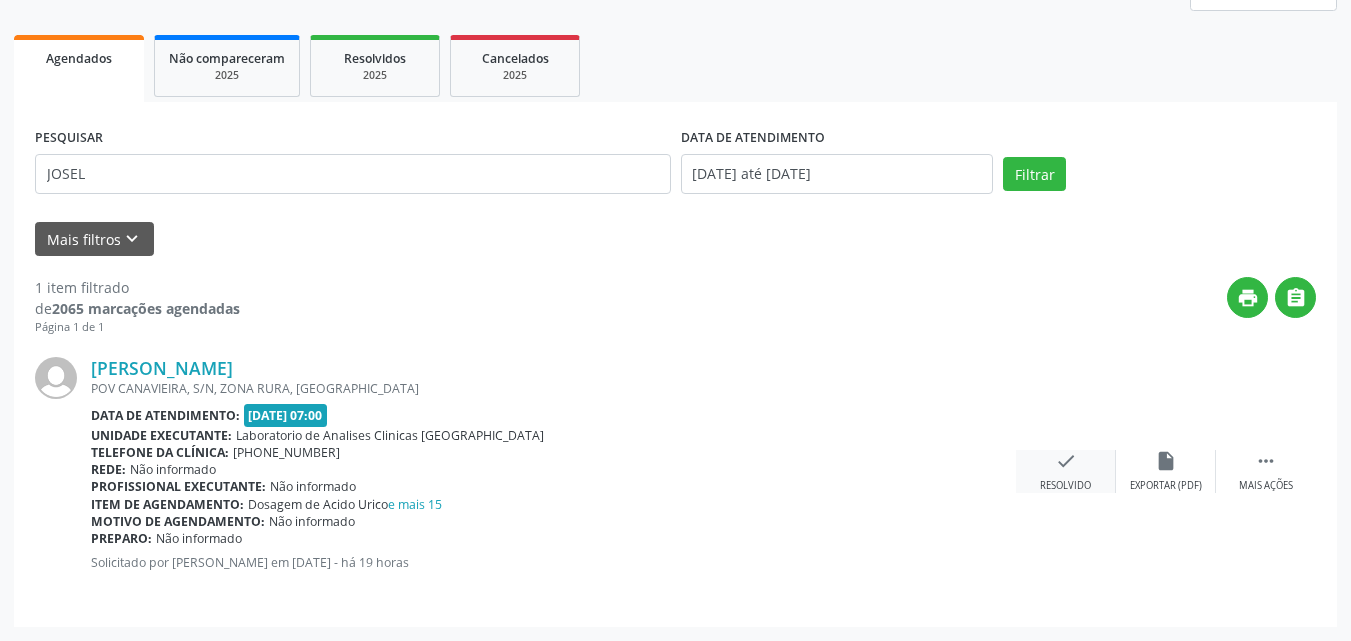click on "check
Resolvido" at bounding box center [1066, 471] 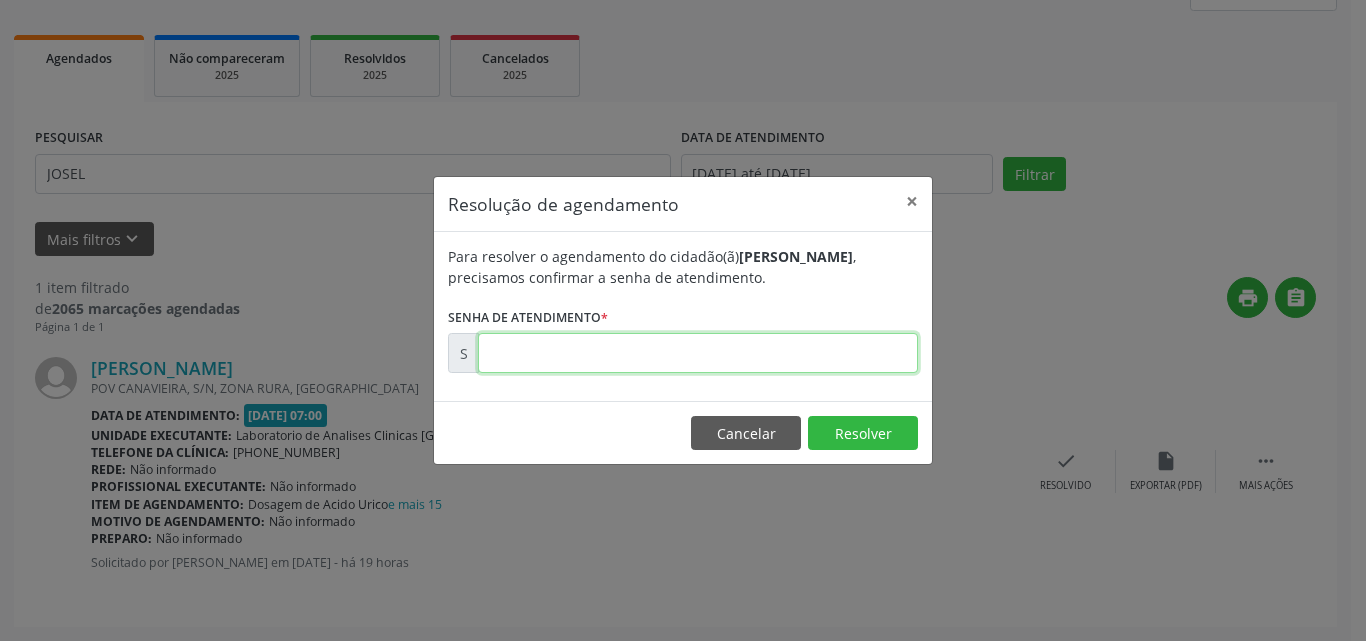 click at bounding box center (698, 353) 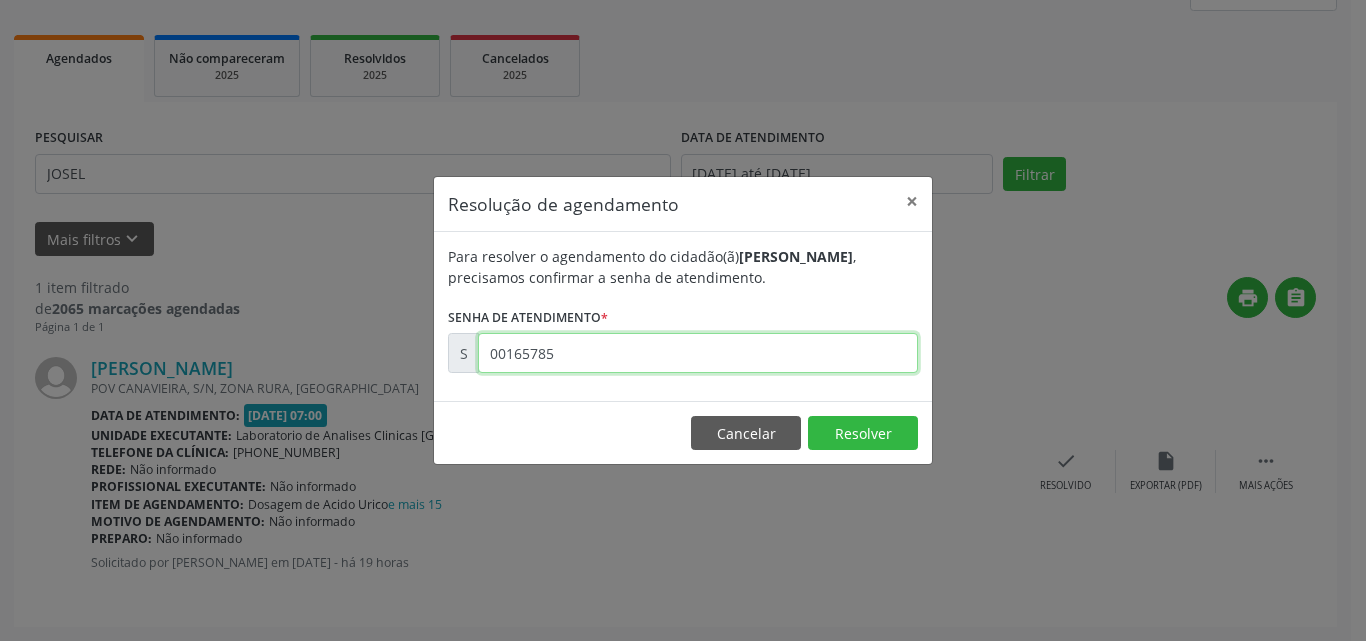 type on "00165785" 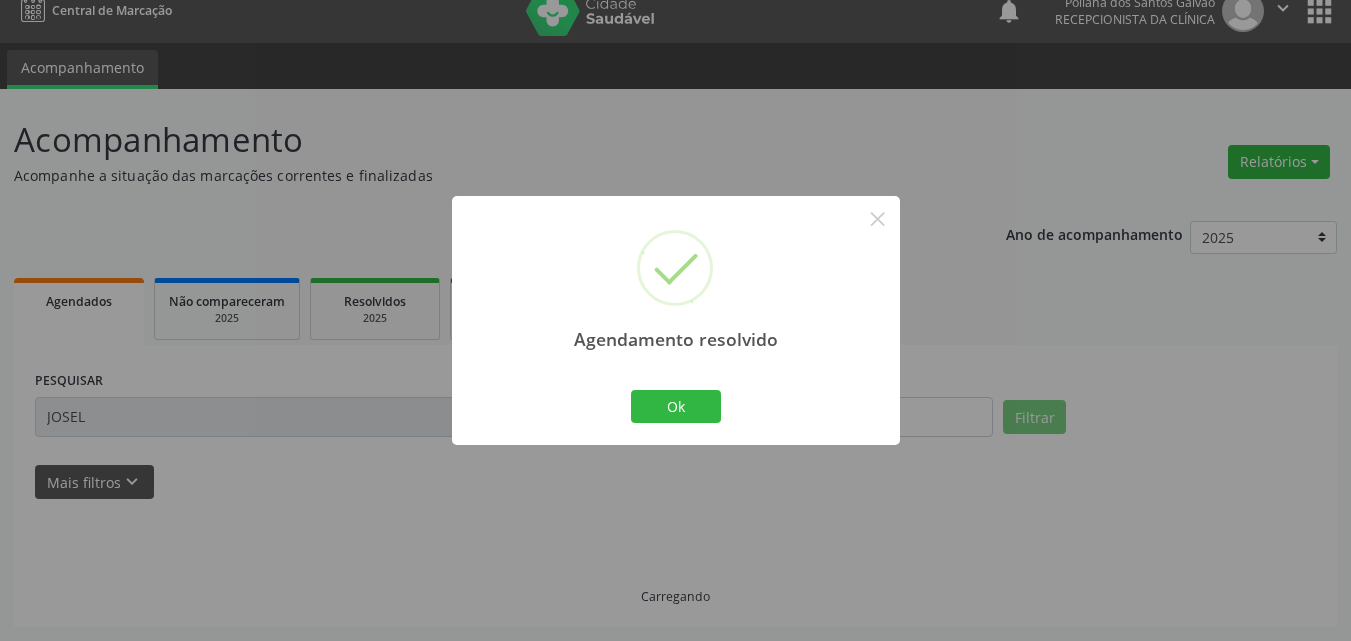 scroll, scrollTop: 0, scrollLeft: 0, axis: both 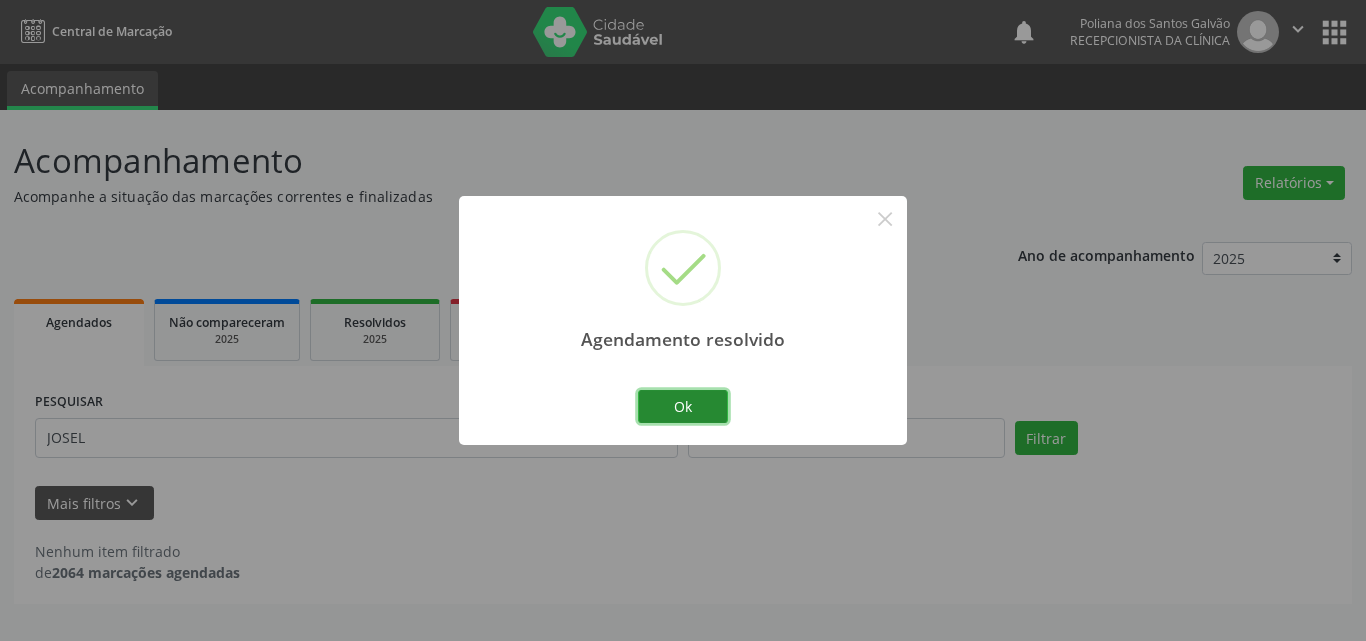 click on "Ok" at bounding box center (683, 407) 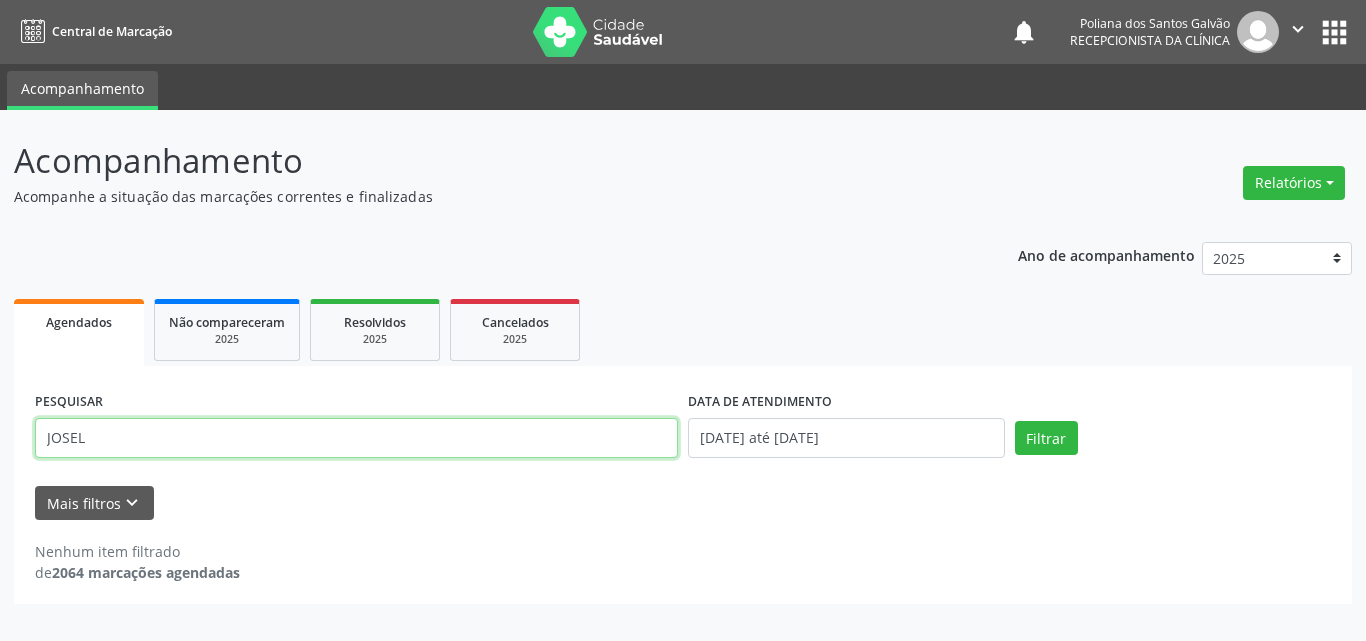 drag, startPoint x: 254, startPoint y: 427, endPoint x: 3, endPoint y: 211, distance: 331.145 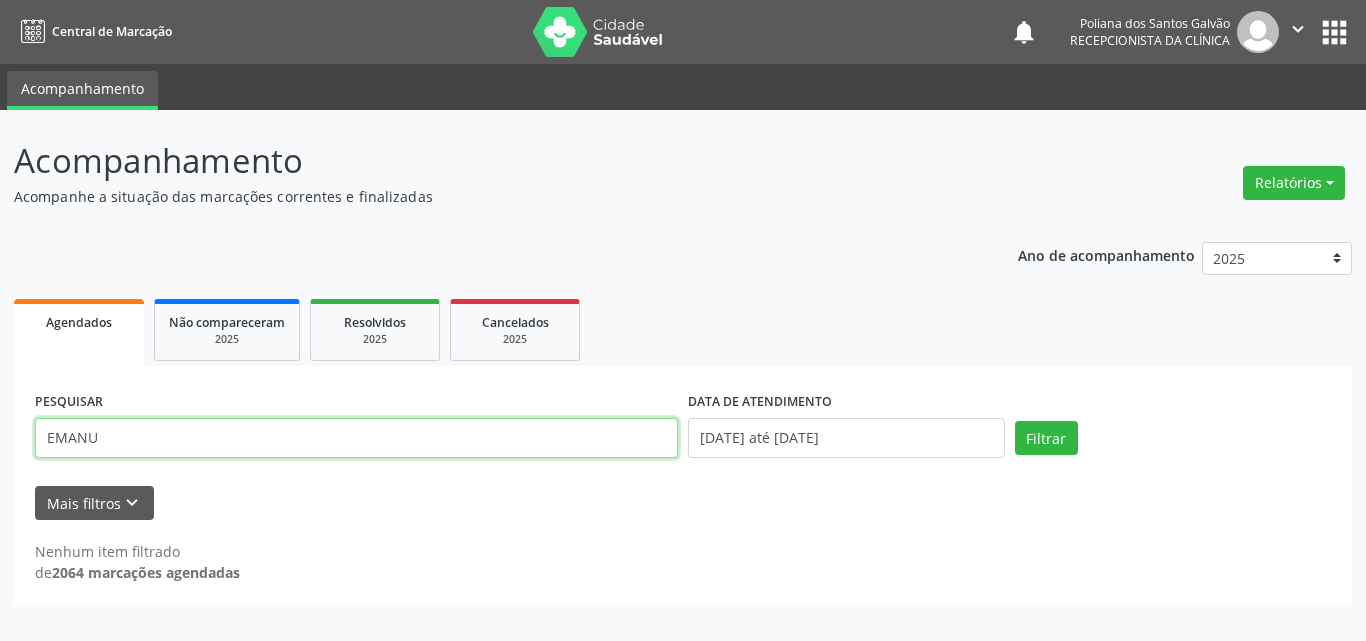 type on "EMANU" 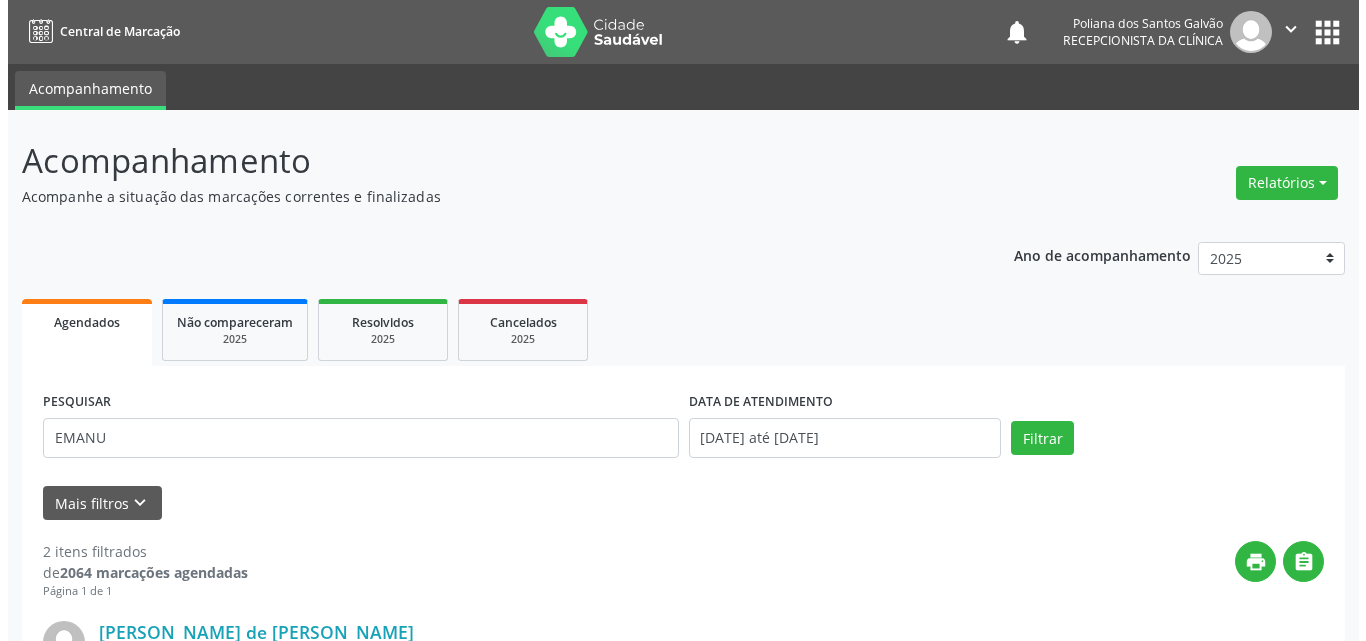 scroll, scrollTop: 400, scrollLeft: 0, axis: vertical 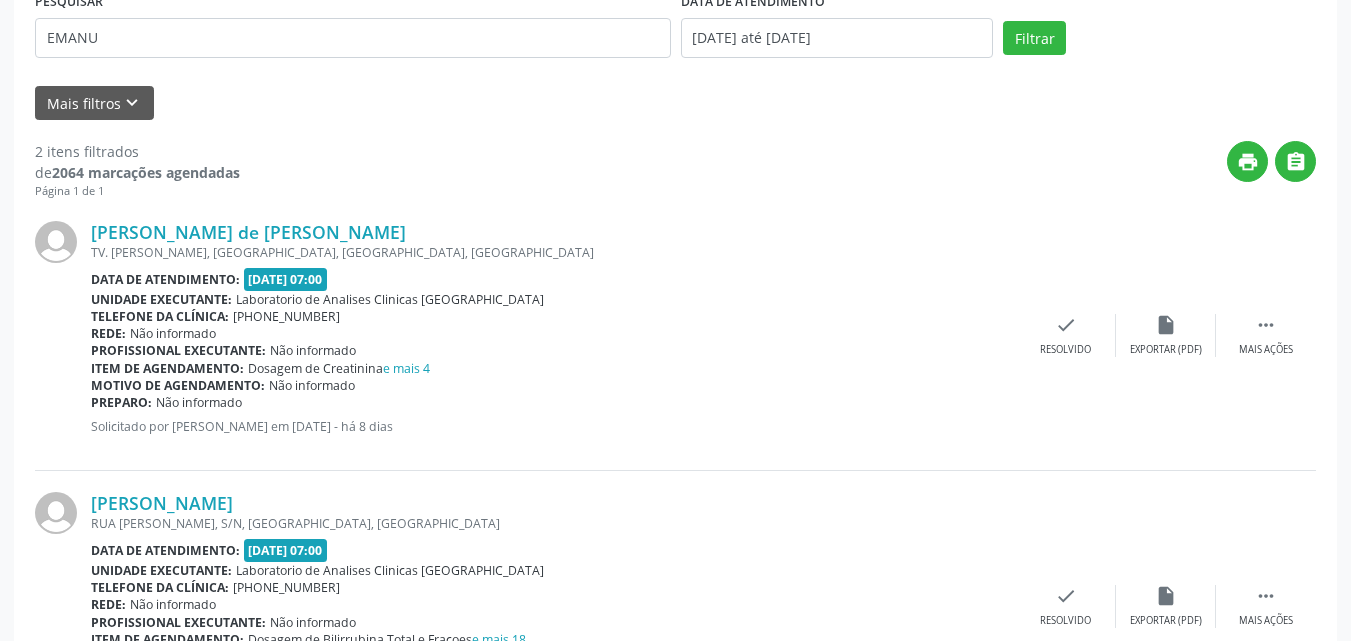 click on "[PERSON_NAME]
[GEOGRAPHIC_DATA][PERSON_NAME], S/N, [GEOGRAPHIC_DATA], [GEOGRAPHIC_DATA]
Data de atendimento:
[DATE] 07:00
Unidade executante:
Laboratorio de Analises Clinicas [GEOGRAPHIC_DATA]
Telefone da clínica:
[PHONE_NUMBER]
Rede:
Não informado
Profissional executante:
Não informado
Item de agendamento:
Dosagem de Bilirrubina Total e Fracoes
e mais 18
Motivo de agendamento:
Não informado
Preparo:
Não informado
Solicitado por [PERSON_NAME] em [DATE] - há um dia

Mais ações
insert_drive_file
Exportar (PDF)
check
Resolvido" at bounding box center (675, 606) 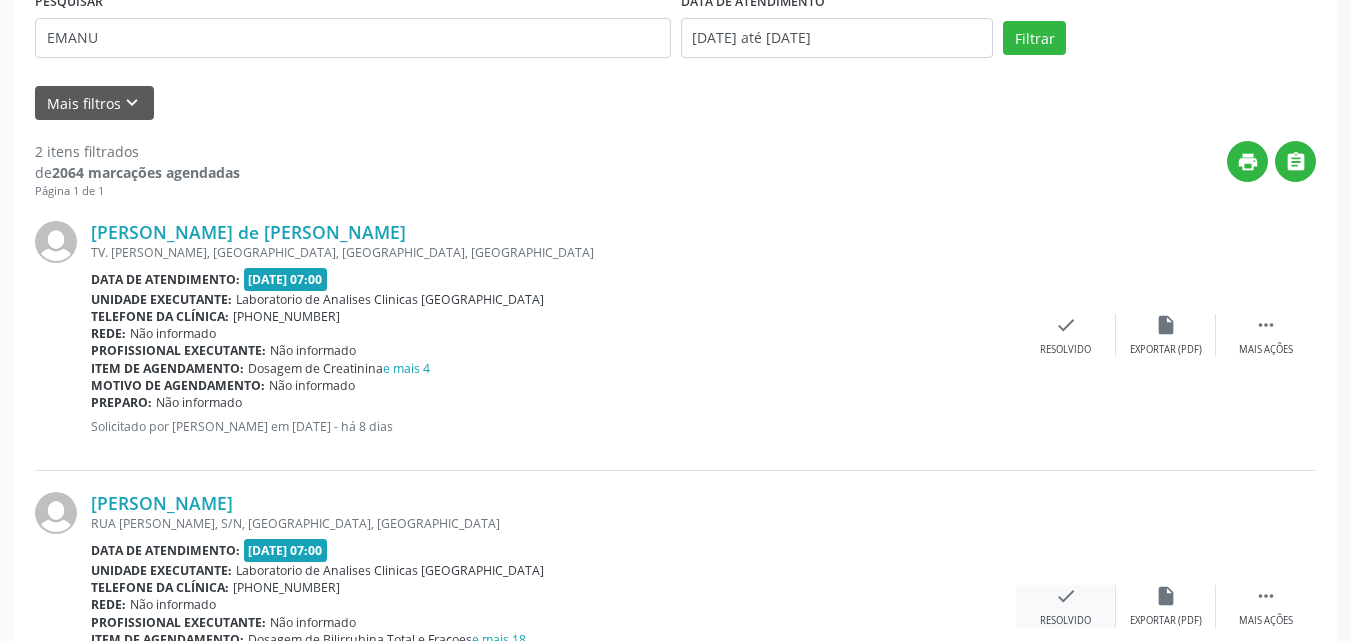 click on "check
Resolvido" at bounding box center (1066, 606) 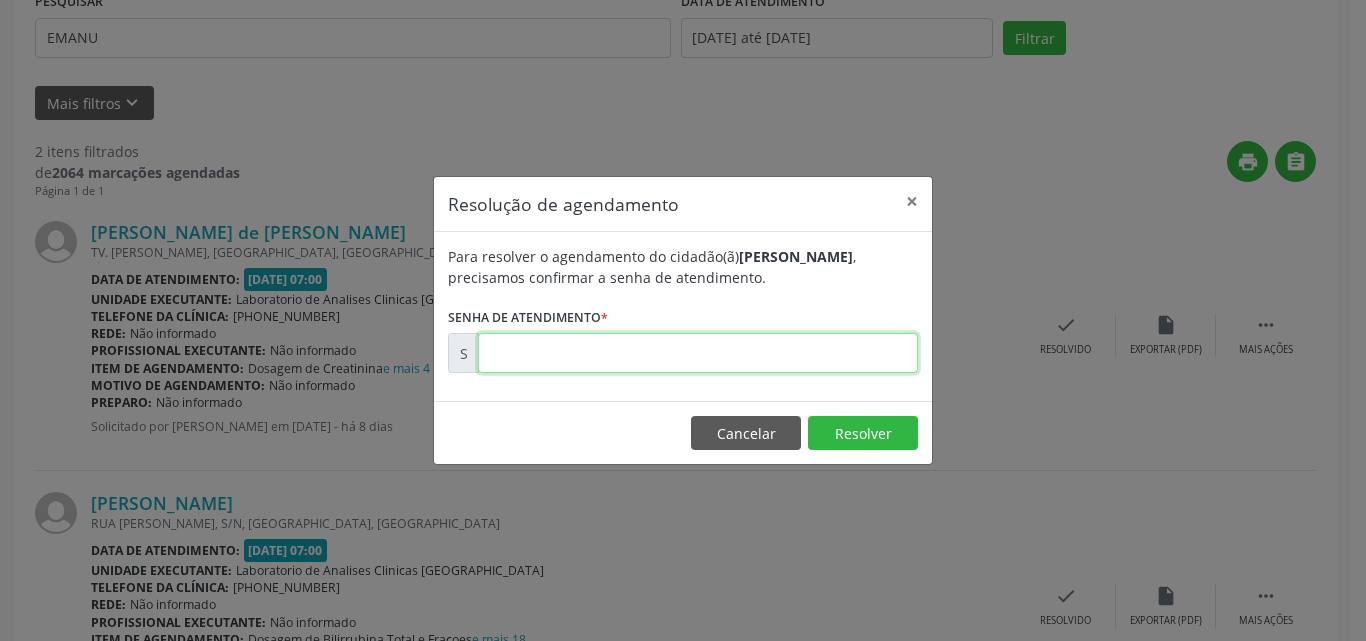 click at bounding box center (698, 353) 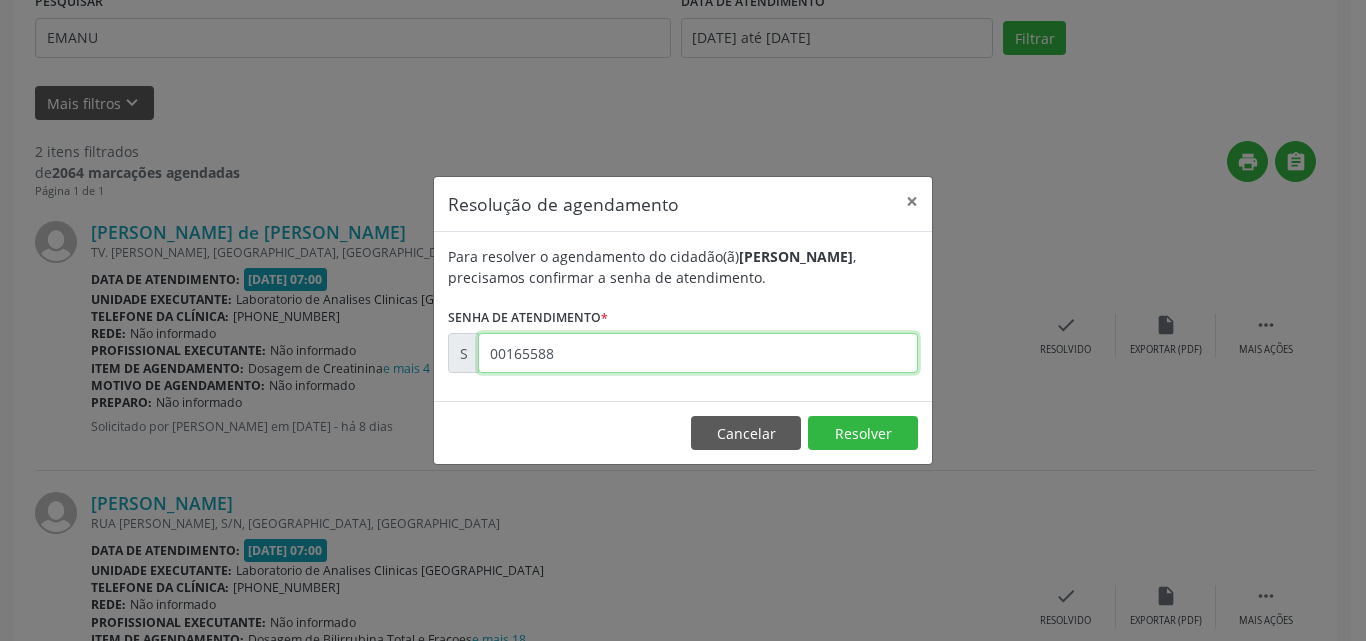 type on "00165588" 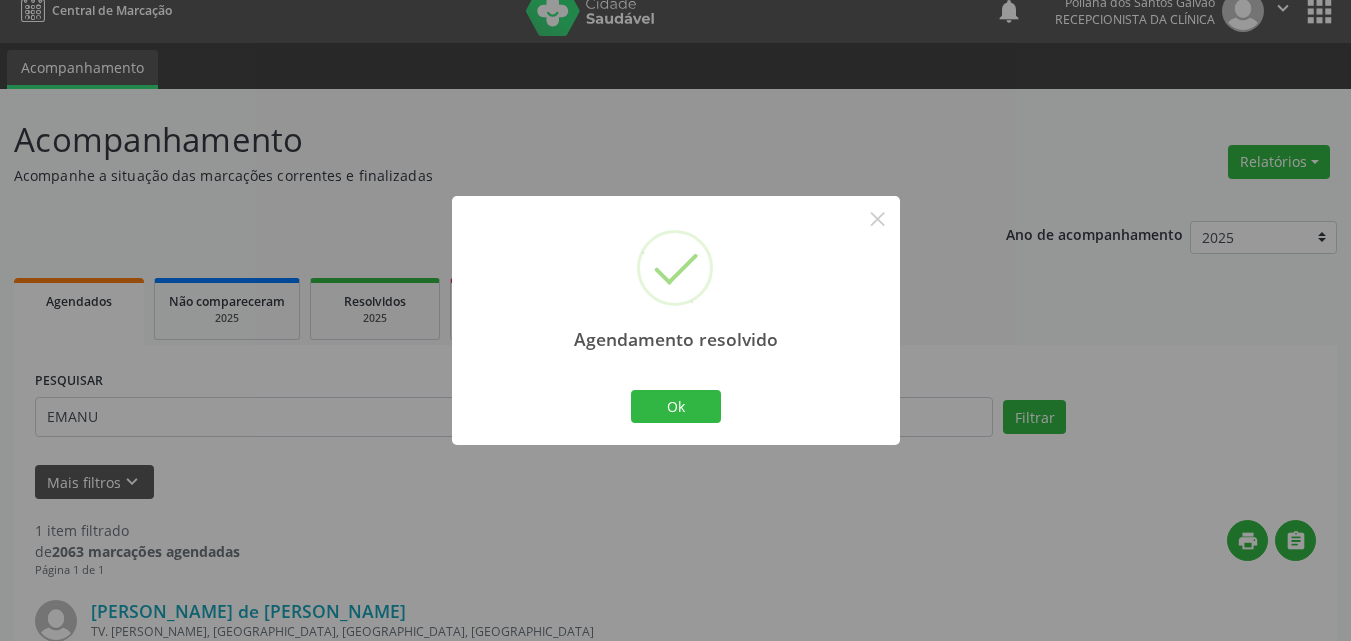 scroll, scrollTop: 264, scrollLeft: 0, axis: vertical 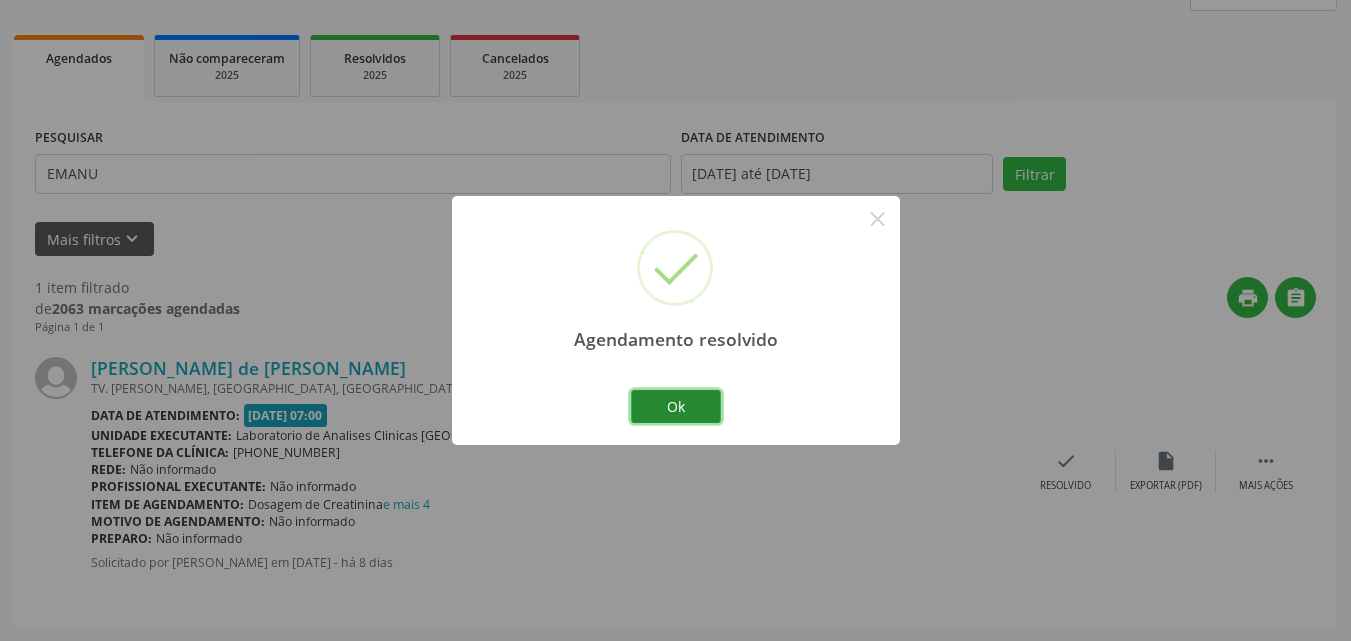 click on "Ok" at bounding box center [676, 407] 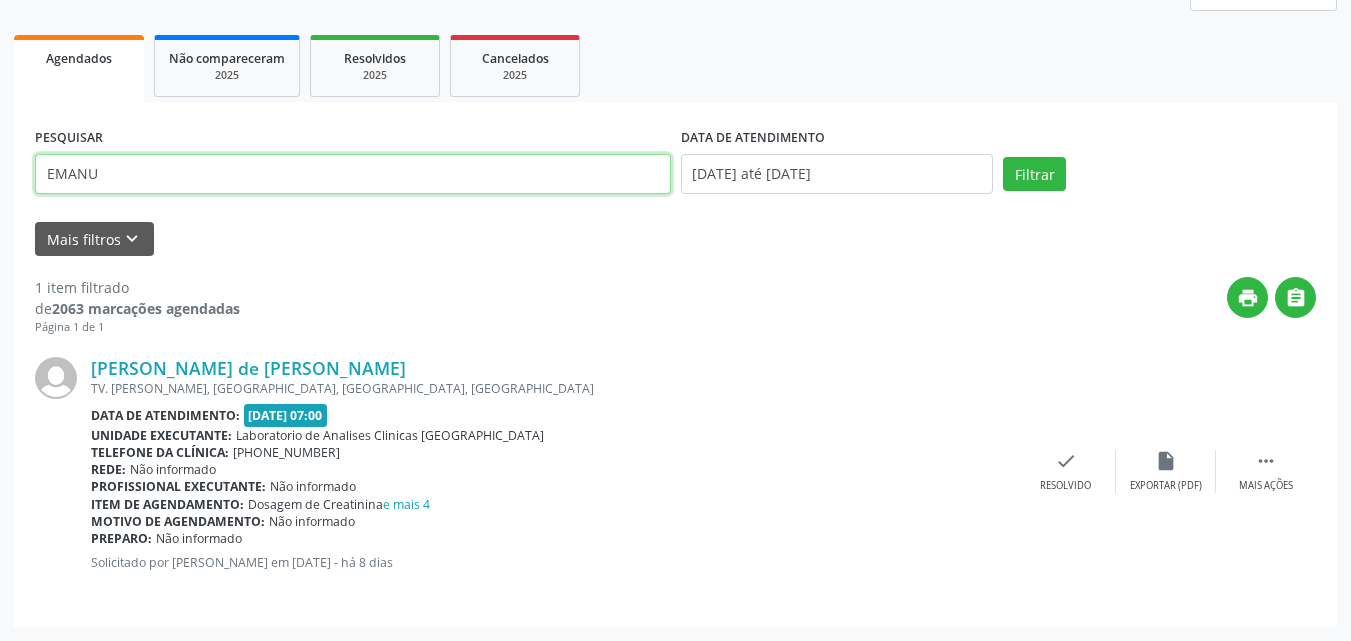 drag, startPoint x: 424, startPoint y: 166, endPoint x: 0, endPoint y: -76, distance: 488.20078 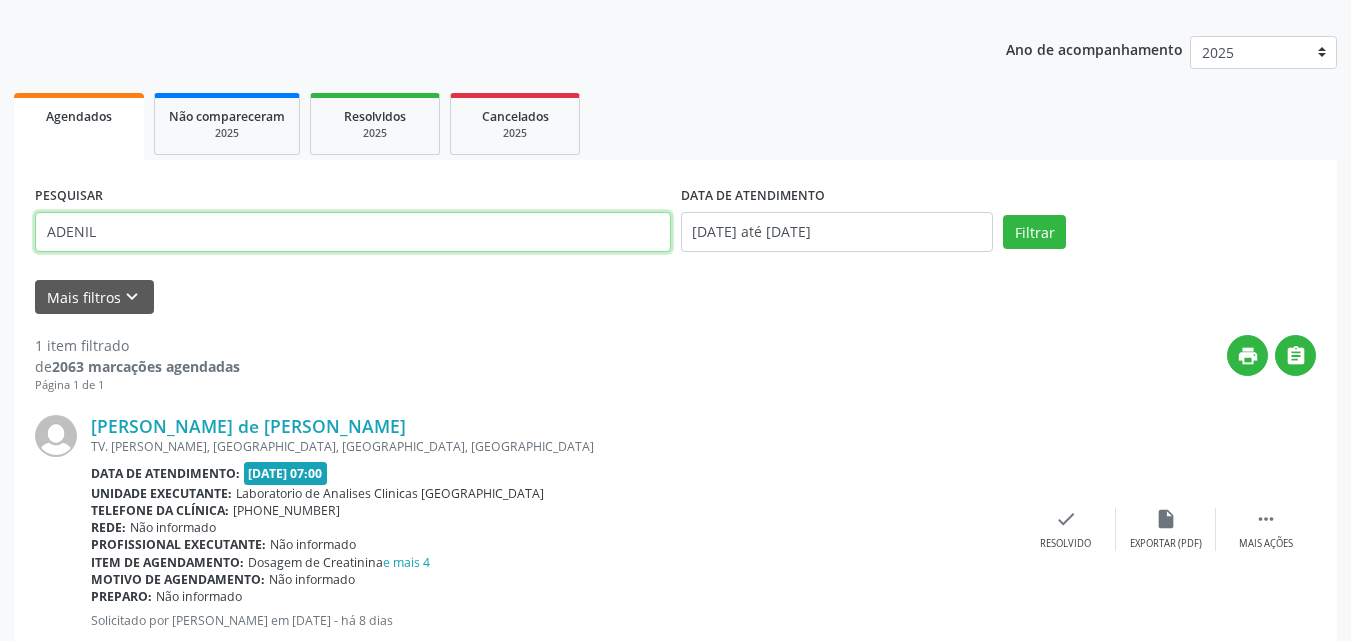 type on "ADENIL" 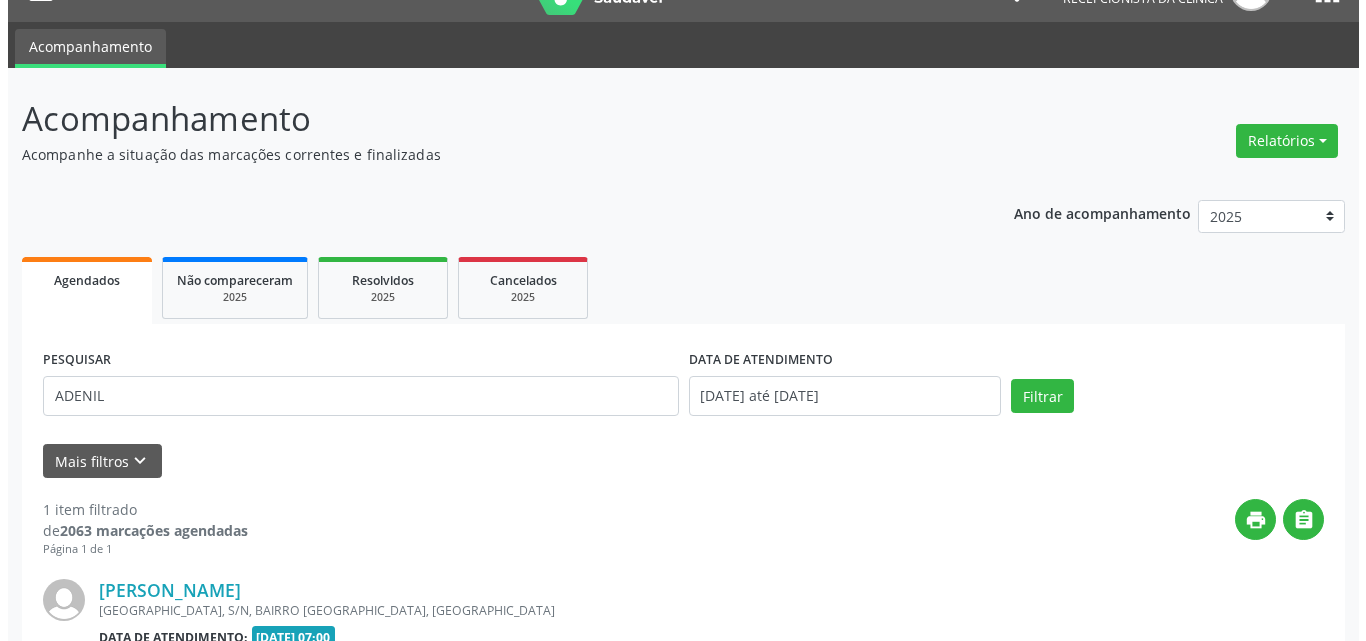 scroll, scrollTop: 206, scrollLeft: 0, axis: vertical 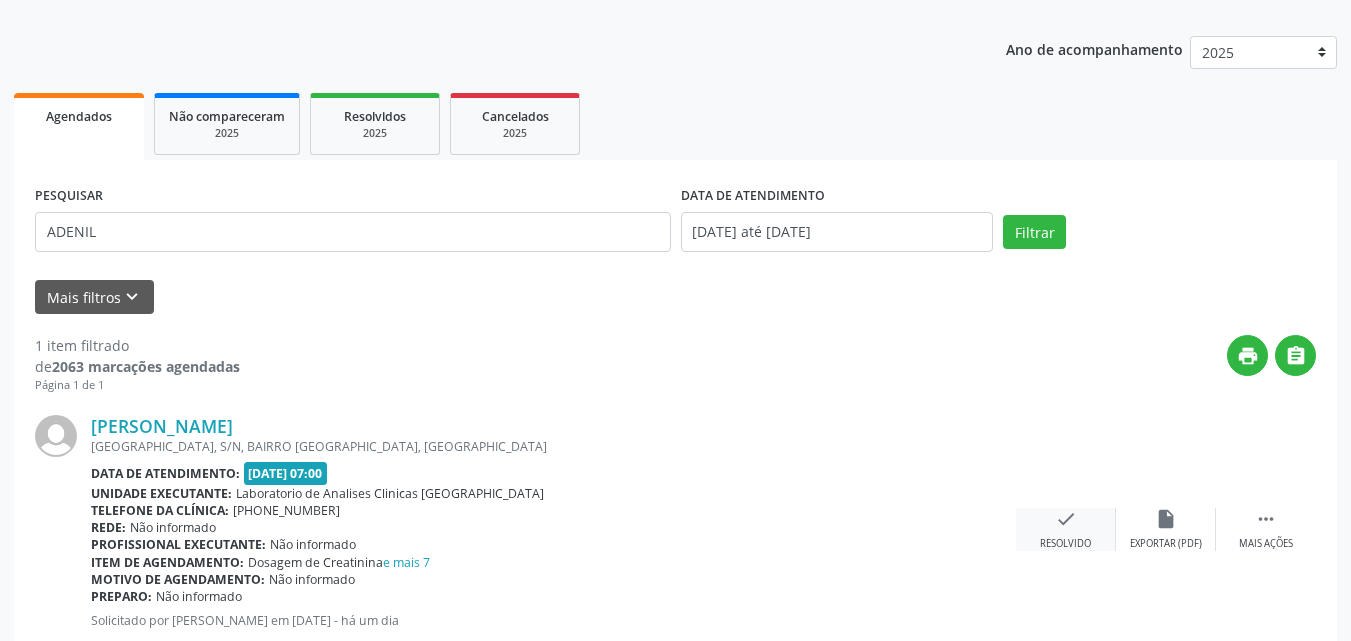 click on "Resolvido" at bounding box center [1065, 544] 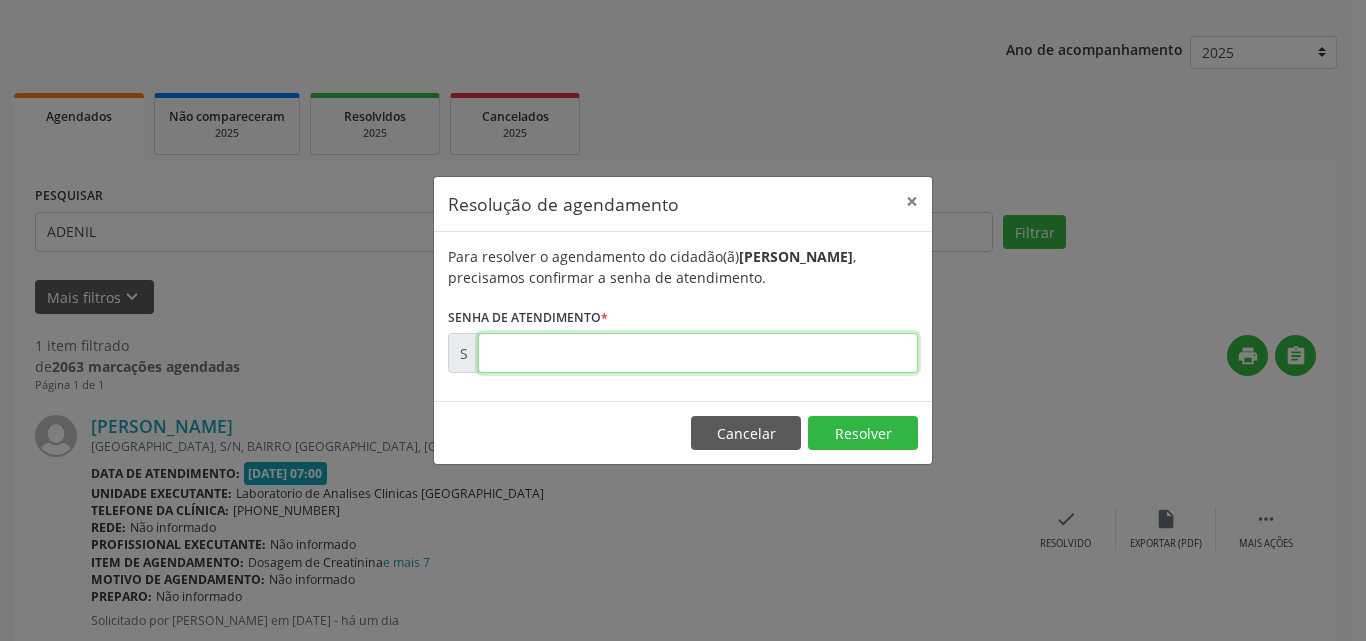click at bounding box center (698, 353) 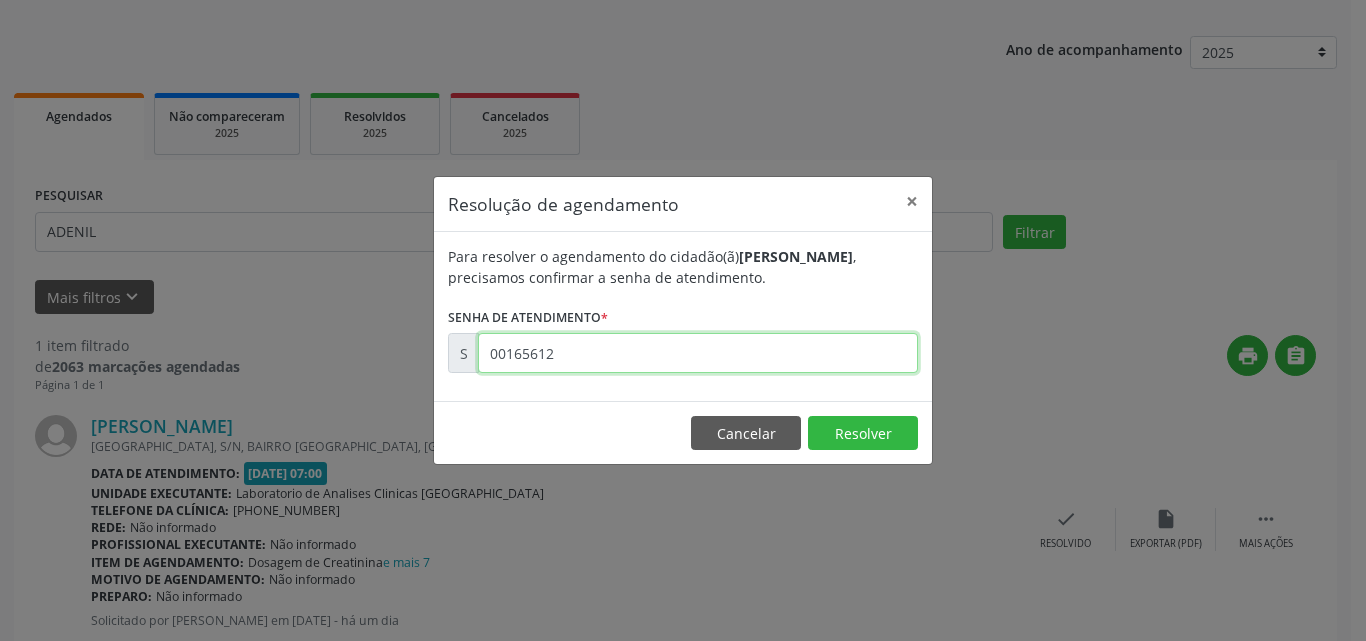 type on "00165612" 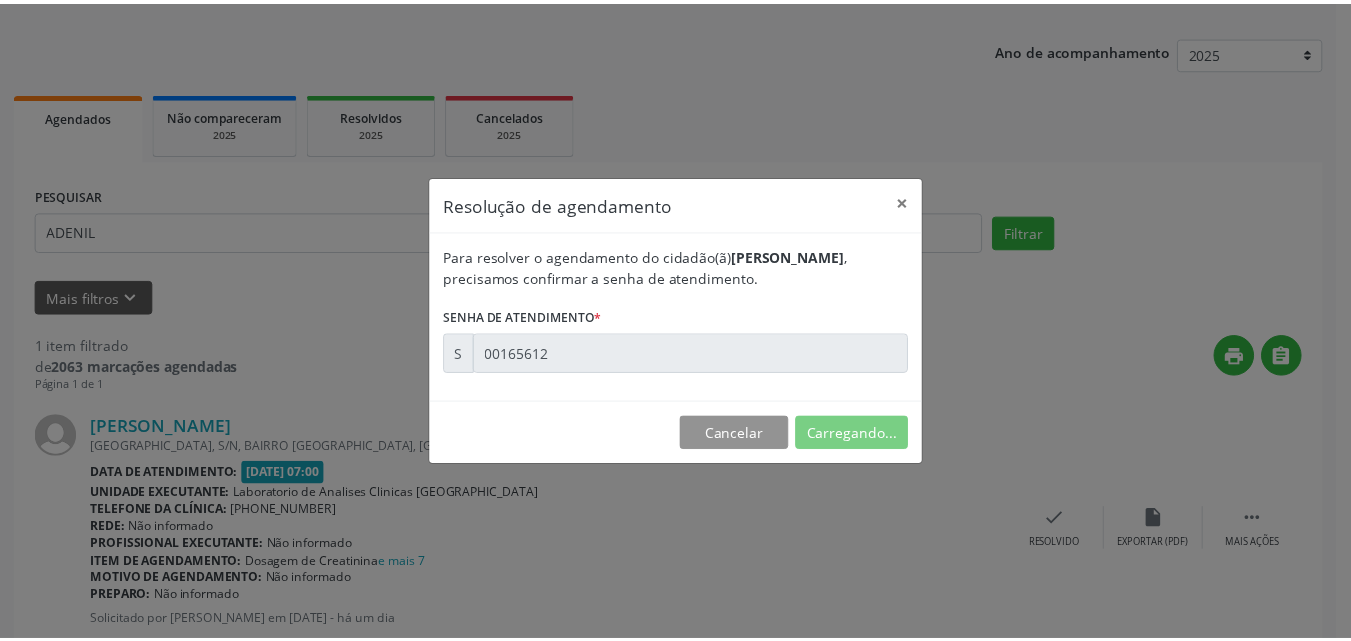 scroll, scrollTop: 21, scrollLeft: 0, axis: vertical 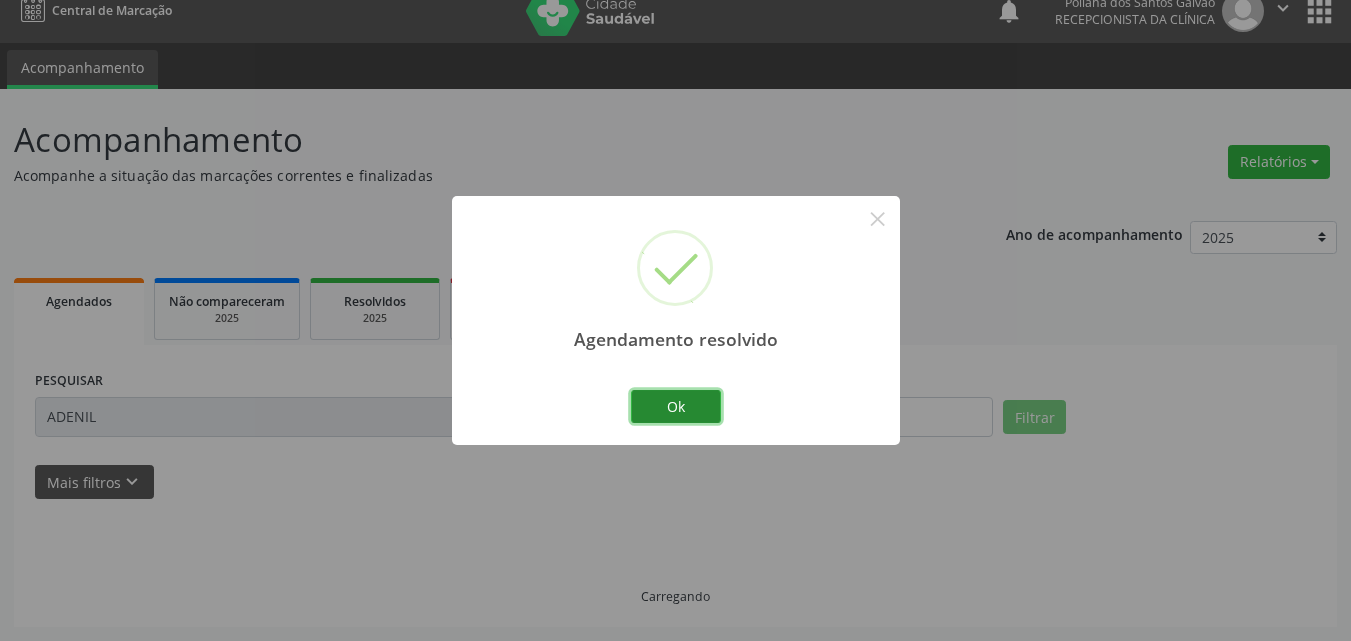 click on "Ok" at bounding box center (676, 407) 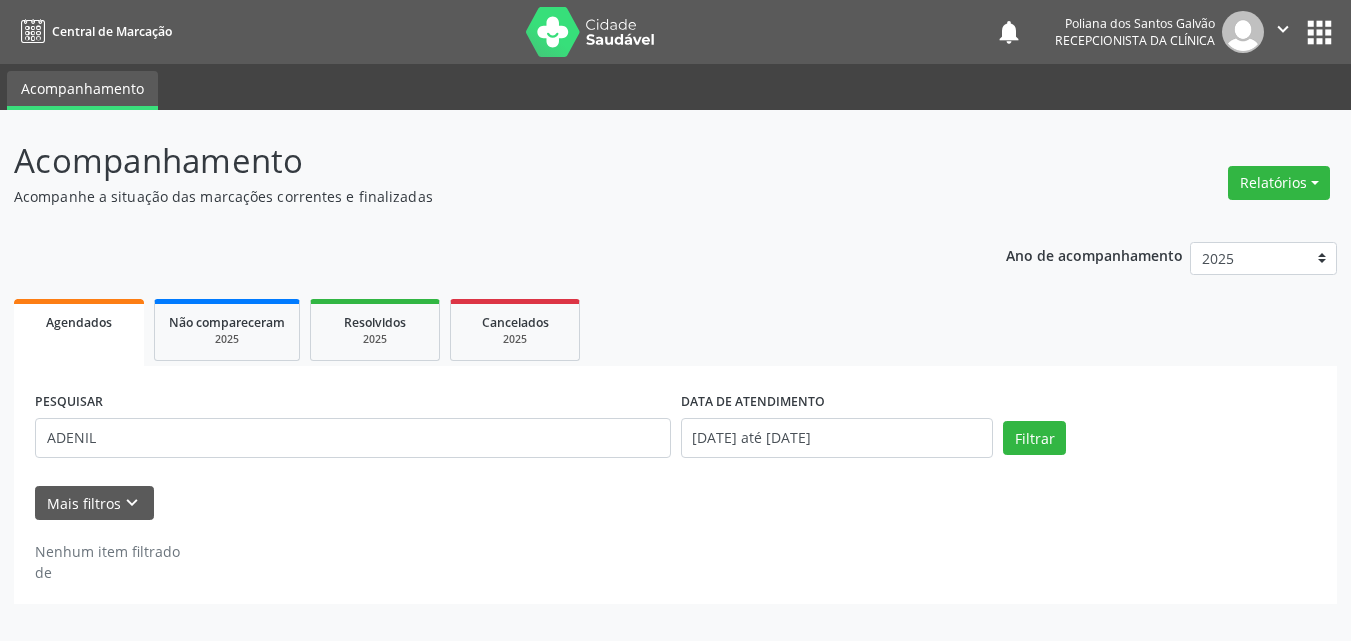 scroll, scrollTop: 0, scrollLeft: 0, axis: both 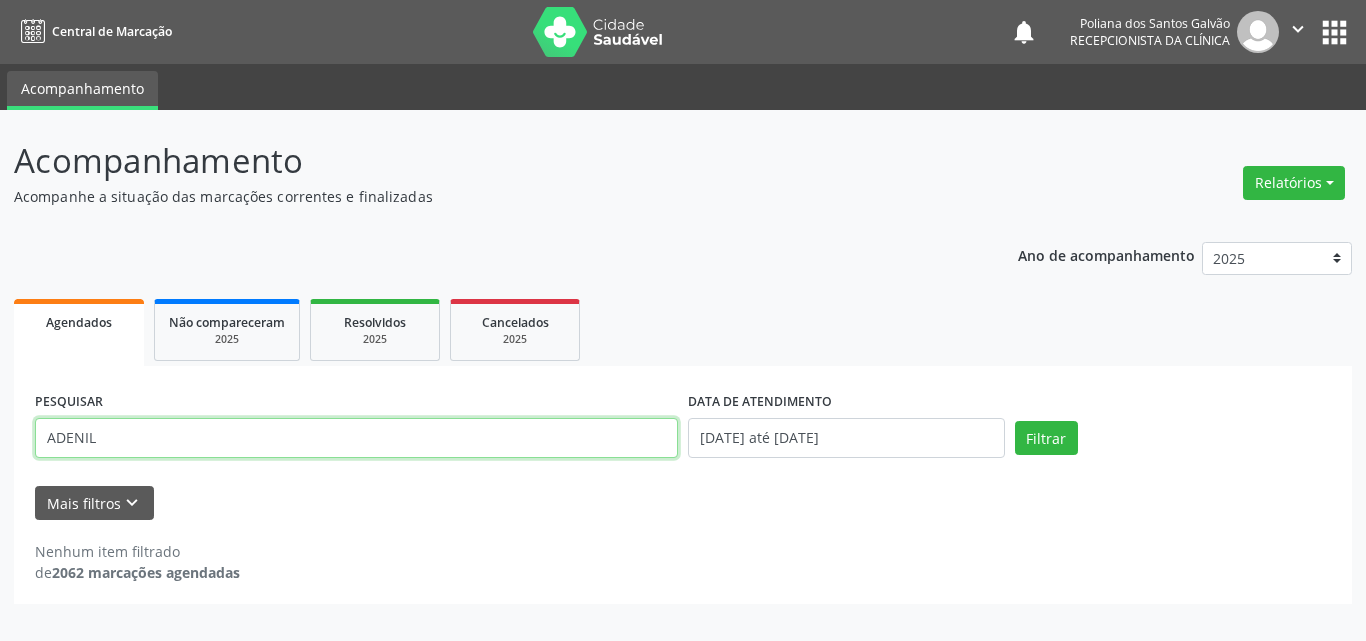 drag, startPoint x: 245, startPoint y: 428, endPoint x: 0, endPoint y: 164, distance: 360.16803 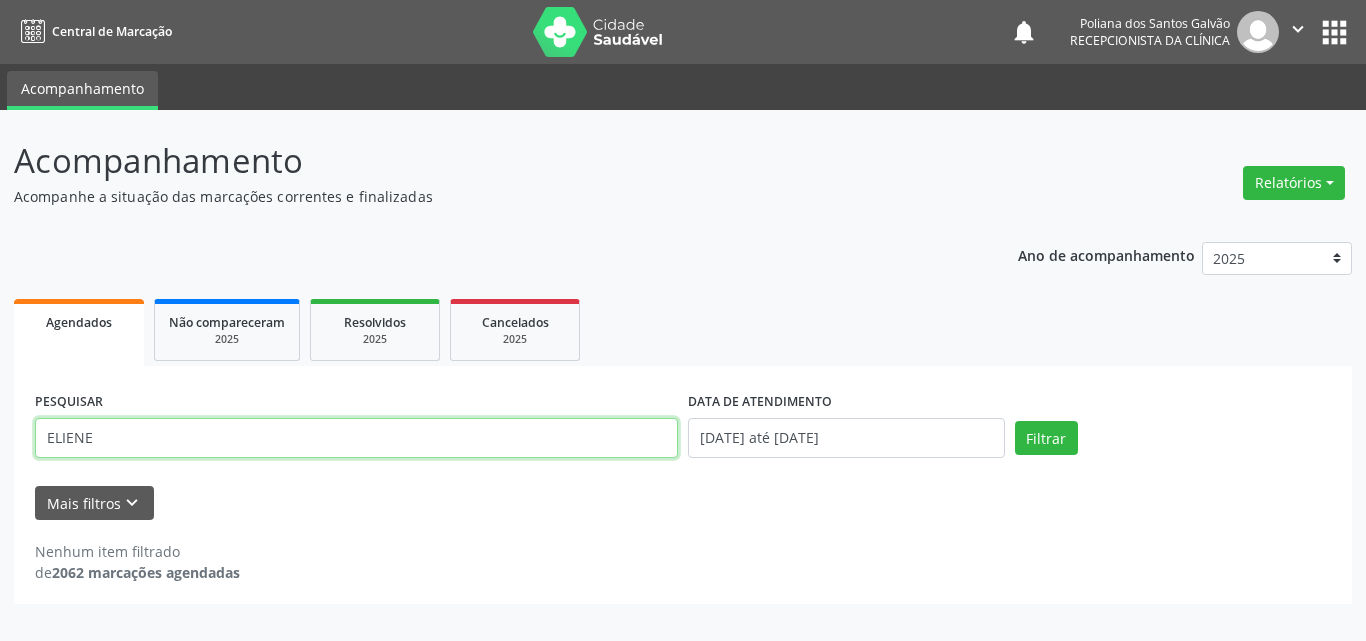 type on "ELIENE" 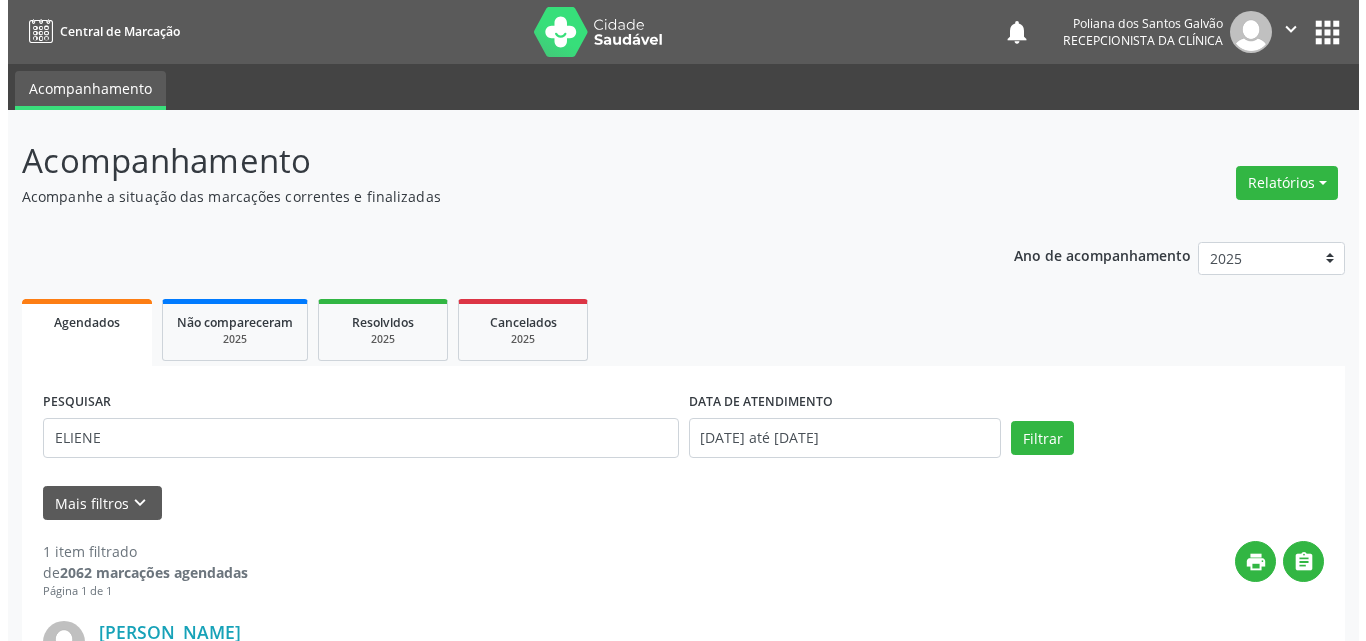 scroll, scrollTop: 264, scrollLeft: 0, axis: vertical 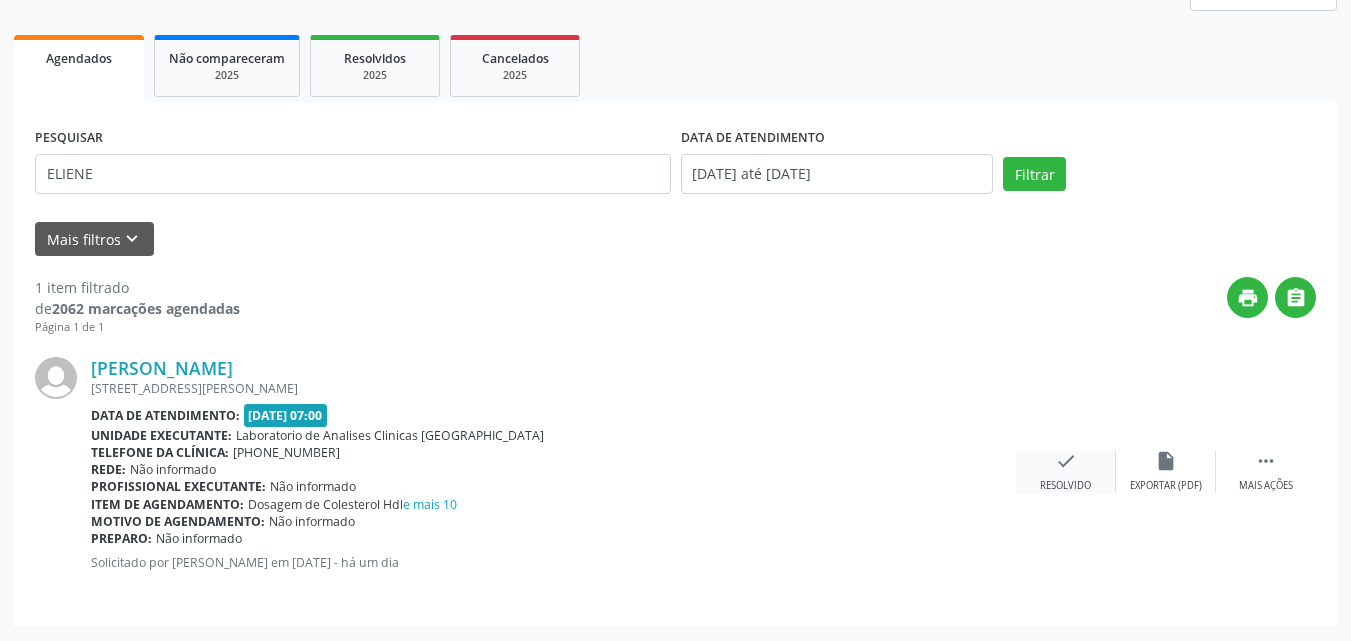 click on "check
Resolvido" at bounding box center (1066, 471) 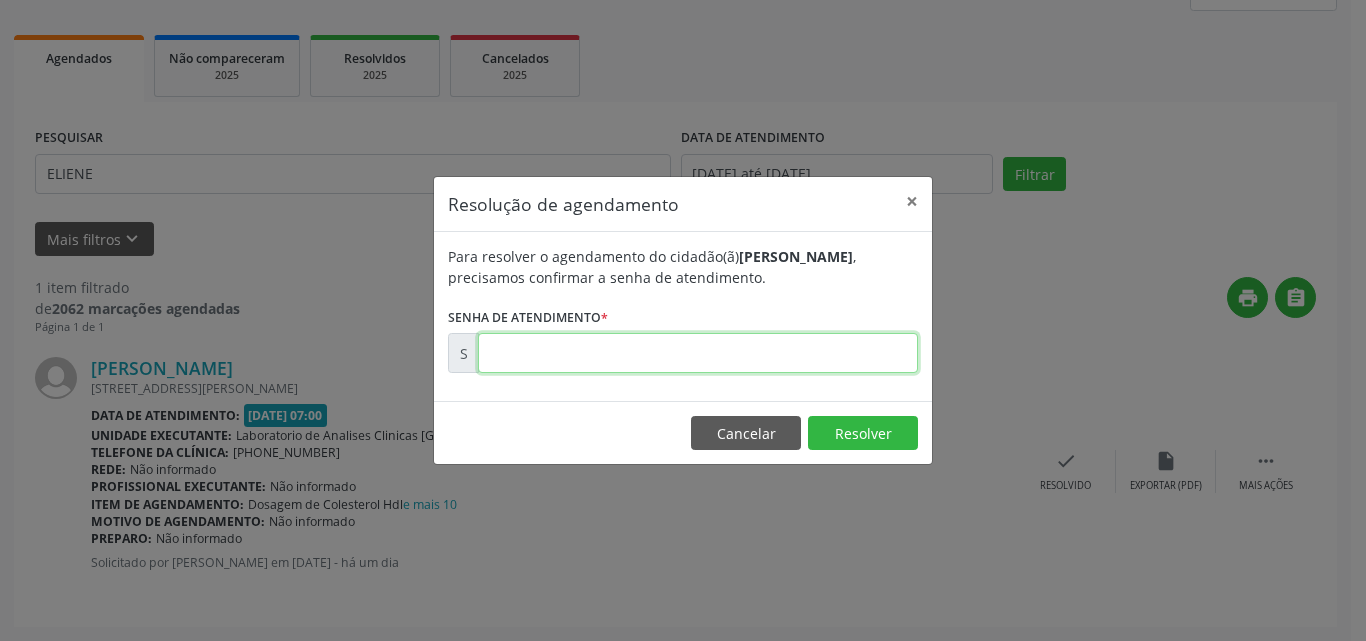 click at bounding box center [698, 353] 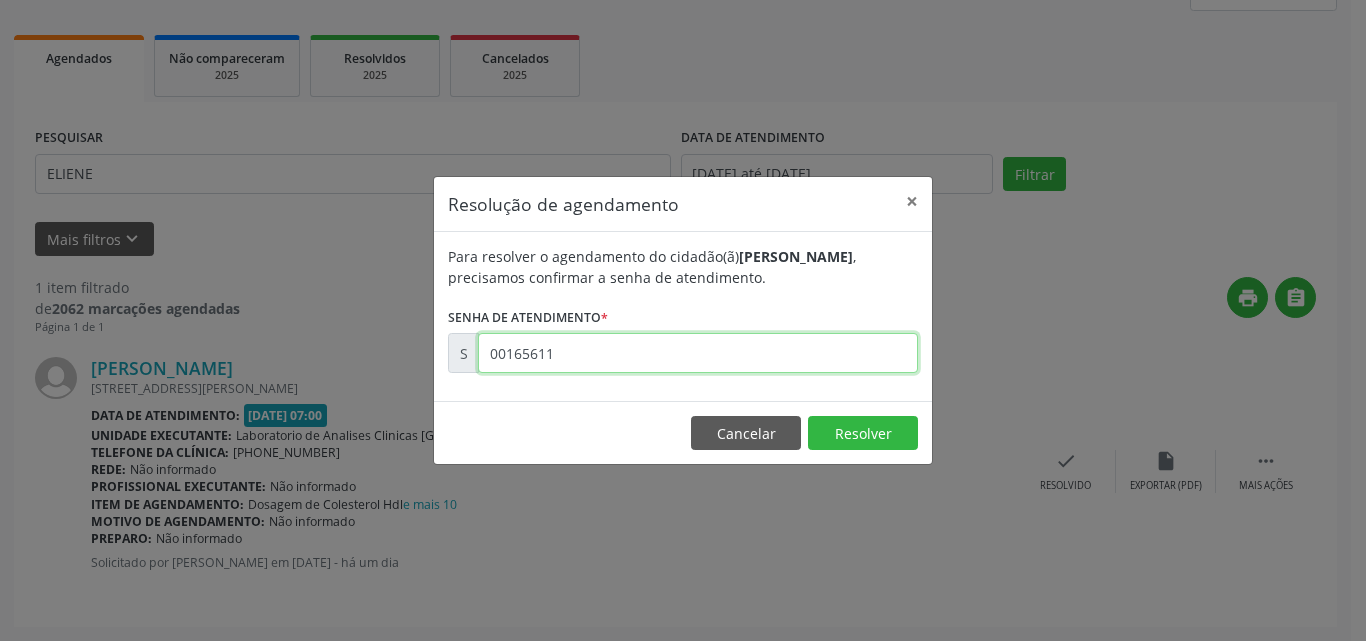type on "00165611" 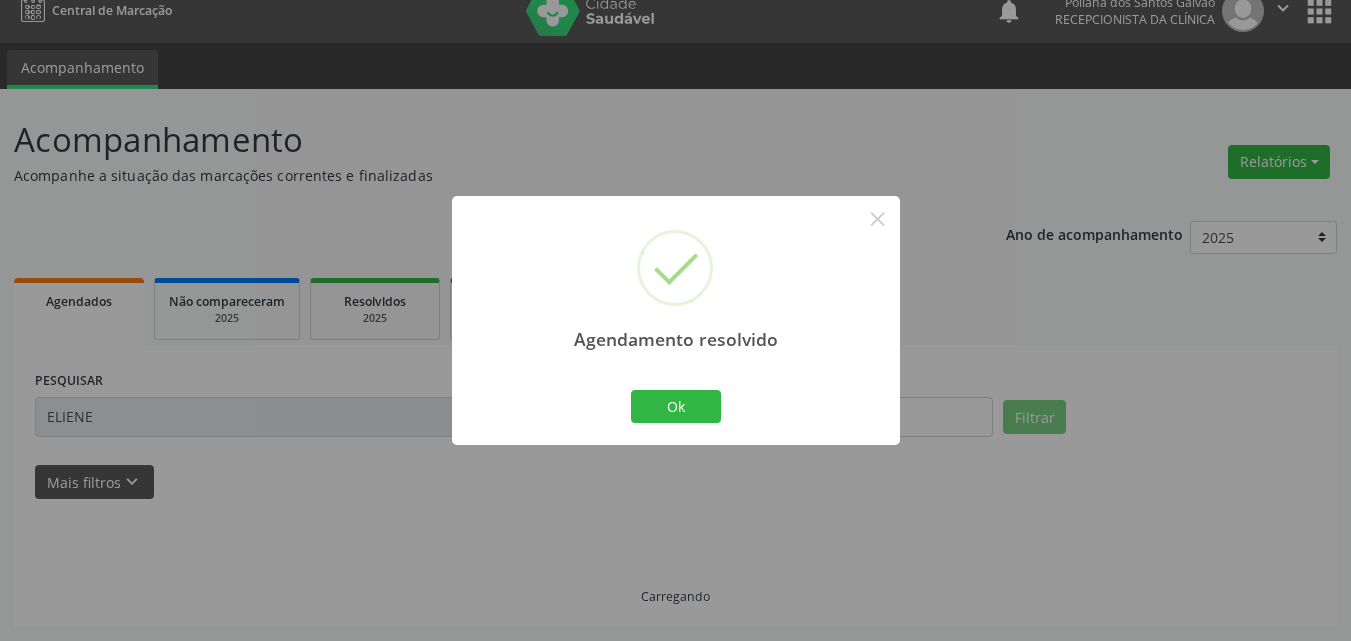 scroll, scrollTop: 0, scrollLeft: 0, axis: both 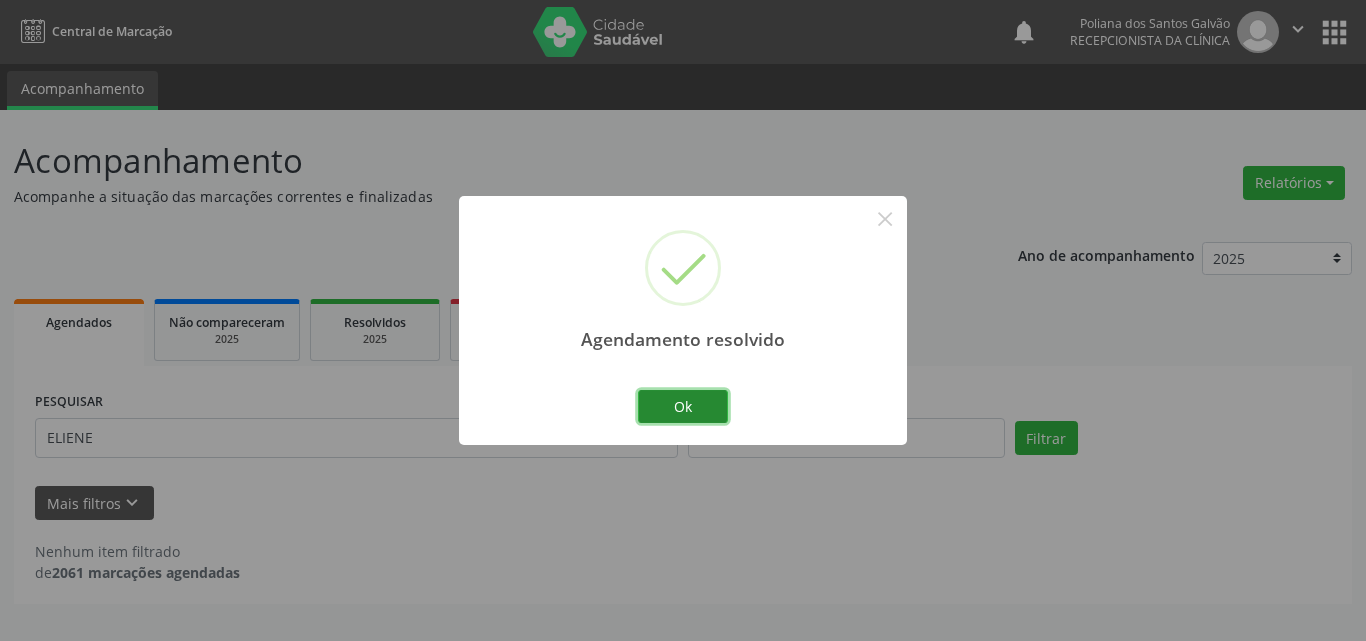 click on "Ok" at bounding box center [683, 407] 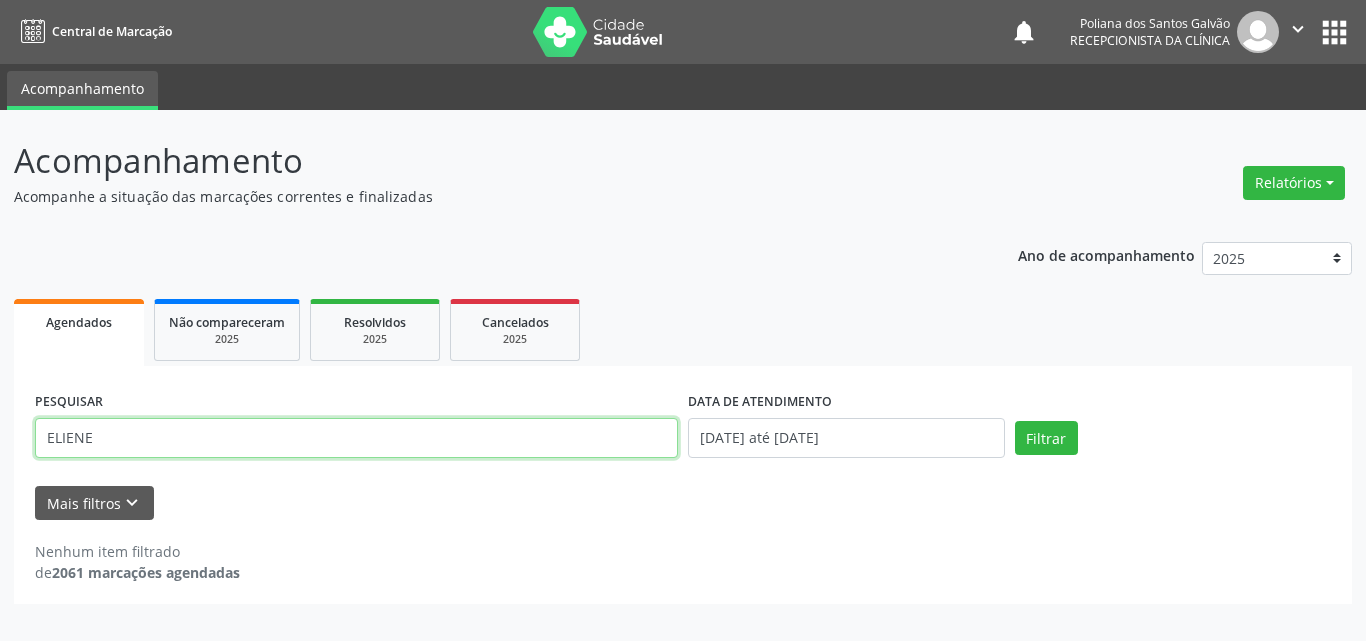 drag, startPoint x: 582, startPoint y: 436, endPoint x: 0, endPoint y: 67, distance: 689.119 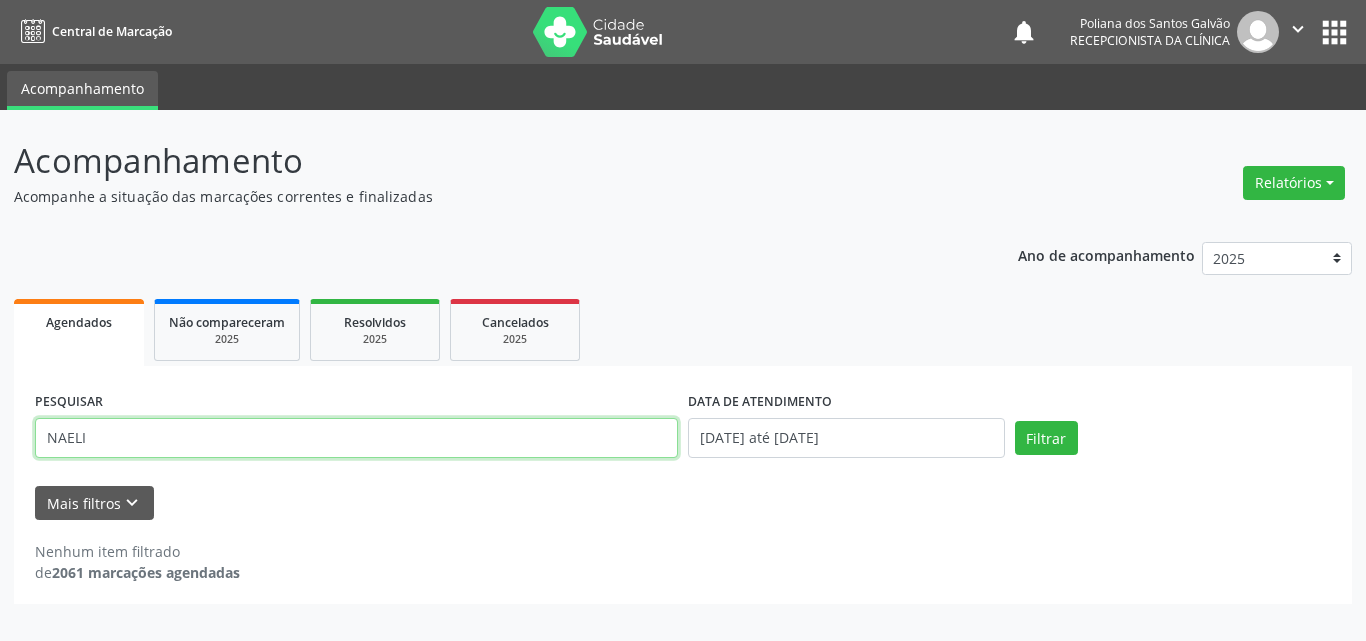 type on "NAELI" 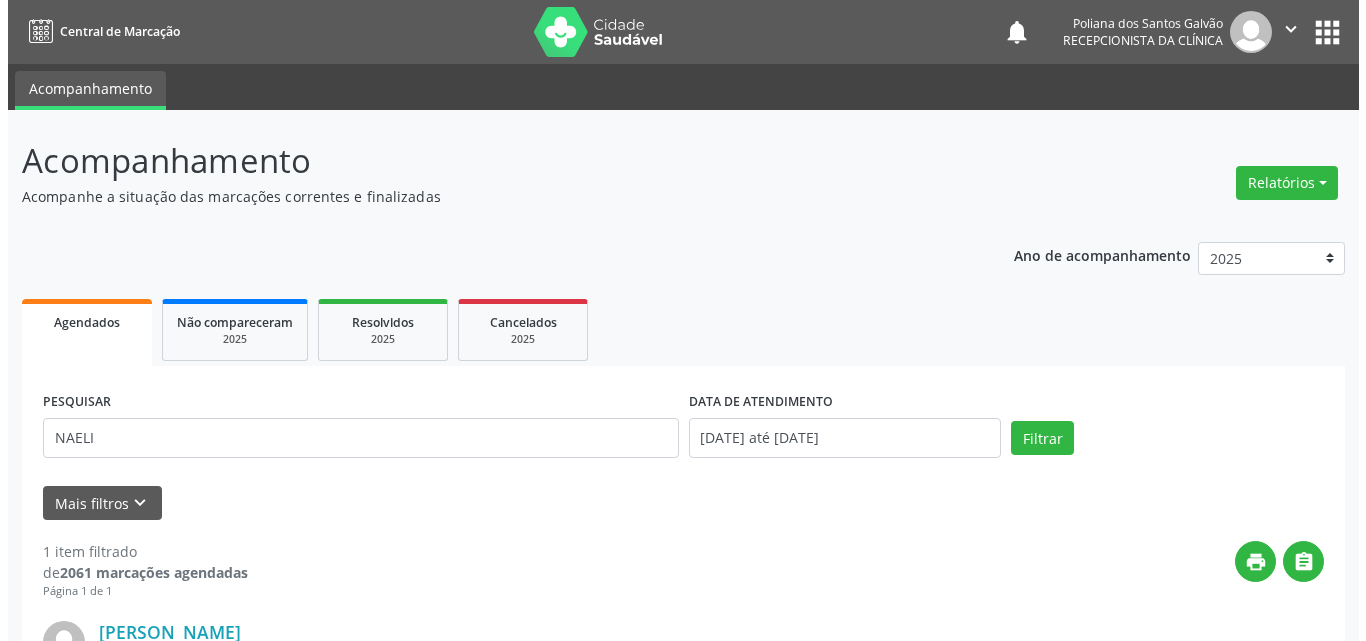 scroll, scrollTop: 264, scrollLeft: 0, axis: vertical 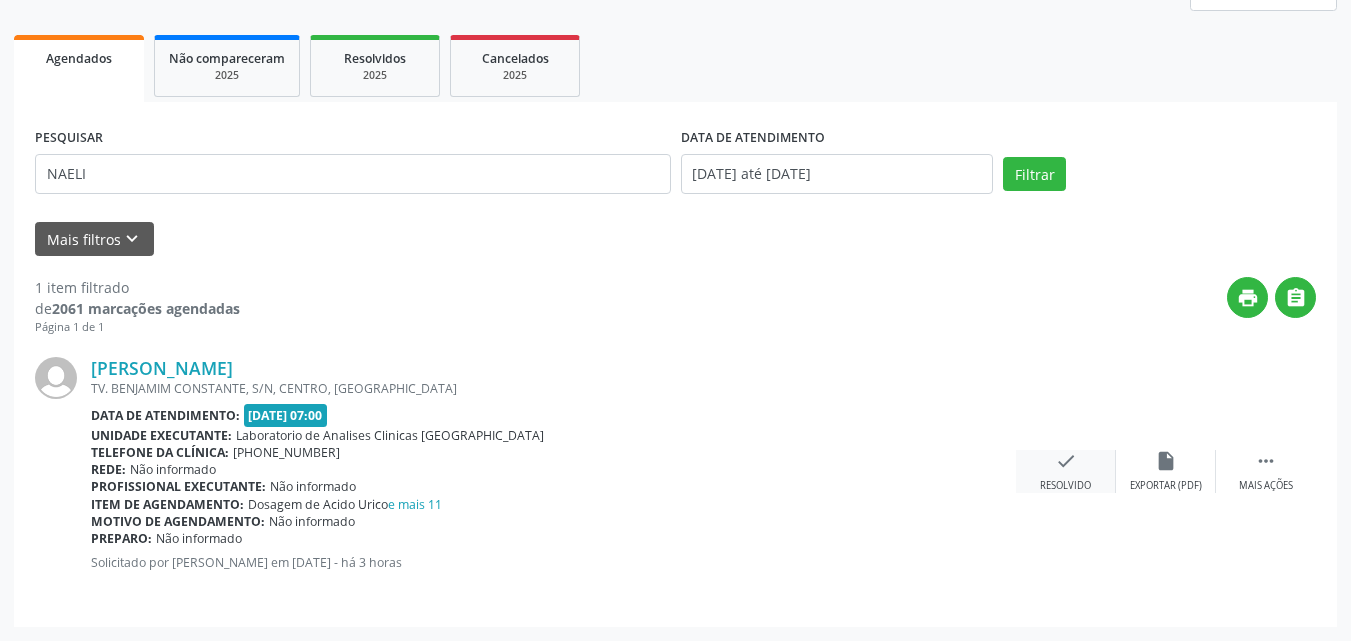 click on "check
Resolvido" at bounding box center [1066, 471] 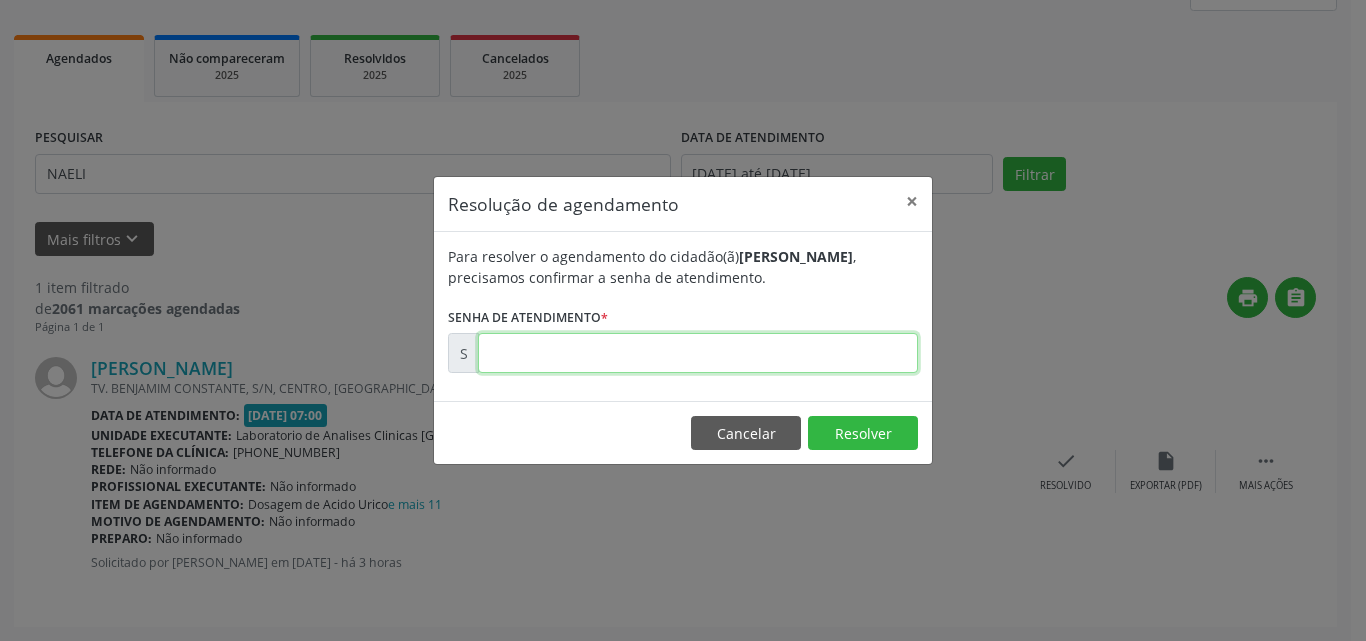 click at bounding box center (698, 353) 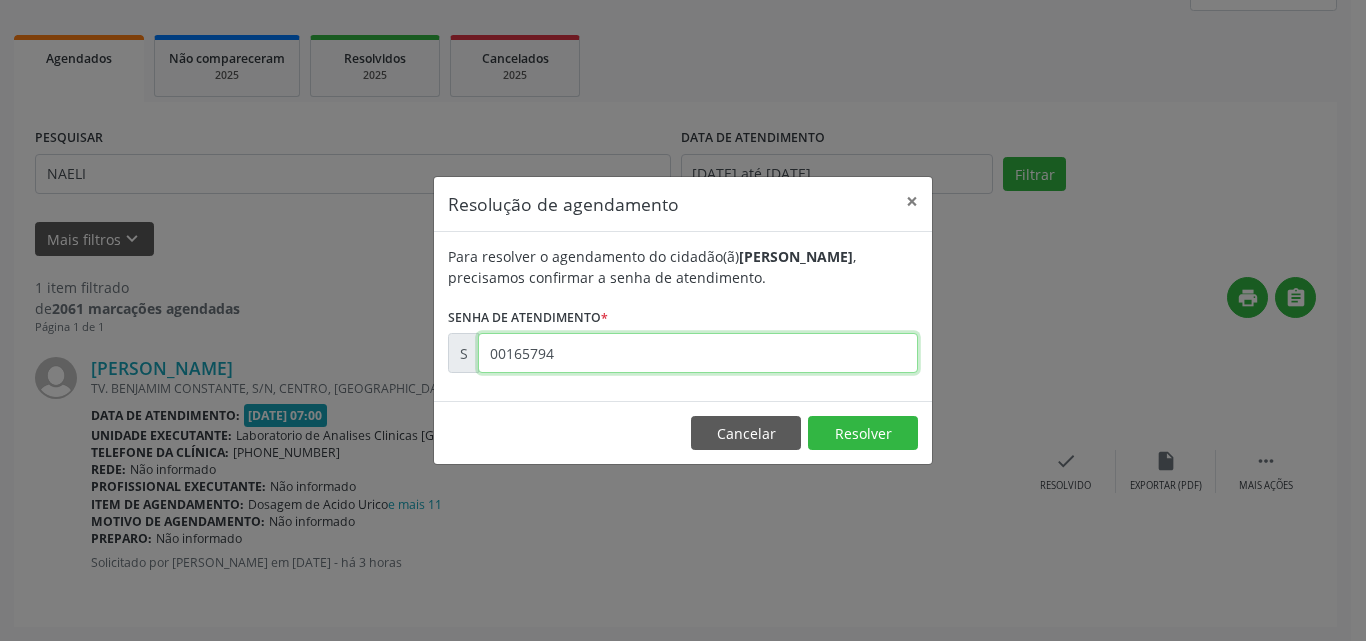 type on "00165794" 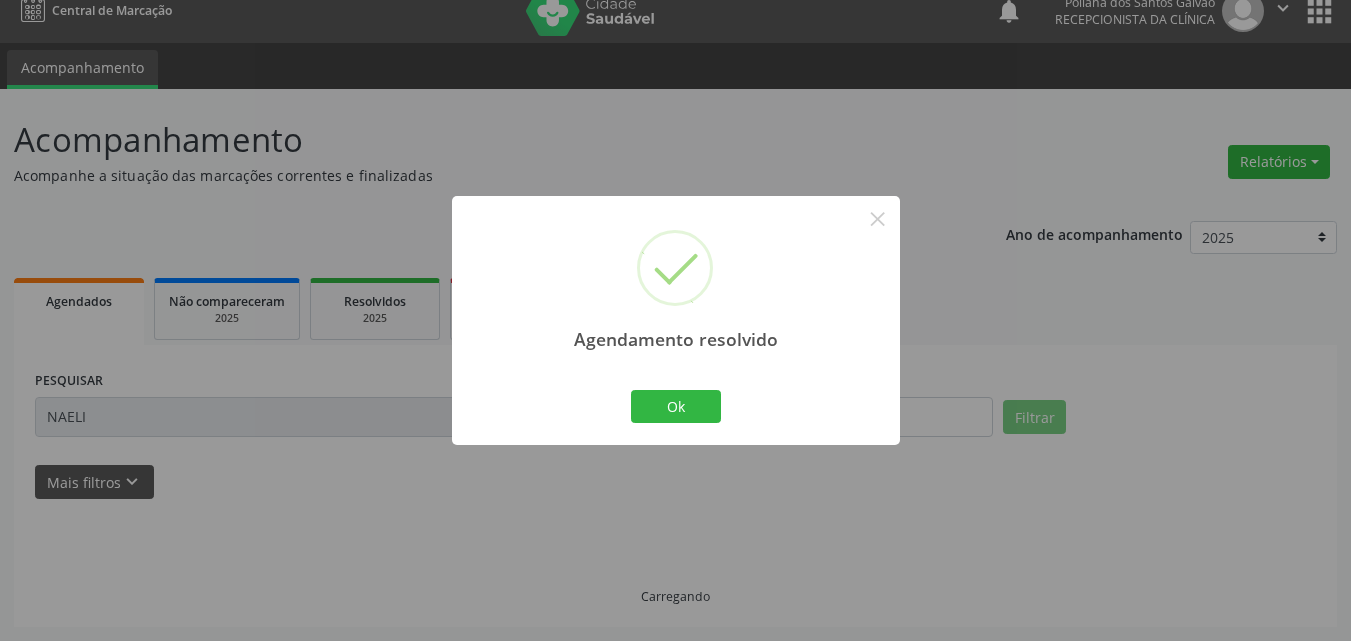 scroll, scrollTop: 0, scrollLeft: 0, axis: both 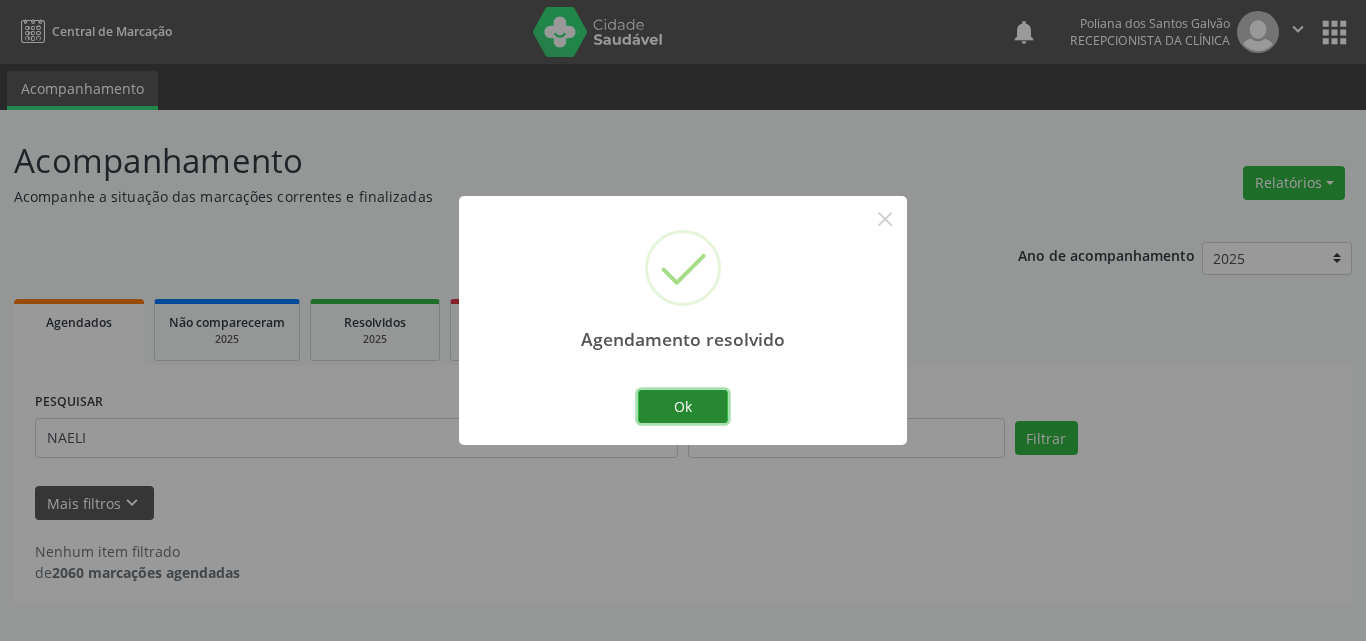 click on "Ok" at bounding box center (683, 407) 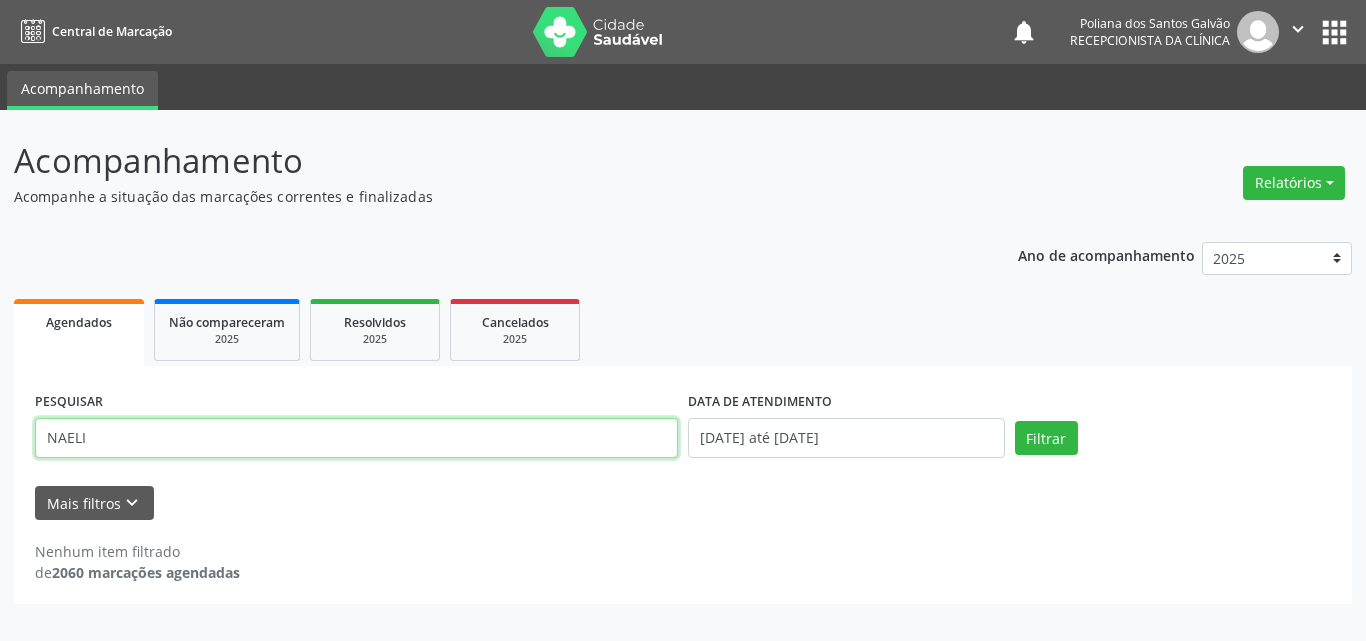 drag, startPoint x: 626, startPoint y: 436, endPoint x: 0, endPoint y: -87, distance: 815.72363 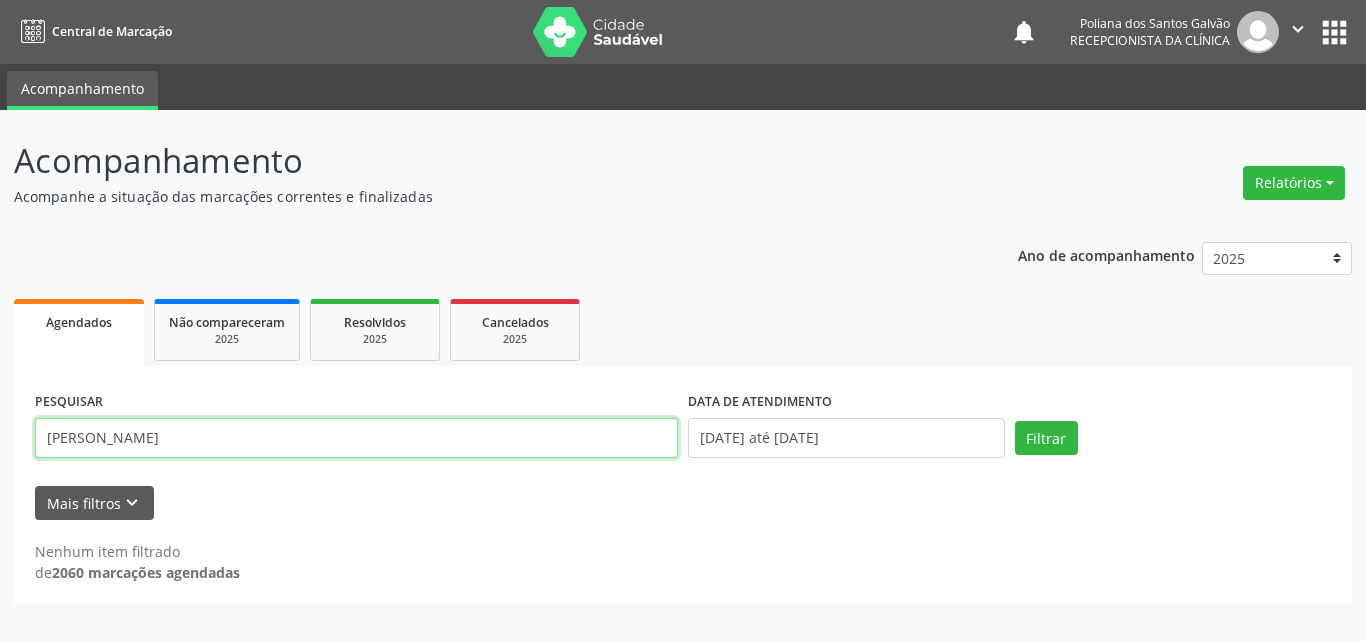 click on "Filtrar" at bounding box center [1046, 438] 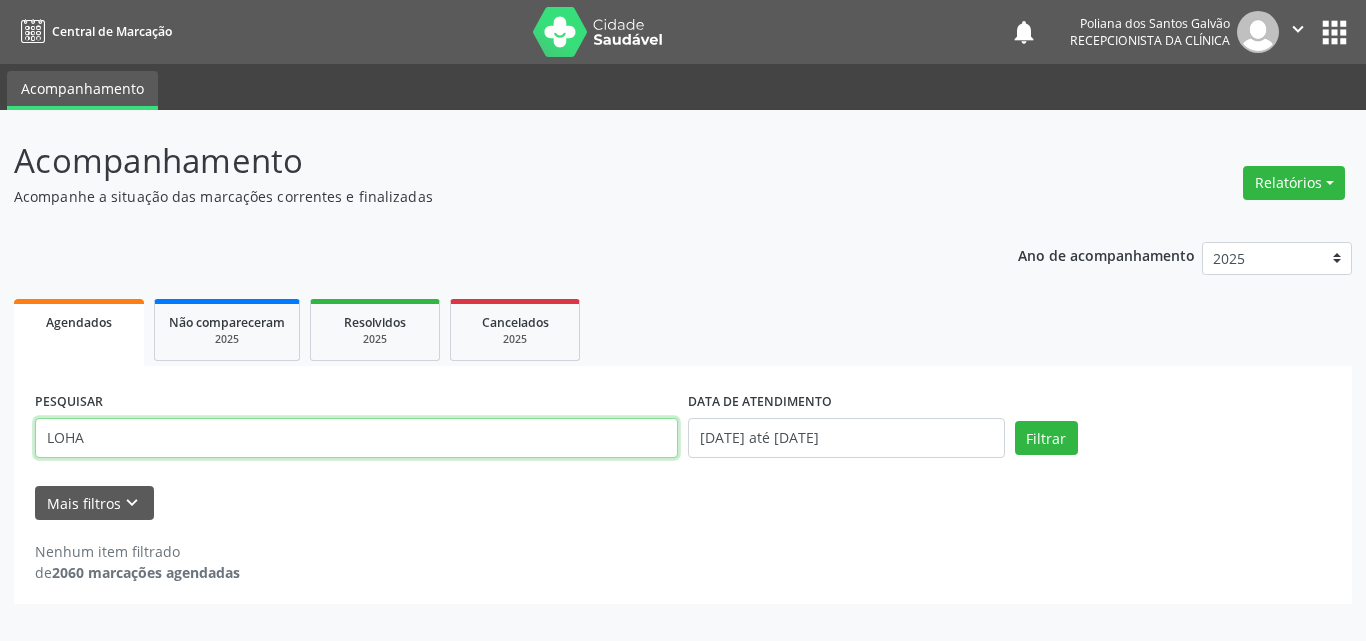 click on "Filtrar" at bounding box center (1046, 438) 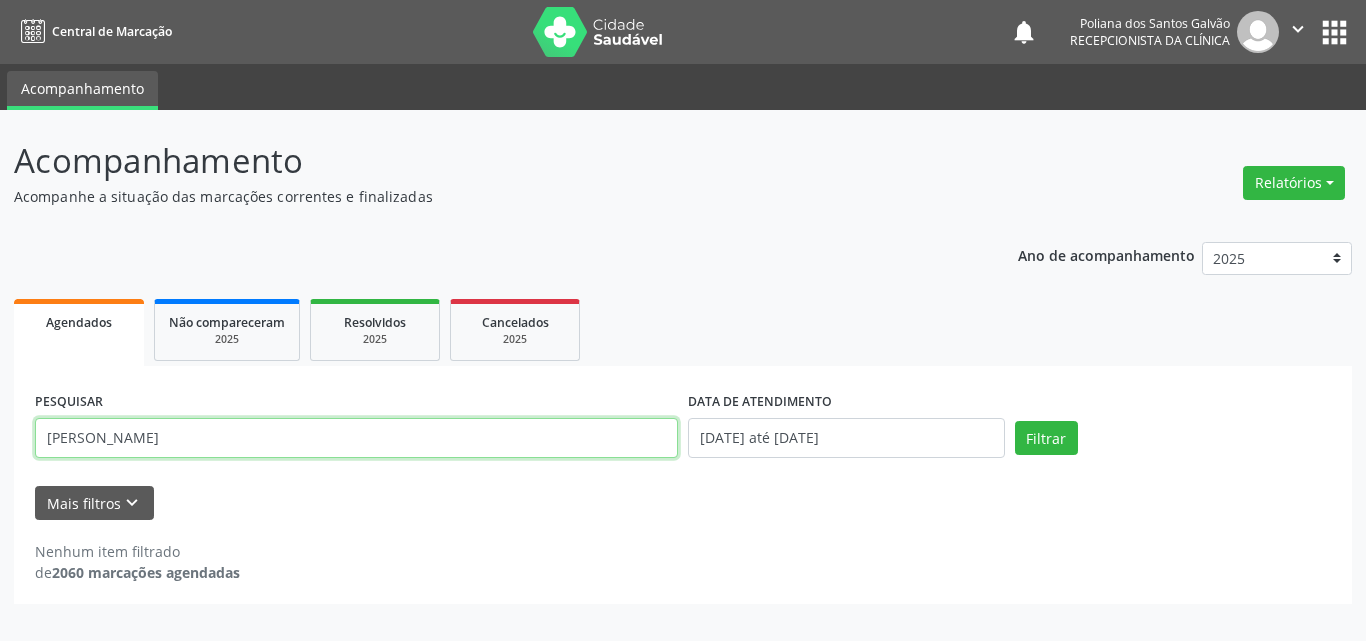 type on "[PERSON_NAME]" 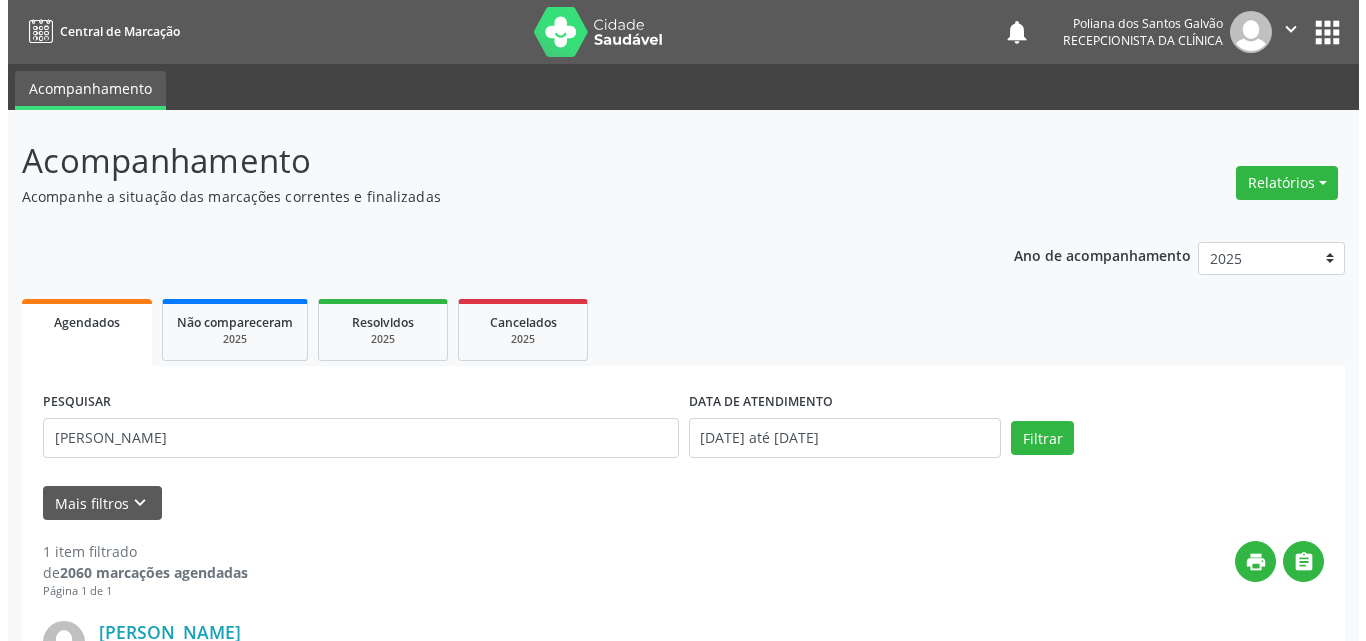 scroll, scrollTop: 264, scrollLeft: 0, axis: vertical 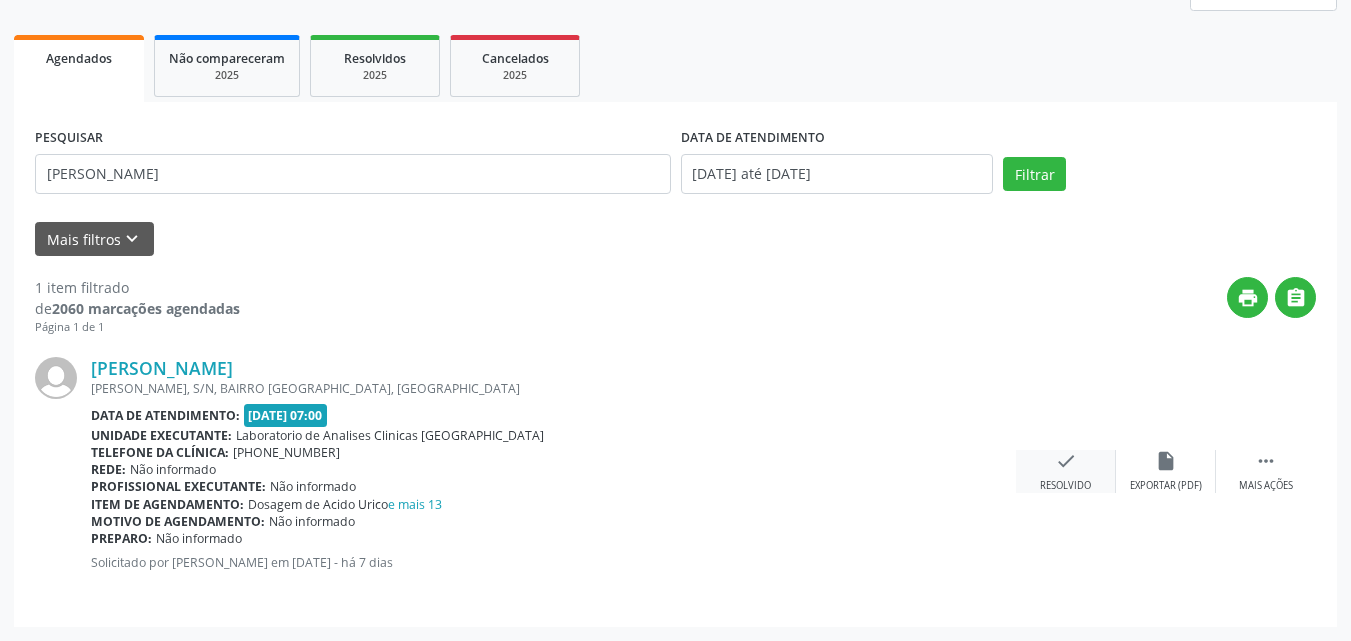 click on "check
Resolvido" at bounding box center (1066, 471) 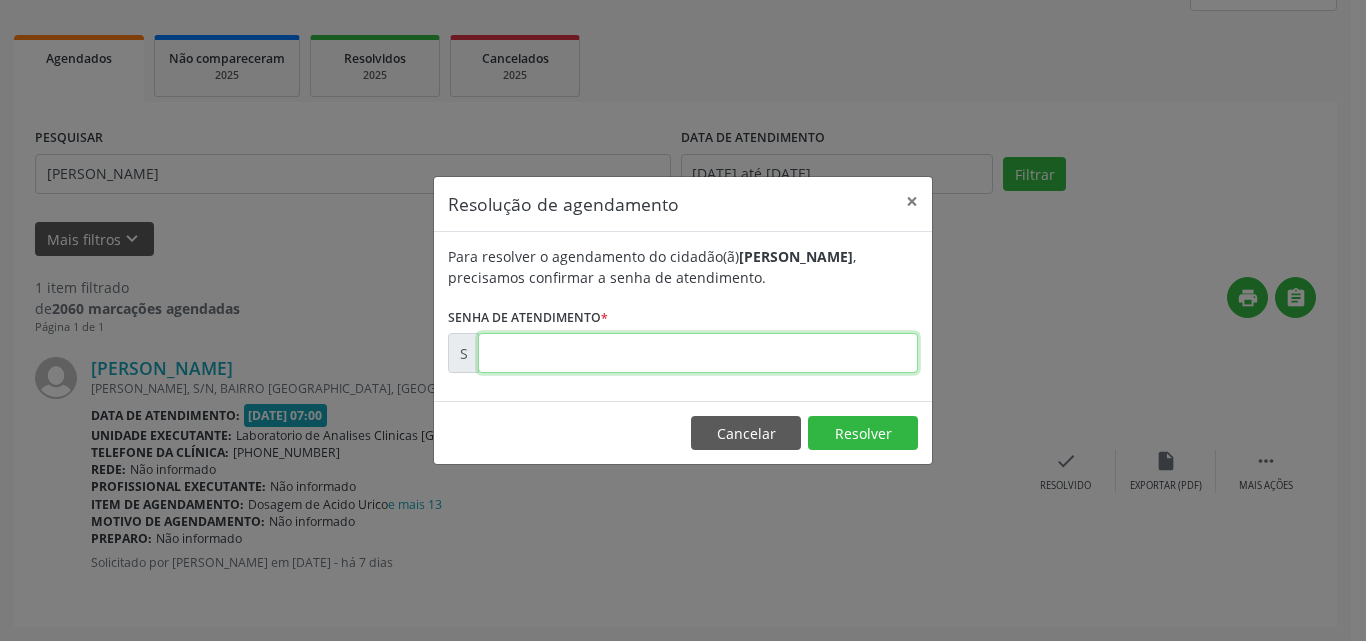 click at bounding box center [698, 353] 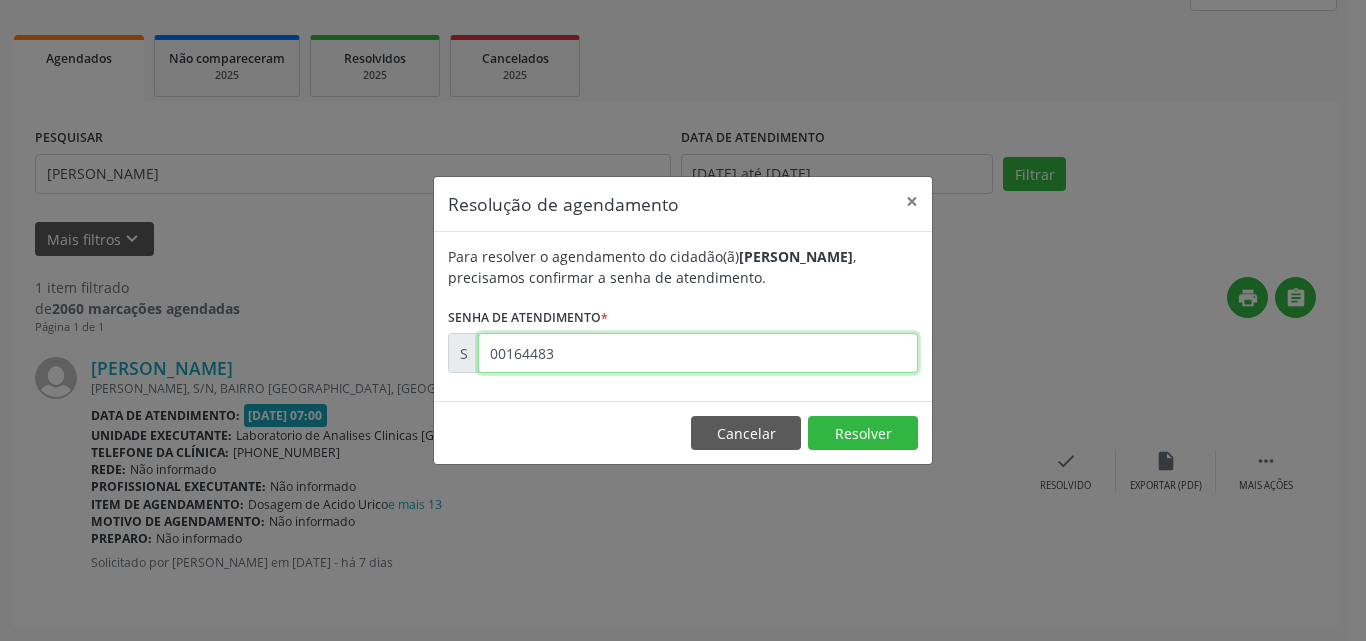 type on "00164483" 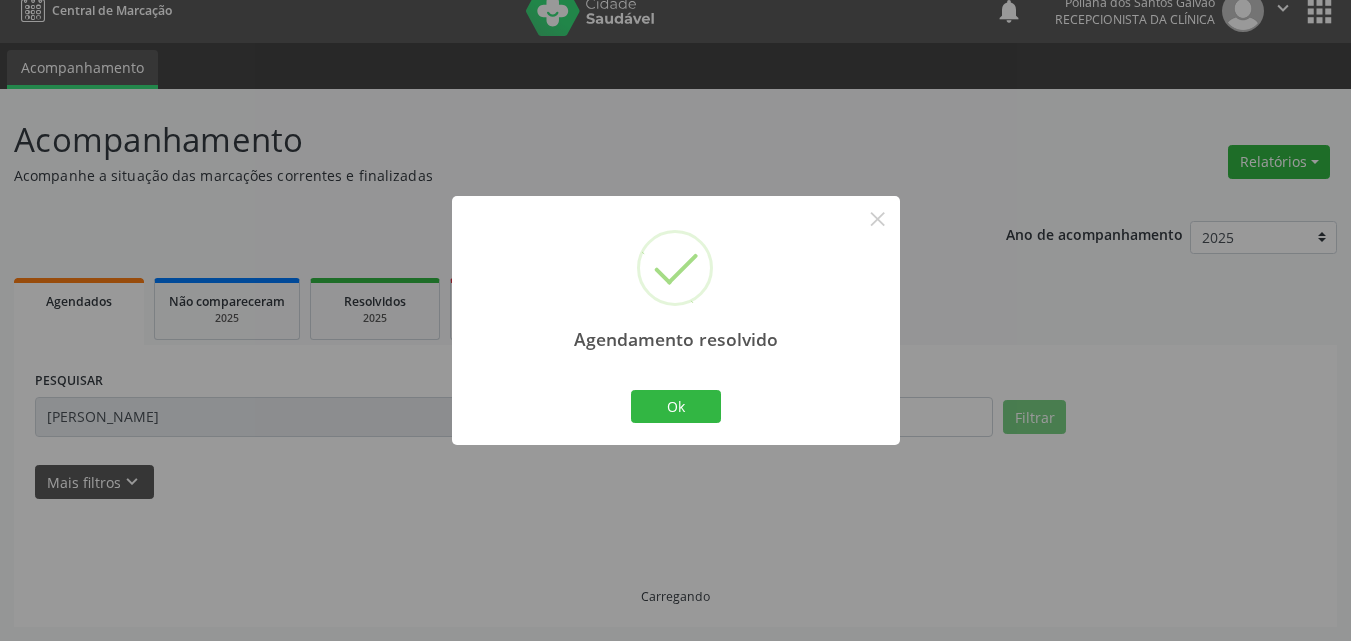 scroll, scrollTop: 0, scrollLeft: 0, axis: both 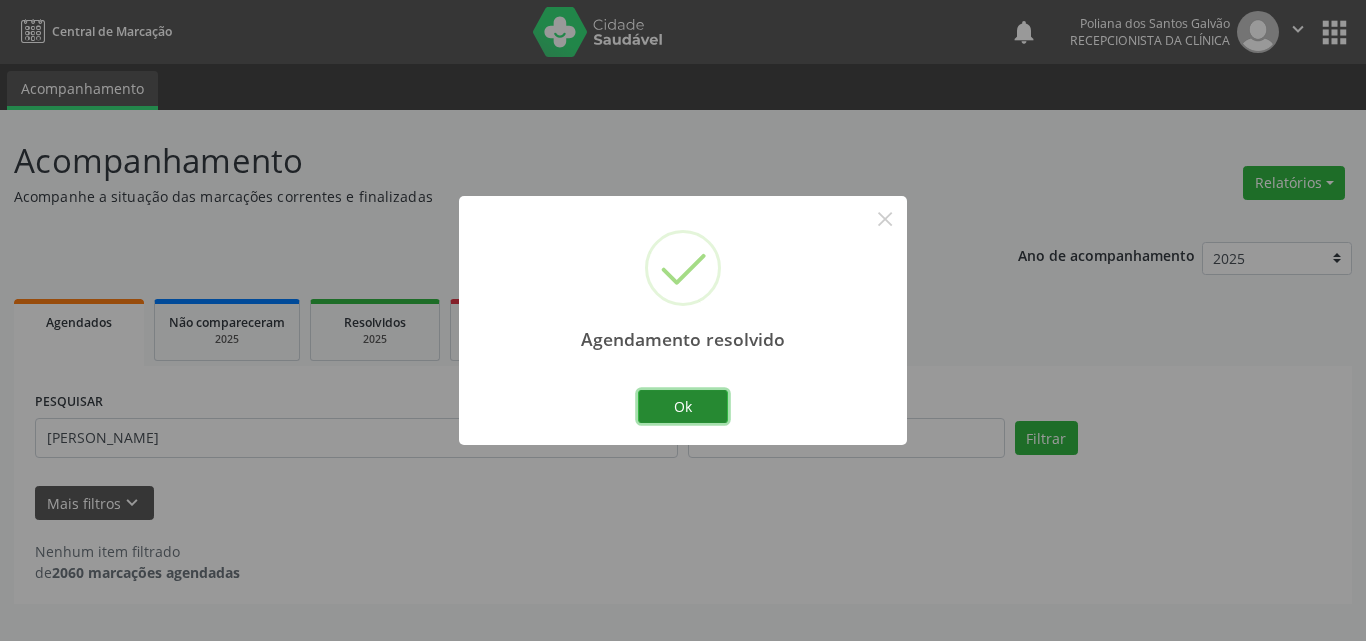 drag, startPoint x: 698, startPoint y: 407, endPoint x: 590, endPoint y: 434, distance: 111.32385 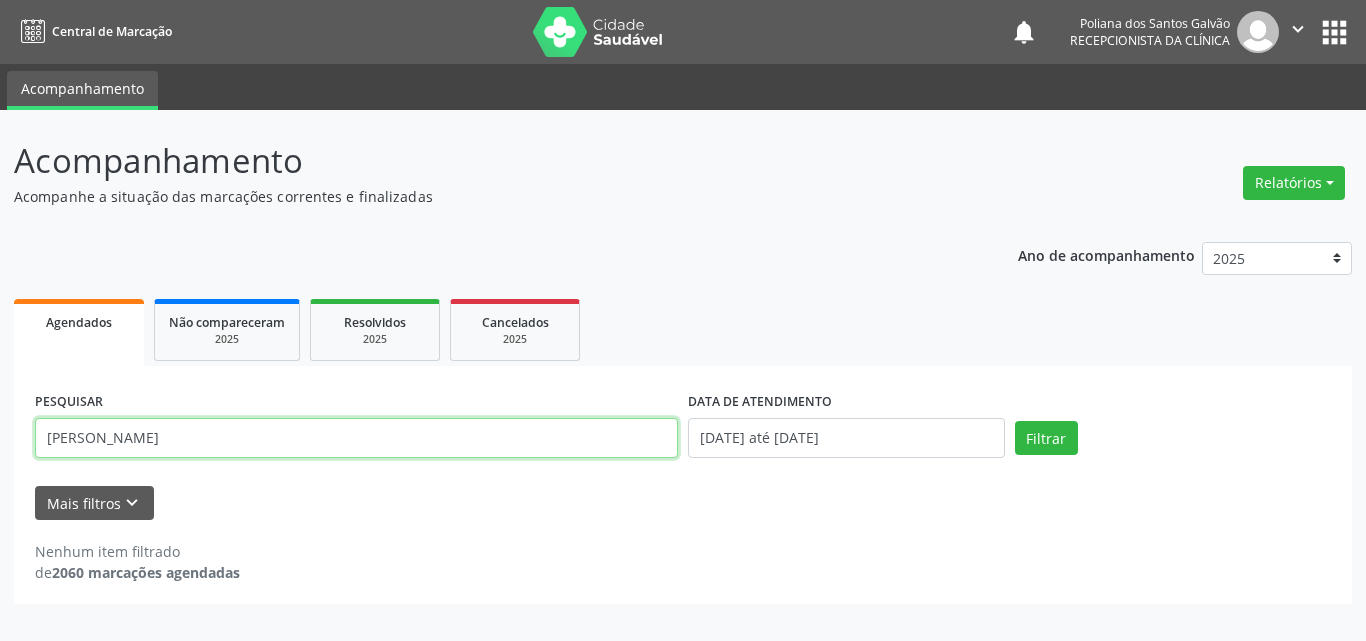 drag, startPoint x: 0, startPoint y: 283, endPoint x: 0, endPoint y: 257, distance: 26 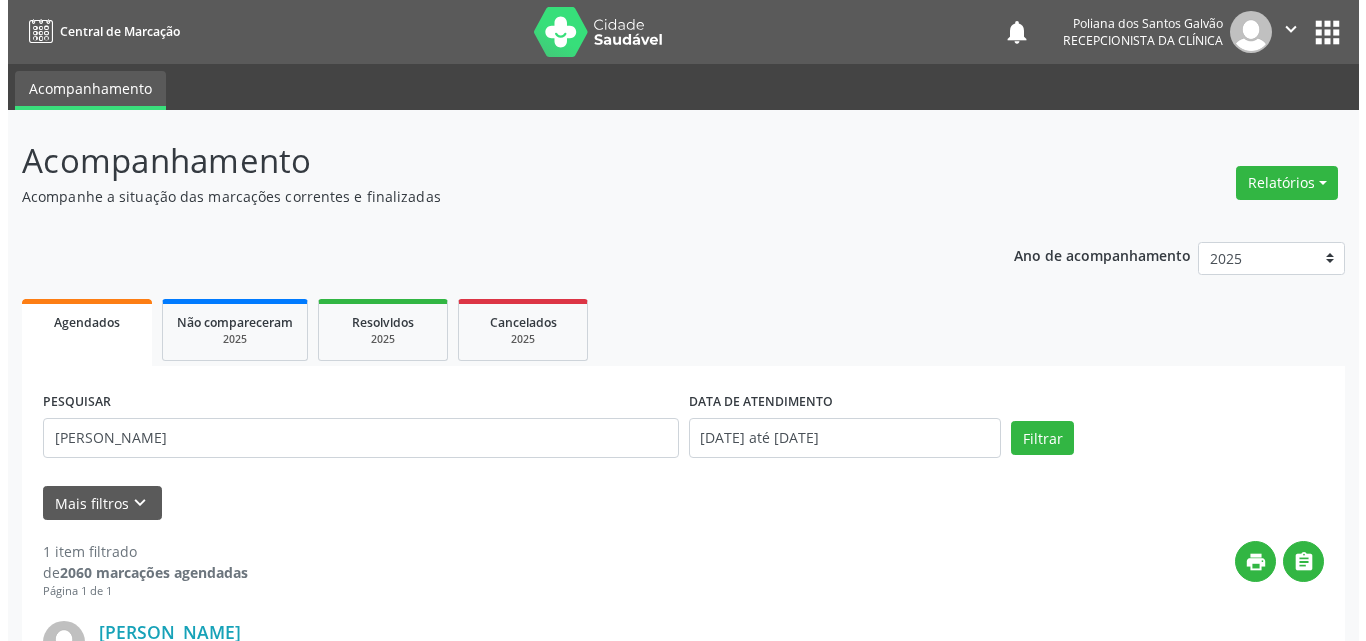 scroll, scrollTop: 264, scrollLeft: 0, axis: vertical 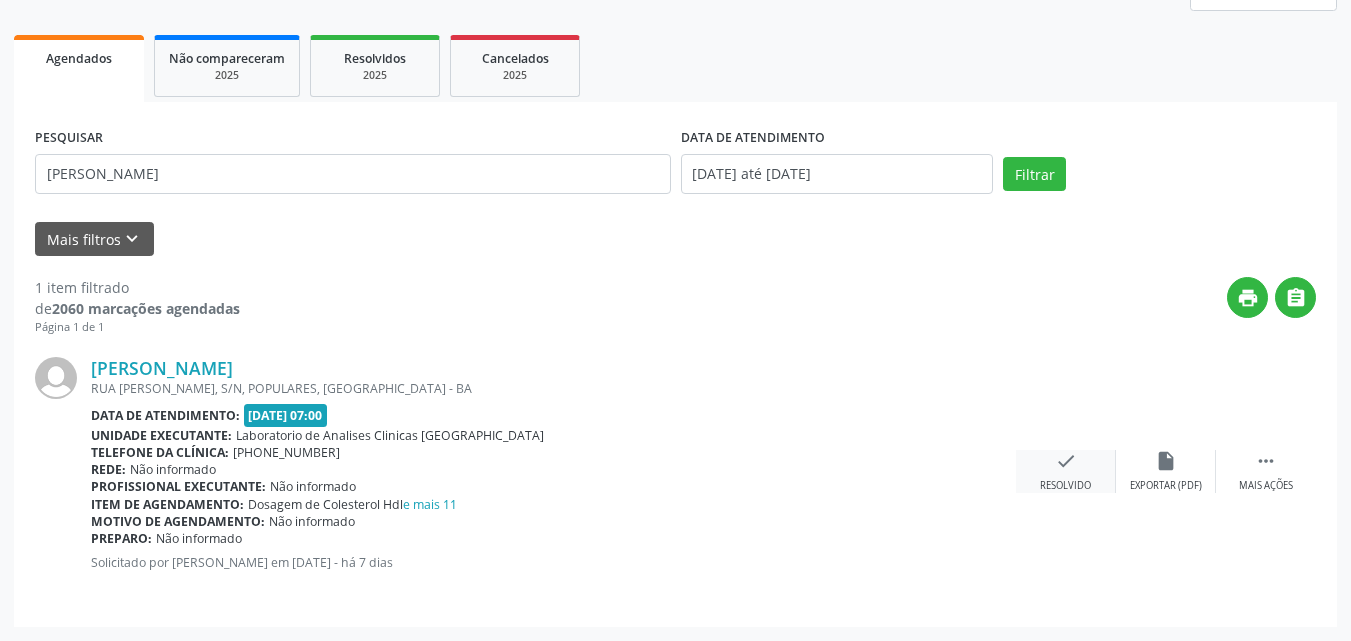 click on "check" at bounding box center [1066, 461] 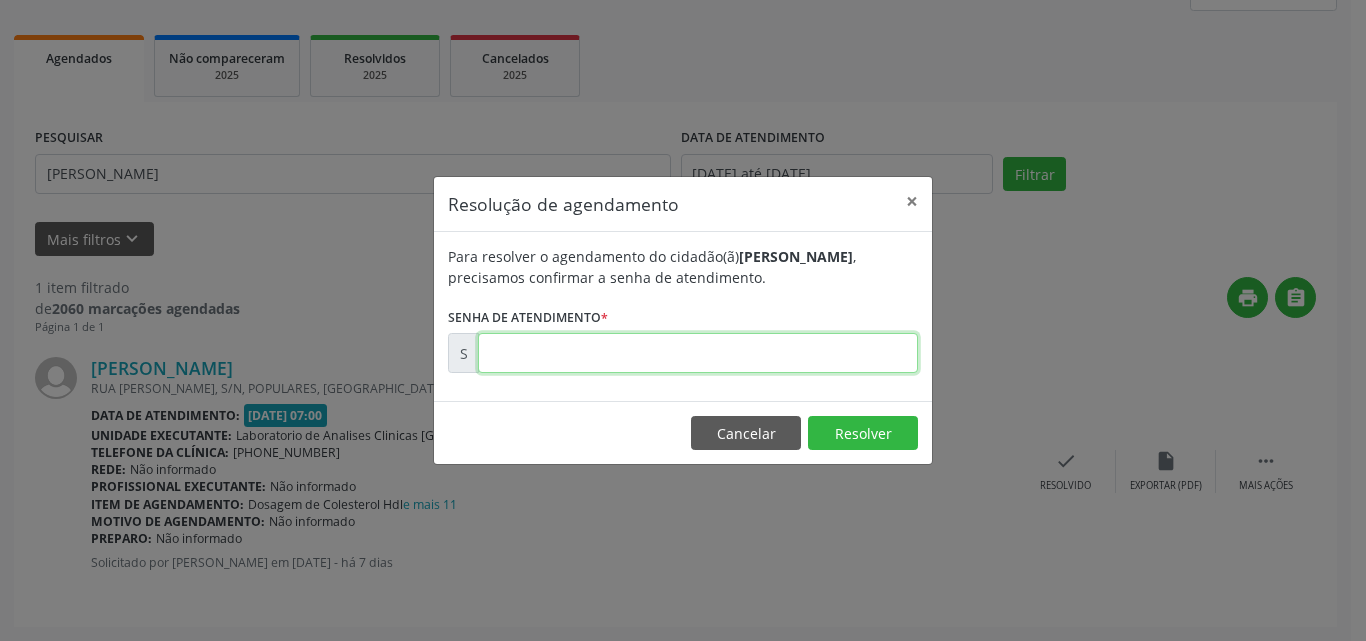 click at bounding box center [698, 353] 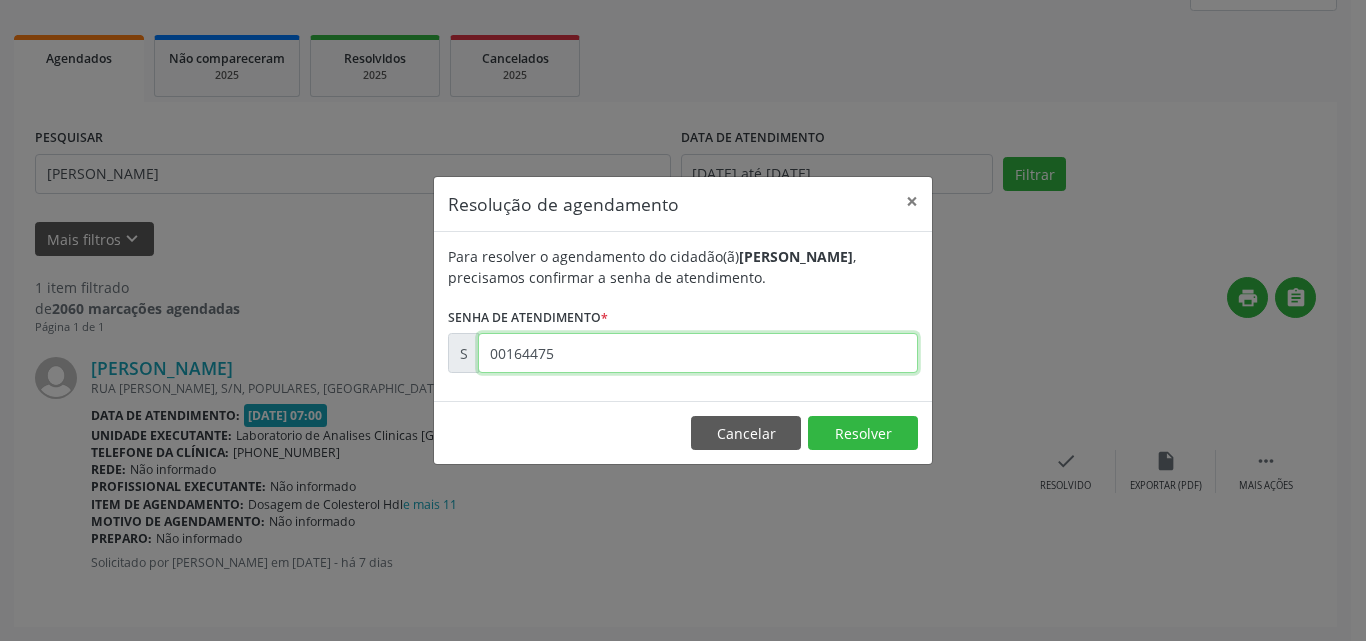 type on "00164475" 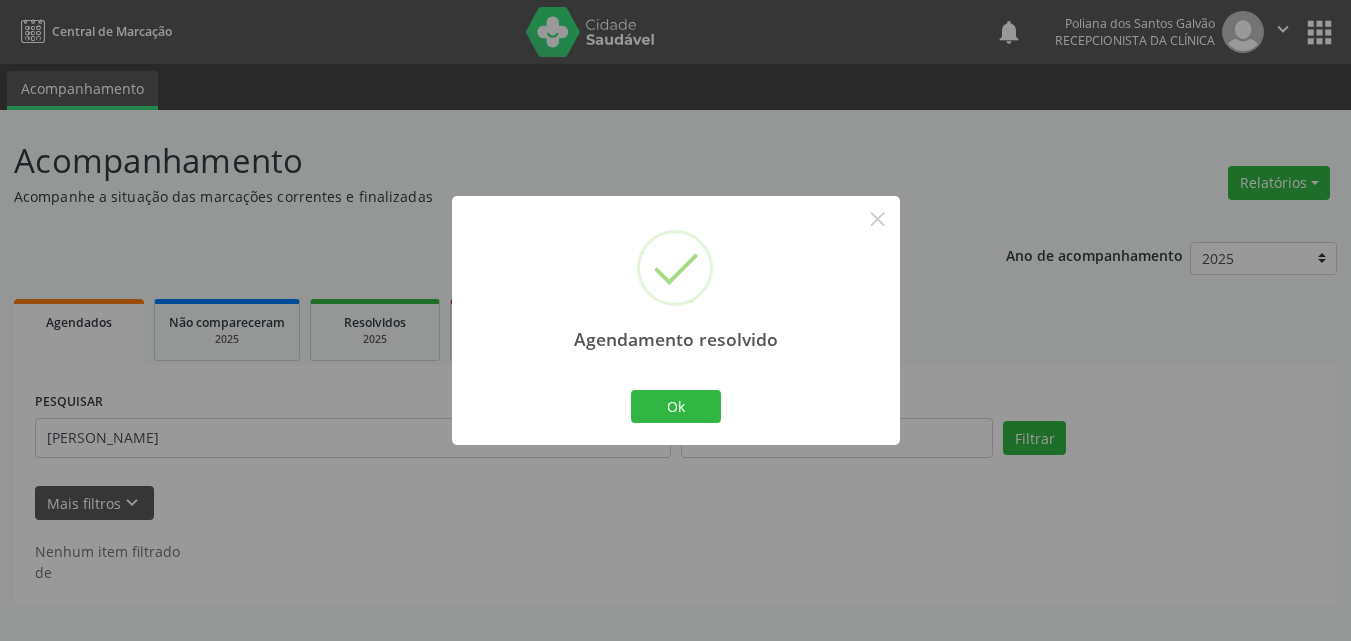 scroll, scrollTop: 0, scrollLeft: 0, axis: both 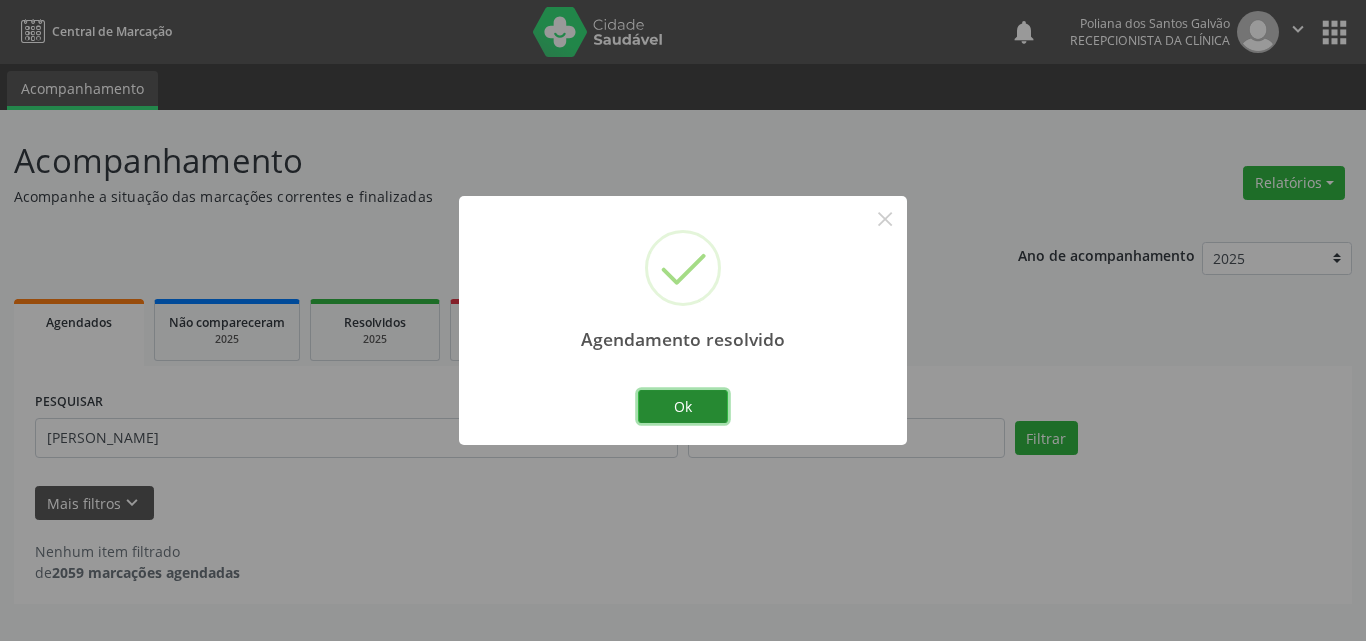 drag, startPoint x: 694, startPoint y: 402, endPoint x: 586, endPoint y: 425, distance: 110.42192 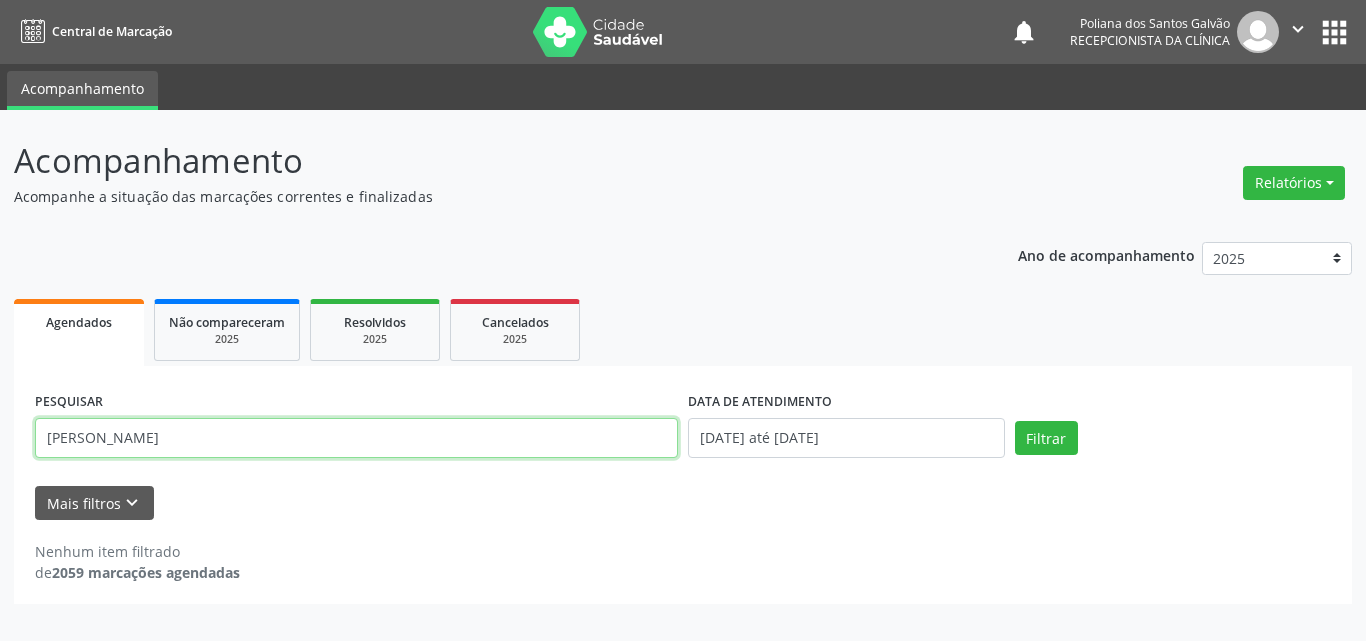 drag, startPoint x: 541, startPoint y: 431, endPoint x: 0, endPoint y: 96, distance: 636.32227 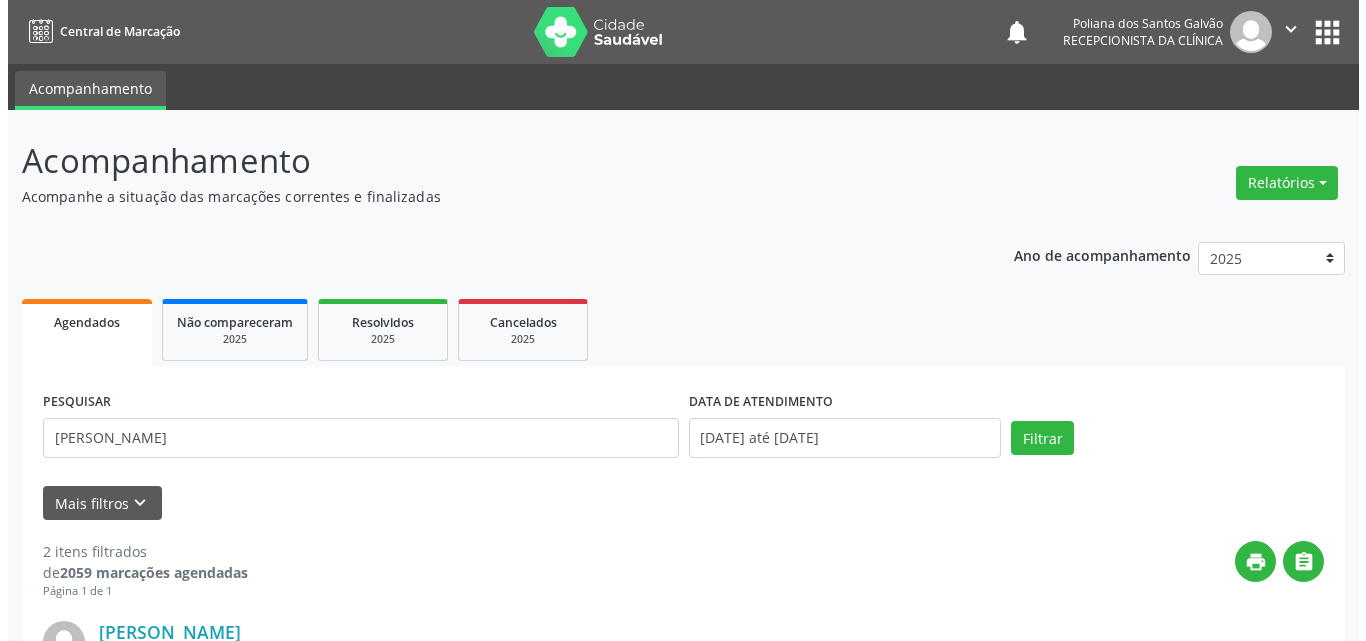 scroll, scrollTop: 535, scrollLeft: 0, axis: vertical 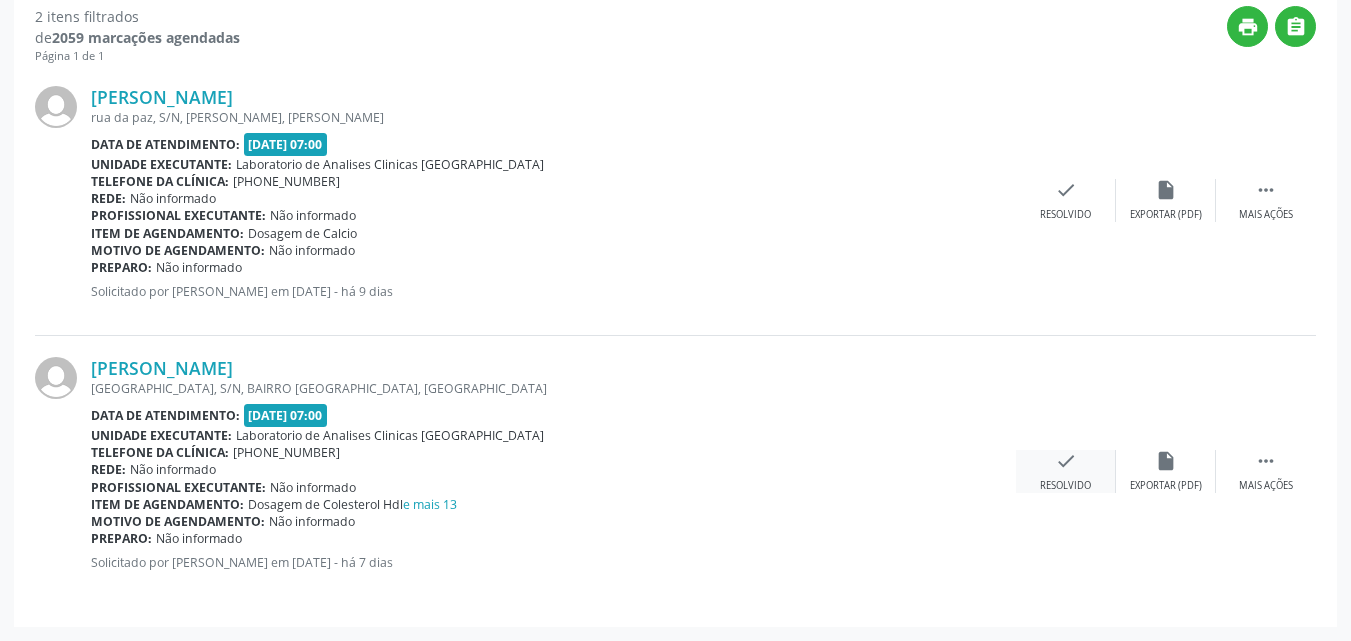 click on "check
Resolvido" at bounding box center (1066, 471) 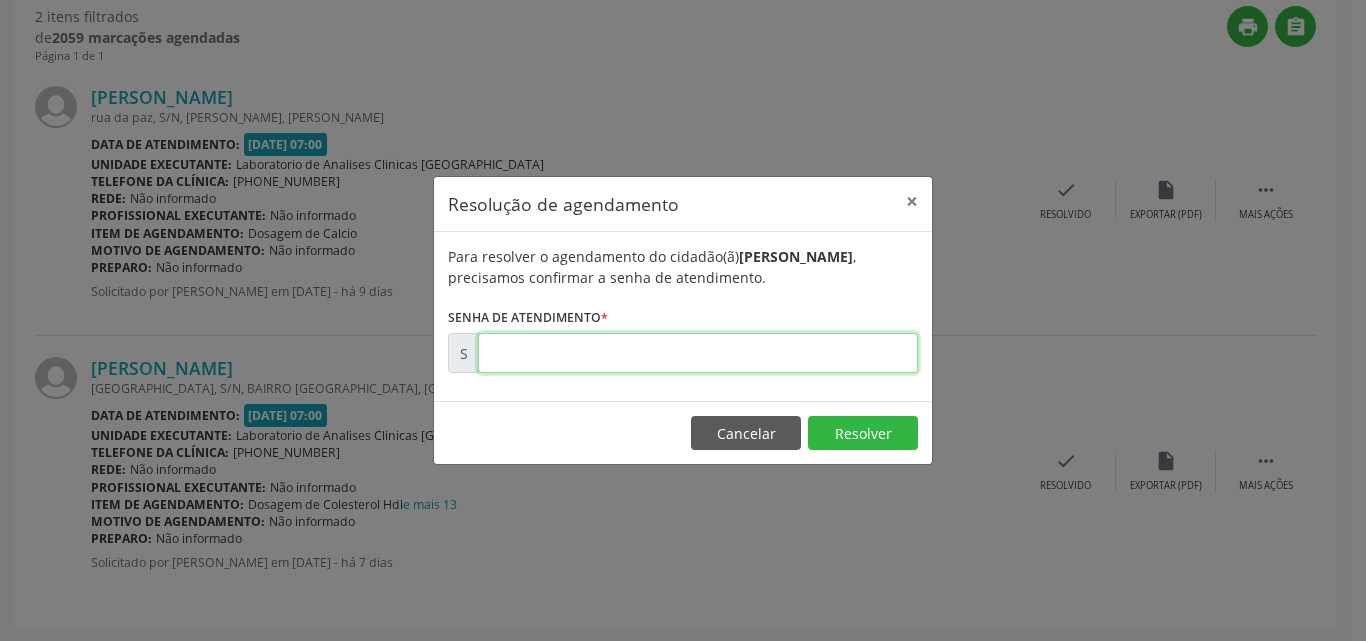 click at bounding box center (698, 353) 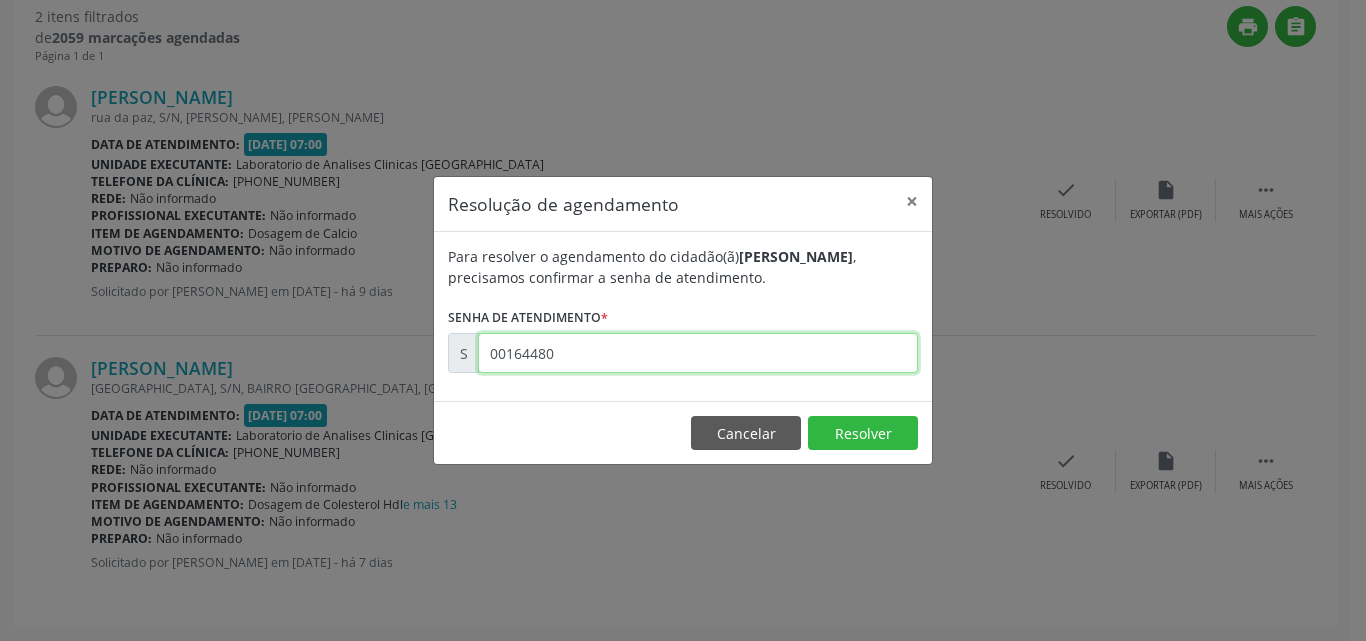 type on "00164480" 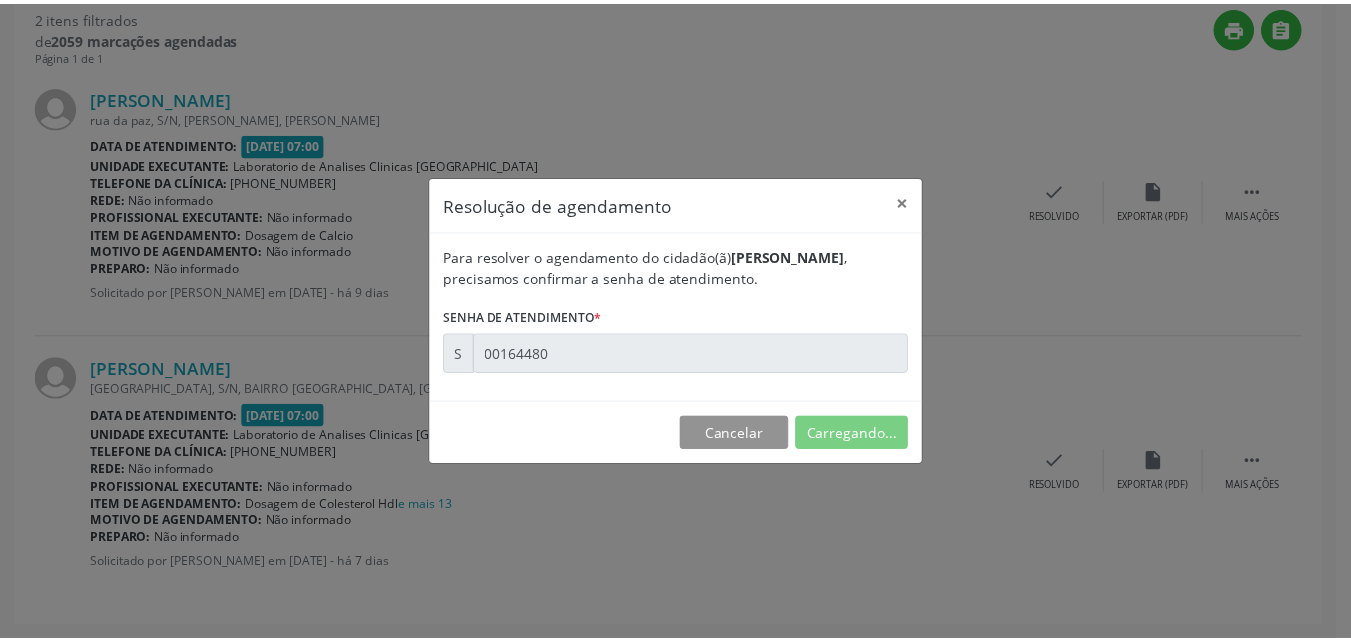 scroll, scrollTop: 21, scrollLeft: 0, axis: vertical 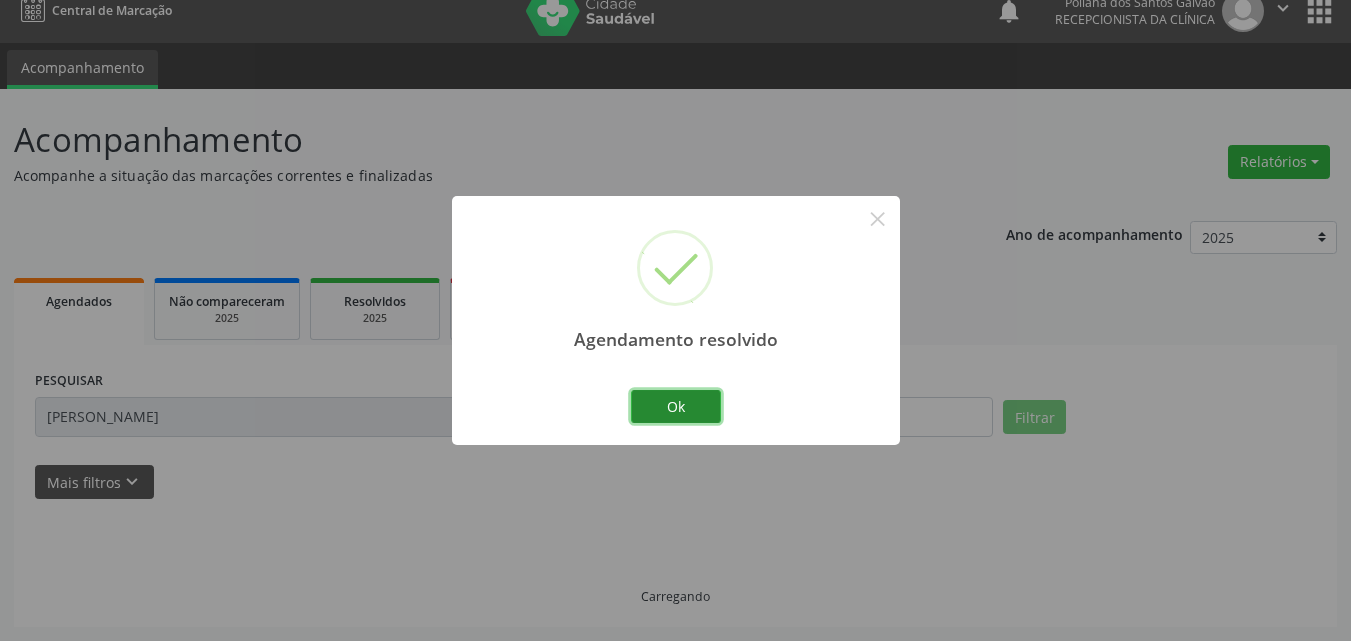 drag, startPoint x: 675, startPoint y: 410, endPoint x: 638, endPoint y: 409, distance: 37.01351 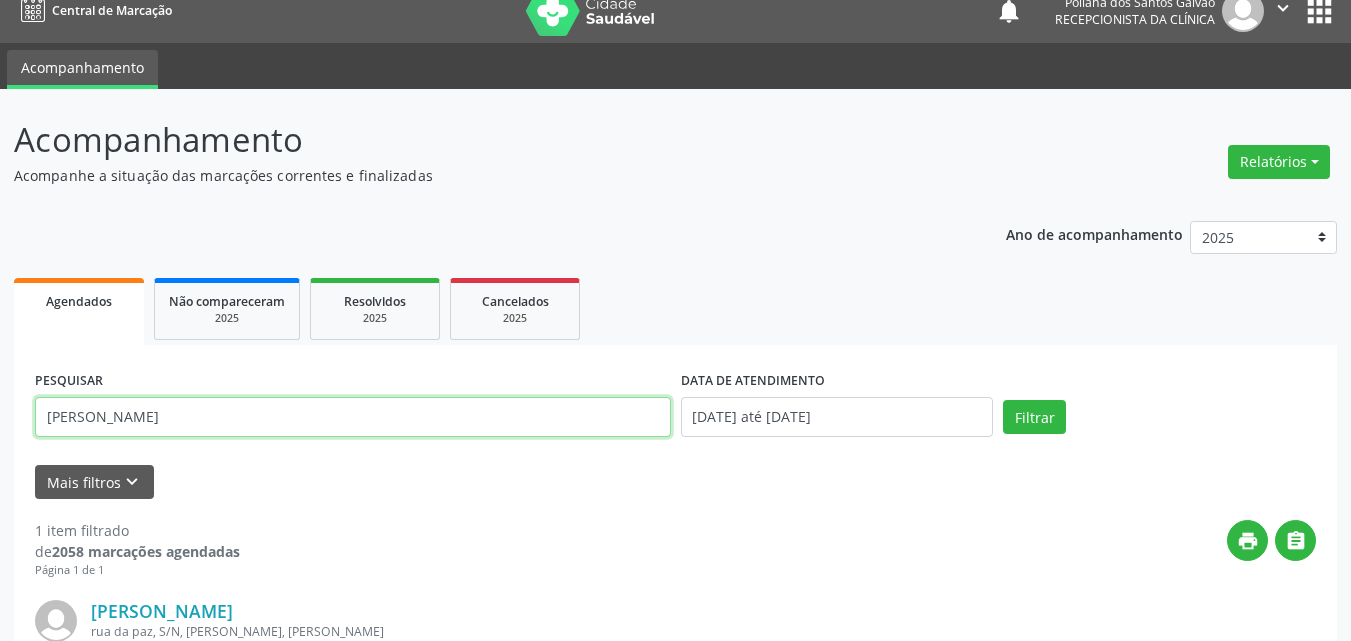 drag, startPoint x: 0, startPoint y: 173, endPoint x: 0, endPoint y: 123, distance: 50 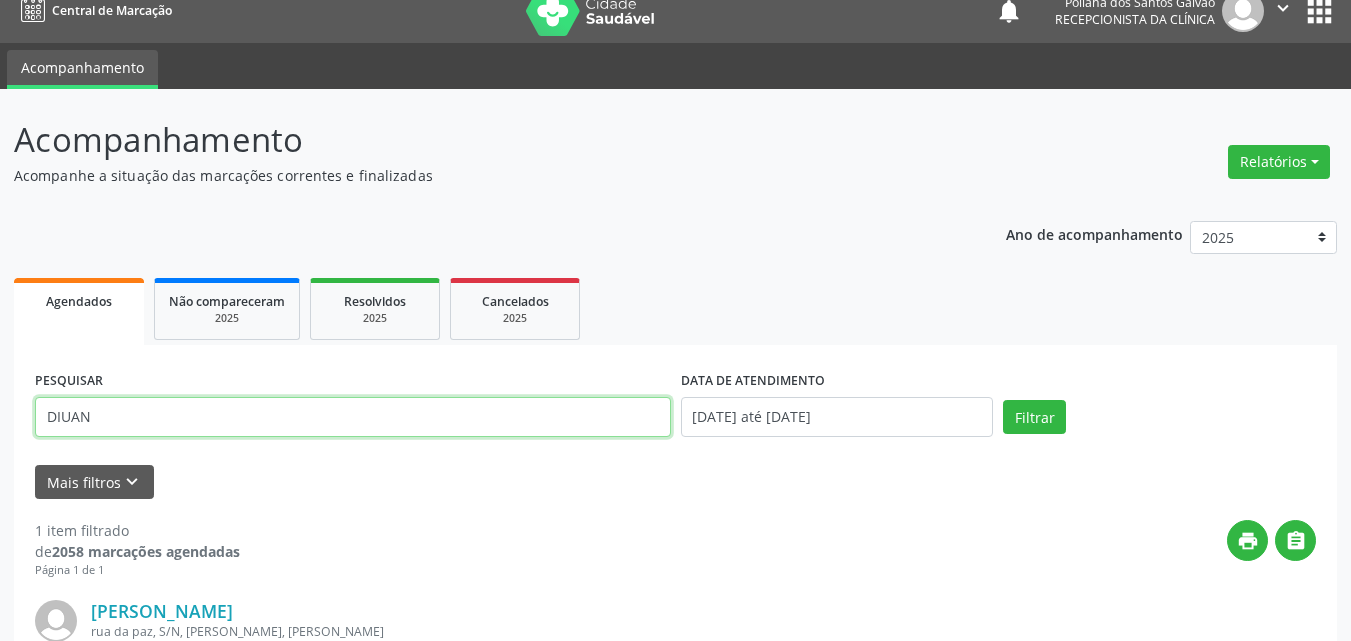 type on "DIUAN" 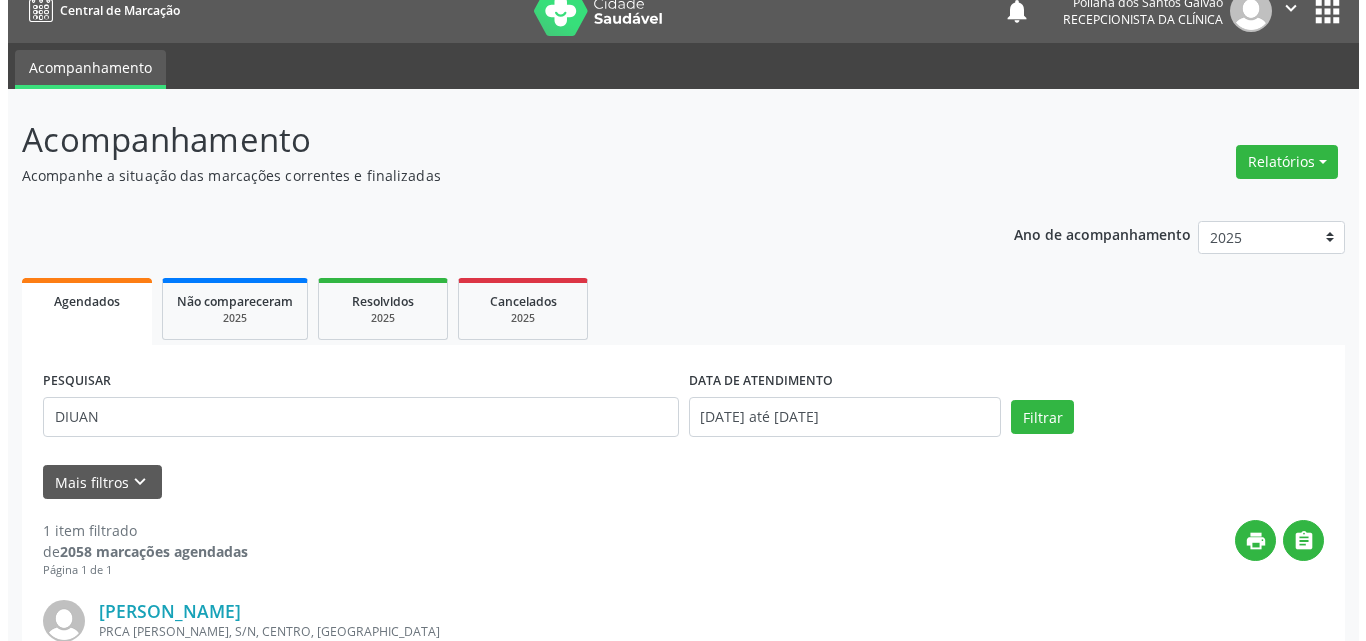 scroll, scrollTop: 264, scrollLeft: 0, axis: vertical 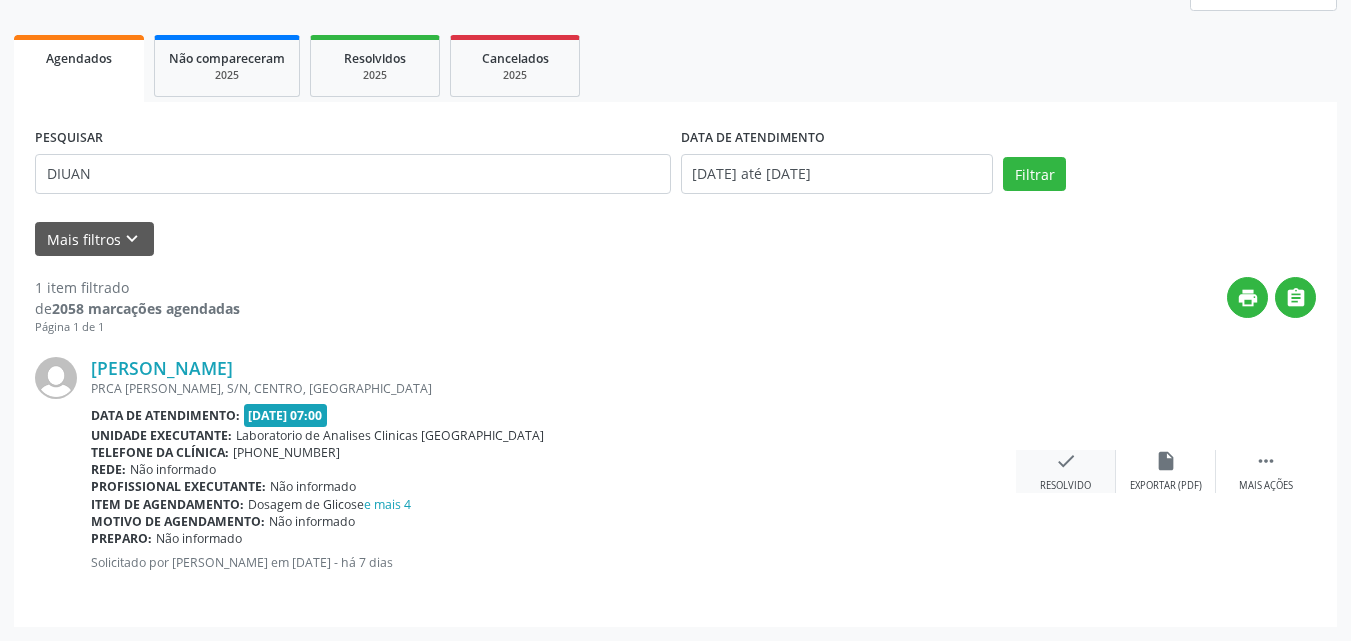 click on "check
Resolvido" at bounding box center (1066, 471) 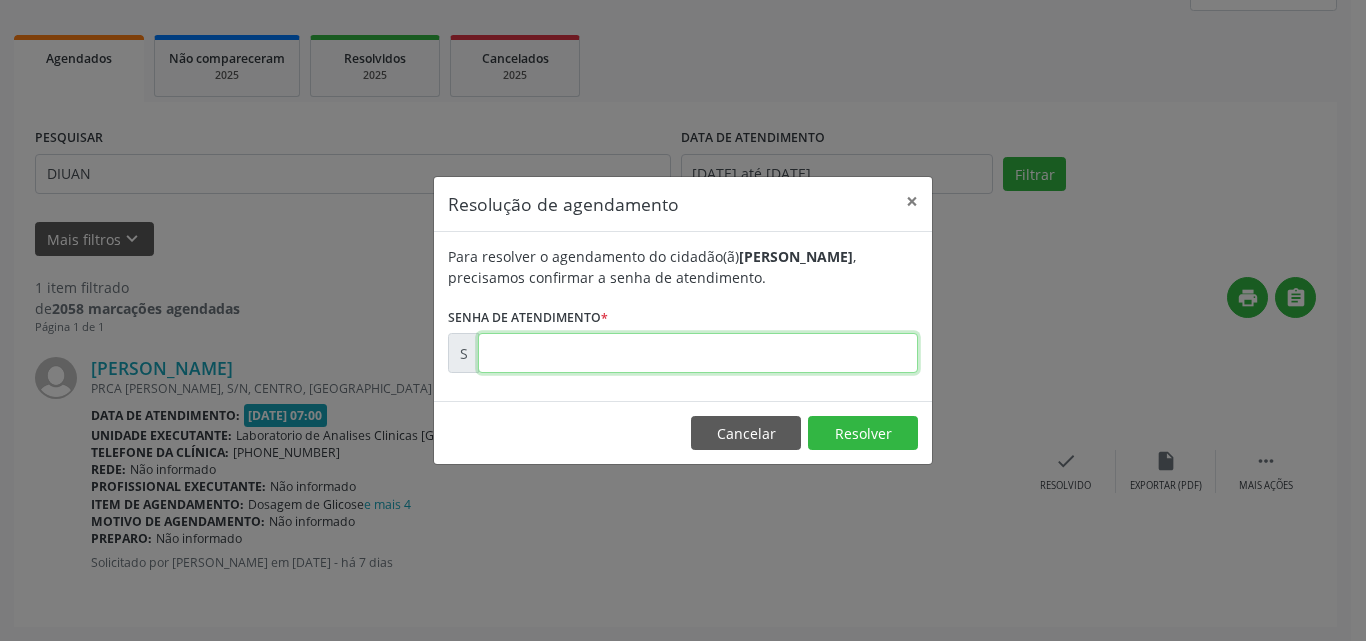 click at bounding box center (698, 353) 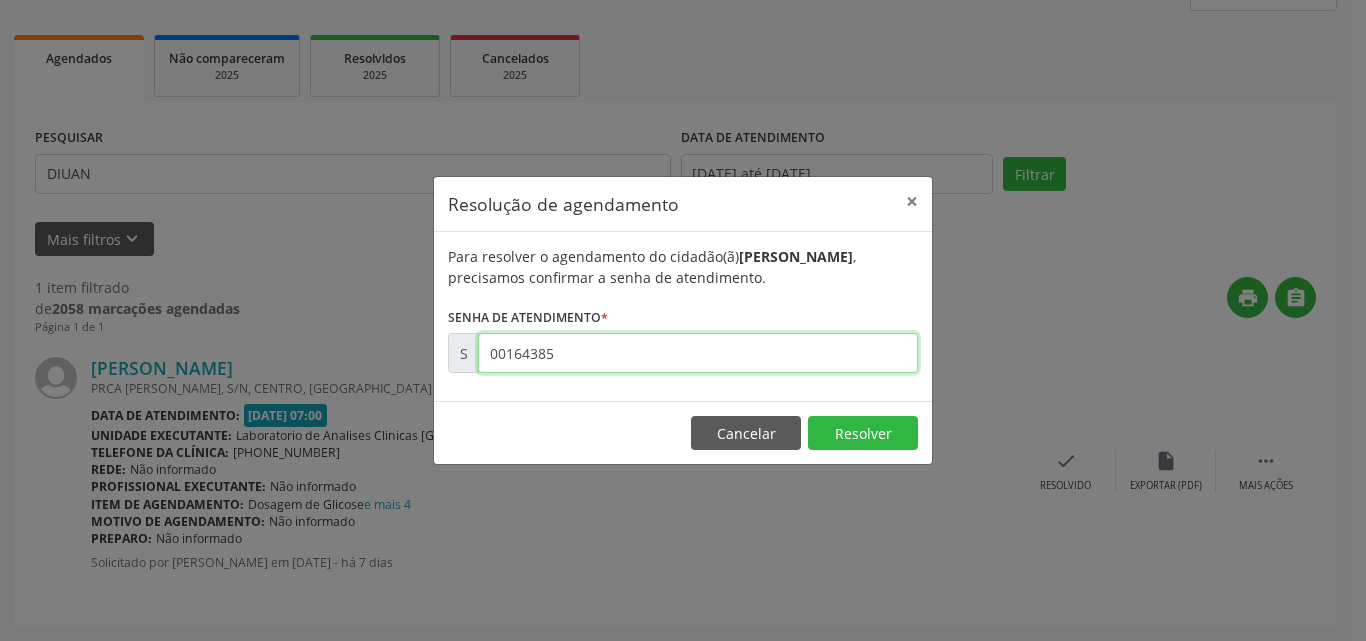 type on "00164385" 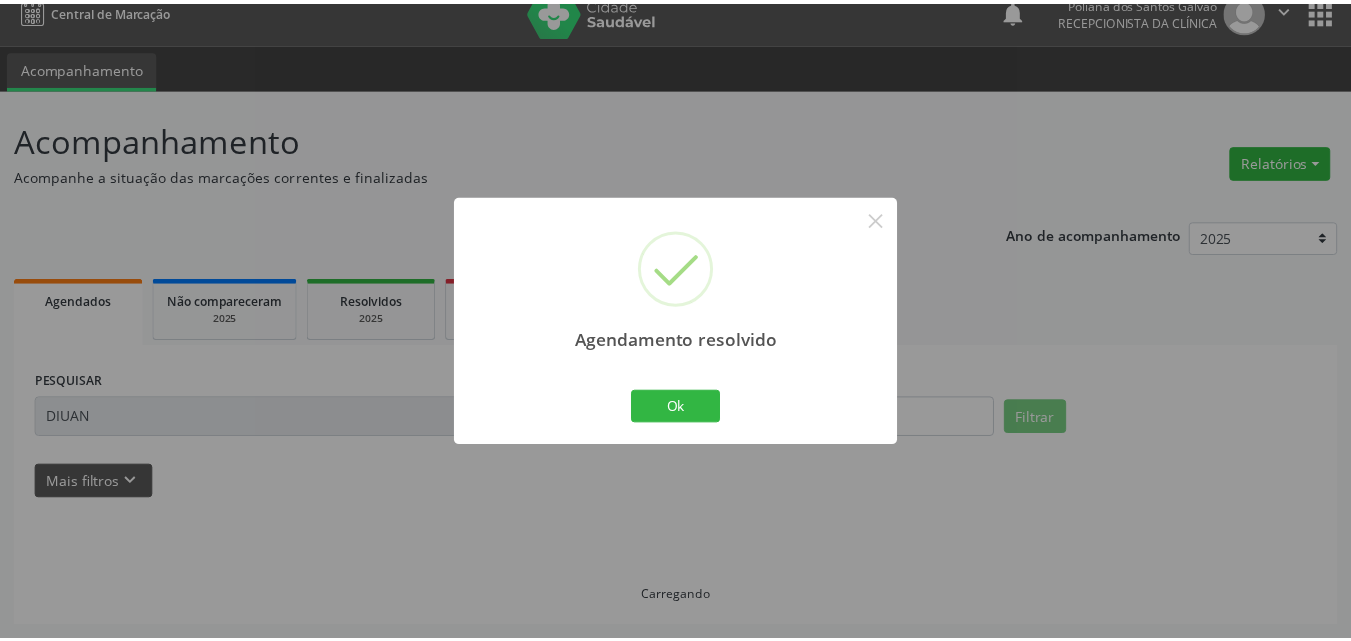 scroll, scrollTop: 21, scrollLeft: 0, axis: vertical 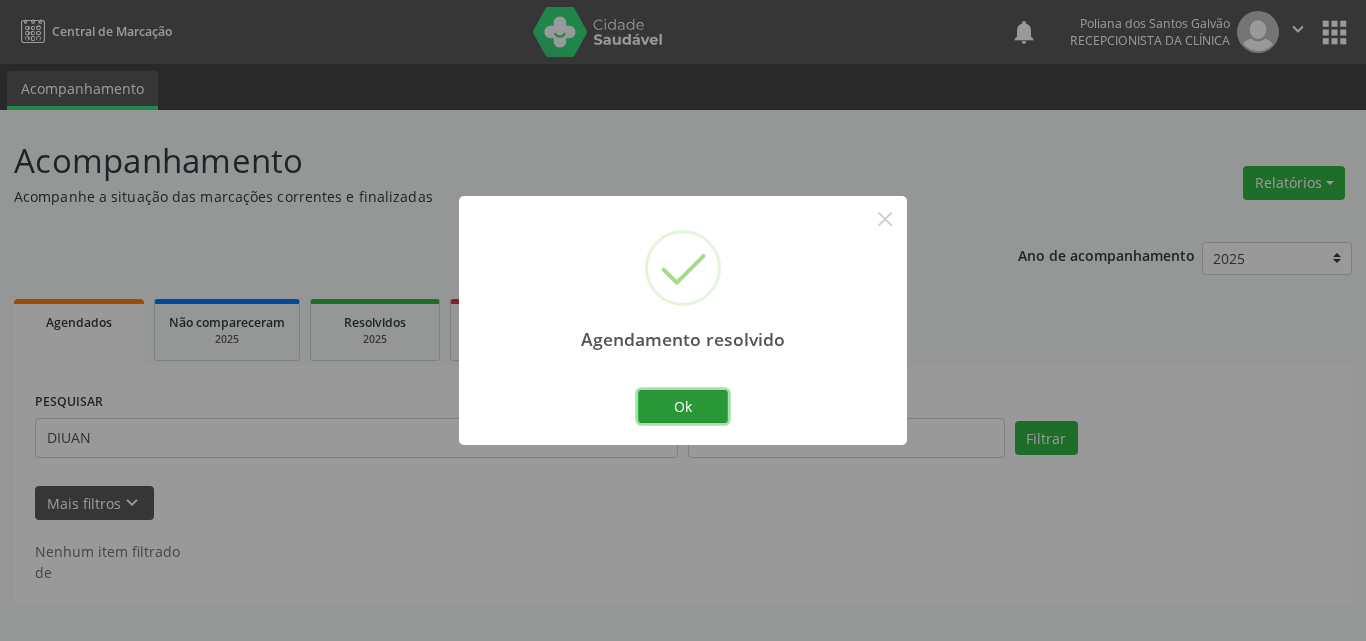 drag, startPoint x: 710, startPoint y: 403, endPoint x: 673, endPoint y: 408, distance: 37.336308 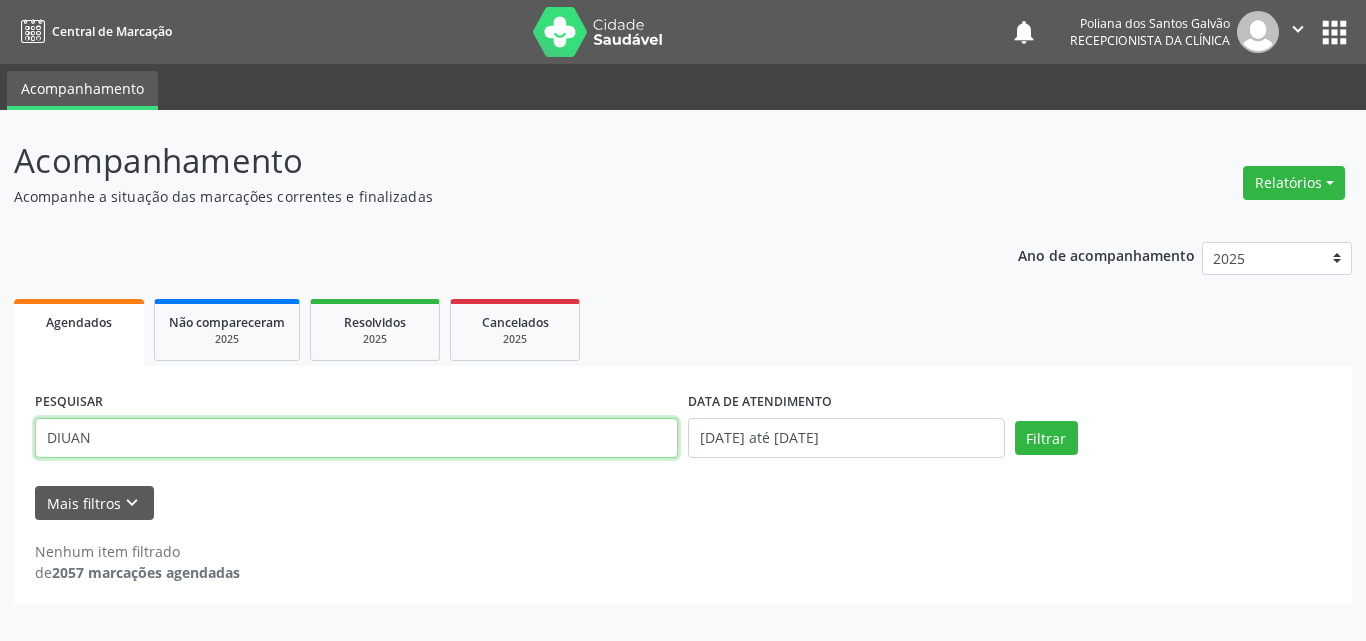drag, startPoint x: 613, startPoint y: 435, endPoint x: 0, endPoint y: 92, distance: 702.4372 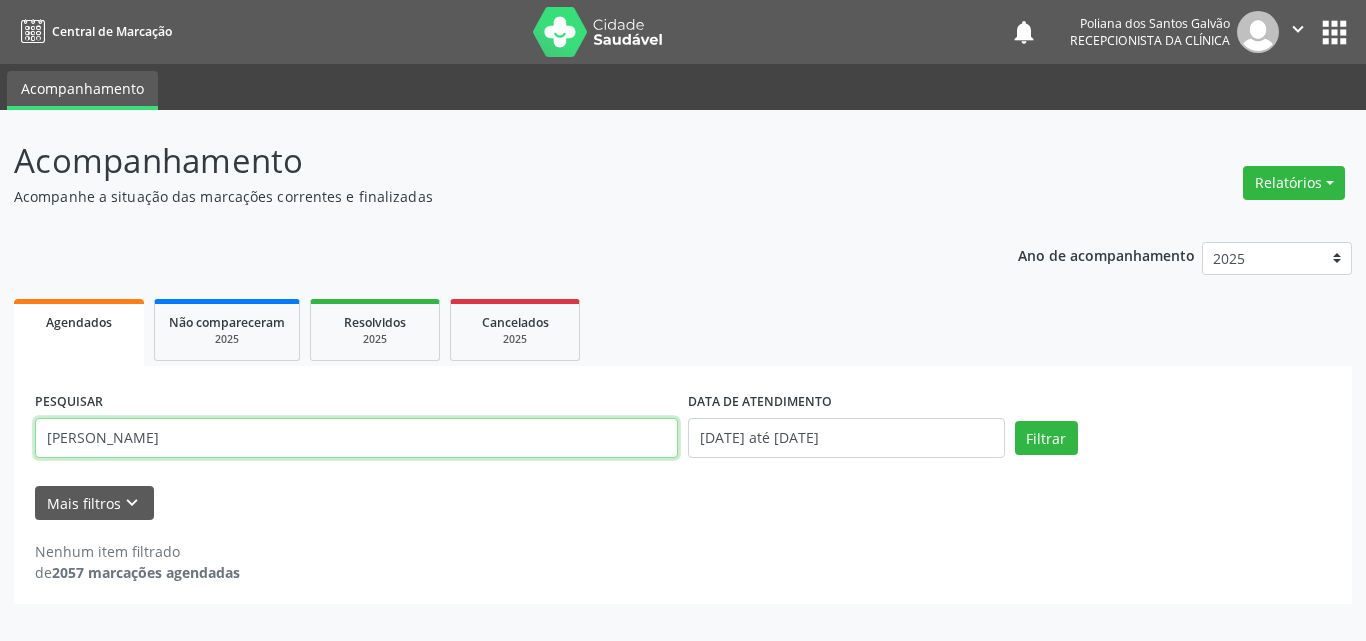 type on "[PERSON_NAME]" 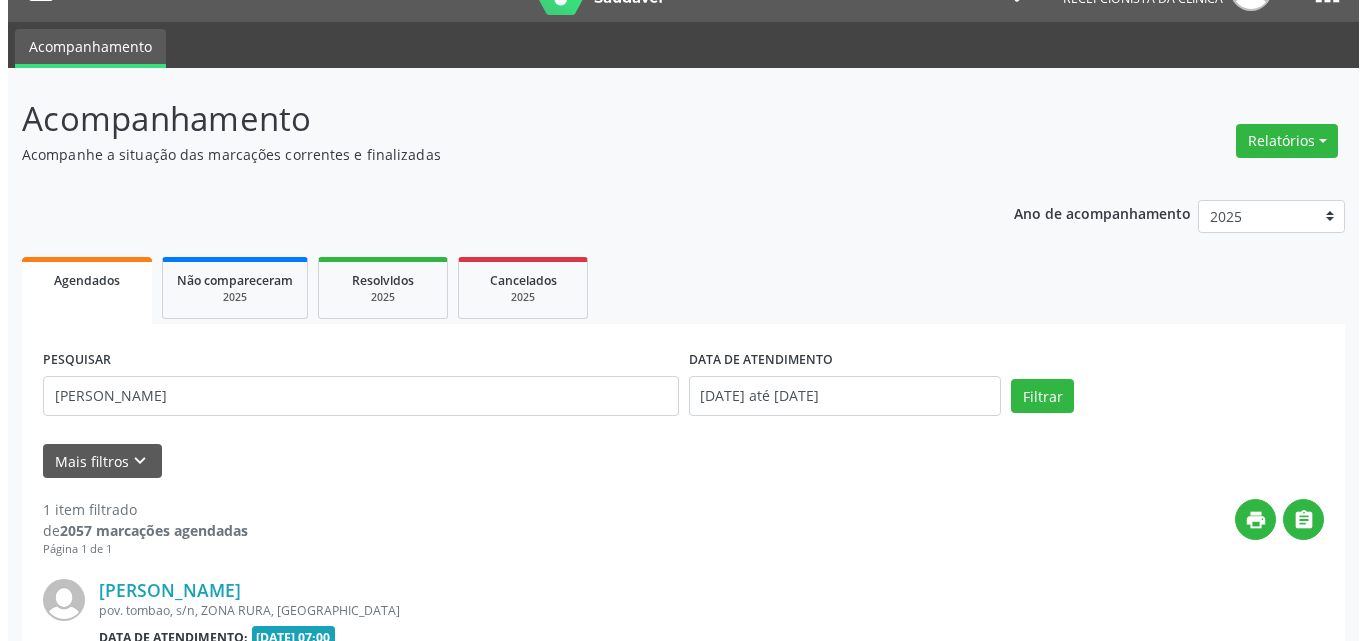 scroll, scrollTop: 264, scrollLeft: 0, axis: vertical 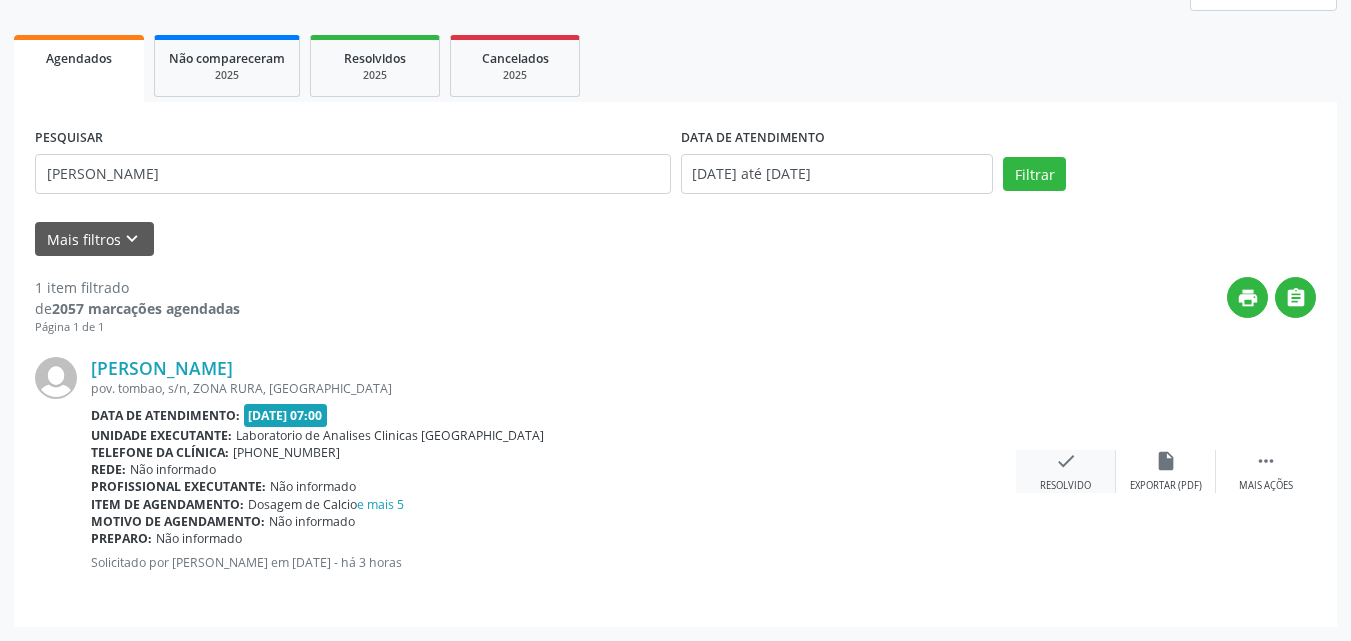 click on "check" at bounding box center (1066, 461) 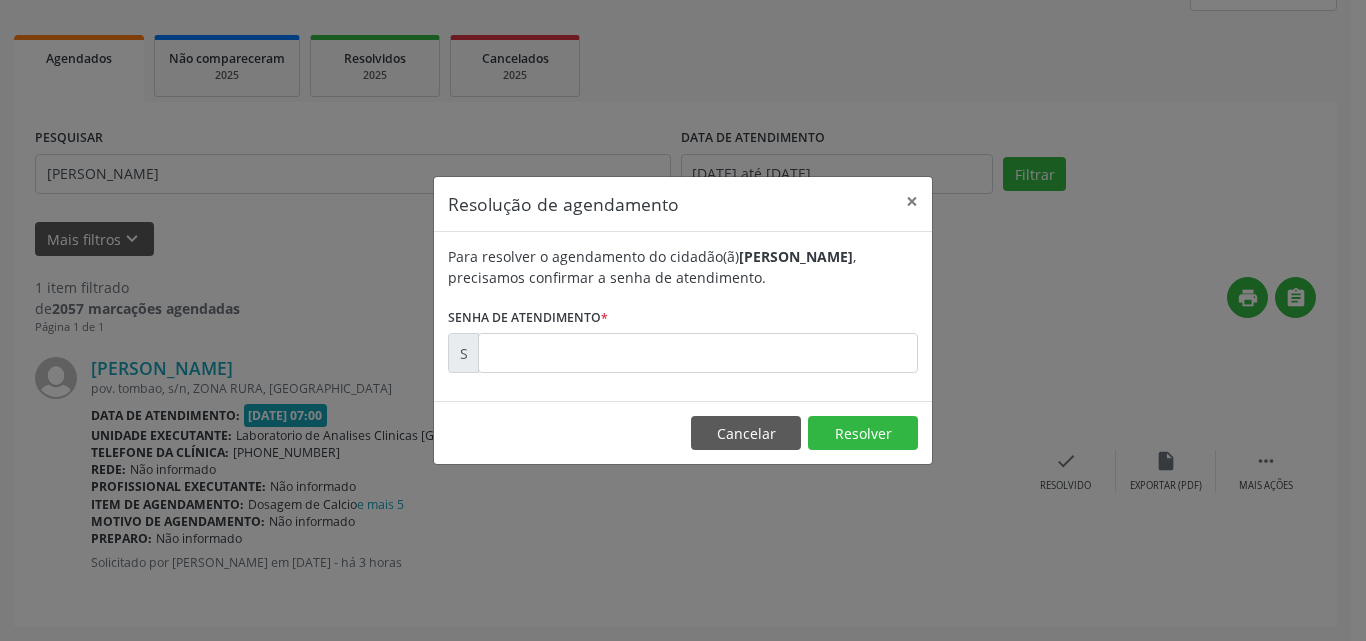 click on "Para resolver o agendamento do cidadão(ã)  [PERSON_NAME] ,
precisamos confirmar a senha de atendimento.
Senha de atendimento
*
S" at bounding box center [683, 309] 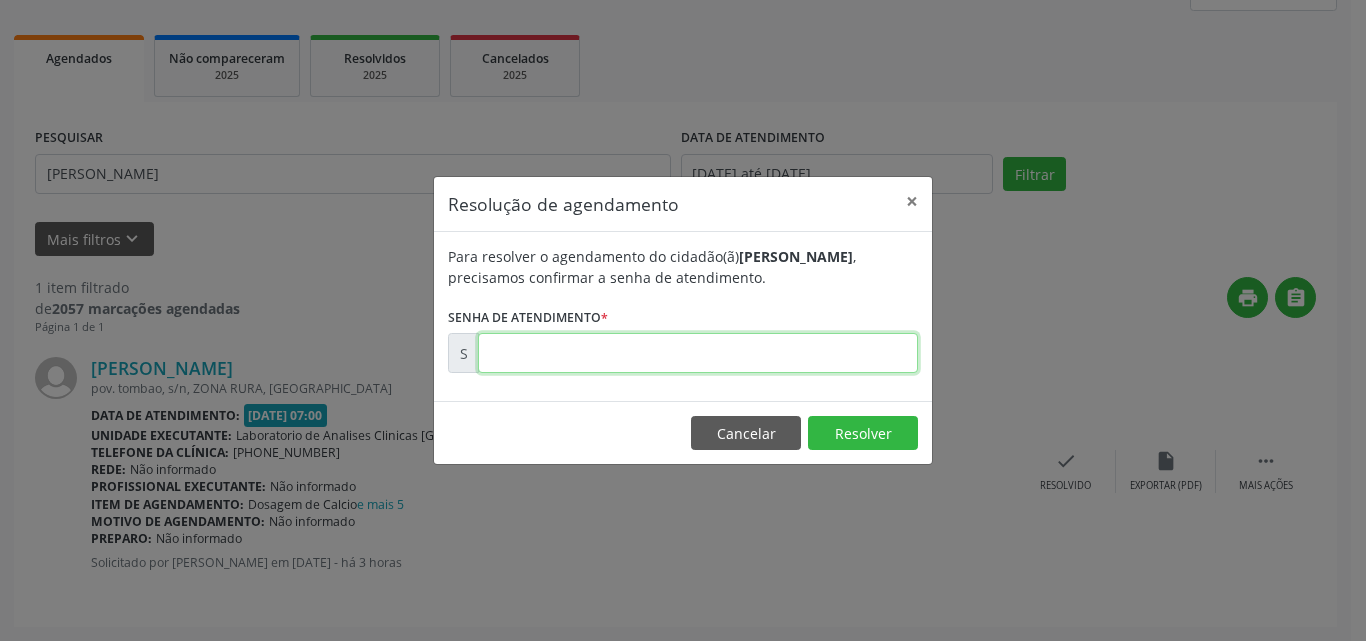 click at bounding box center [698, 353] 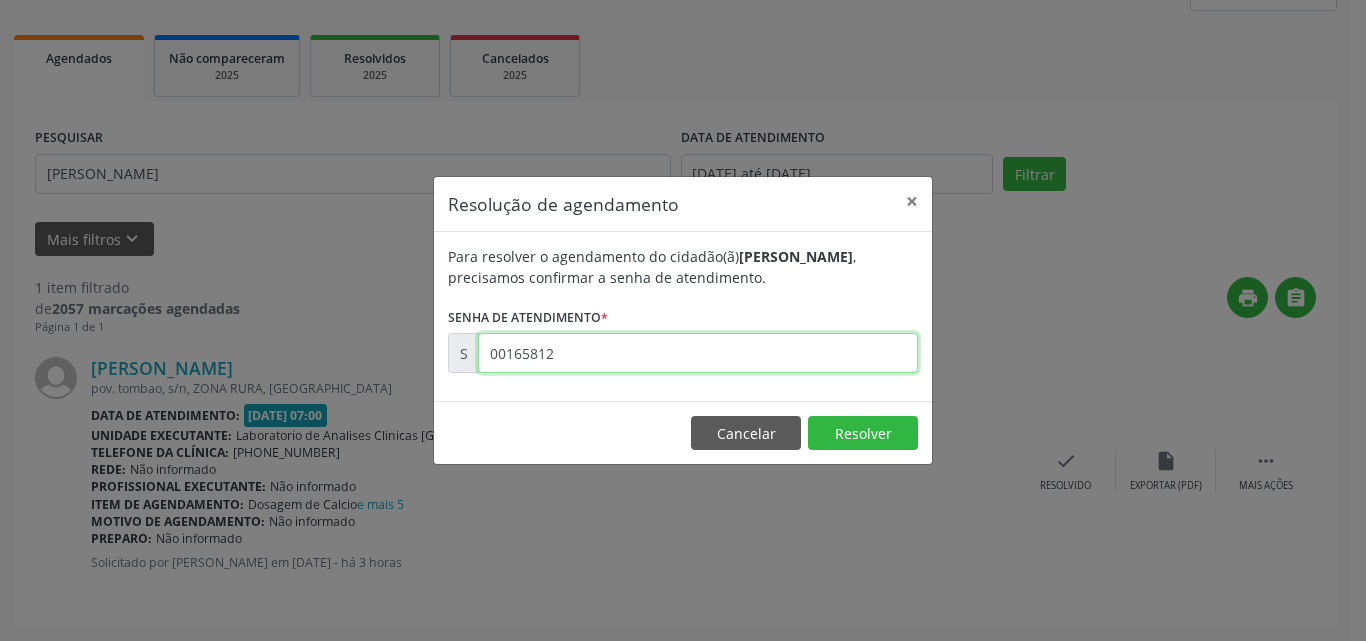 type on "00165812" 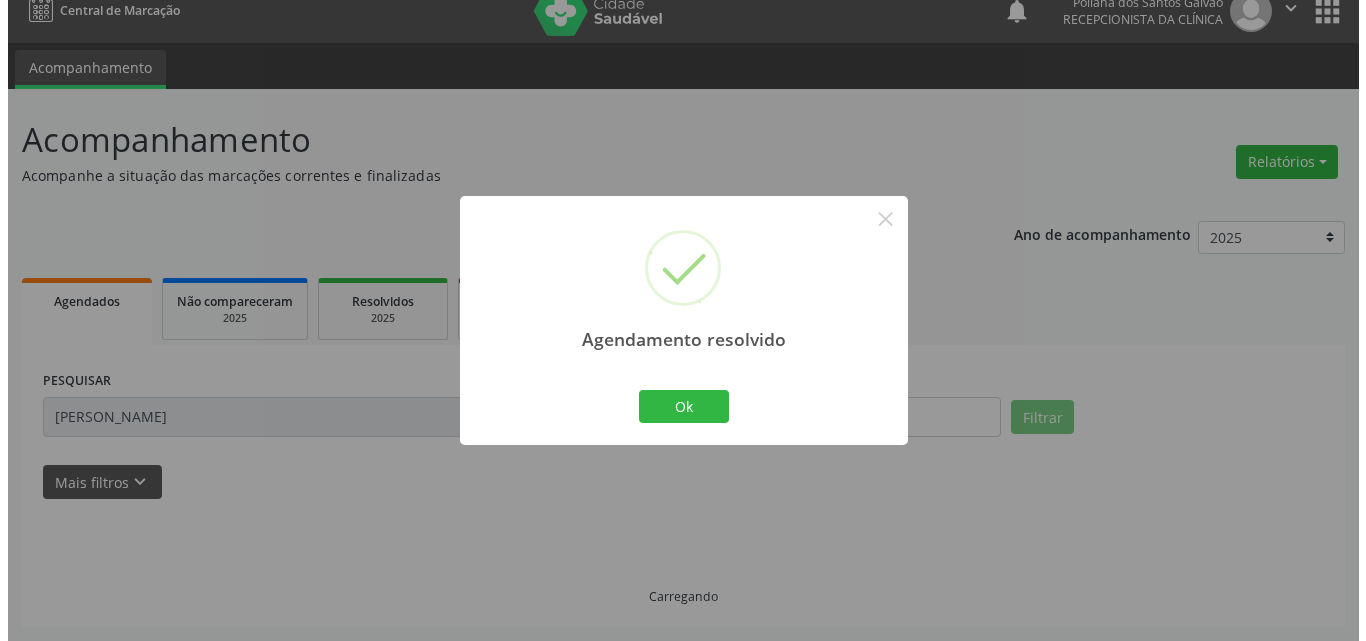 scroll, scrollTop: 0, scrollLeft: 0, axis: both 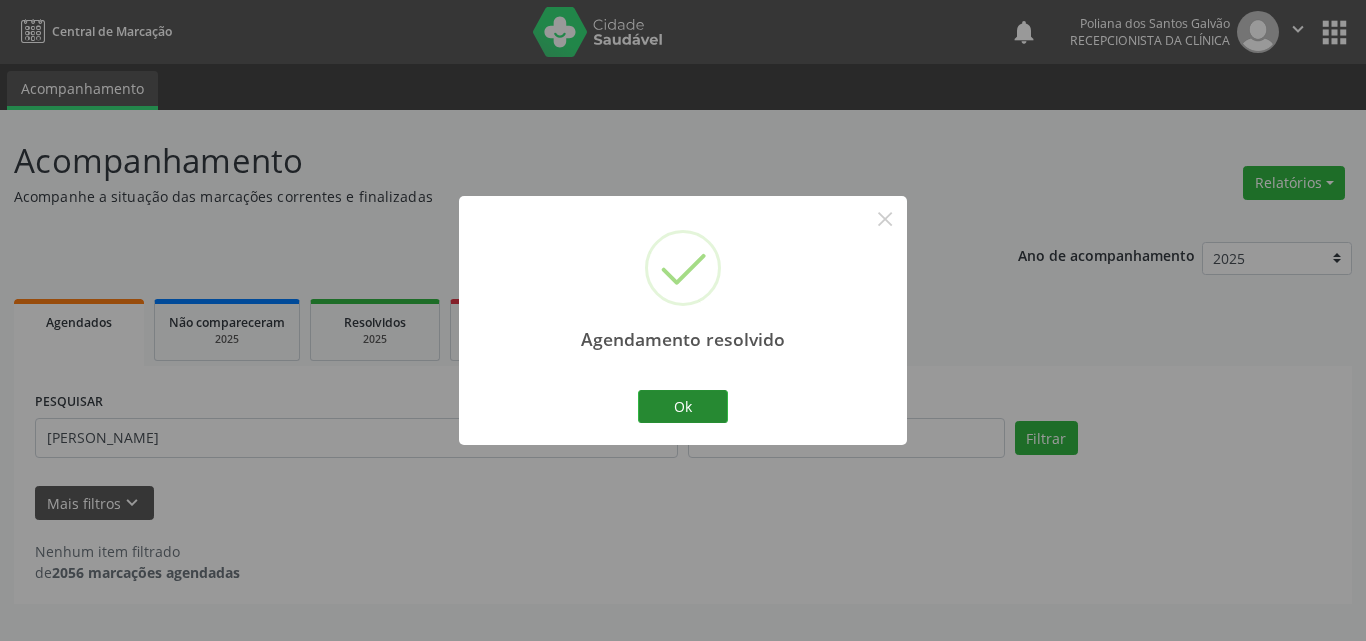 drag, startPoint x: 652, startPoint y: 387, endPoint x: 663, endPoint y: 400, distance: 17.029387 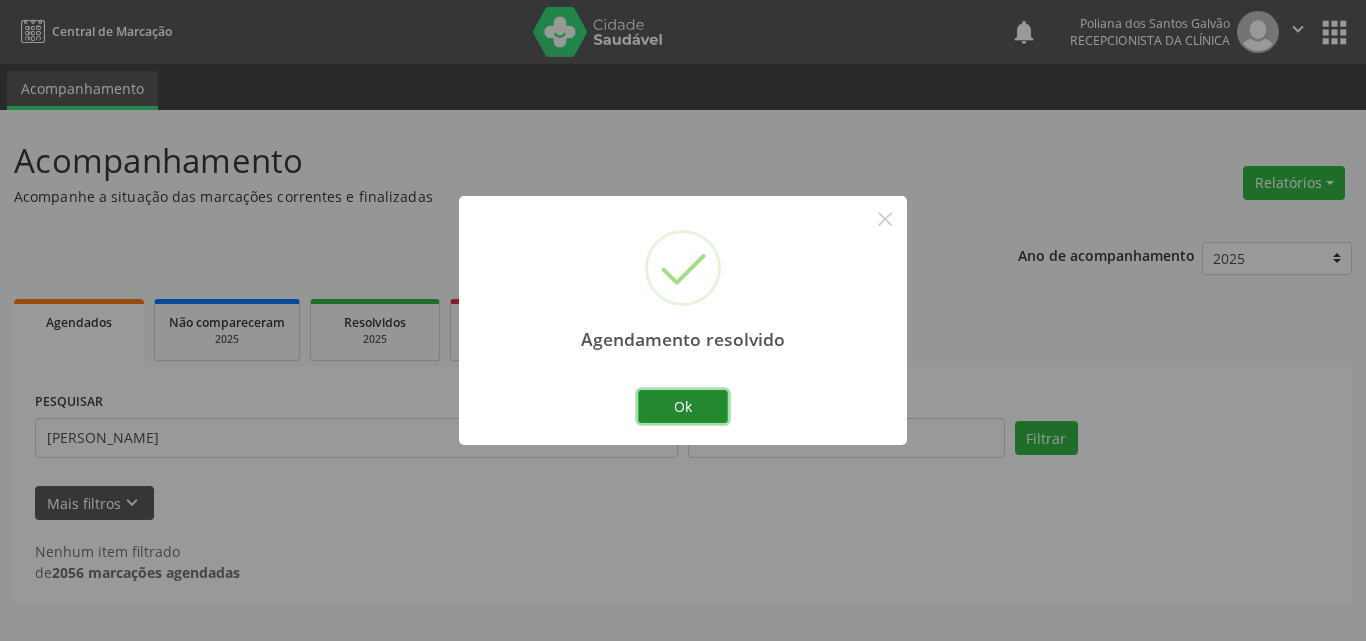 click on "Ok" at bounding box center [683, 407] 